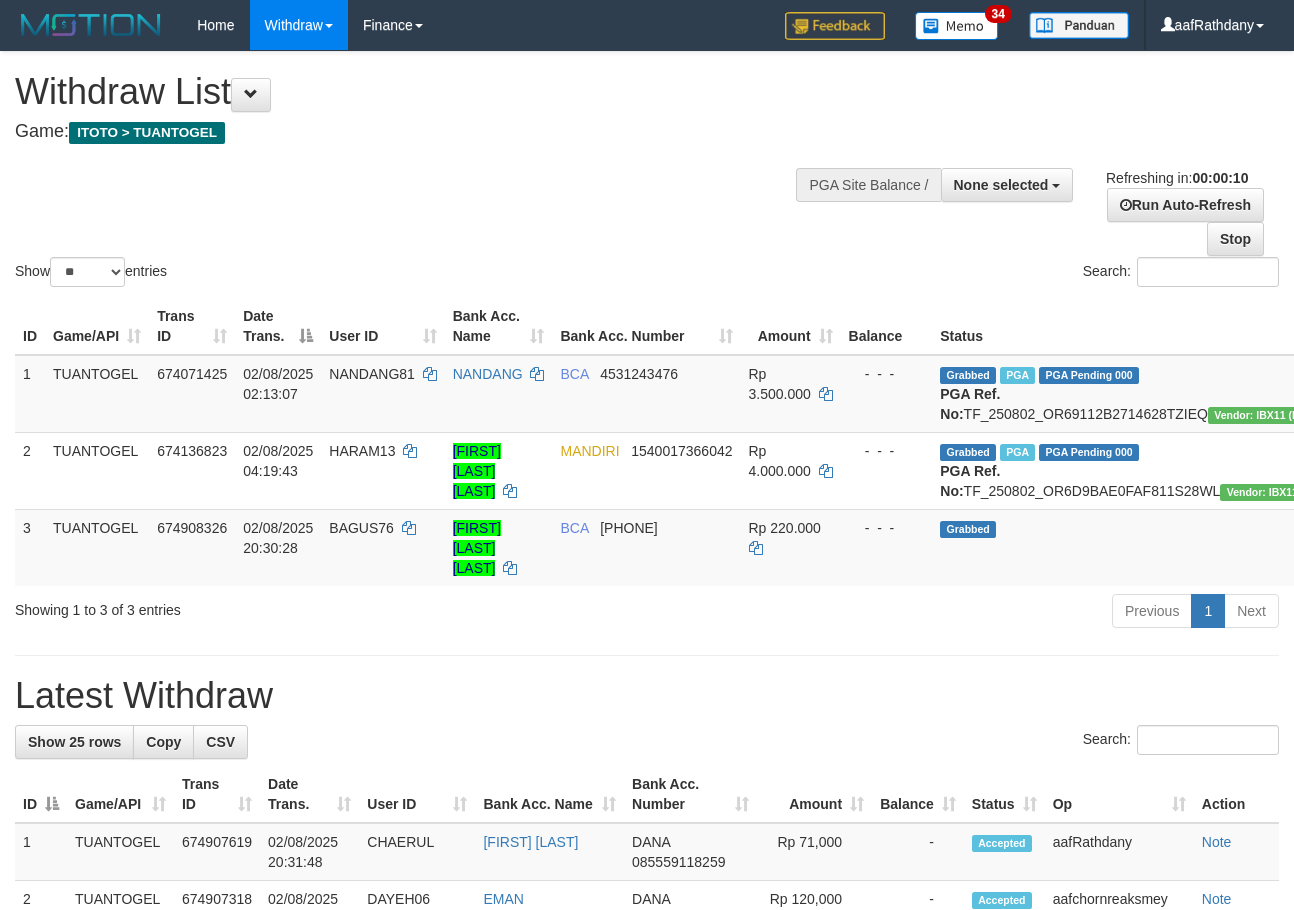 select 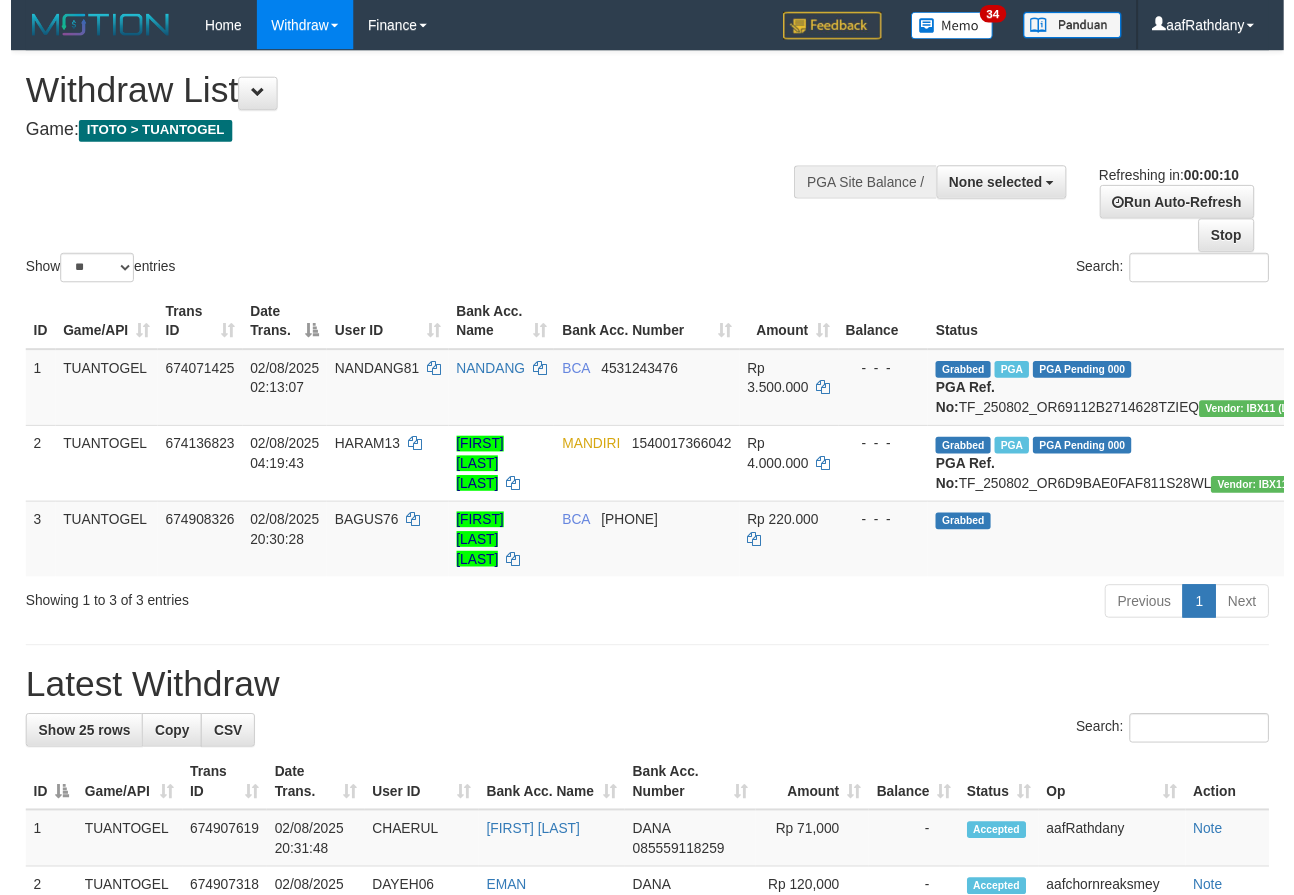 scroll, scrollTop: 0, scrollLeft: 0, axis: both 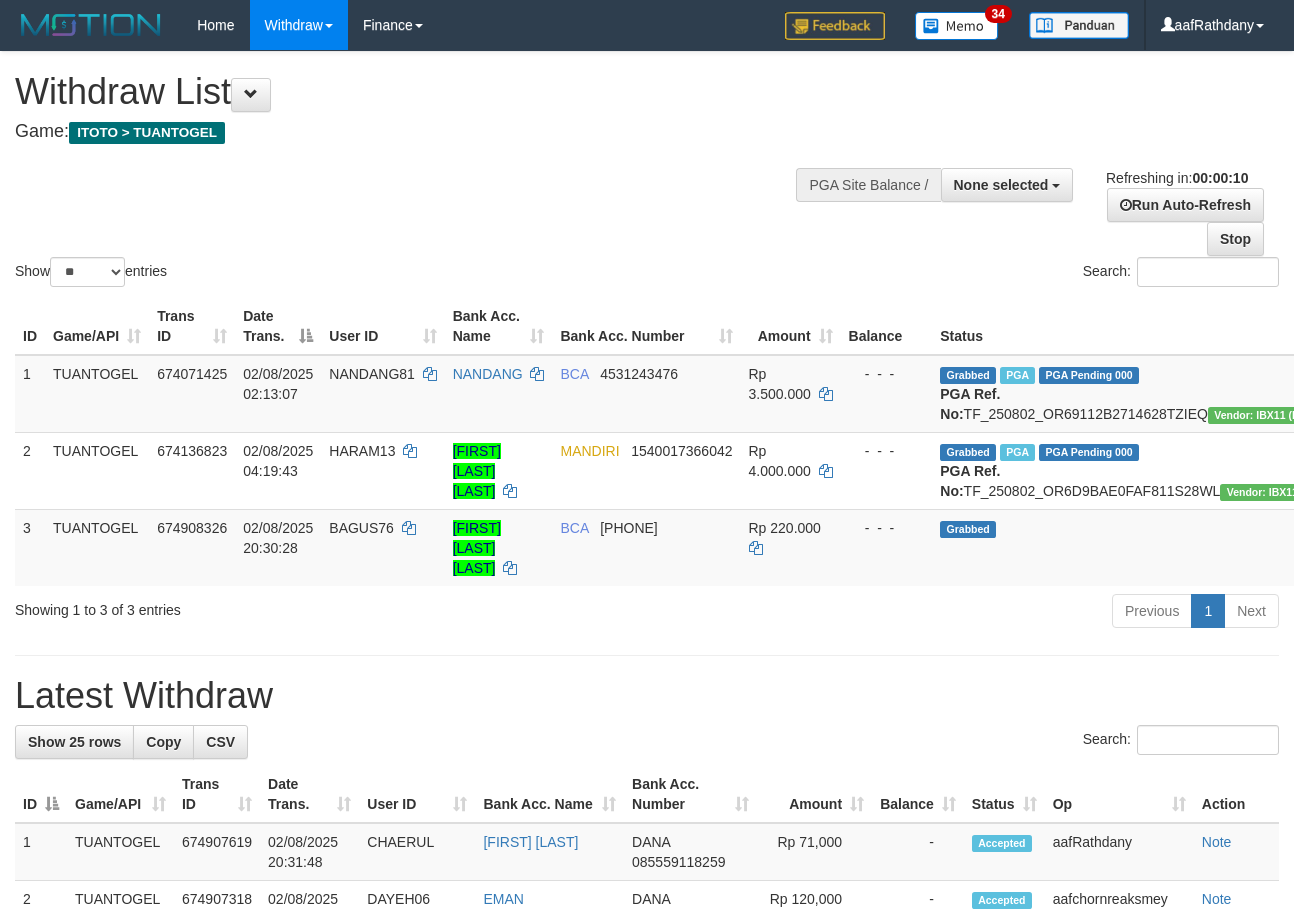 select 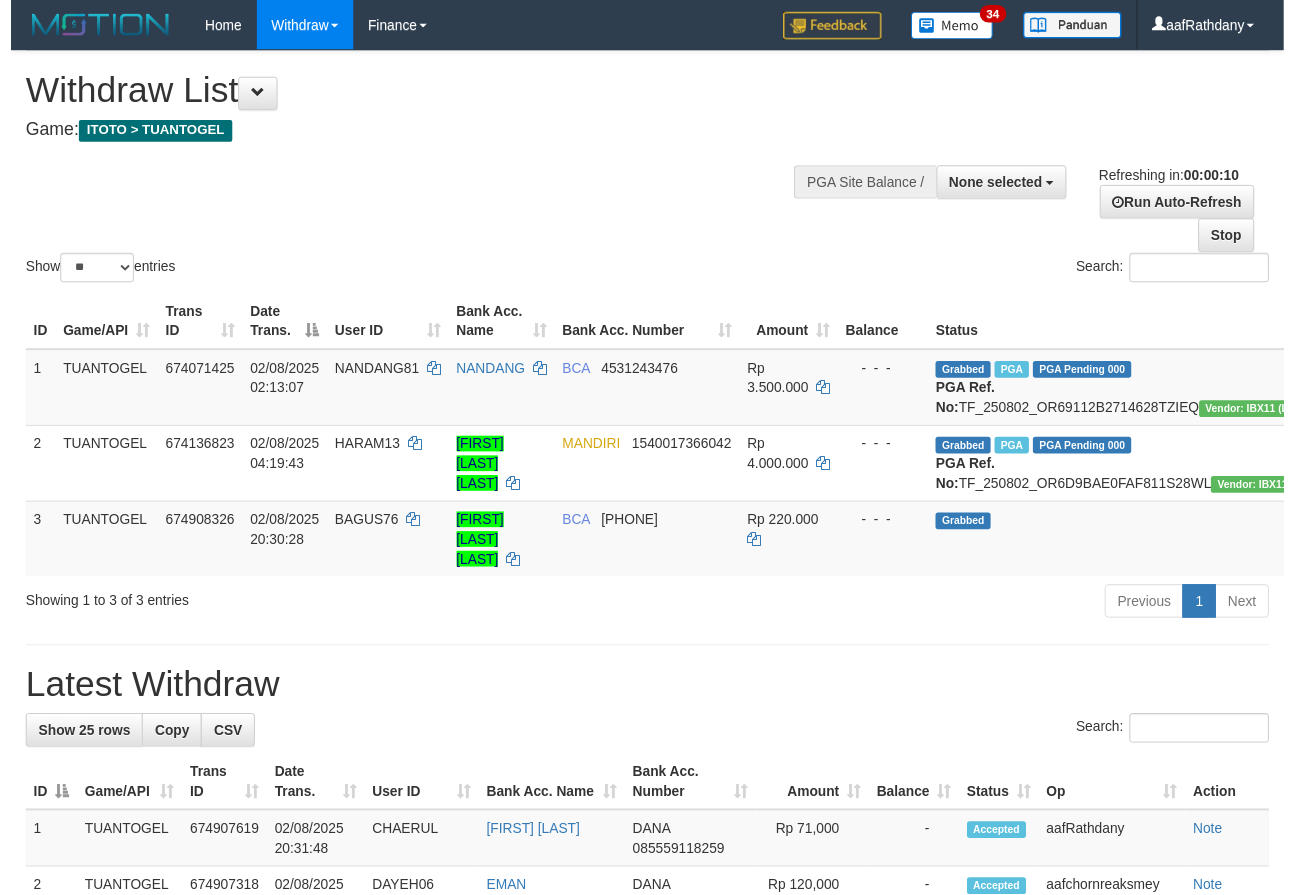 scroll, scrollTop: 0, scrollLeft: 0, axis: both 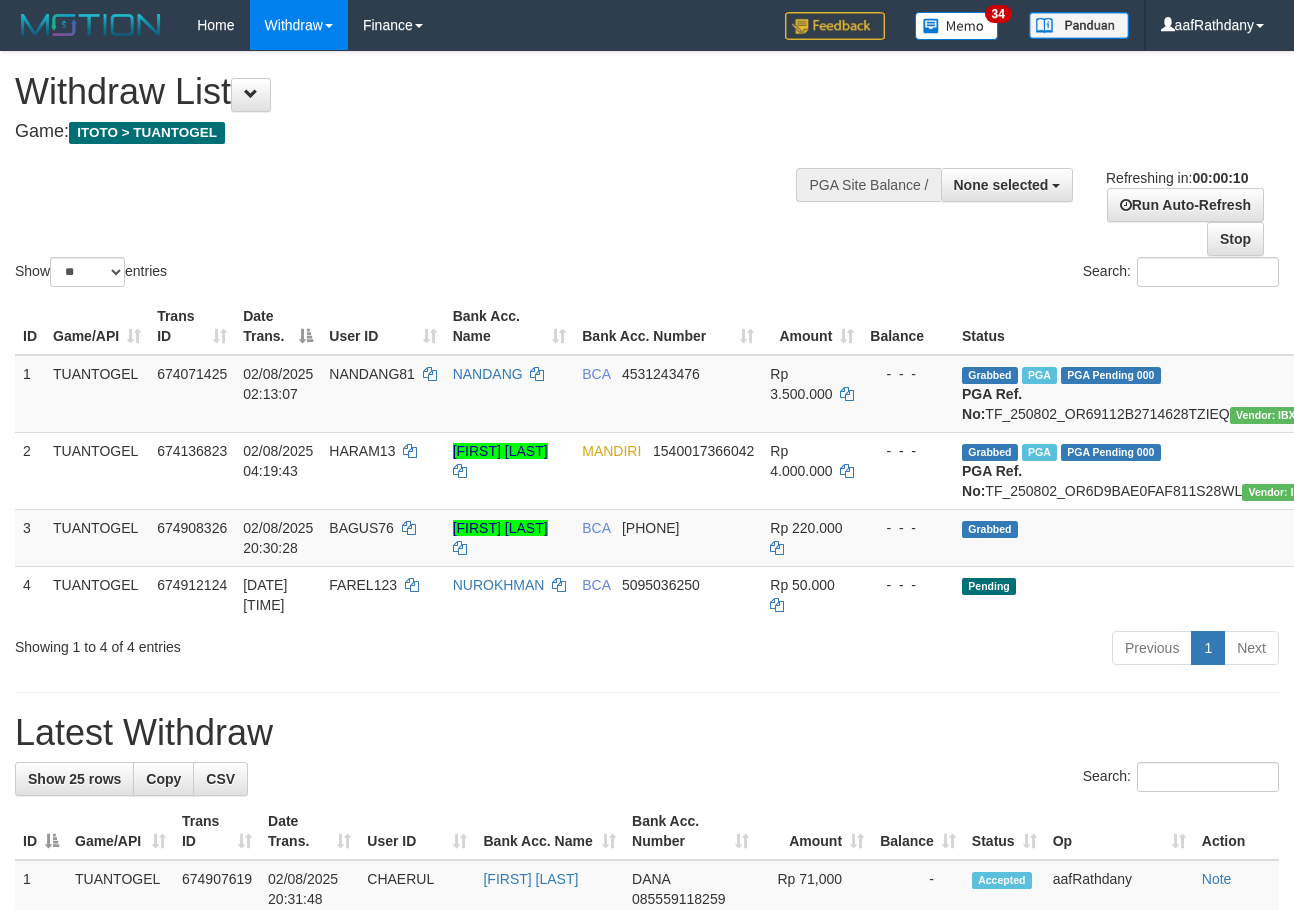 select 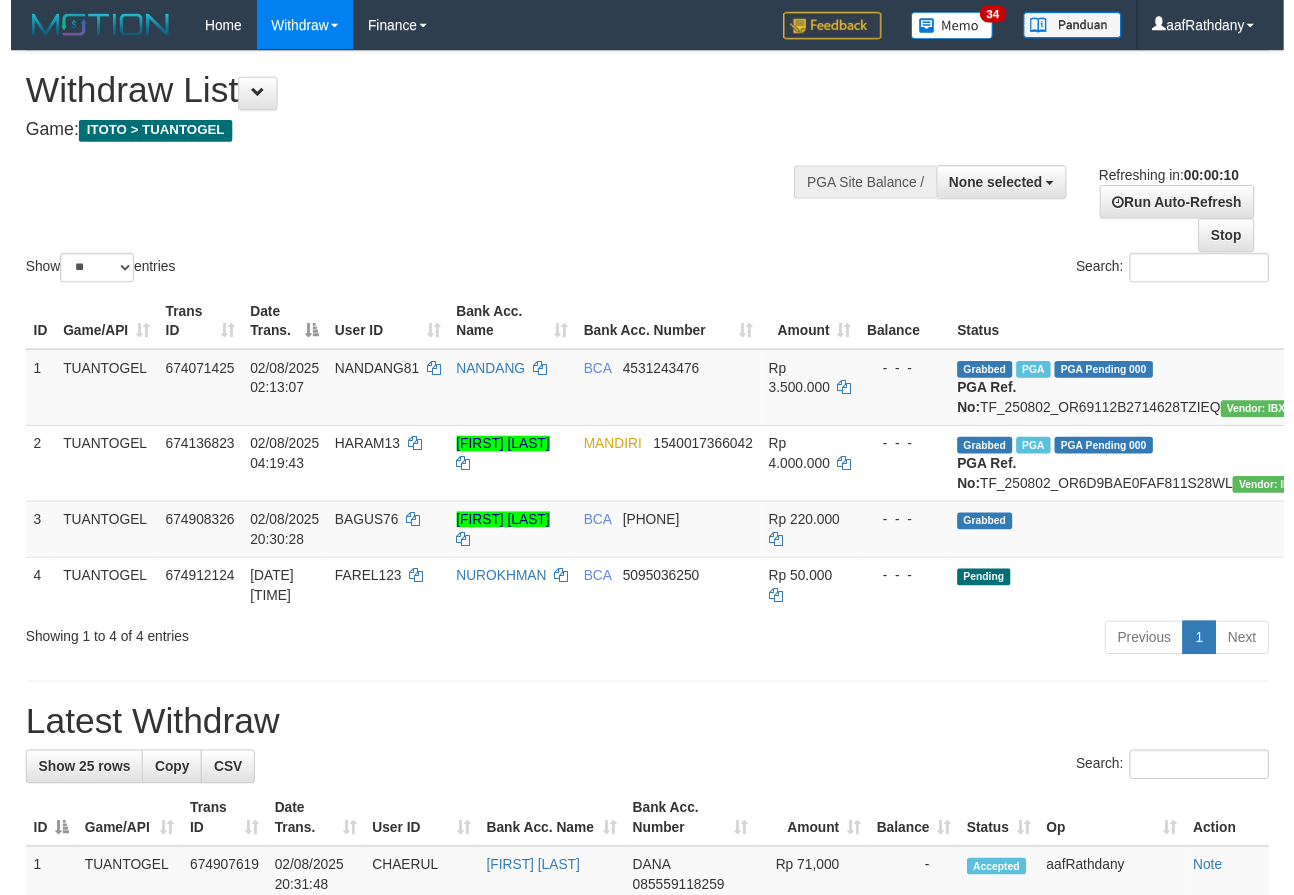 scroll, scrollTop: 0, scrollLeft: 0, axis: both 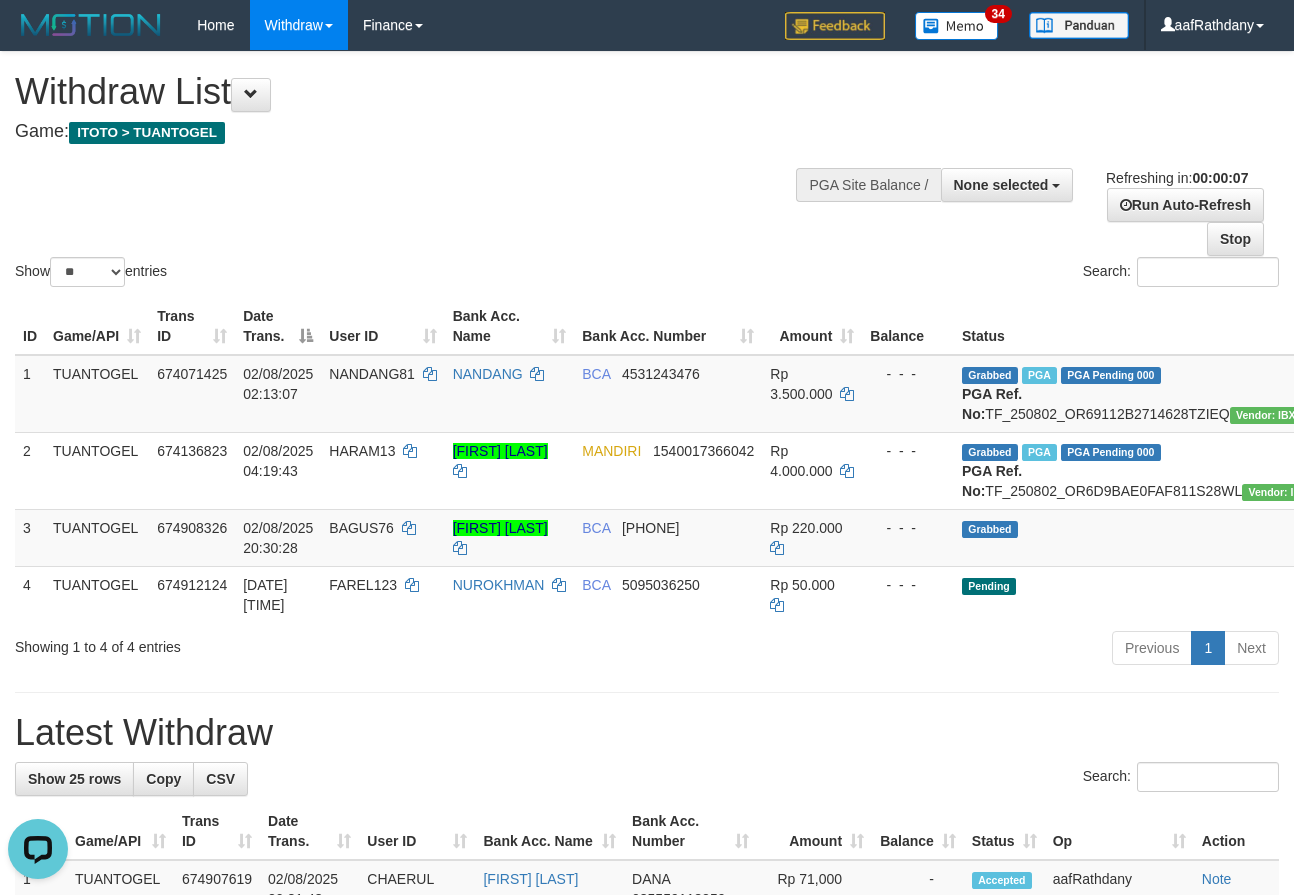 click on "Latest Withdraw" at bounding box center (647, 733) 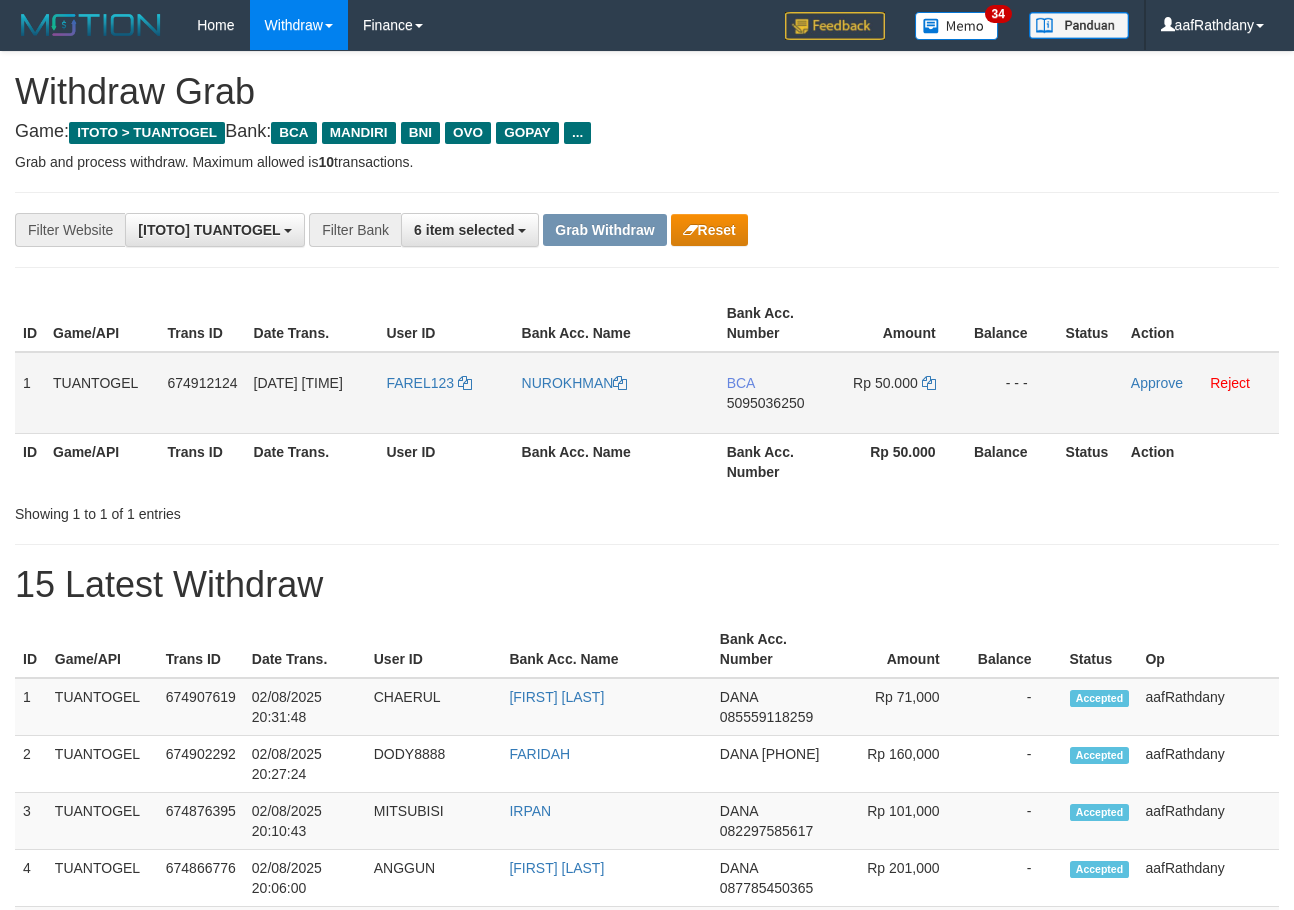 scroll, scrollTop: 0, scrollLeft: 0, axis: both 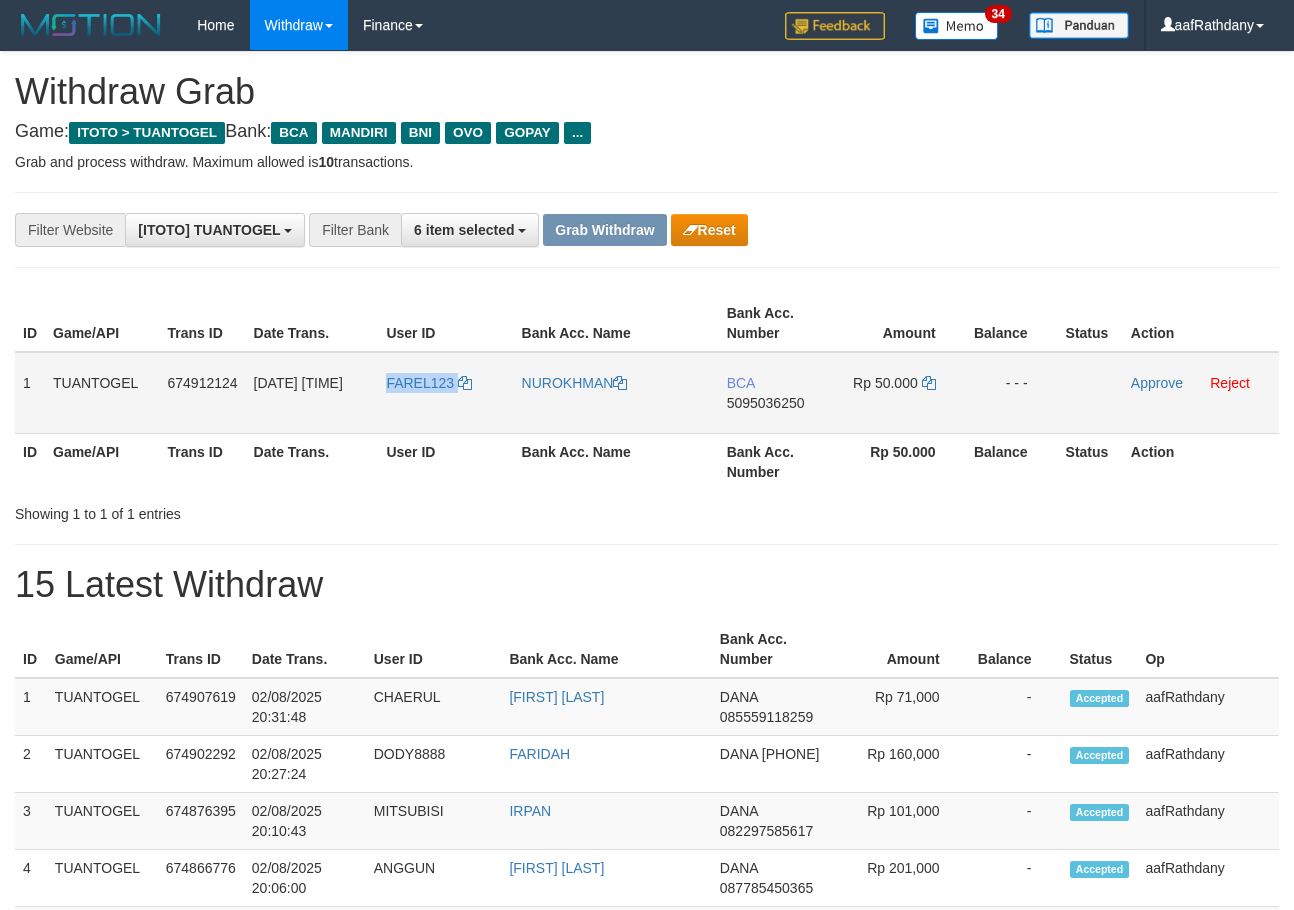 click on "FAREL123" at bounding box center (445, 393) 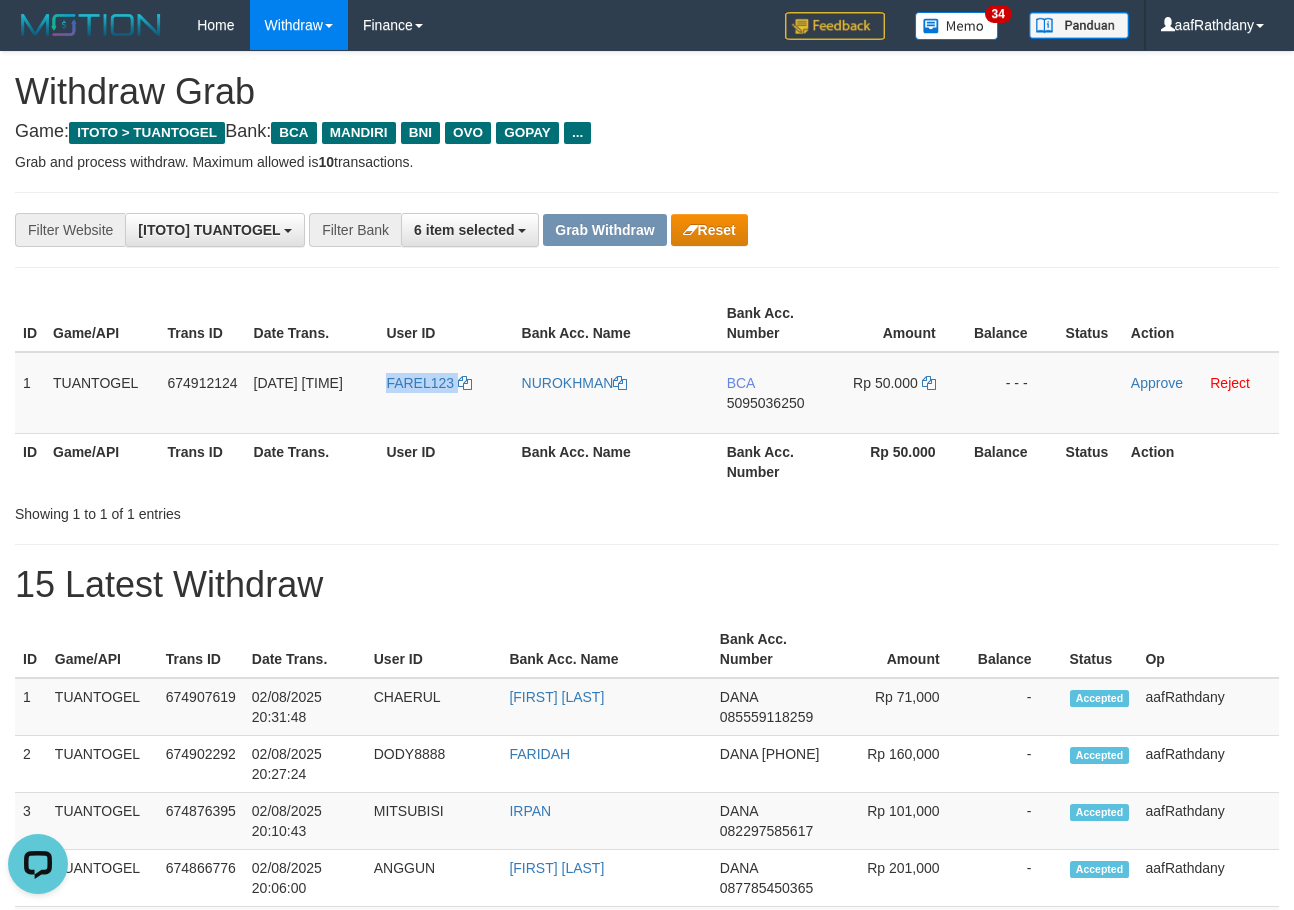 scroll, scrollTop: 0, scrollLeft: 0, axis: both 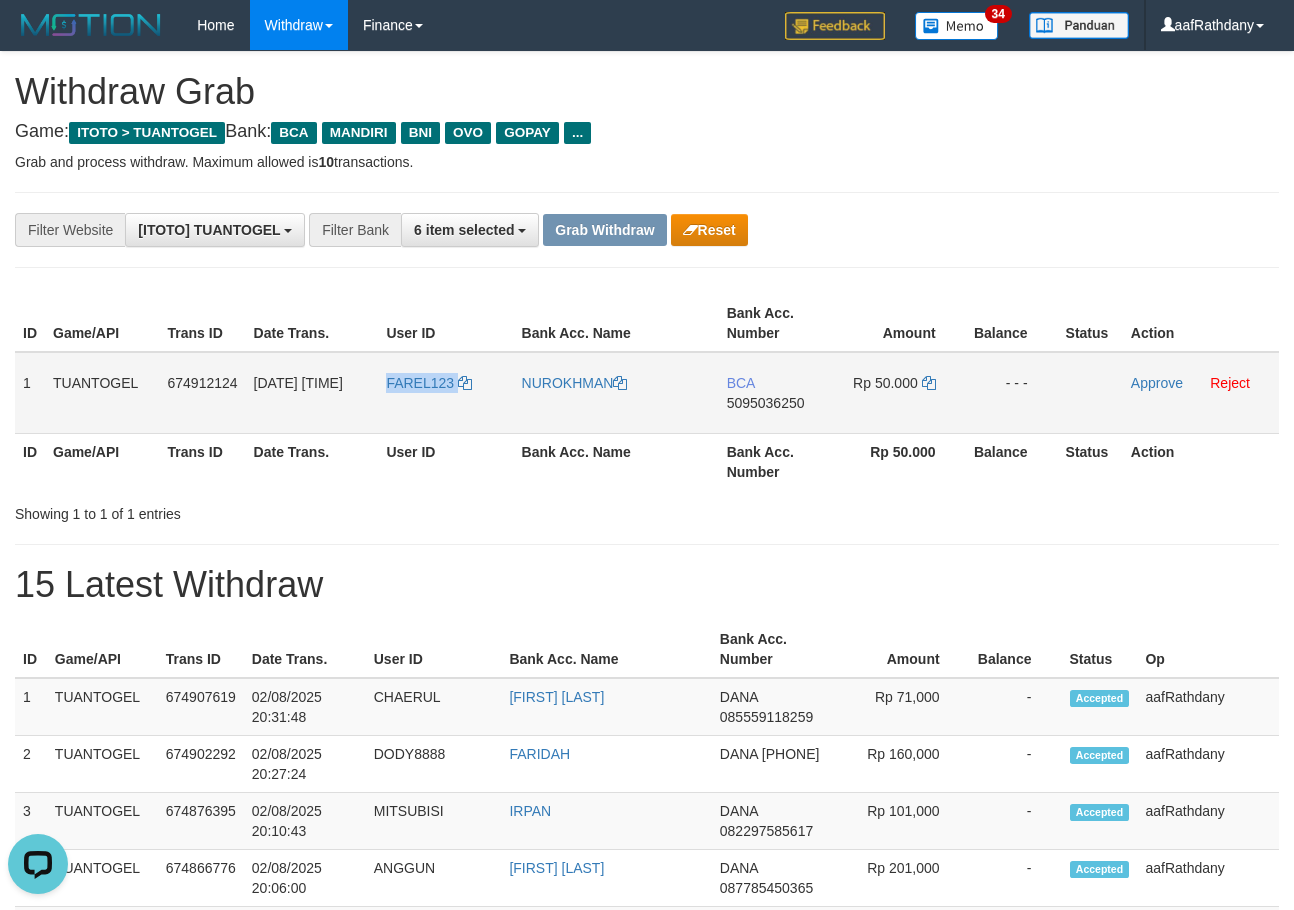 click on "FAREL123" at bounding box center (445, 393) 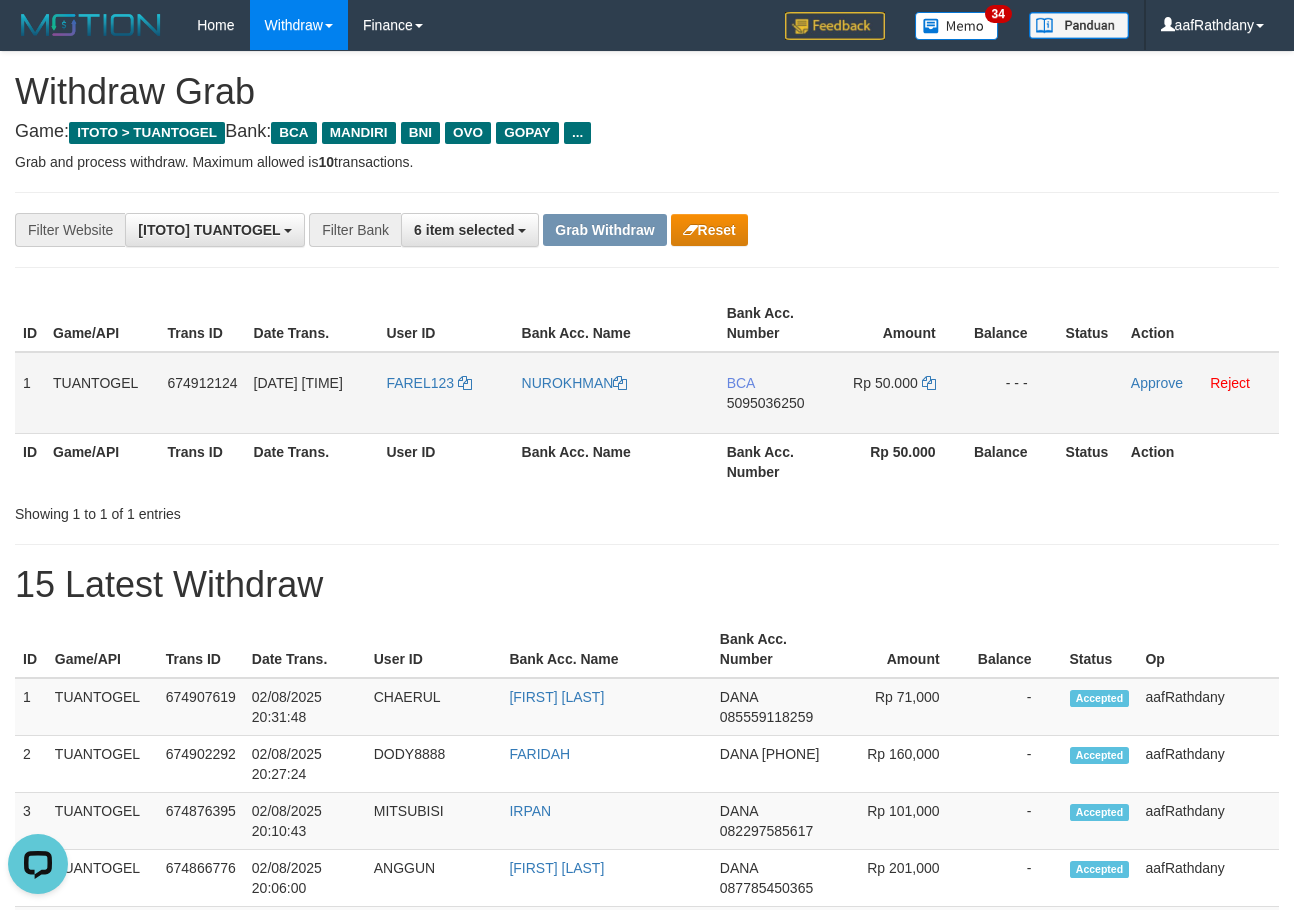 click on "FAREL123" at bounding box center (445, 393) 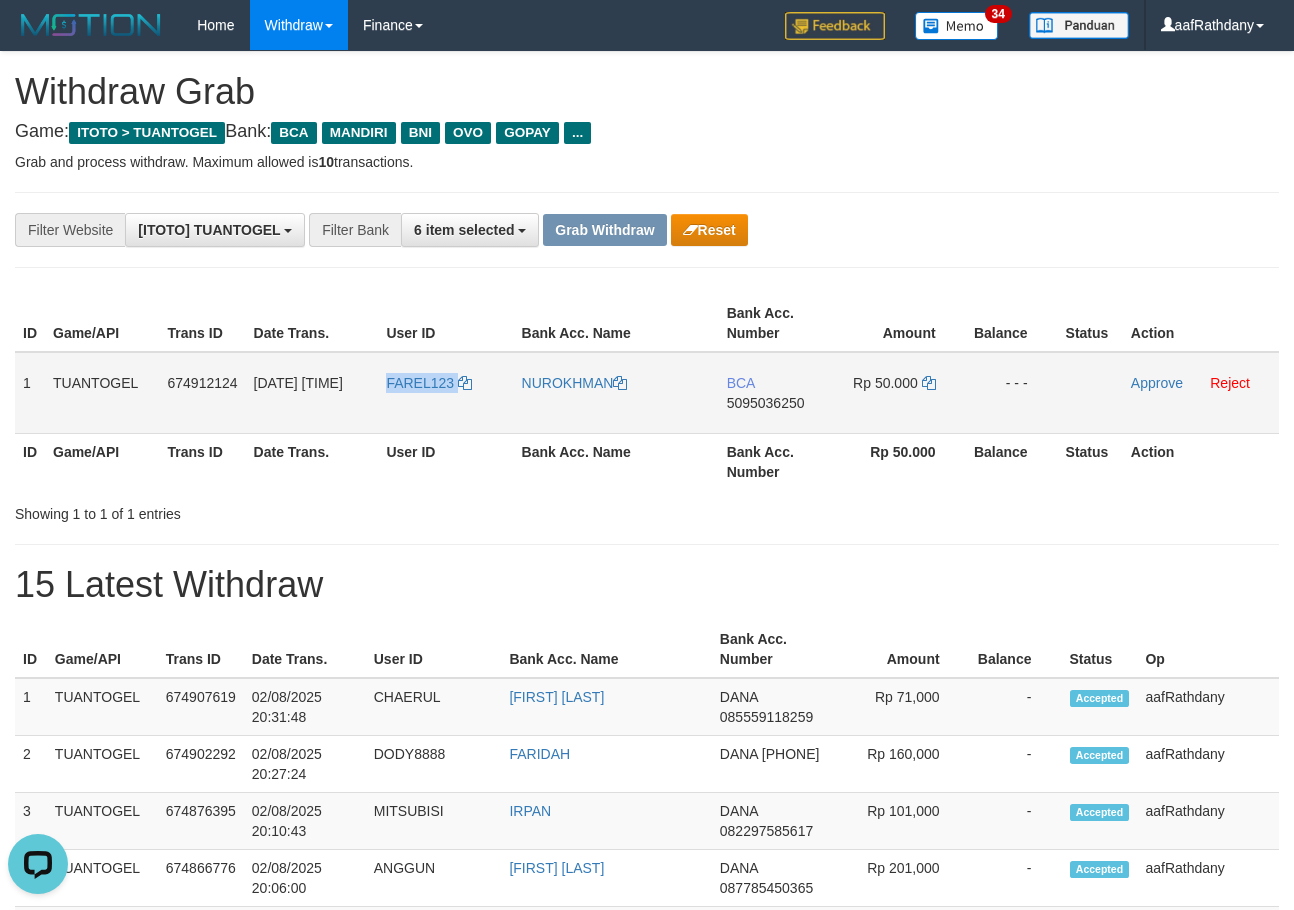 click on "FAREL123" at bounding box center (445, 393) 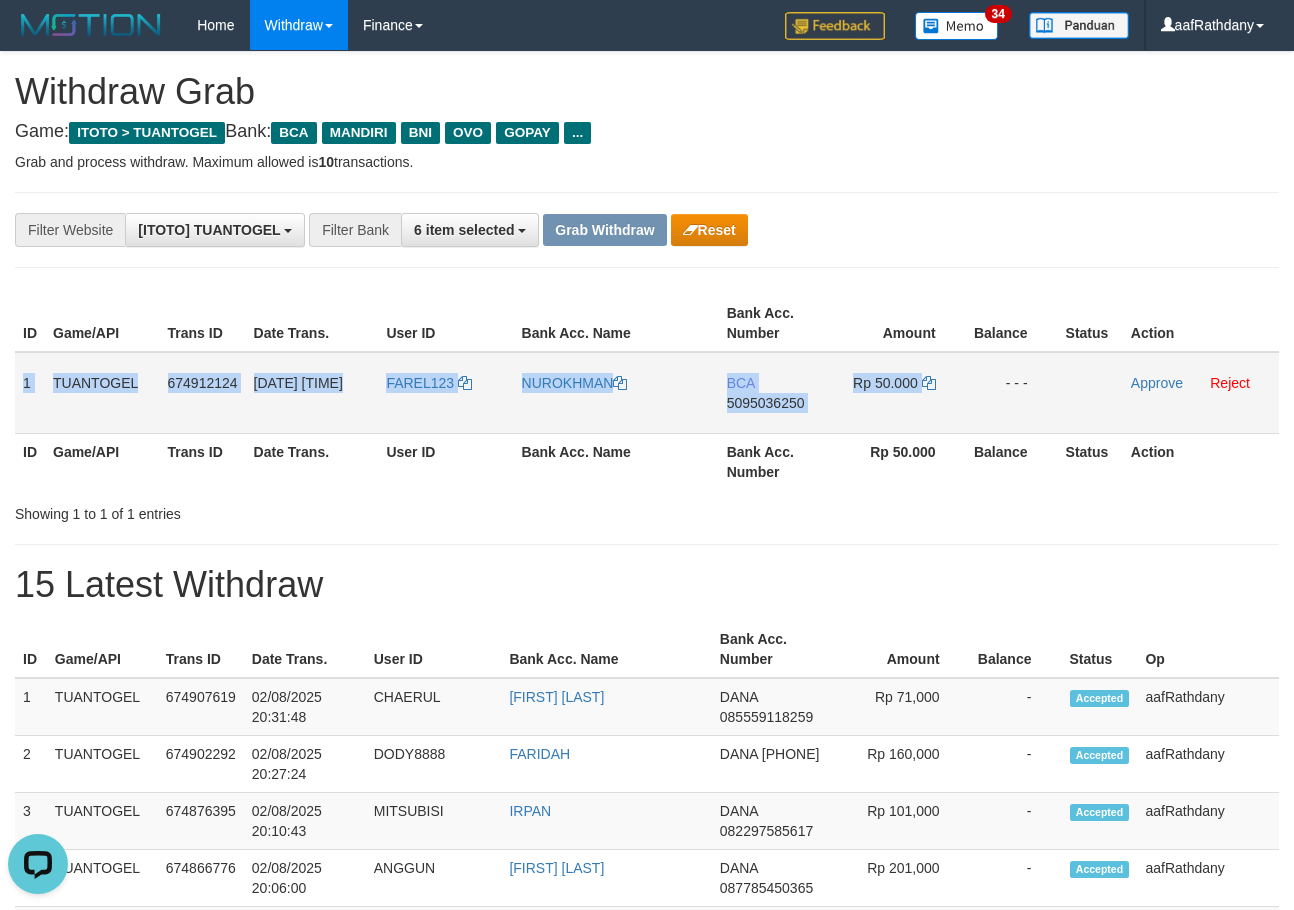 drag, startPoint x: 23, startPoint y: 377, endPoint x: 963, endPoint y: 403, distance: 940.3595 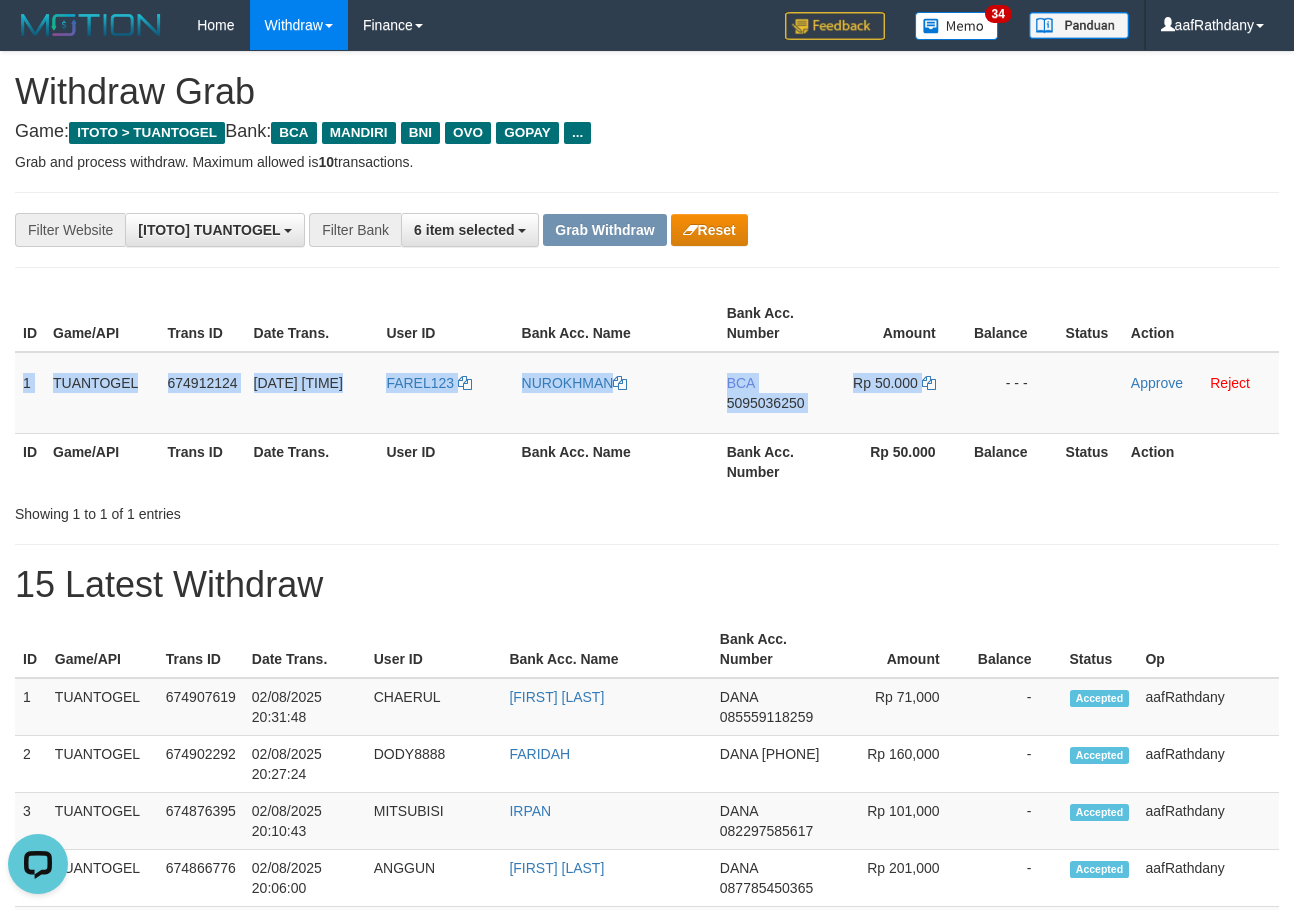 copy on "1
TUANTOGEL
674912124
02/08/2025 20:33:07
FAREL123
NUROKHMAN
BCA
5095036250
Rp 50.000" 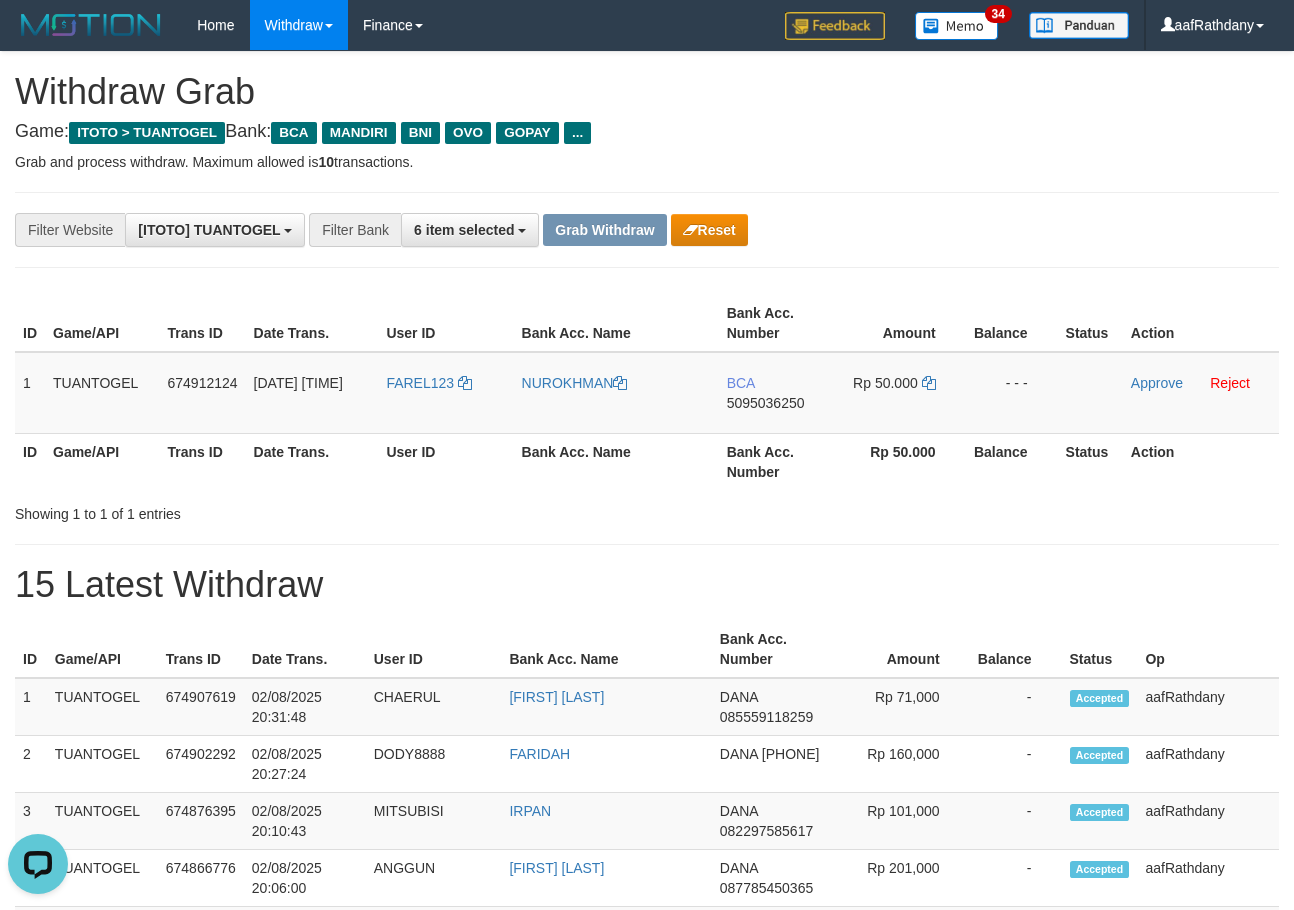 click on "Showing 1 to 1 of 1 entries" at bounding box center [647, 510] 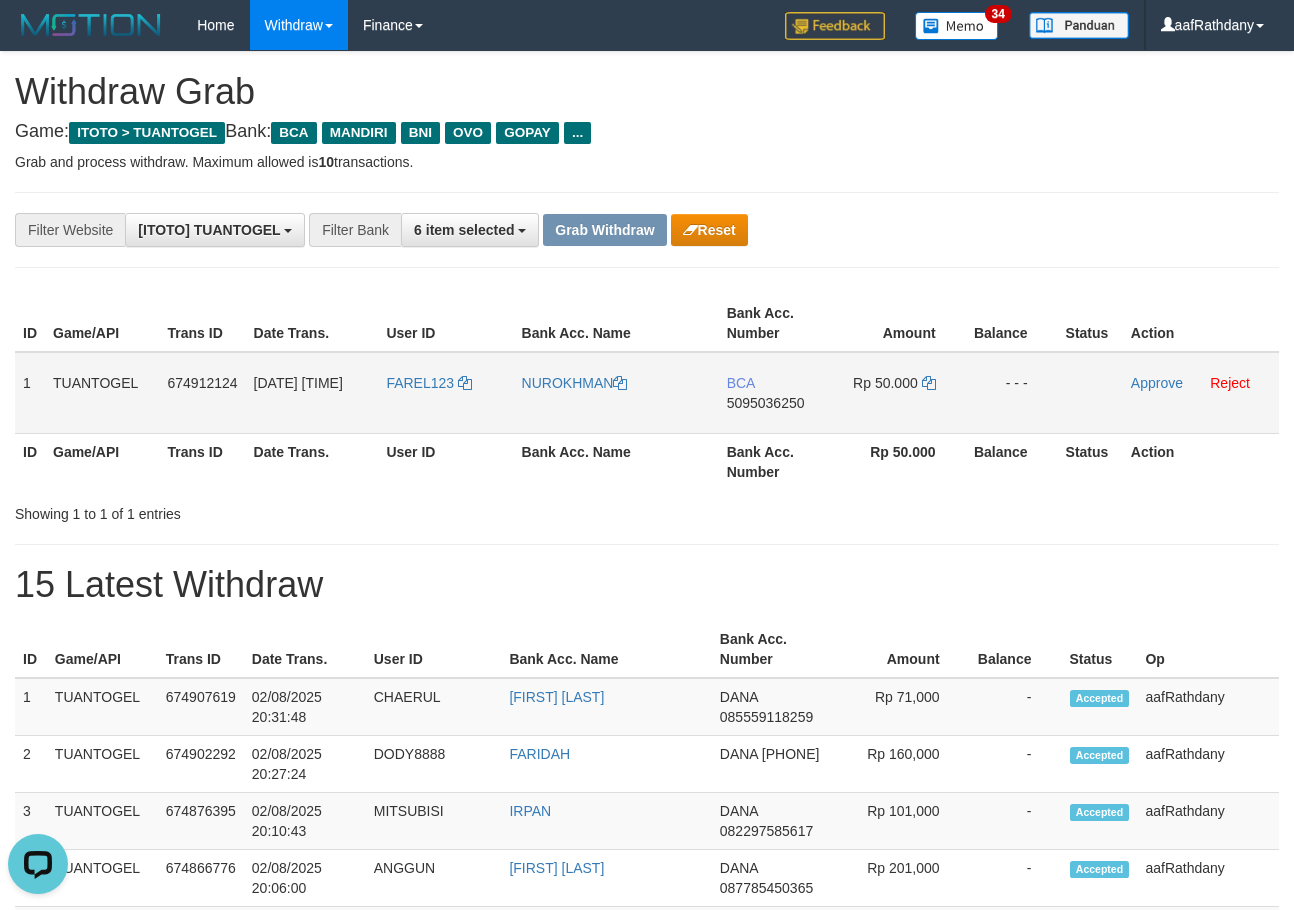 click on "BCA
5095036250" at bounding box center [776, 393] 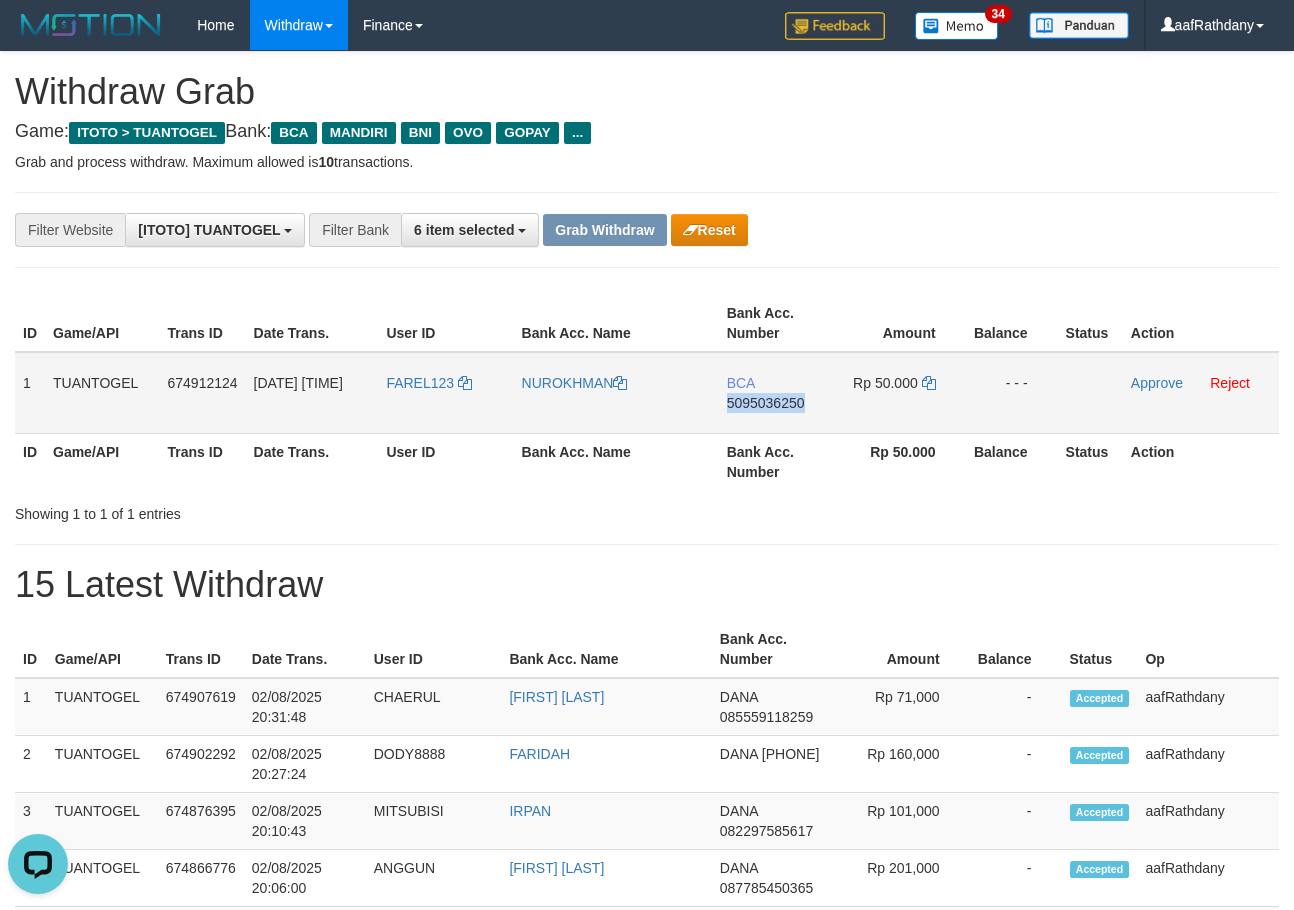 click on "BCA
5095036250" at bounding box center (776, 393) 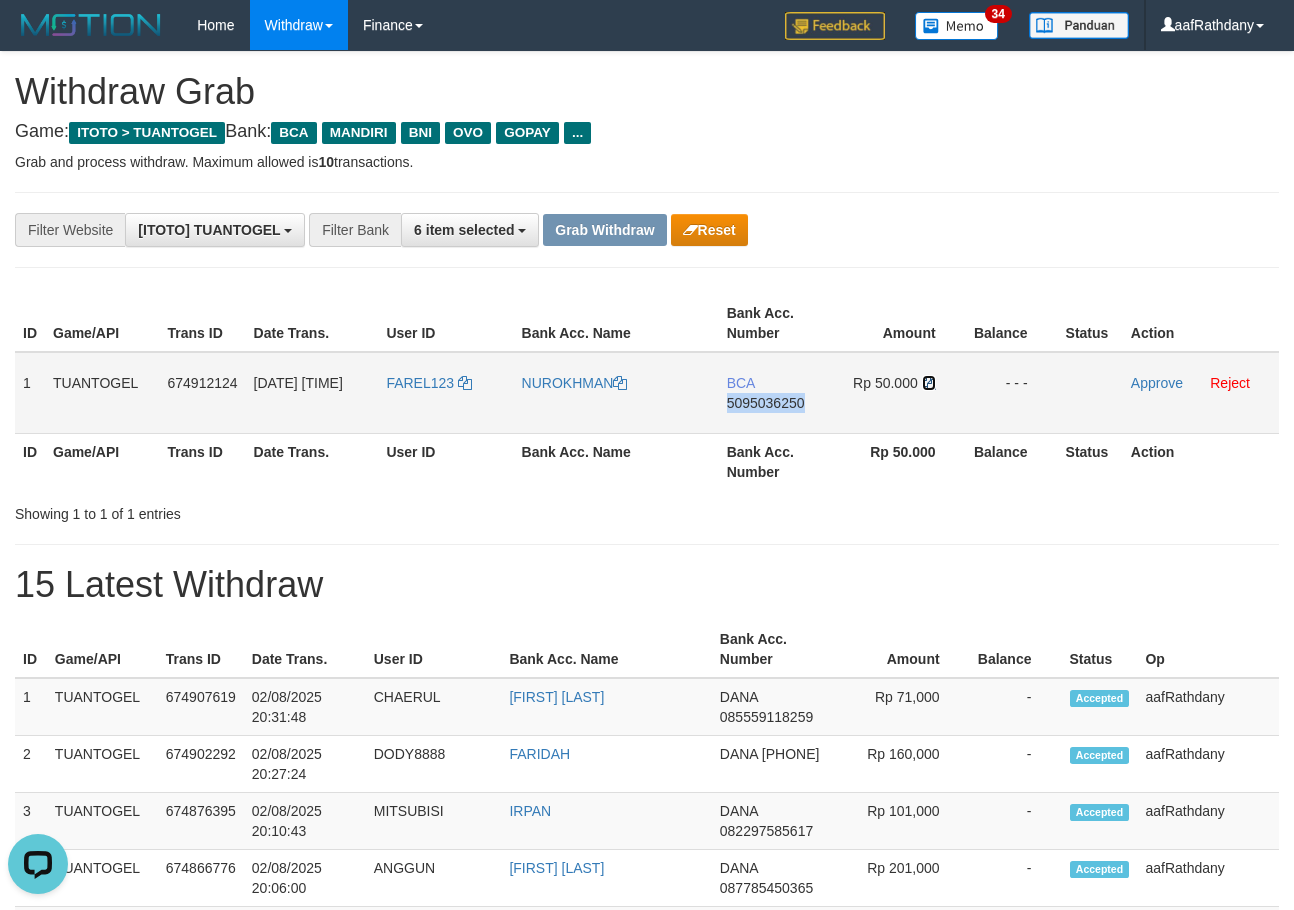 click at bounding box center (929, 383) 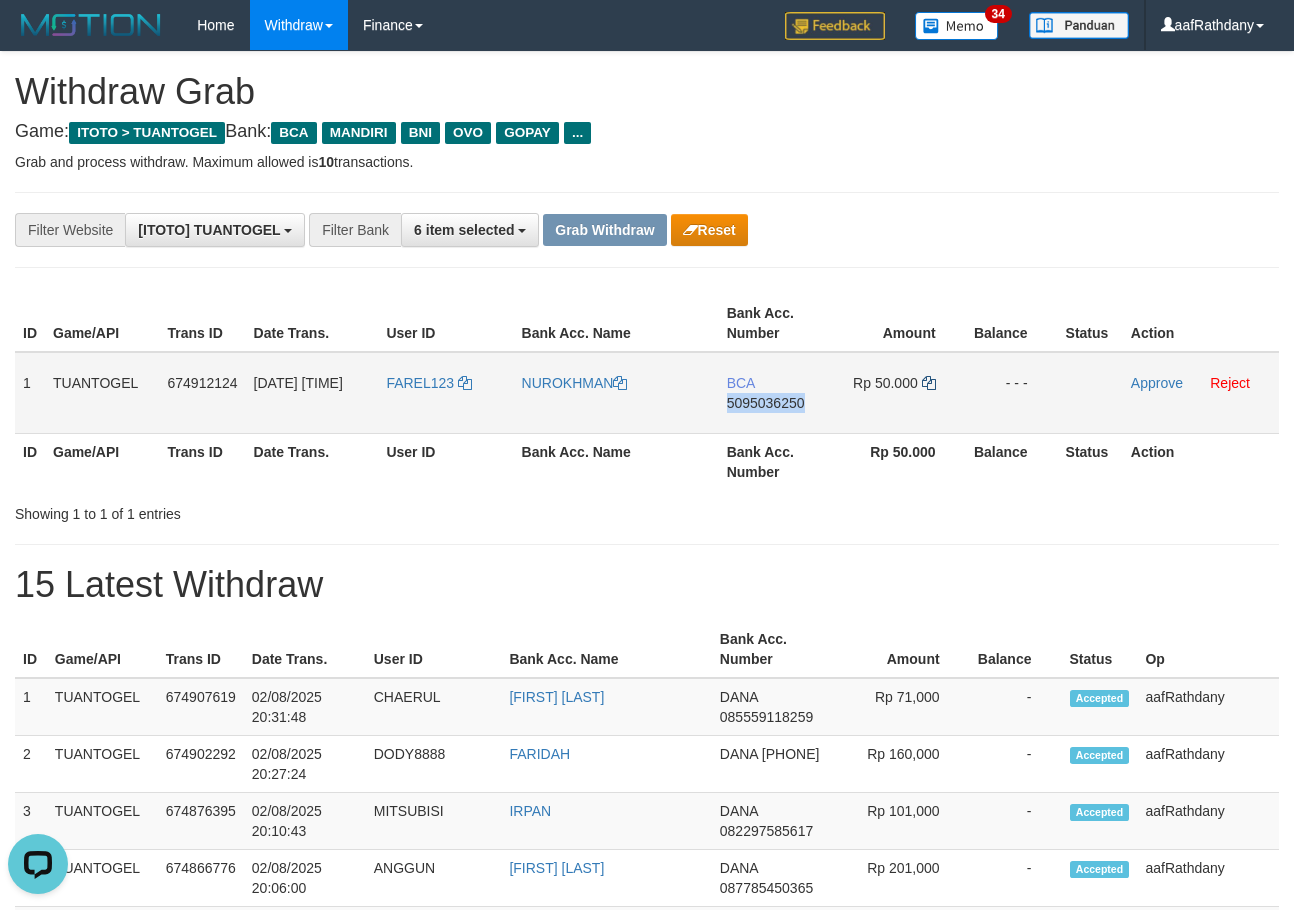 copy on "5095036250" 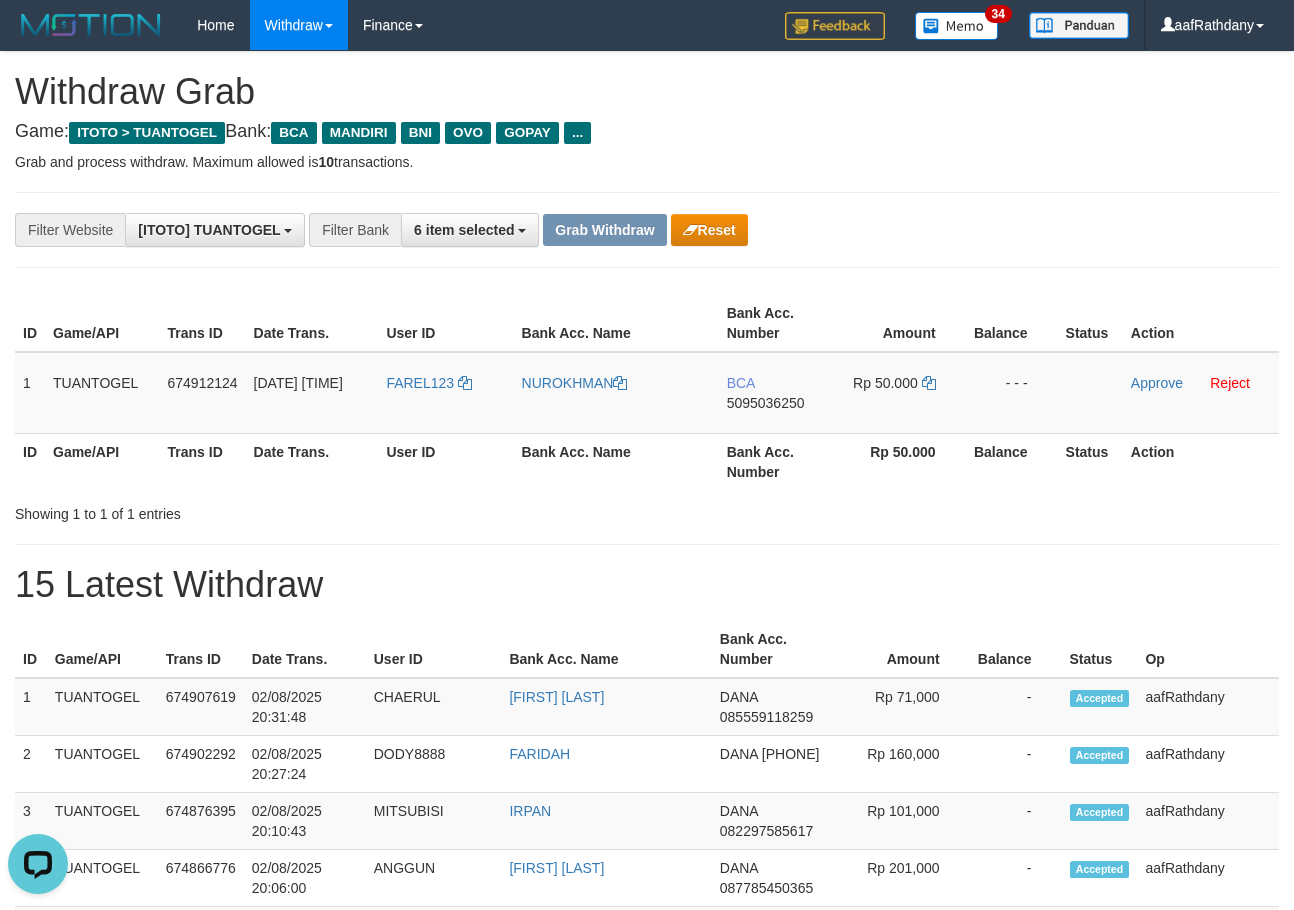click on "**********" at bounding box center (647, 1113) 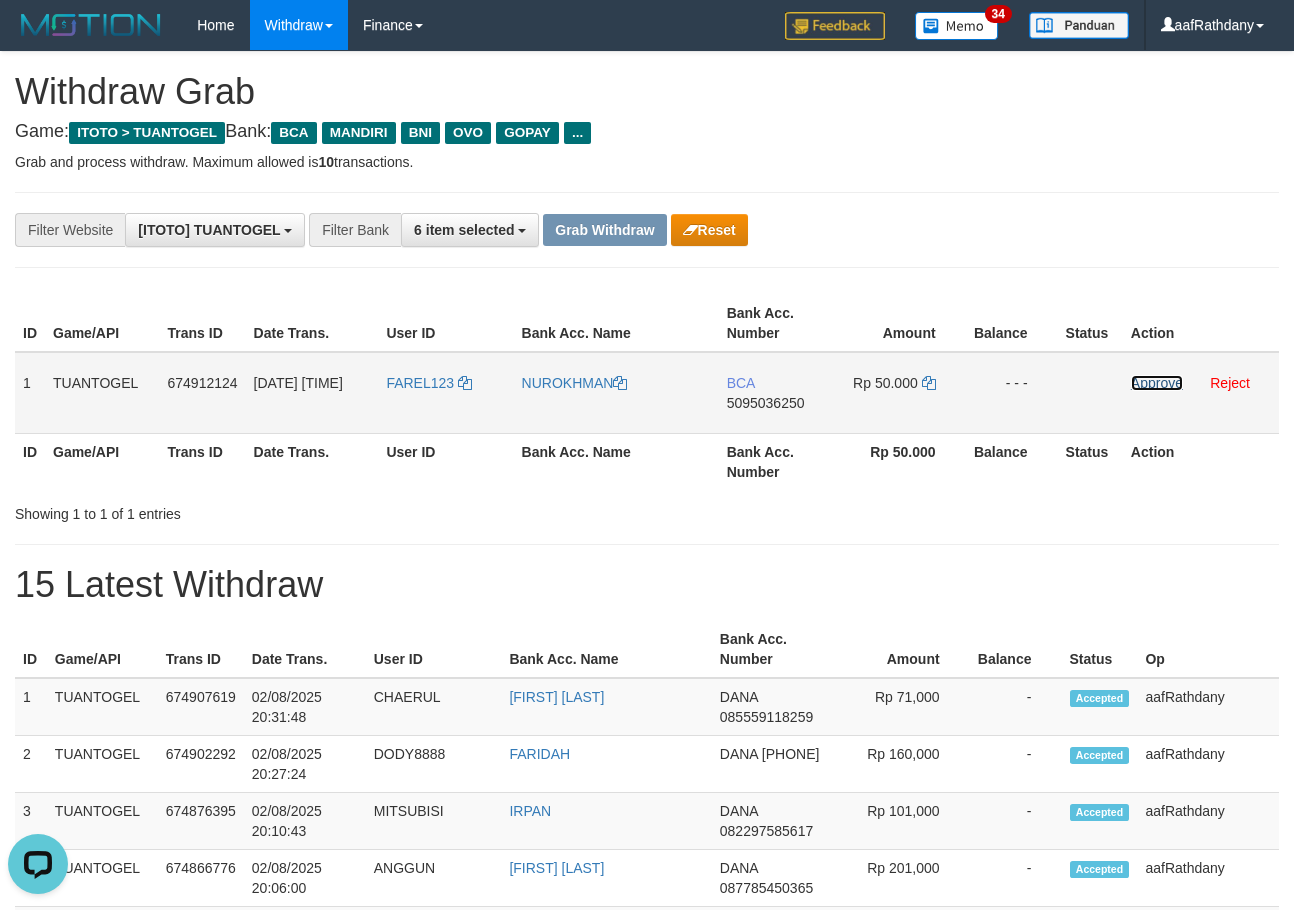 click on "Approve" at bounding box center [1157, 383] 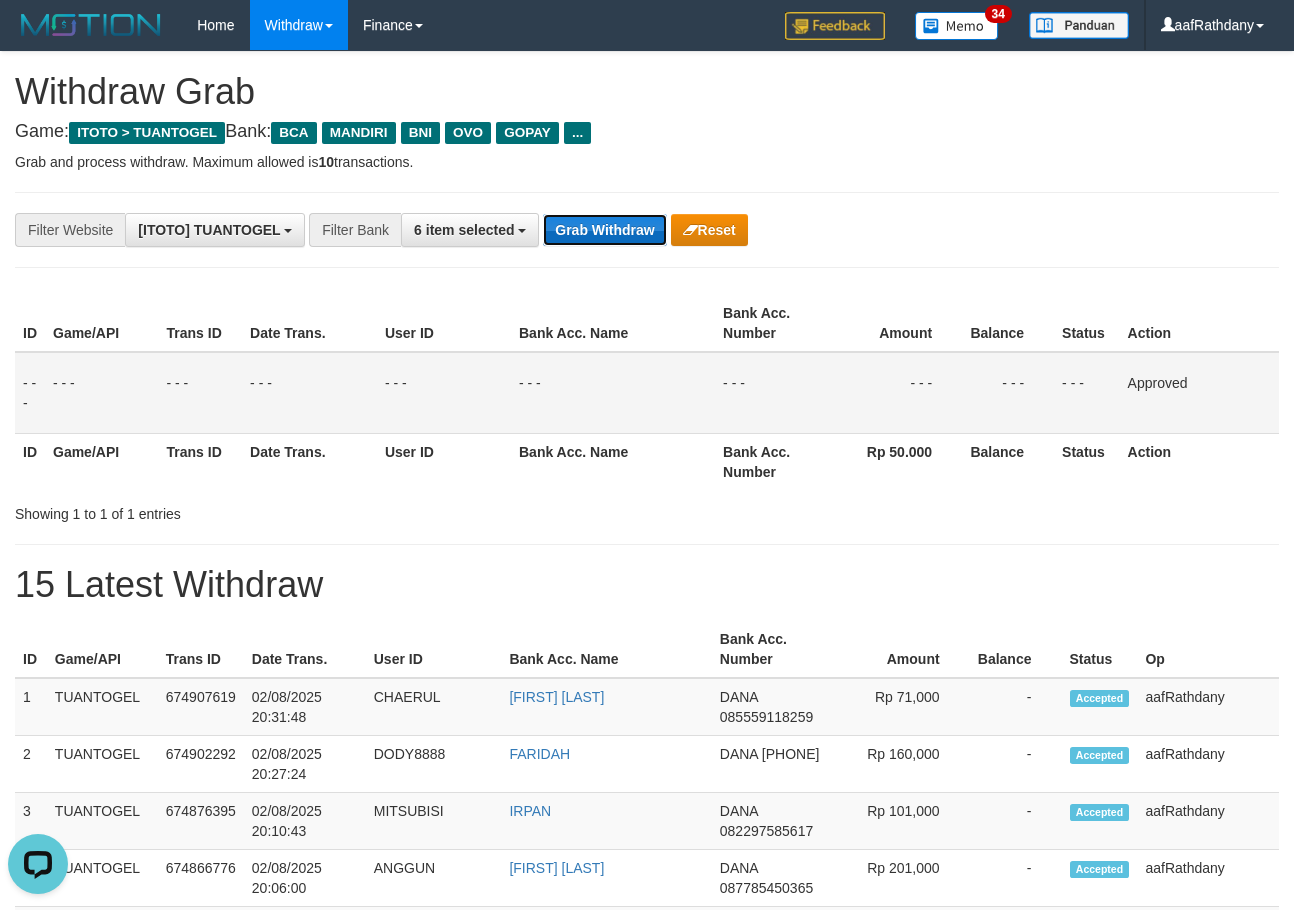 click on "Grab Withdraw" at bounding box center [604, 230] 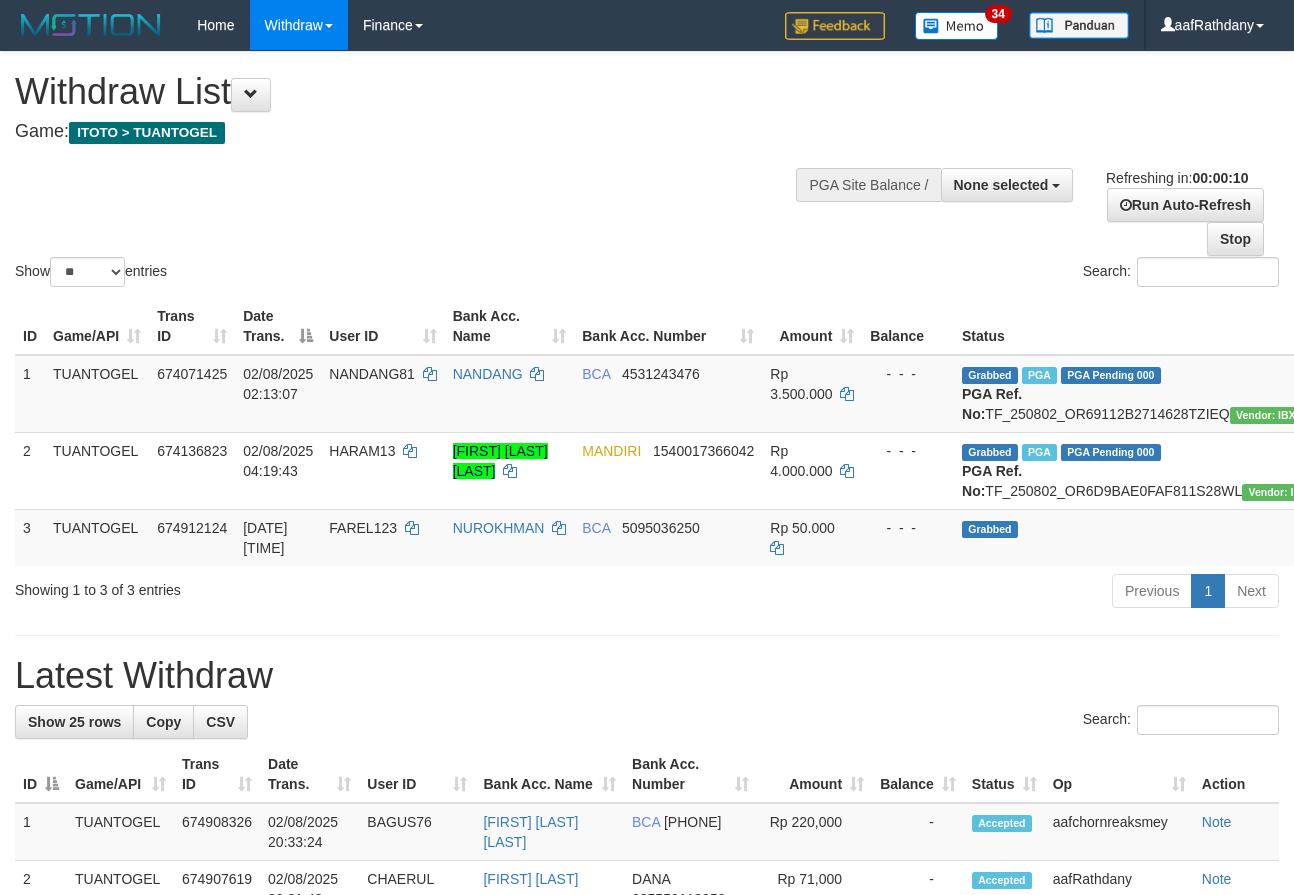 select 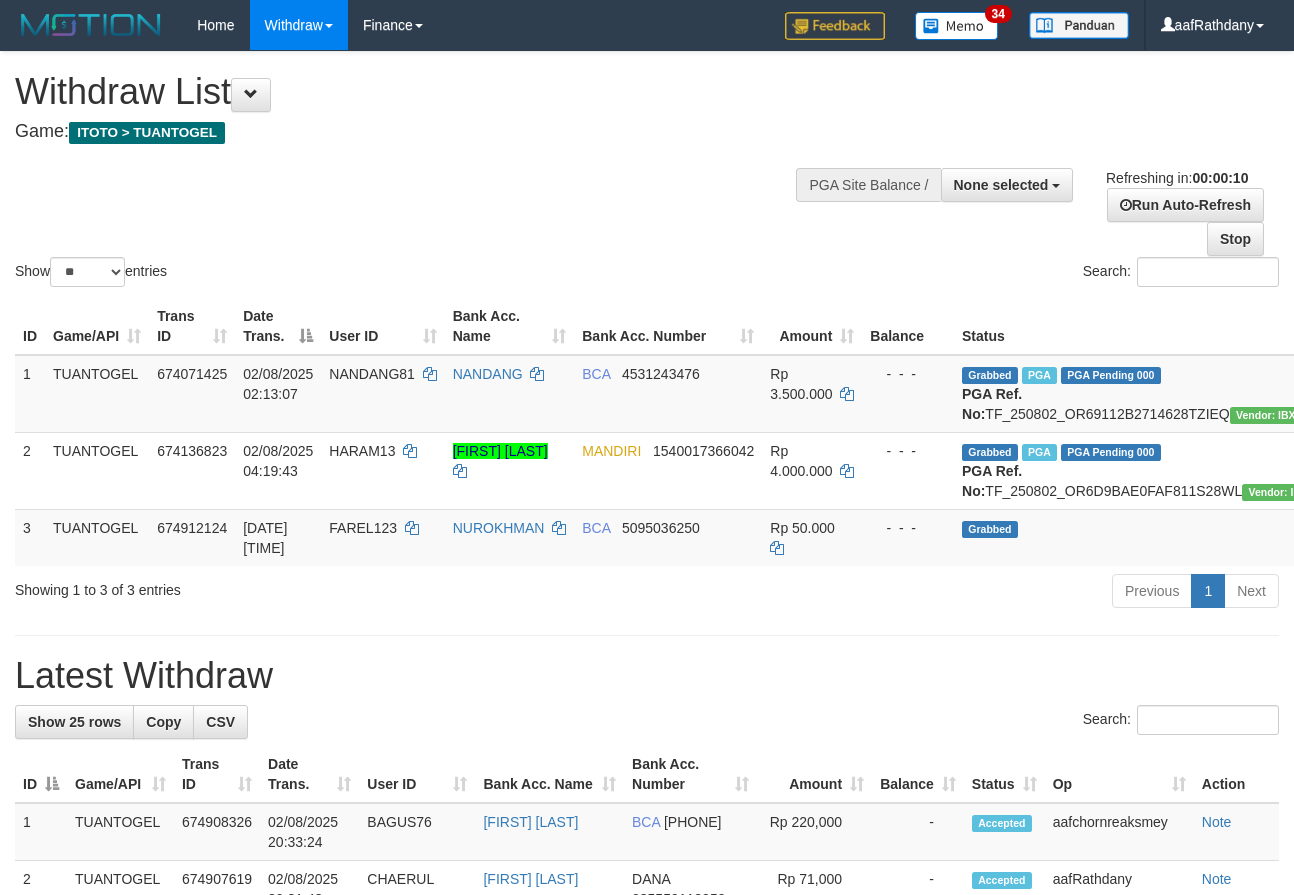 select 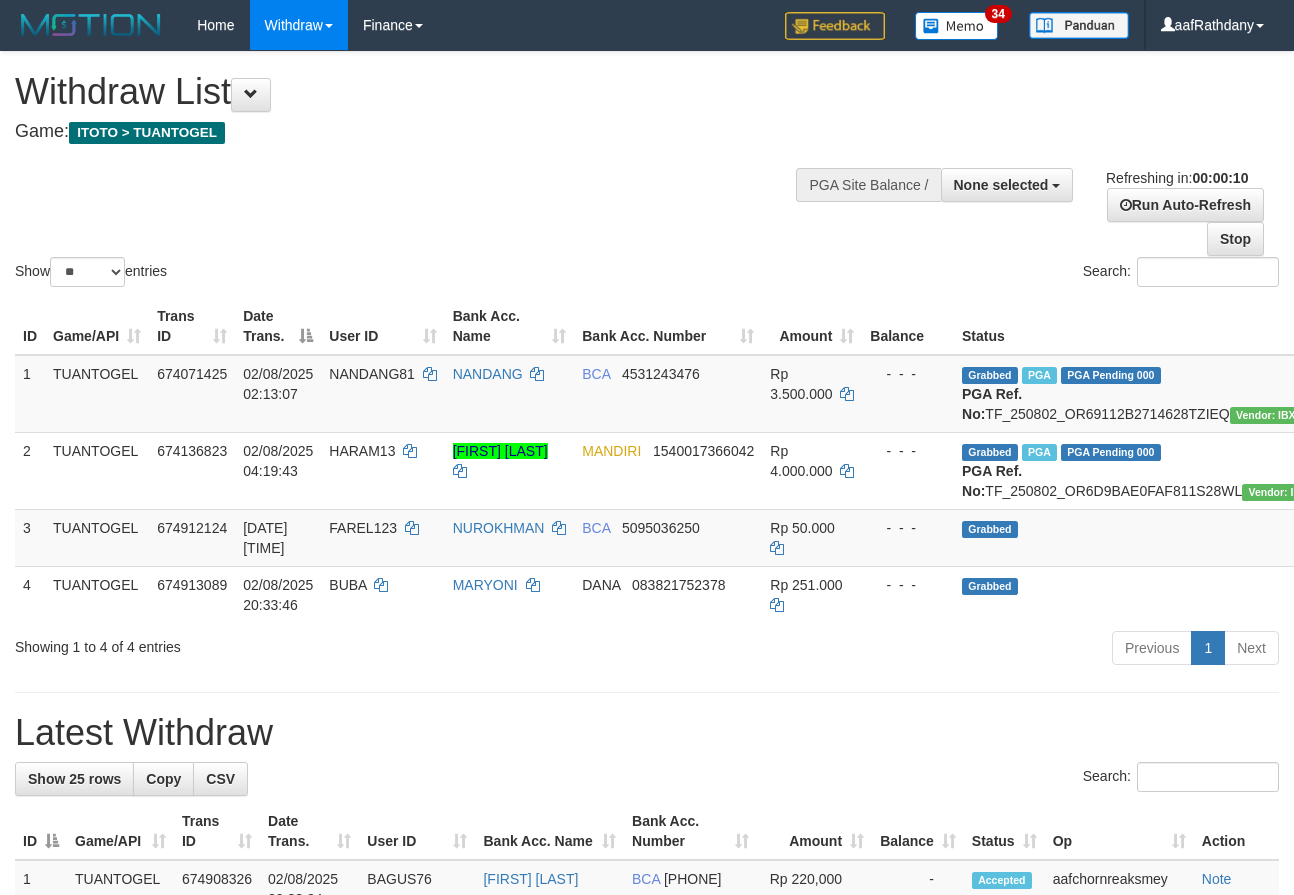 select 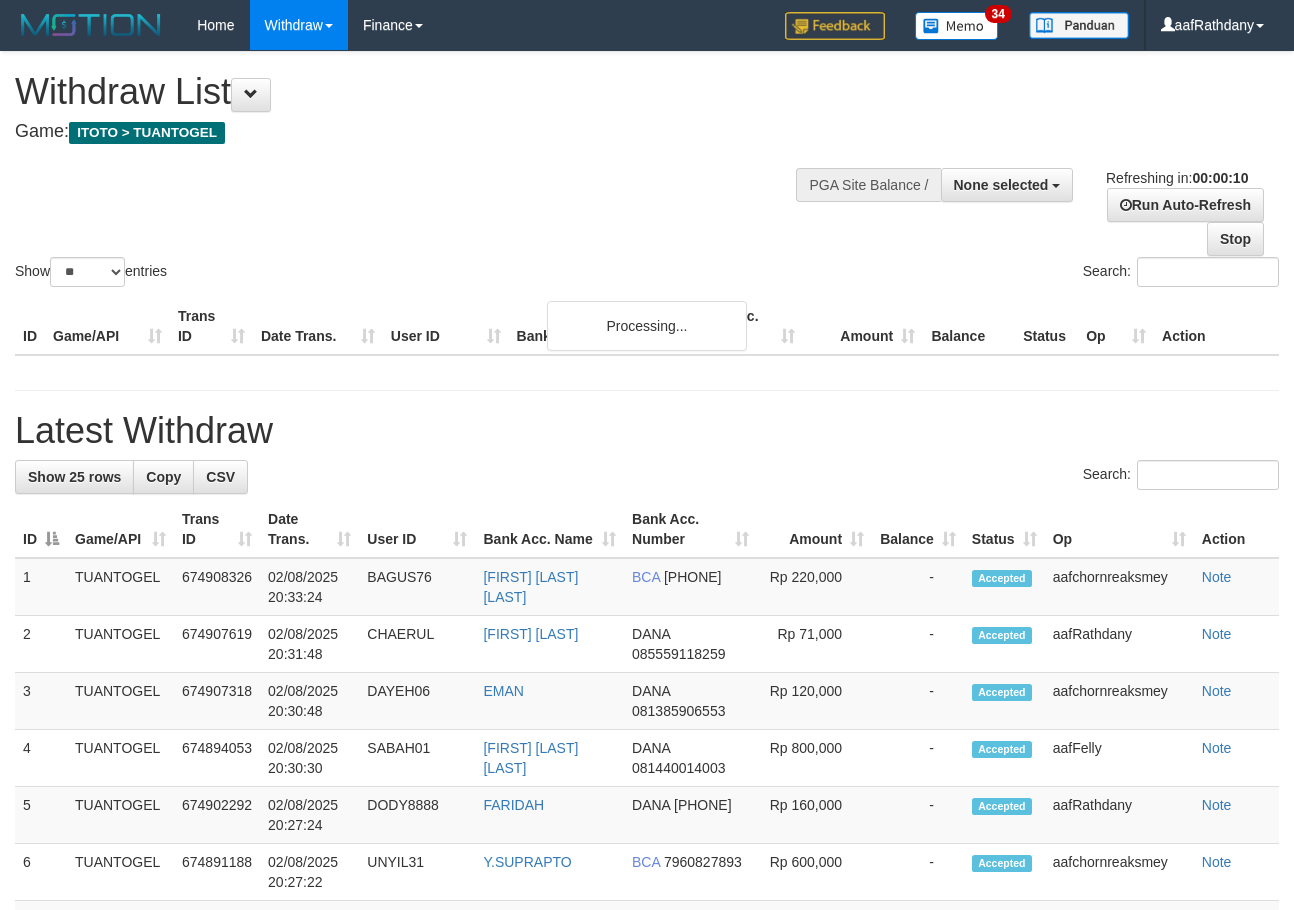 select 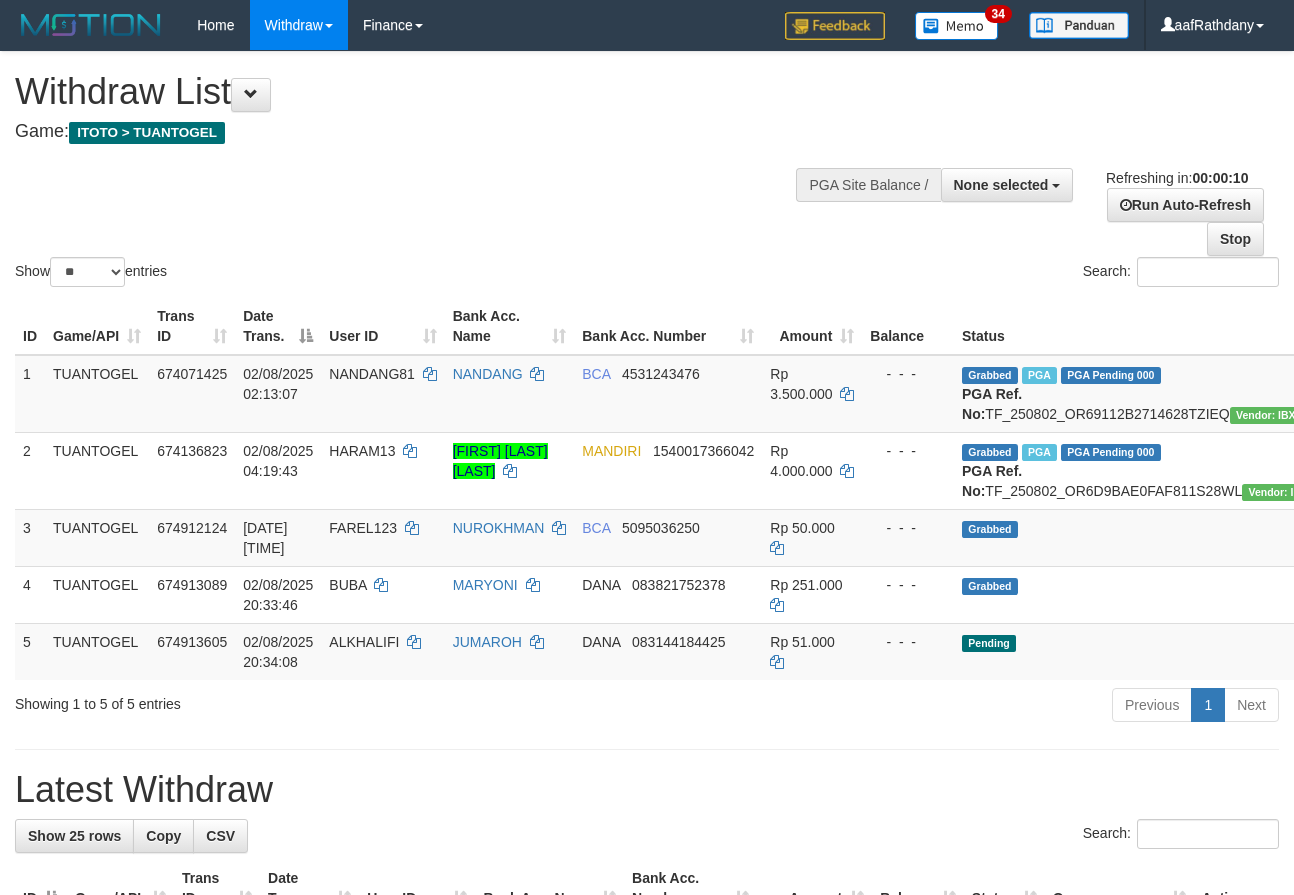 select 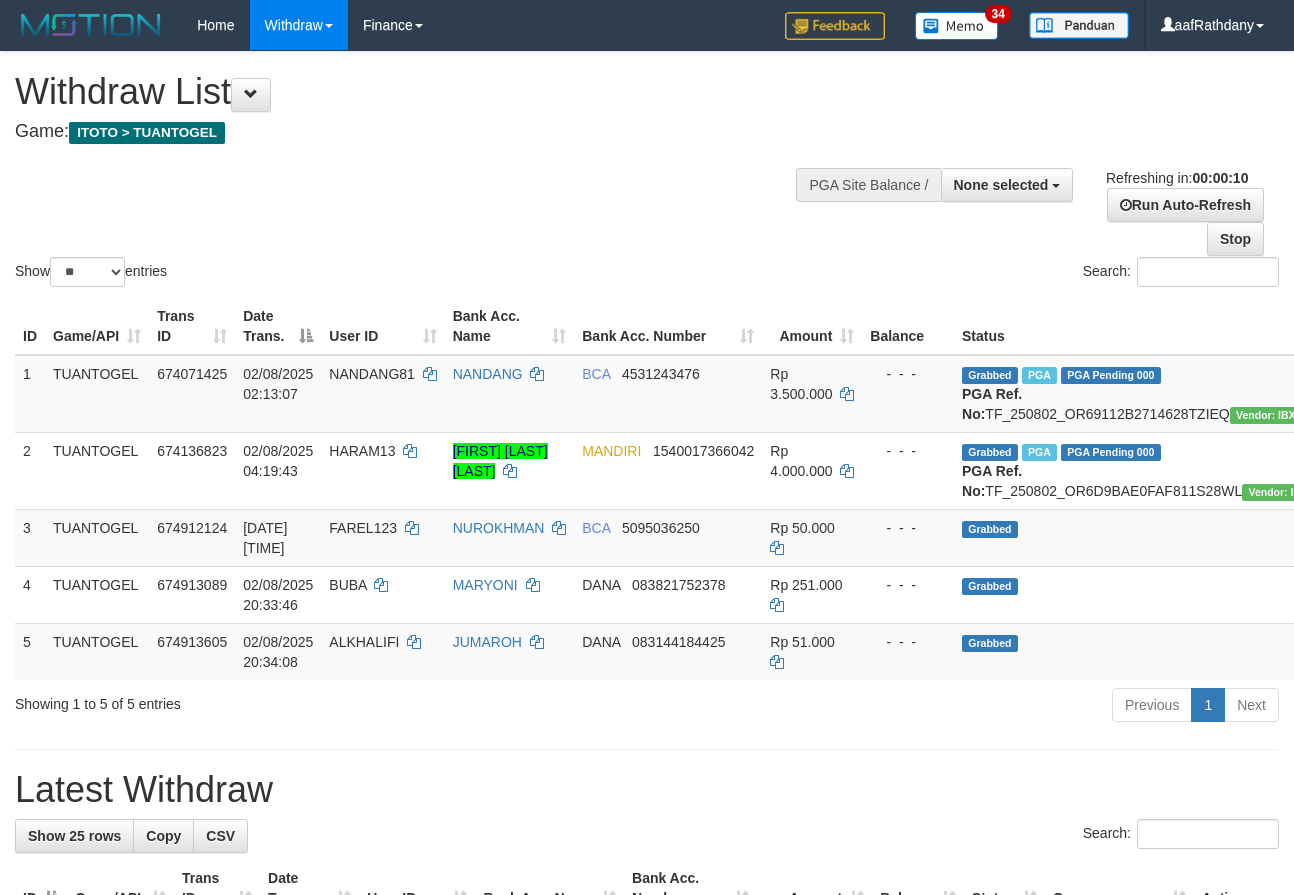 select 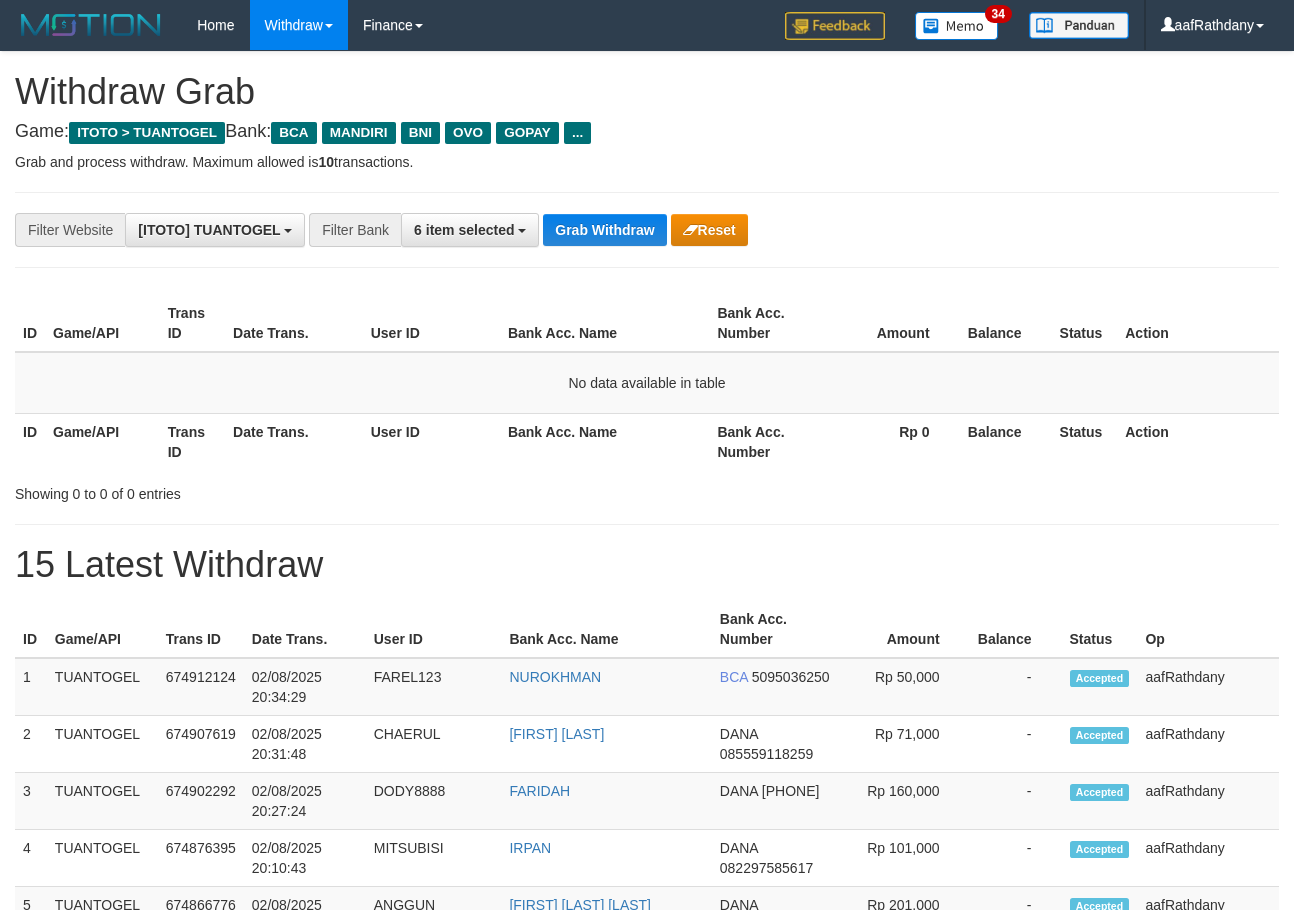 scroll, scrollTop: 0, scrollLeft: 0, axis: both 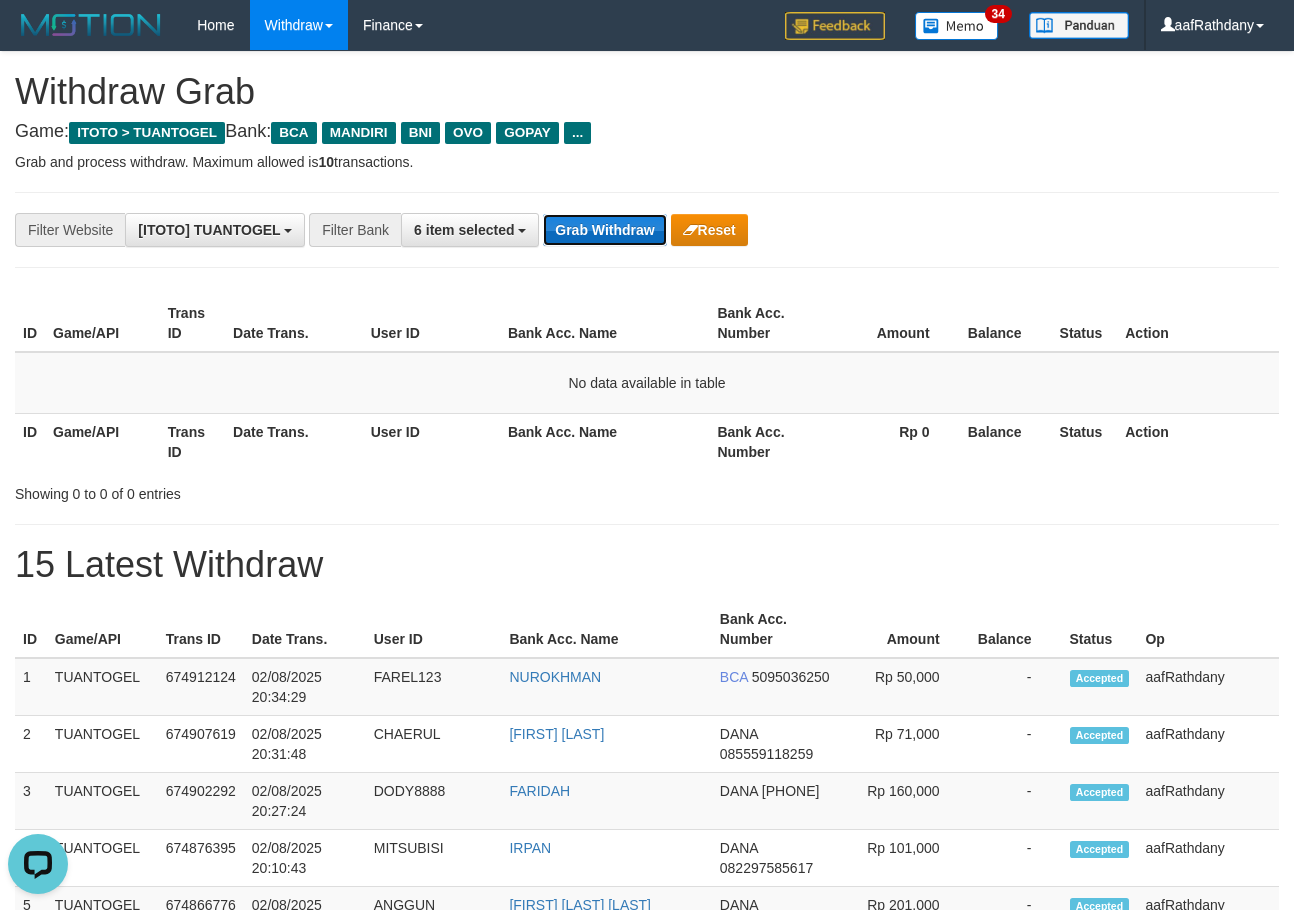 click on "Grab Withdraw" at bounding box center (604, 230) 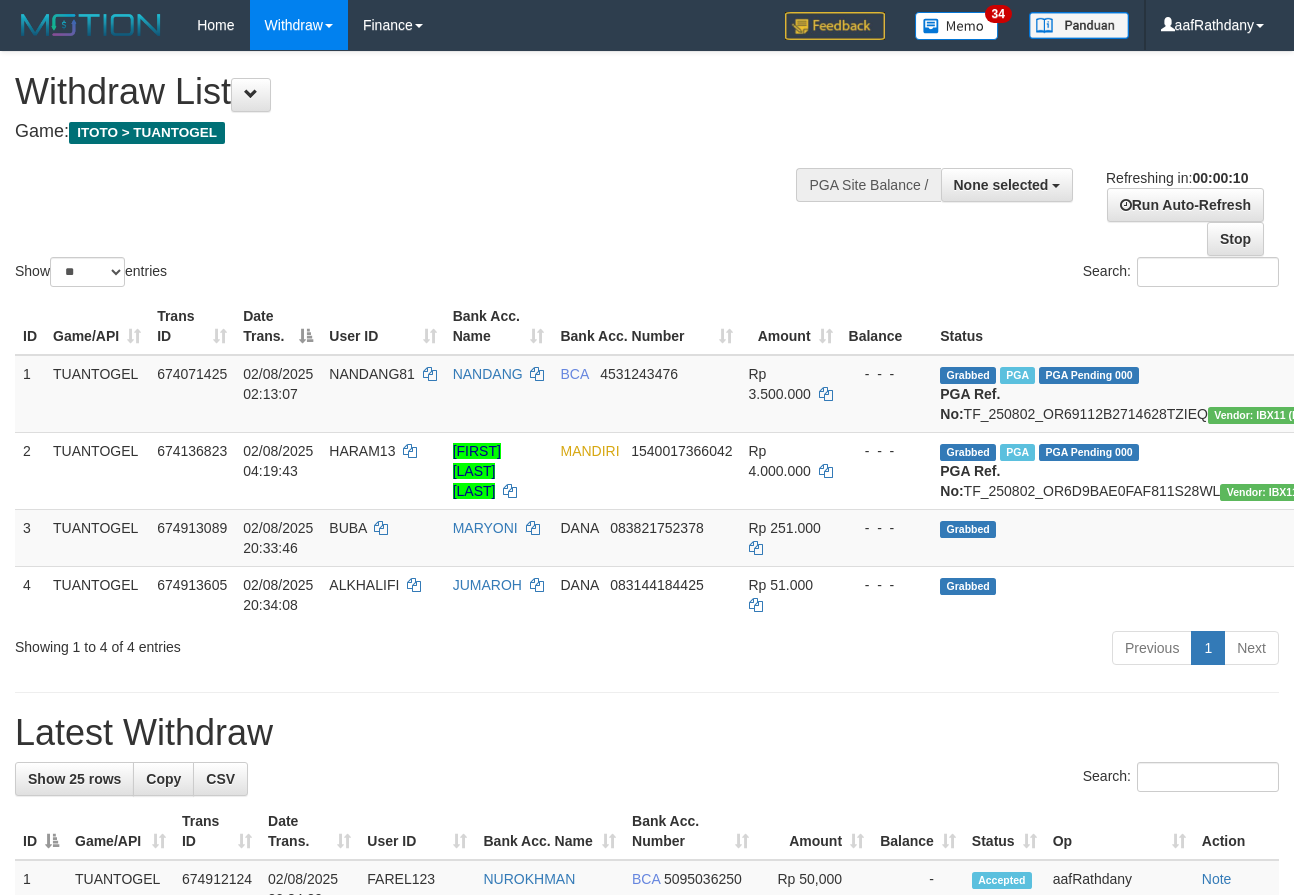 select 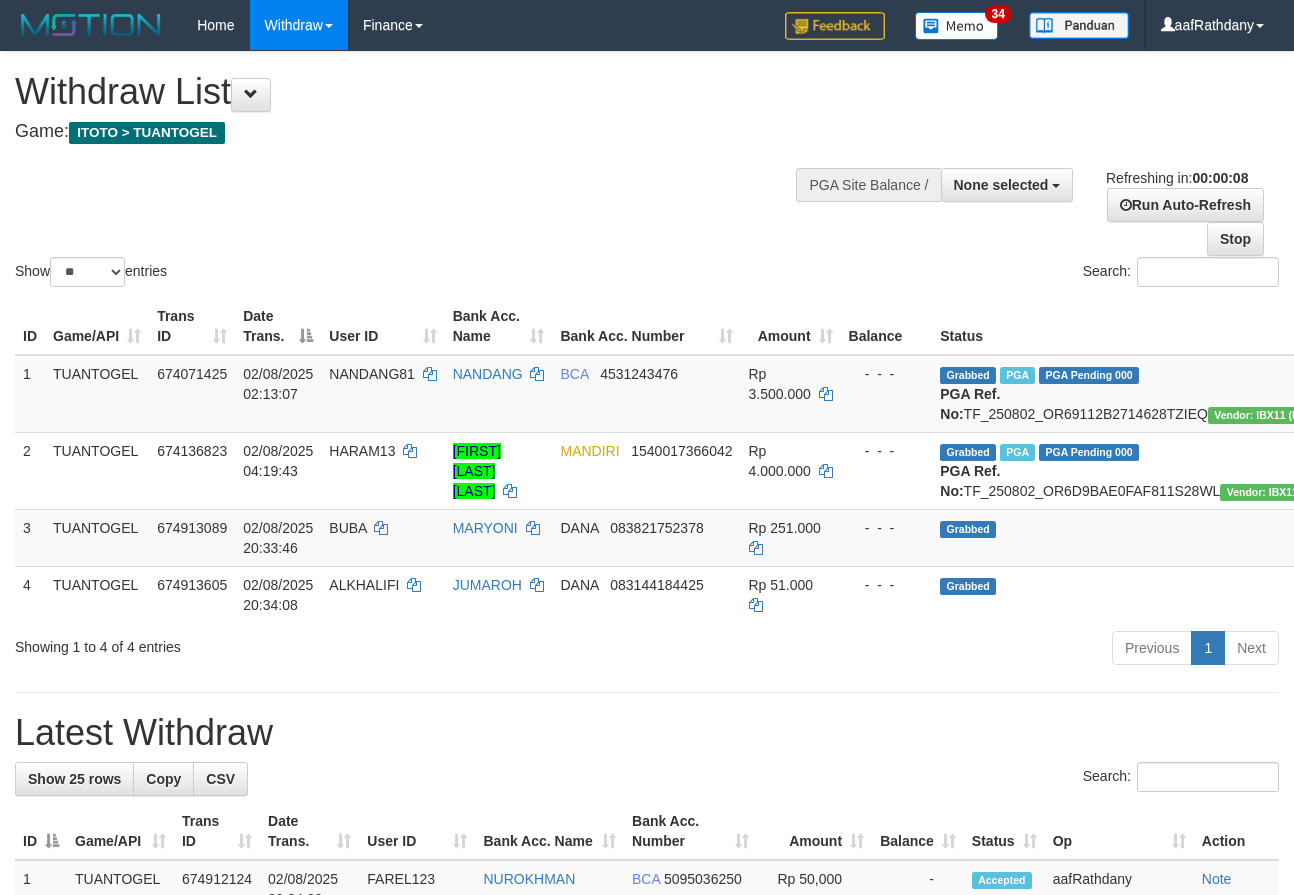 scroll, scrollTop: 0, scrollLeft: 0, axis: both 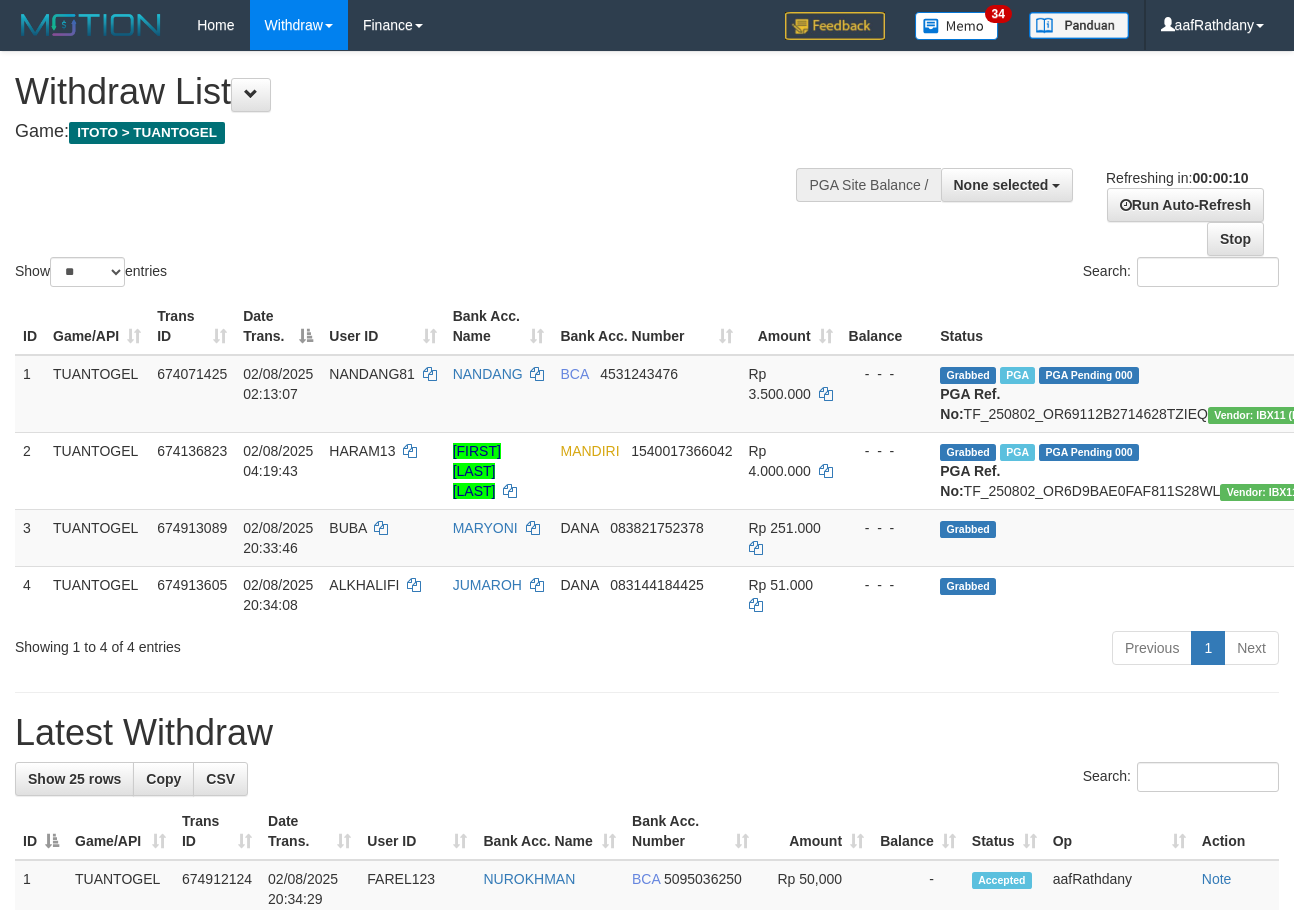 select 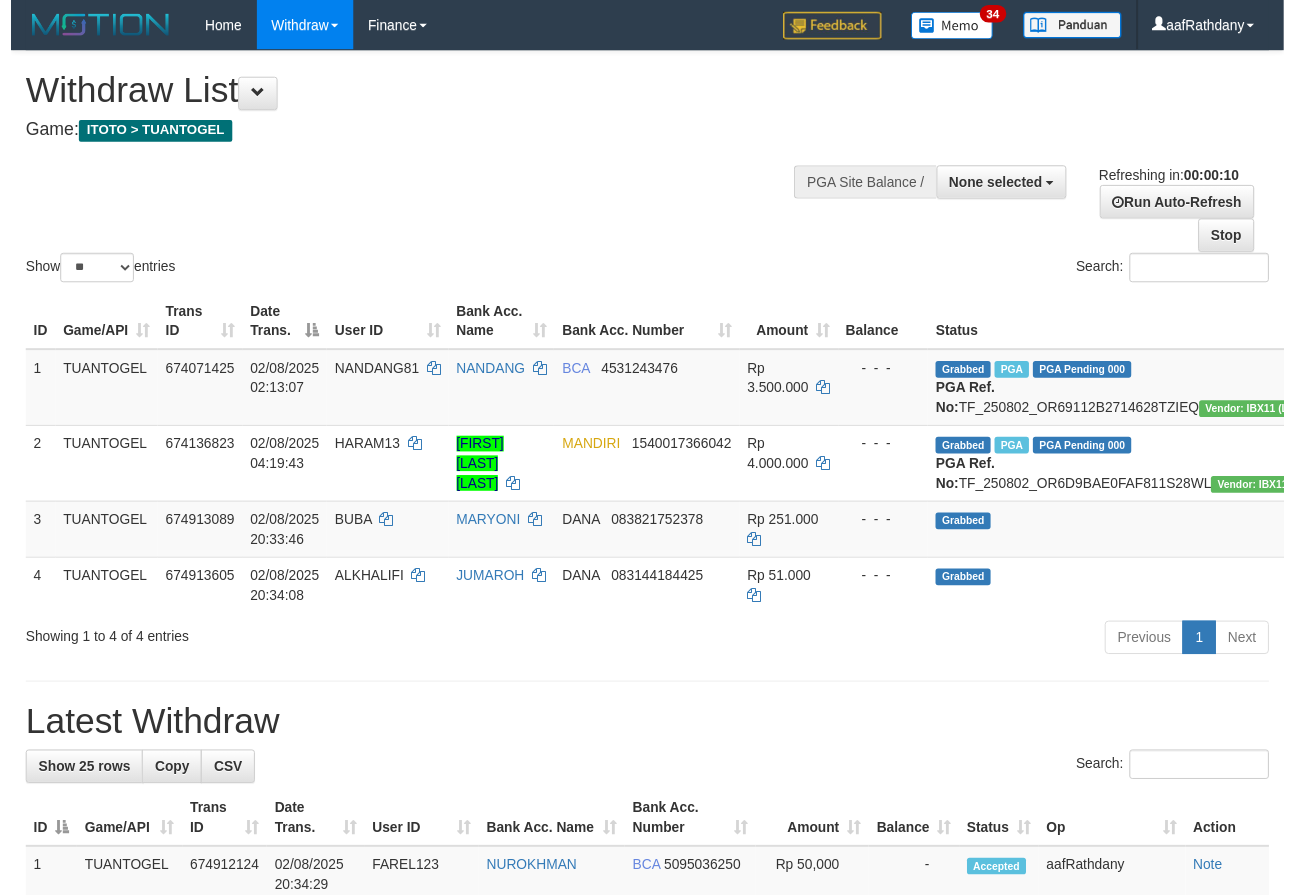 scroll, scrollTop: 0, scrollLeft: 0, axis: both 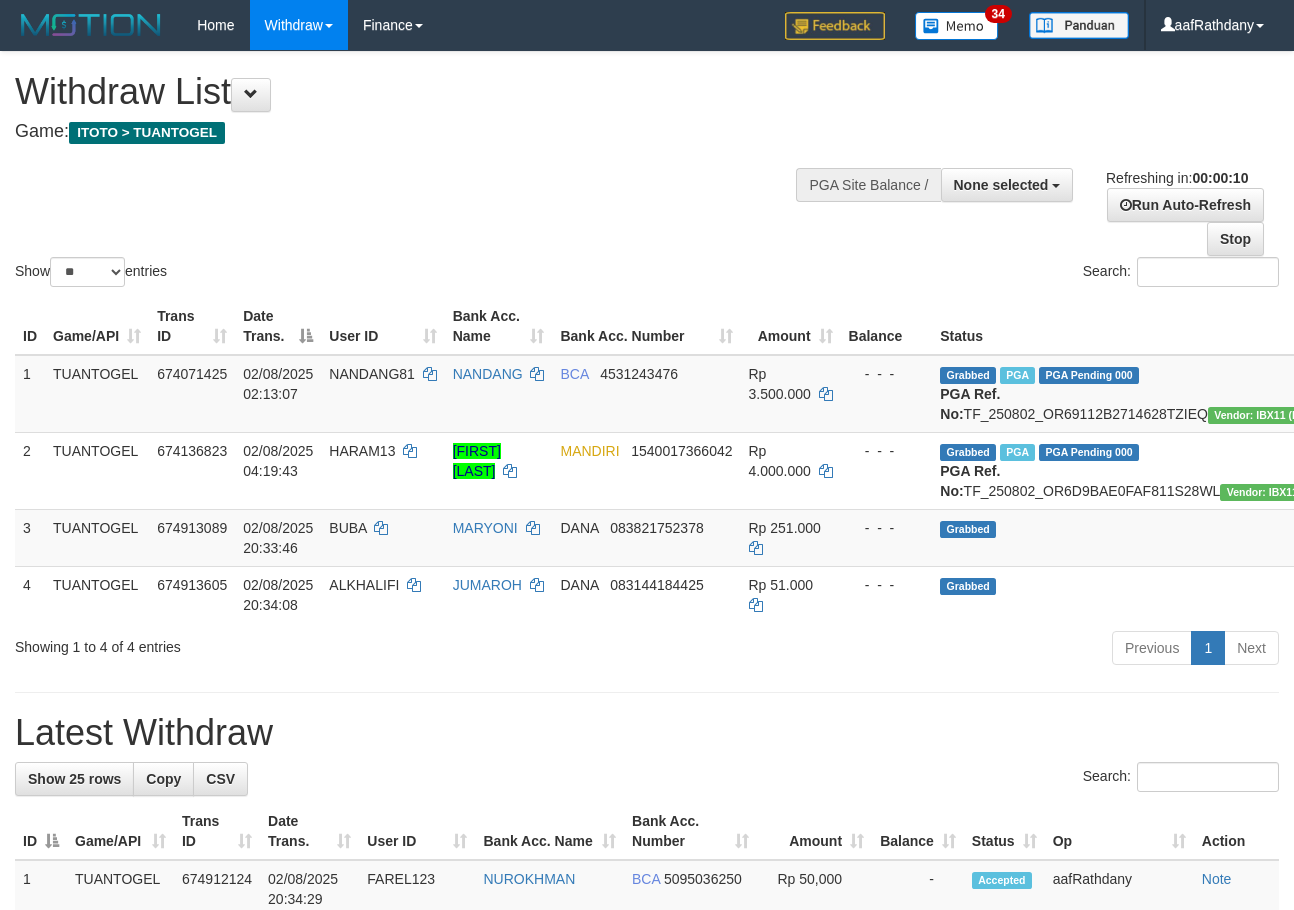 select 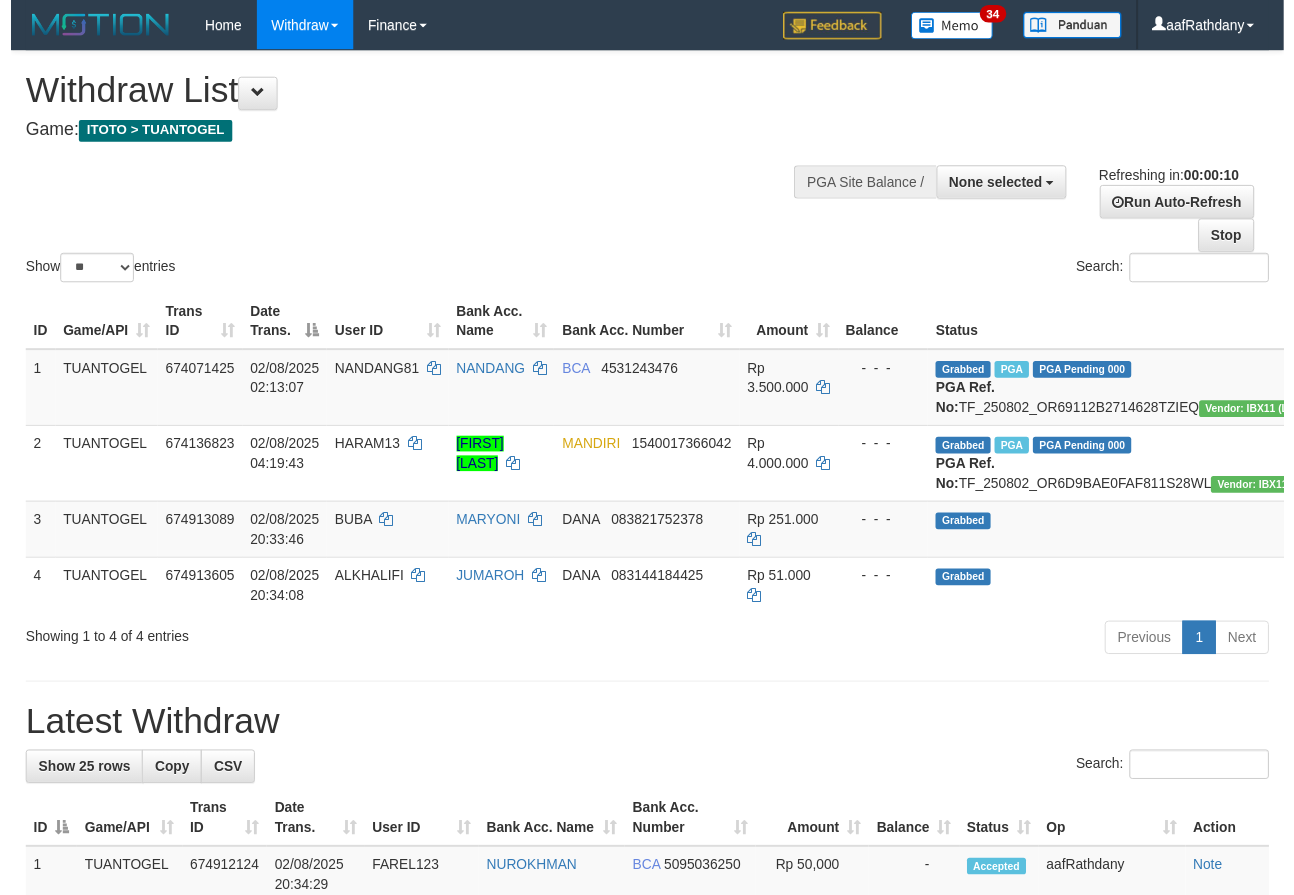 scroll, scrollTop: 0, scrollLeft: 0, axis: both 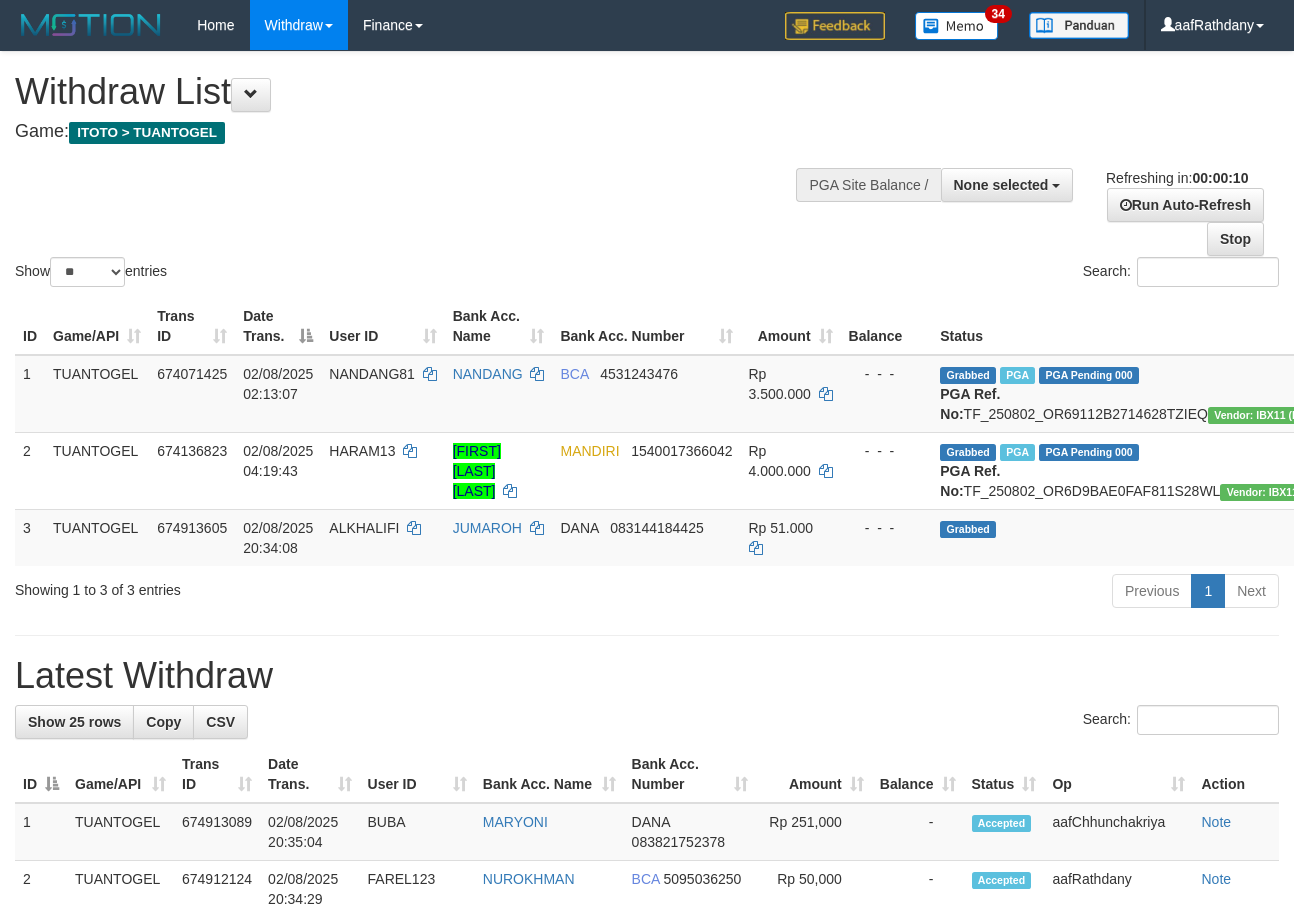 select 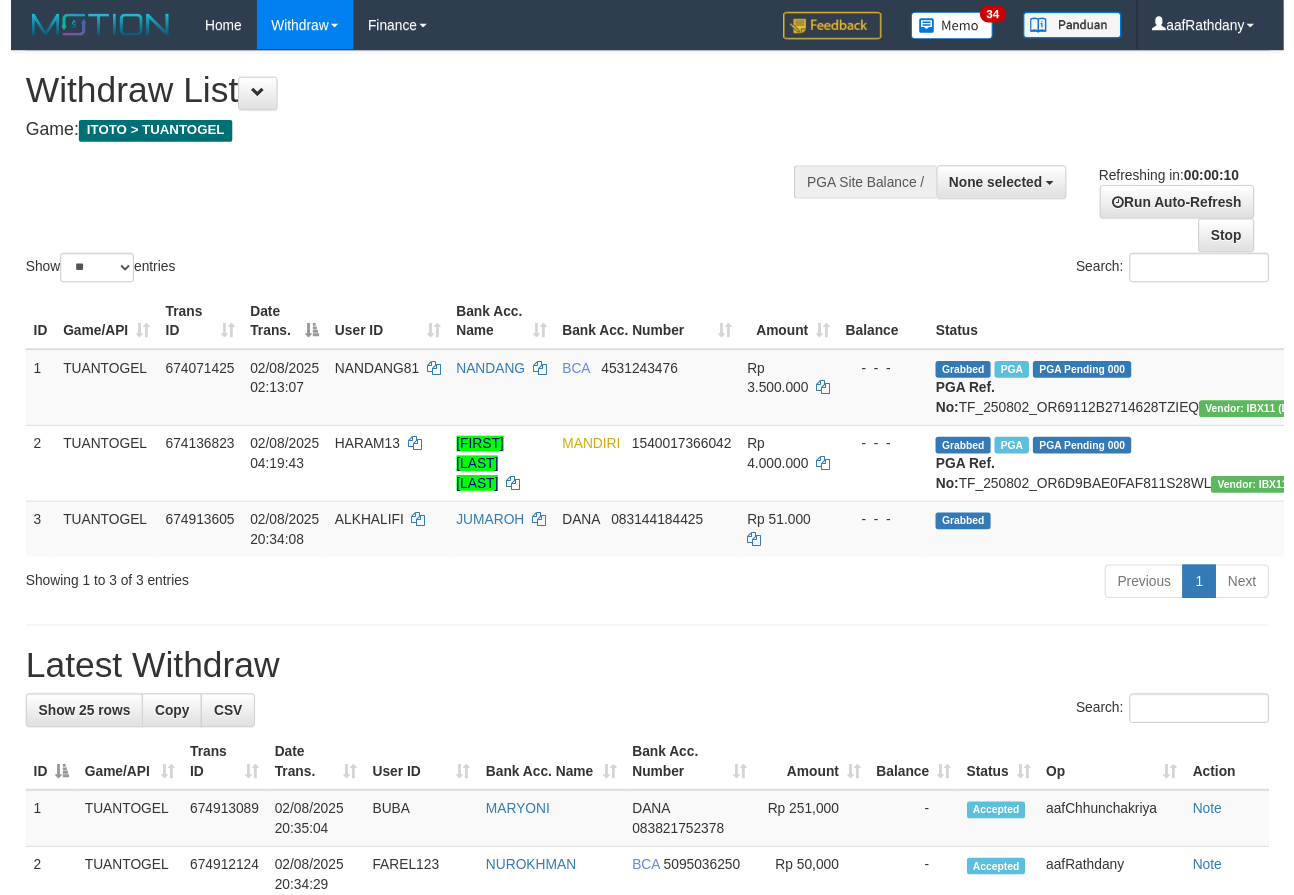 scroll, scrollTop: 0, scrollLeft: 0, axis: both 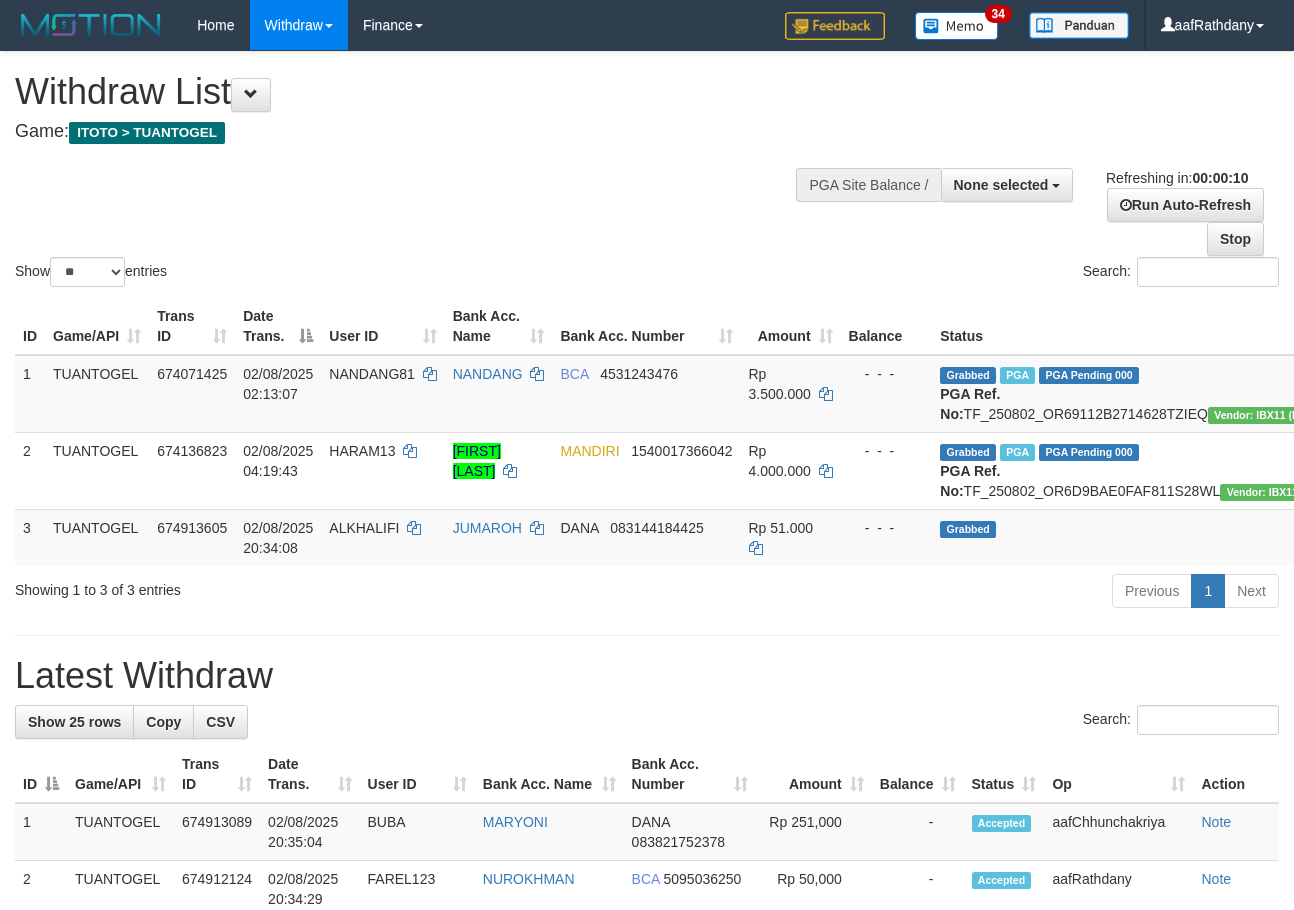 select 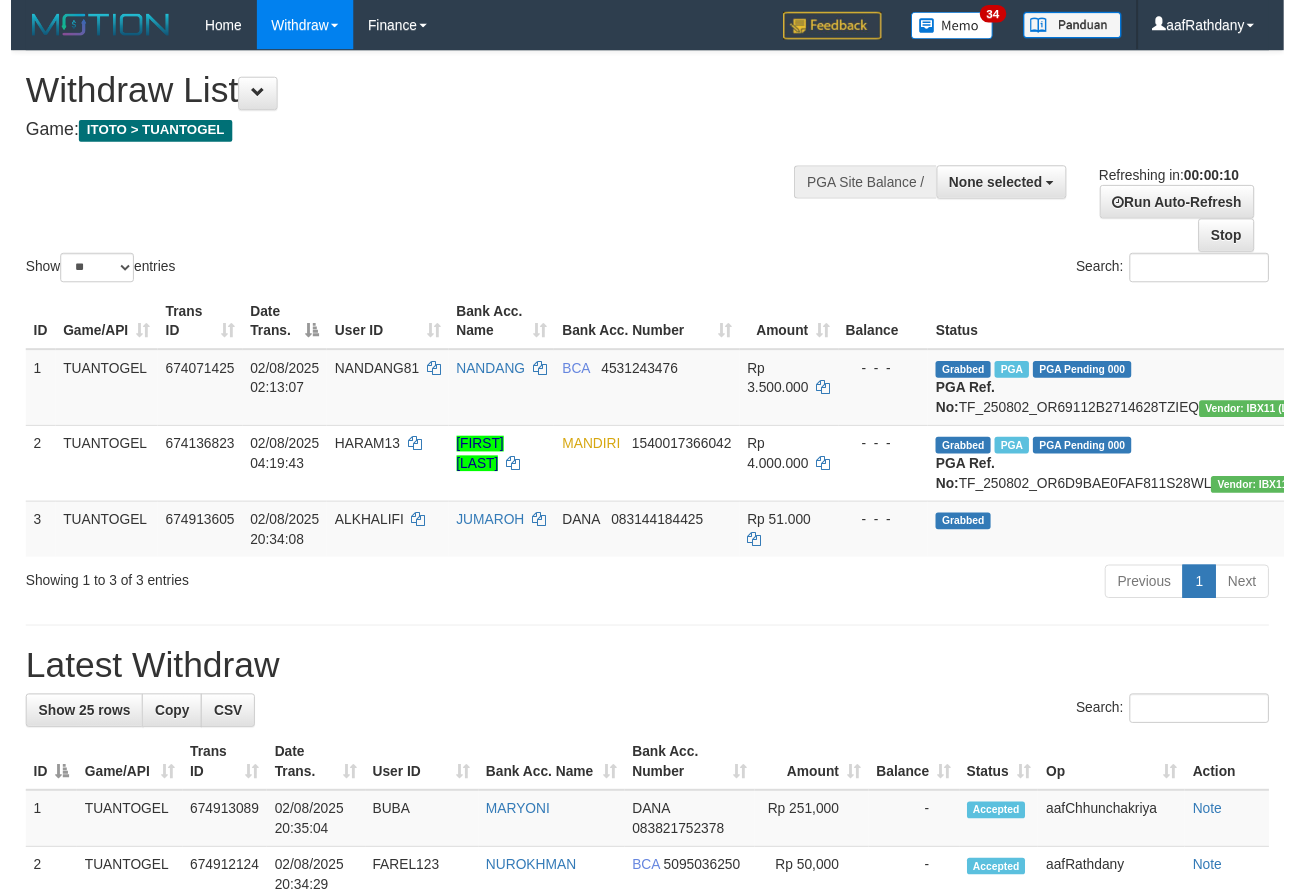 scroll, scrollTop: 0, scrollLeft: 0, axis: both 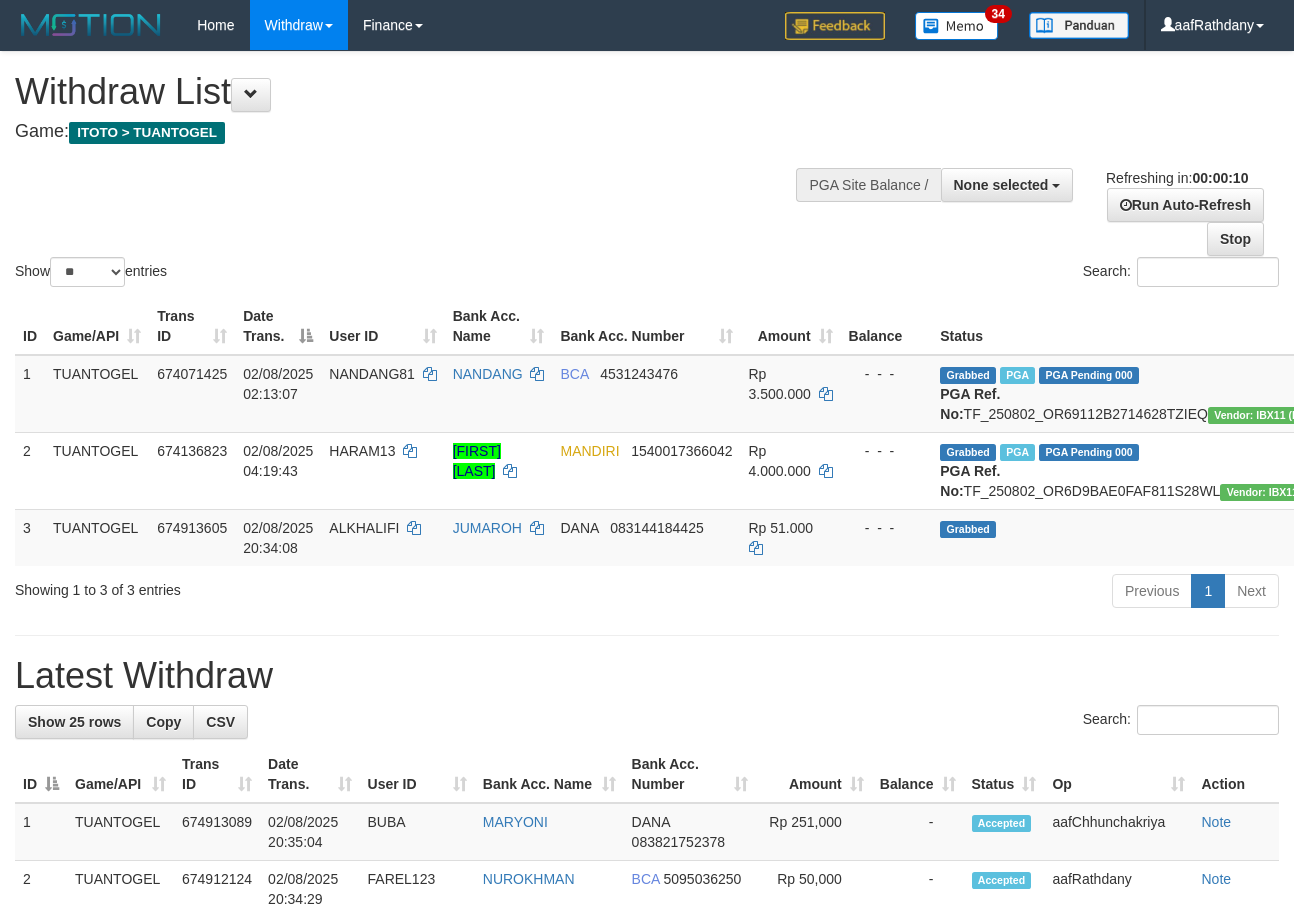 select 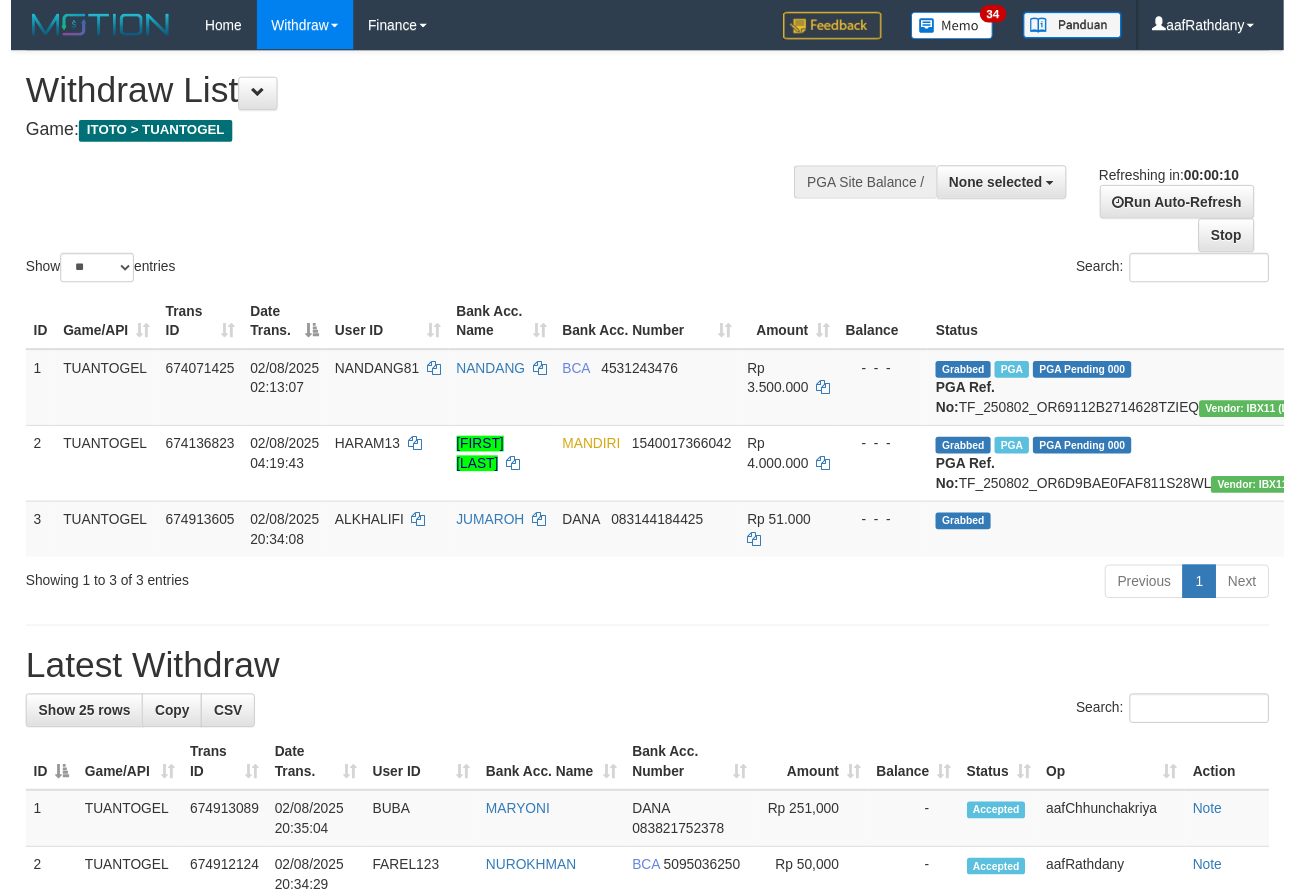 scroll, scrollTop: 0, scrollLeft: 0, axis: both 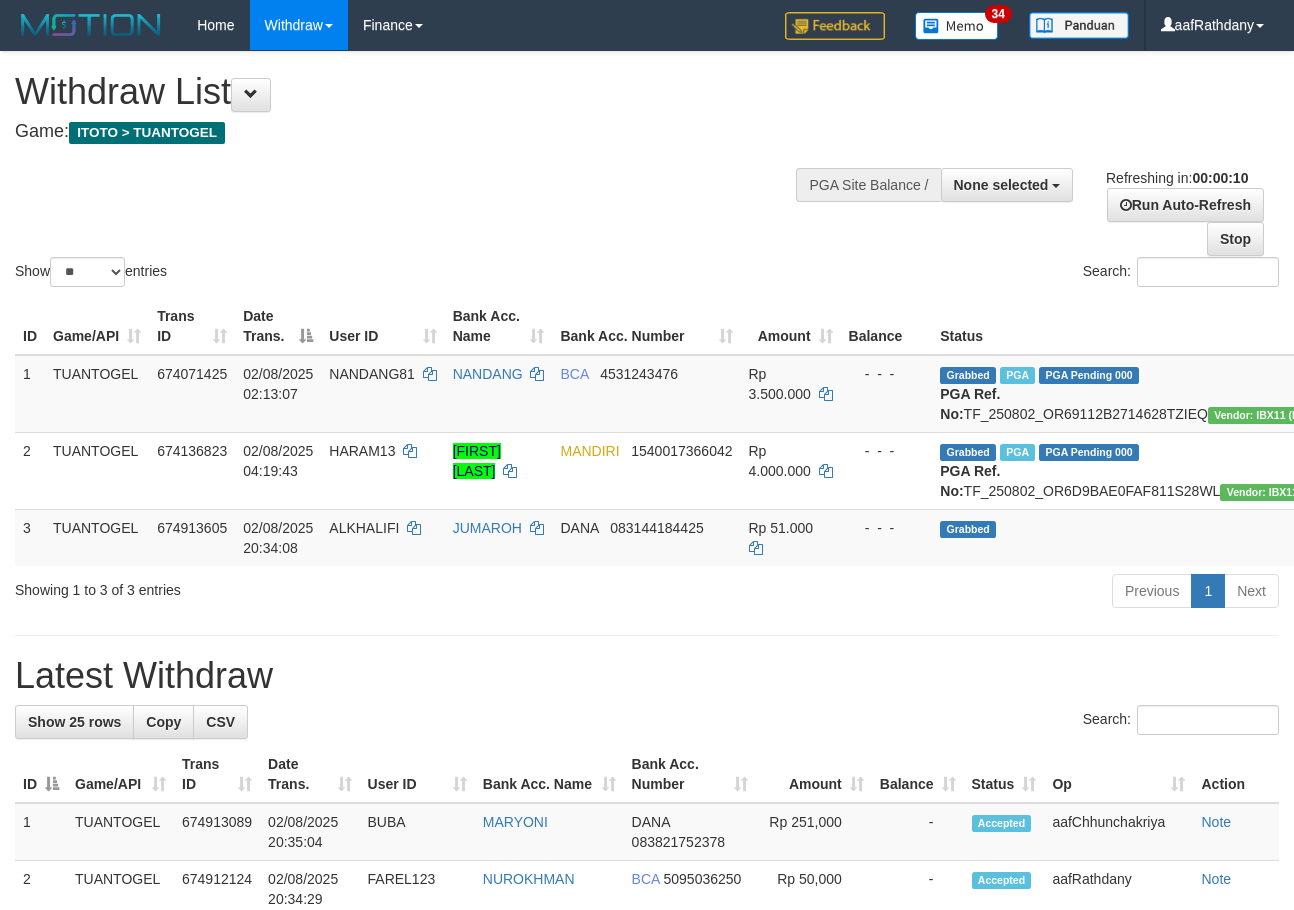 select 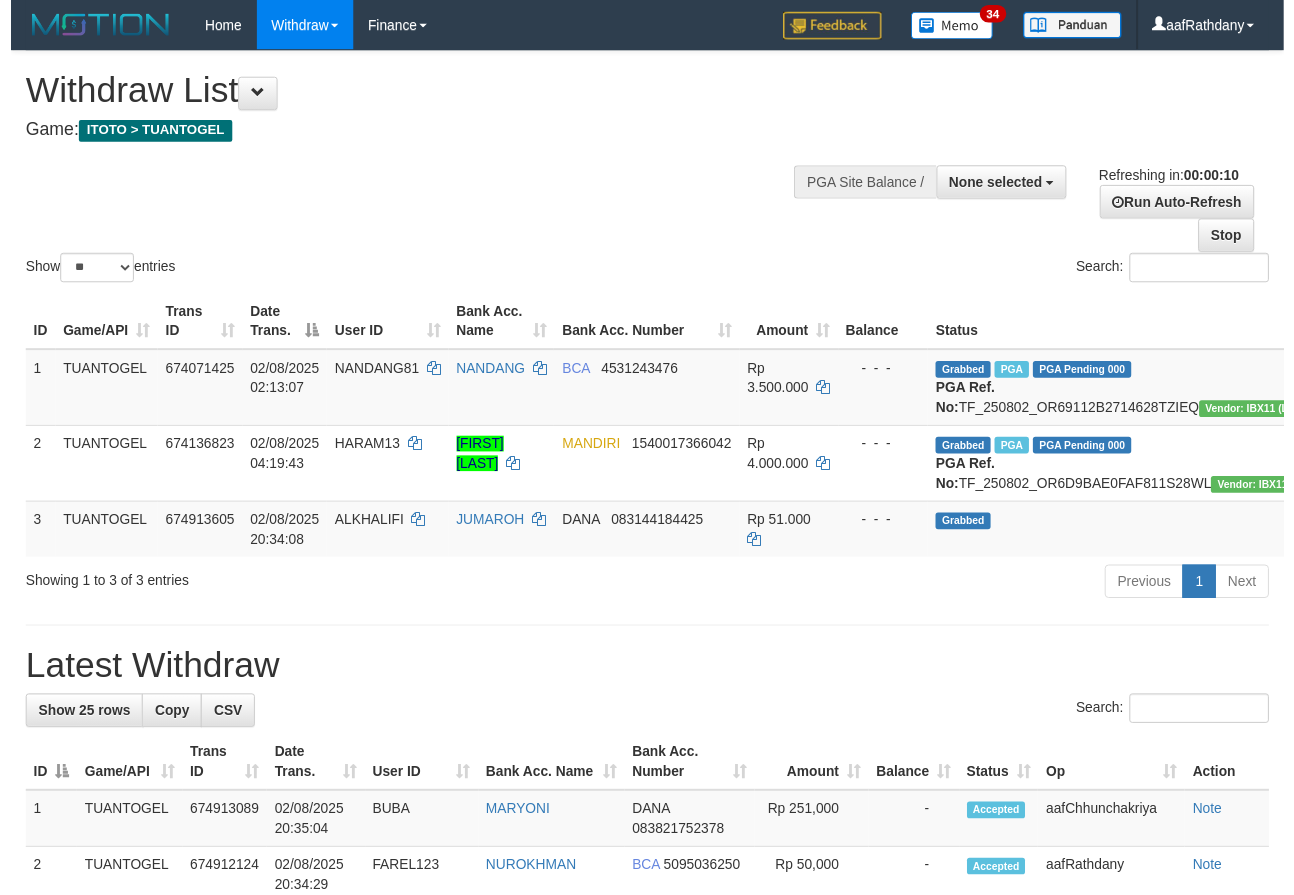 scroll, scrollTop: 0, scrollLeft: 0, axis: both 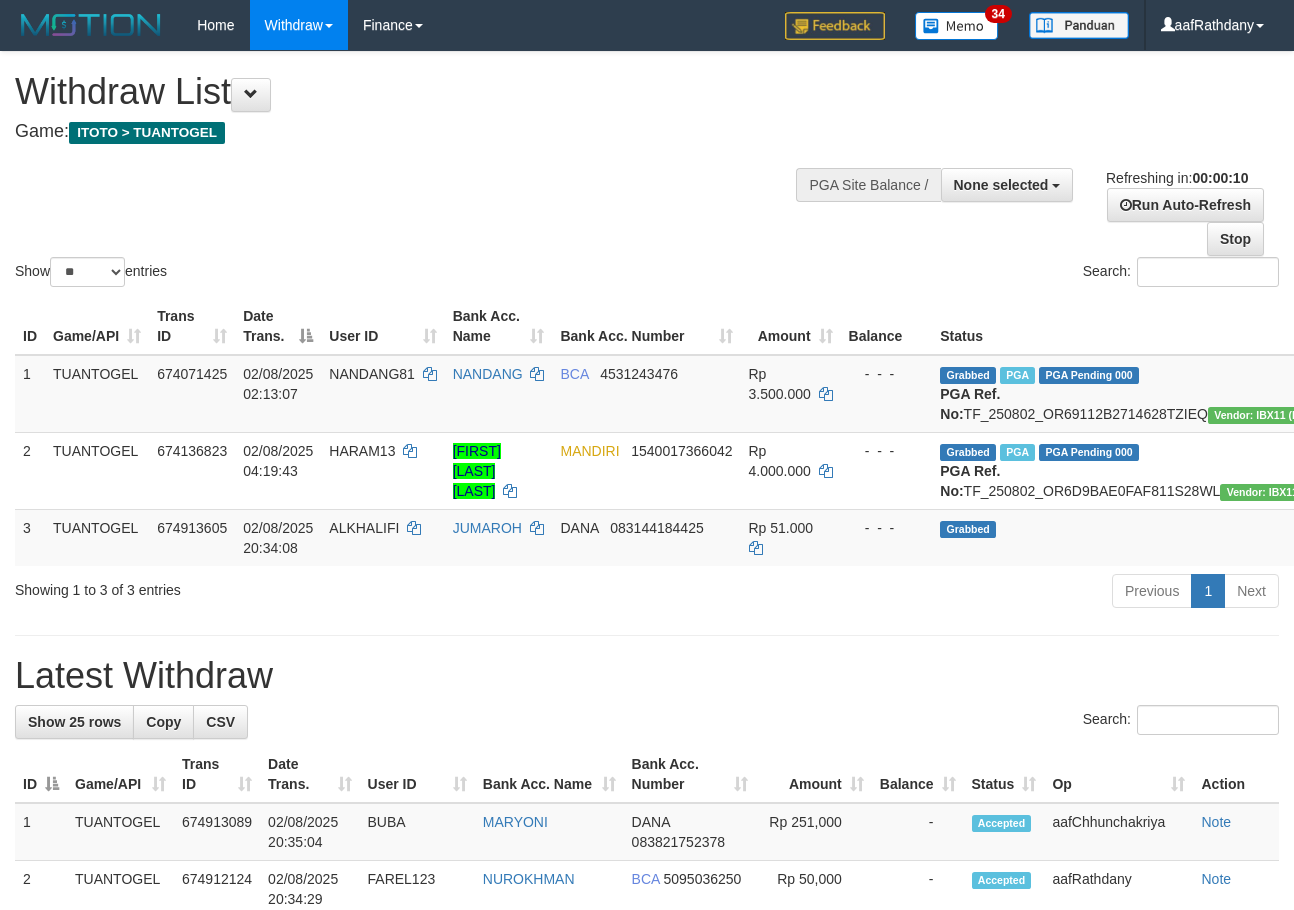 select 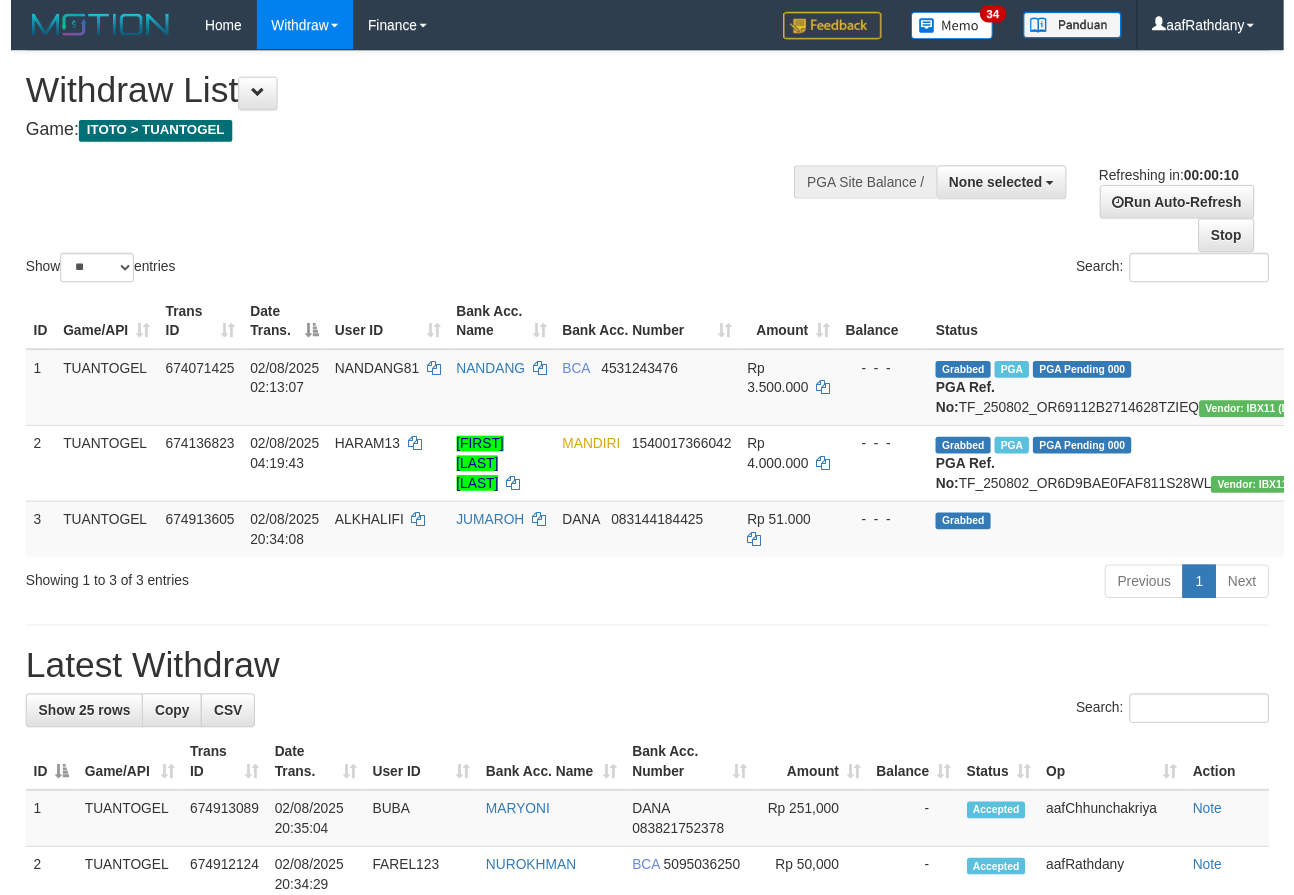 scroll, scrollTop: 0, scrollLeft: 0, axis: both 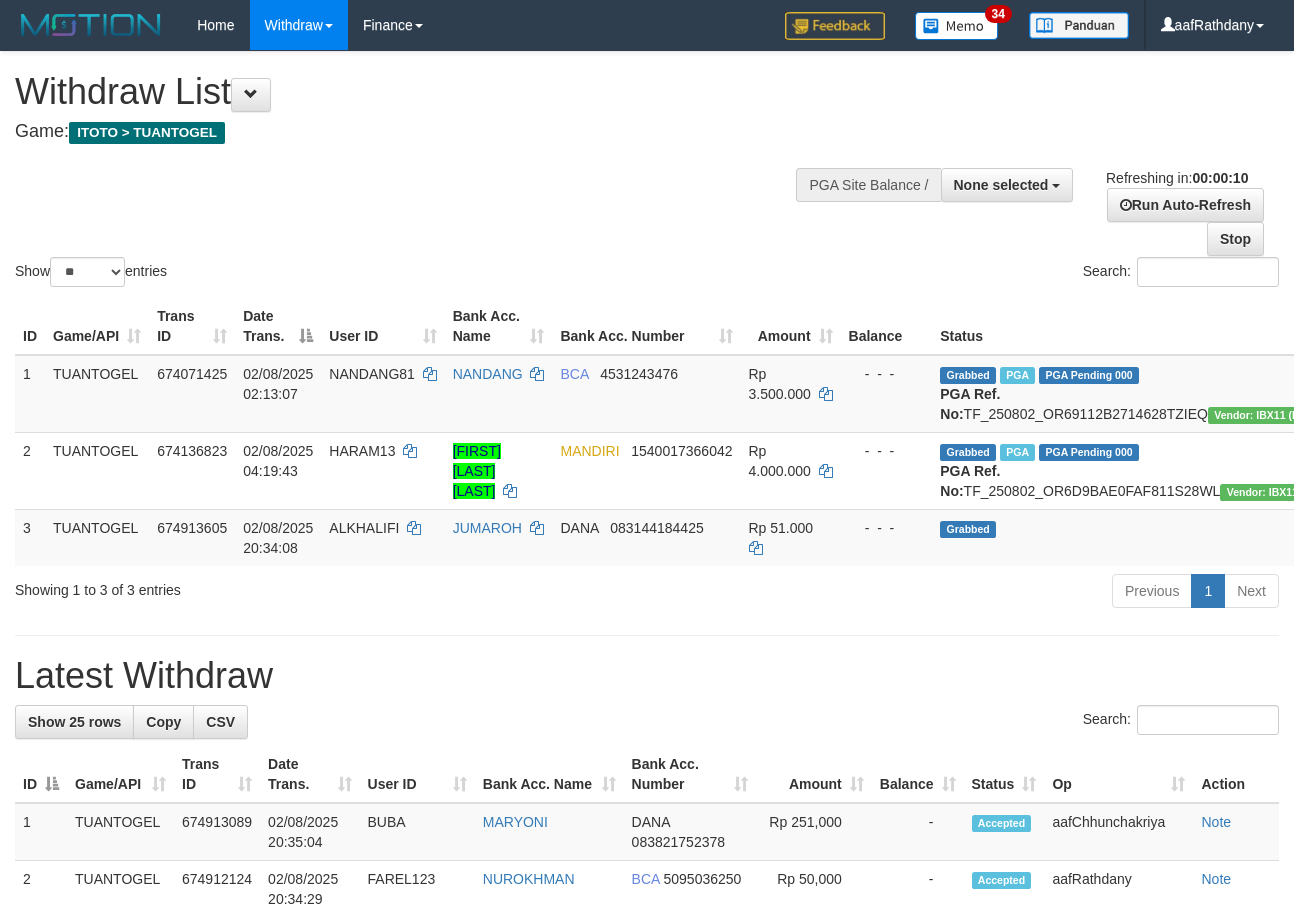 select 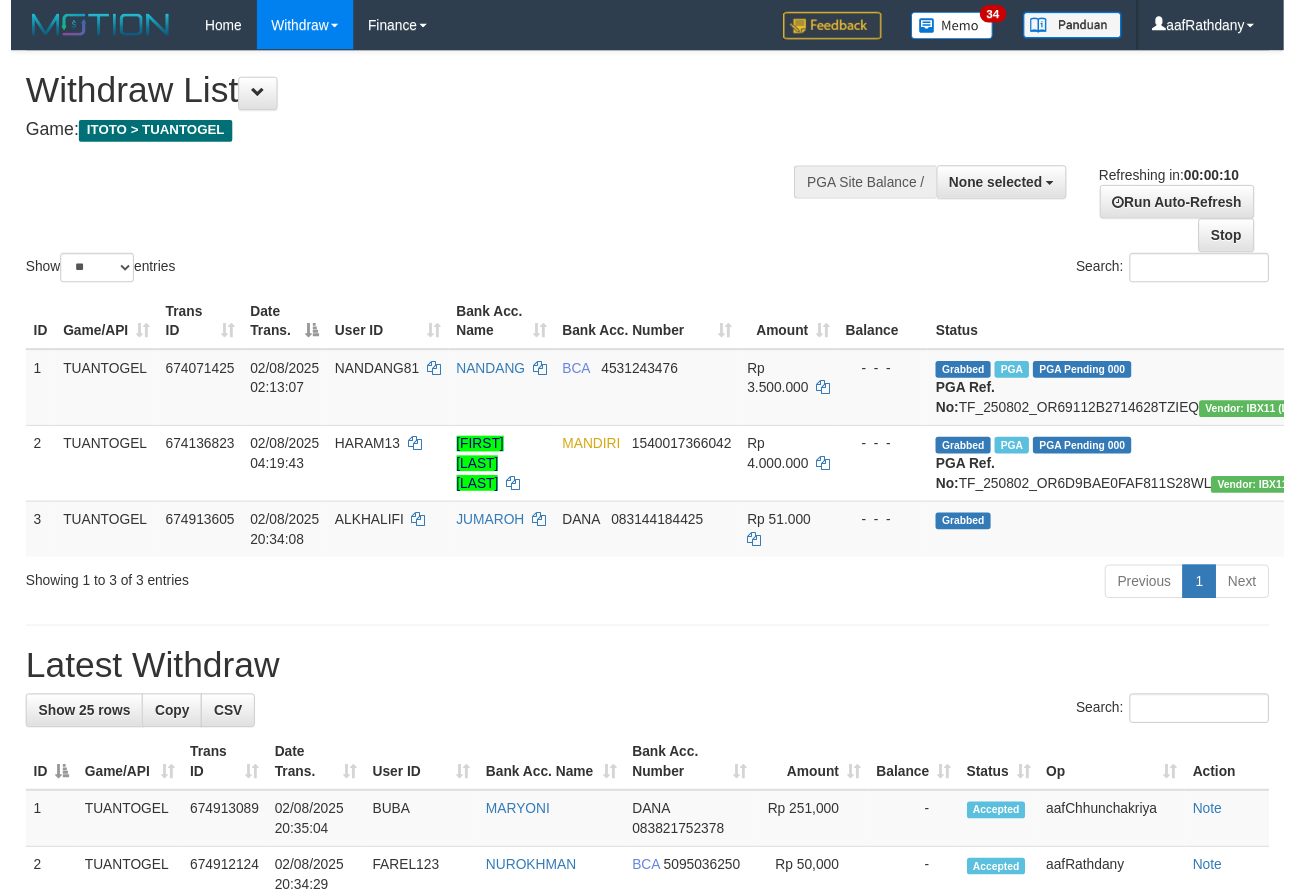 scroll, scrollTop: 0, scrollLeft: 0, axis: both 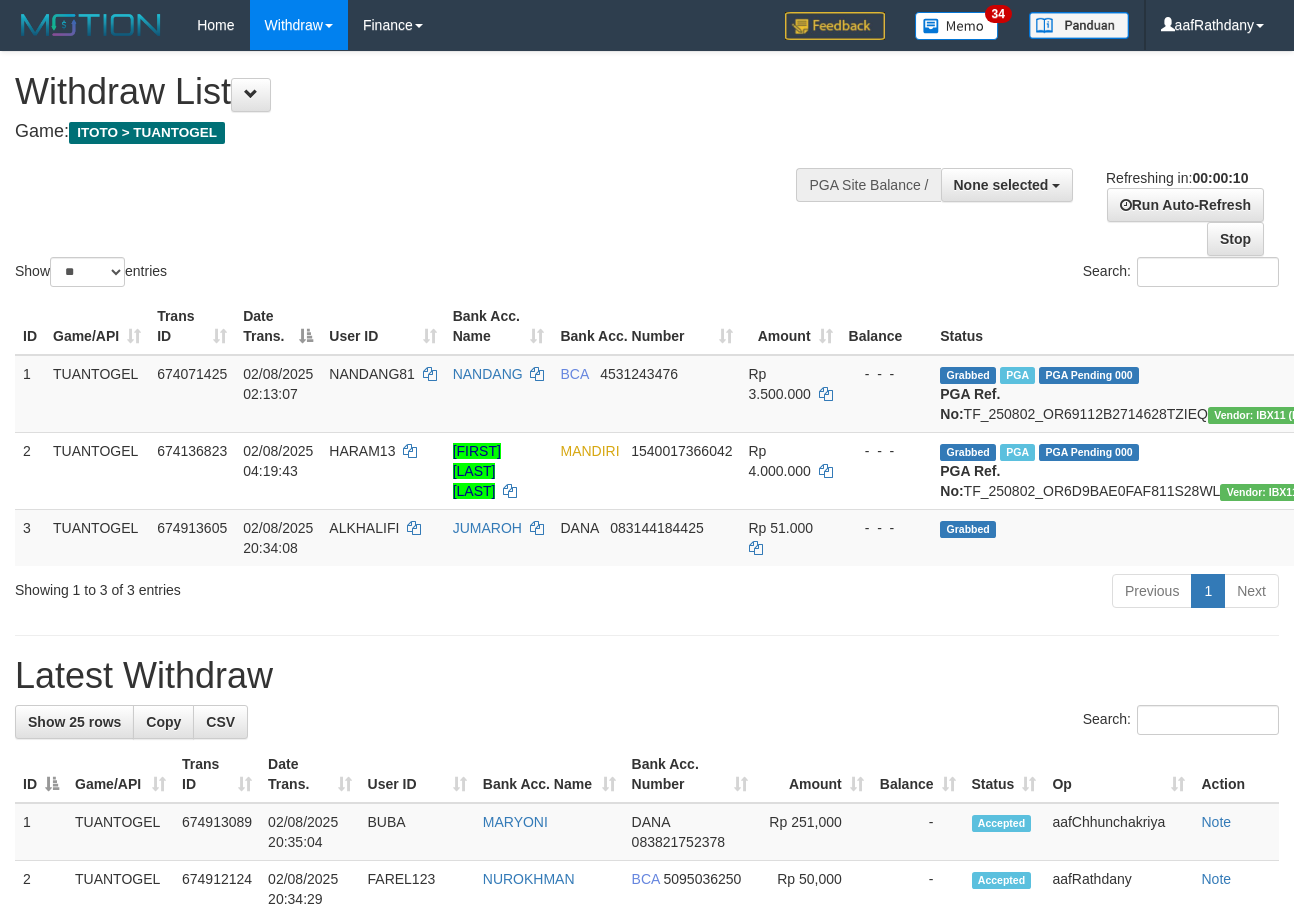 select 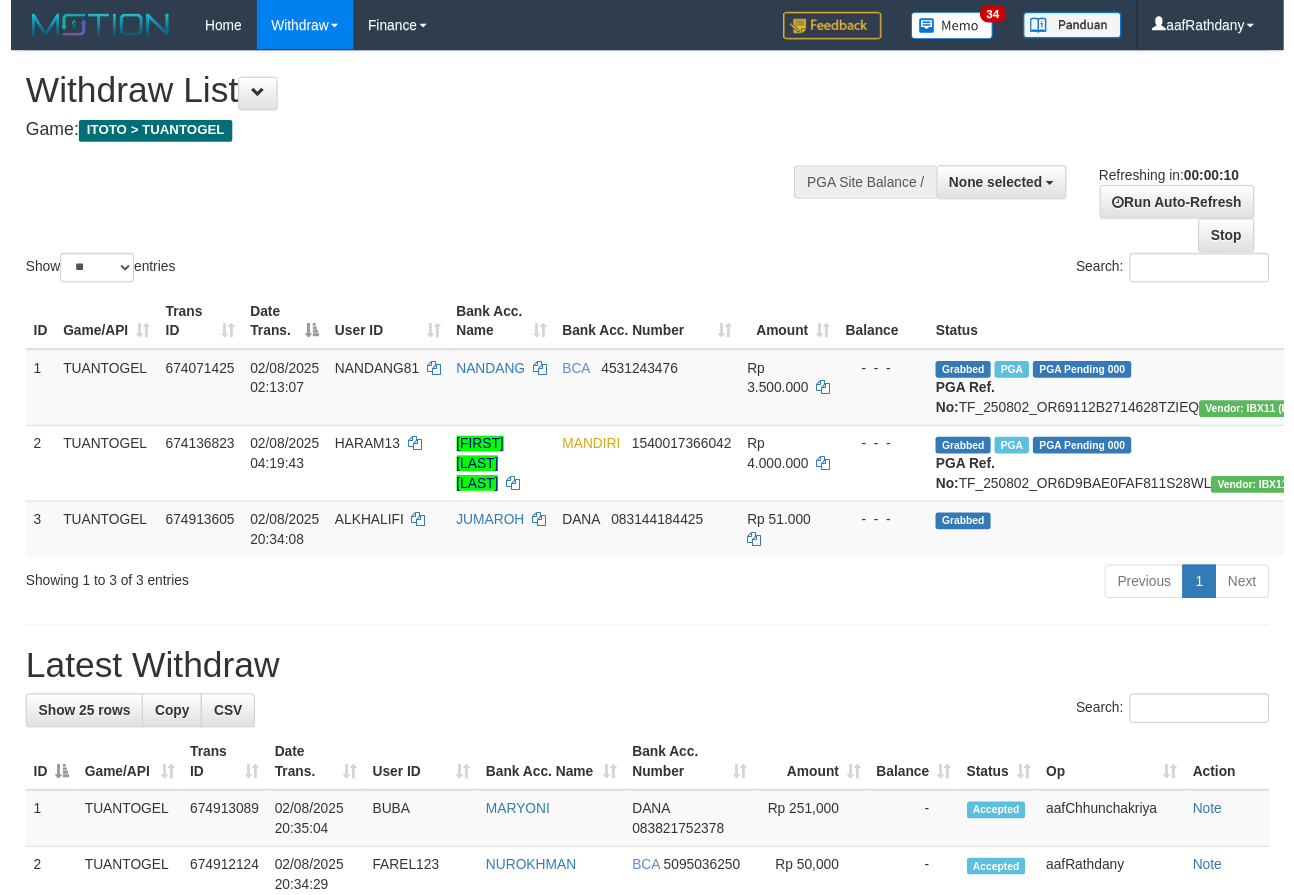 scroll, scrollTop: 0, scrollLeft: 0, axis: both 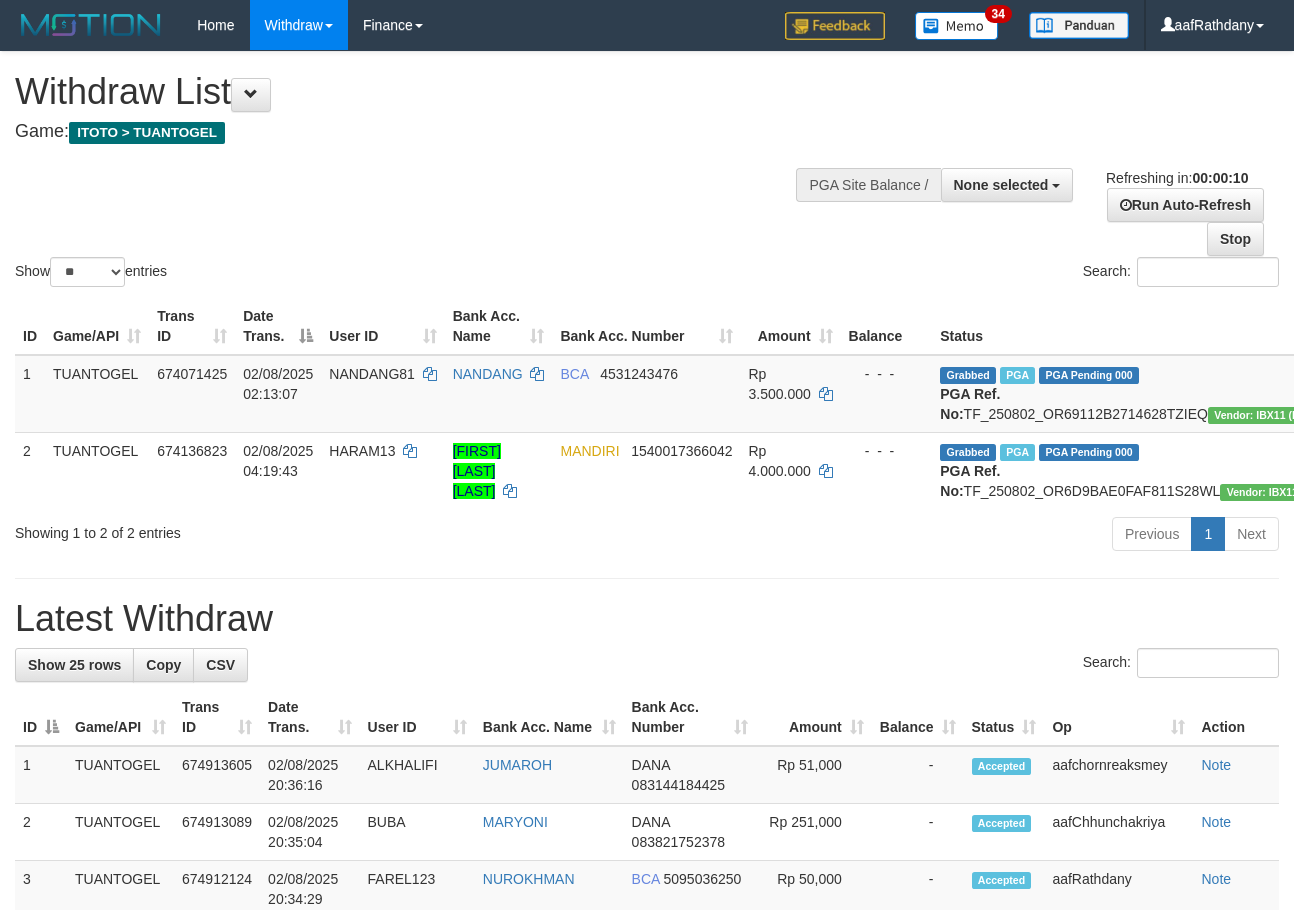 select 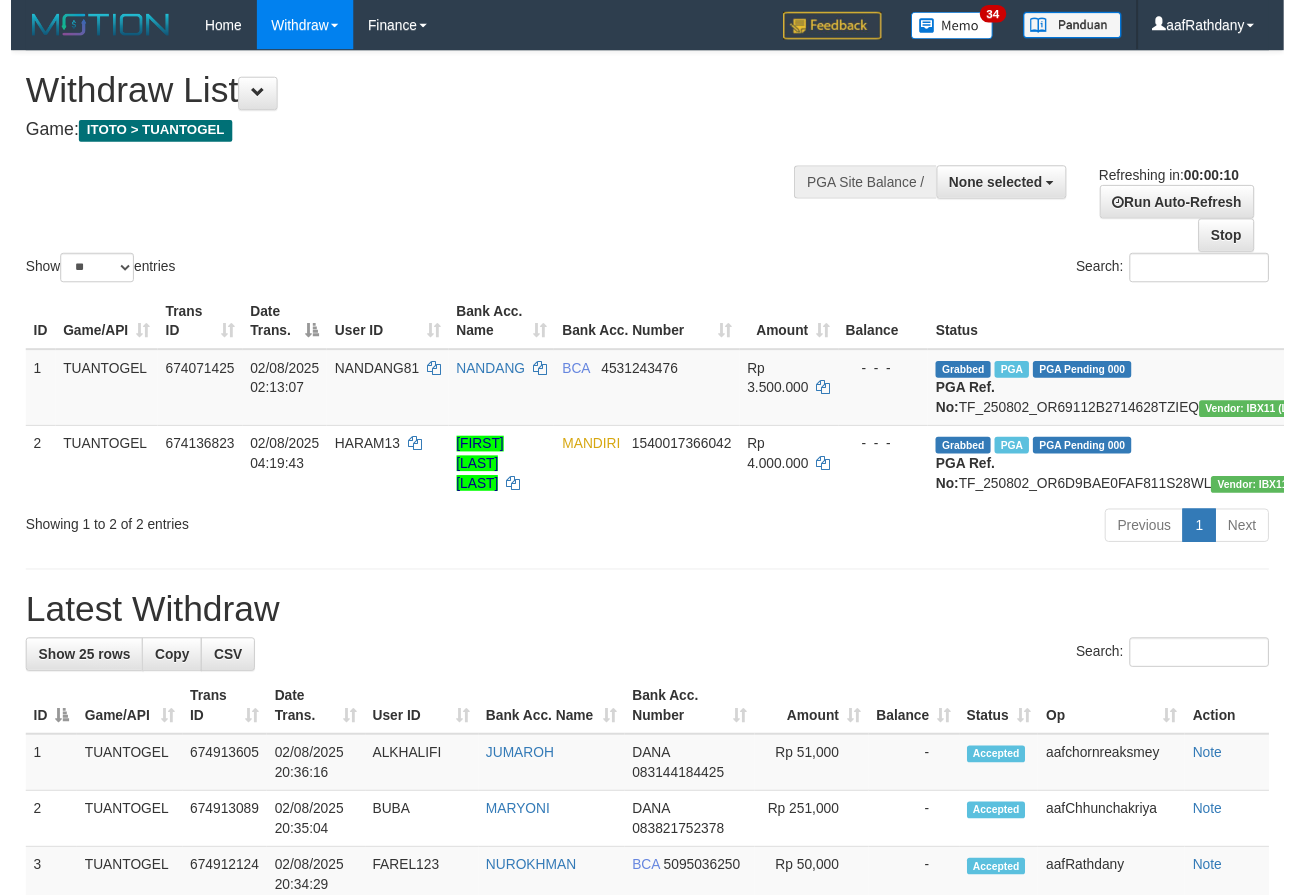 scroll, scrollTop: 0, scrollLeft: 0, axis: both 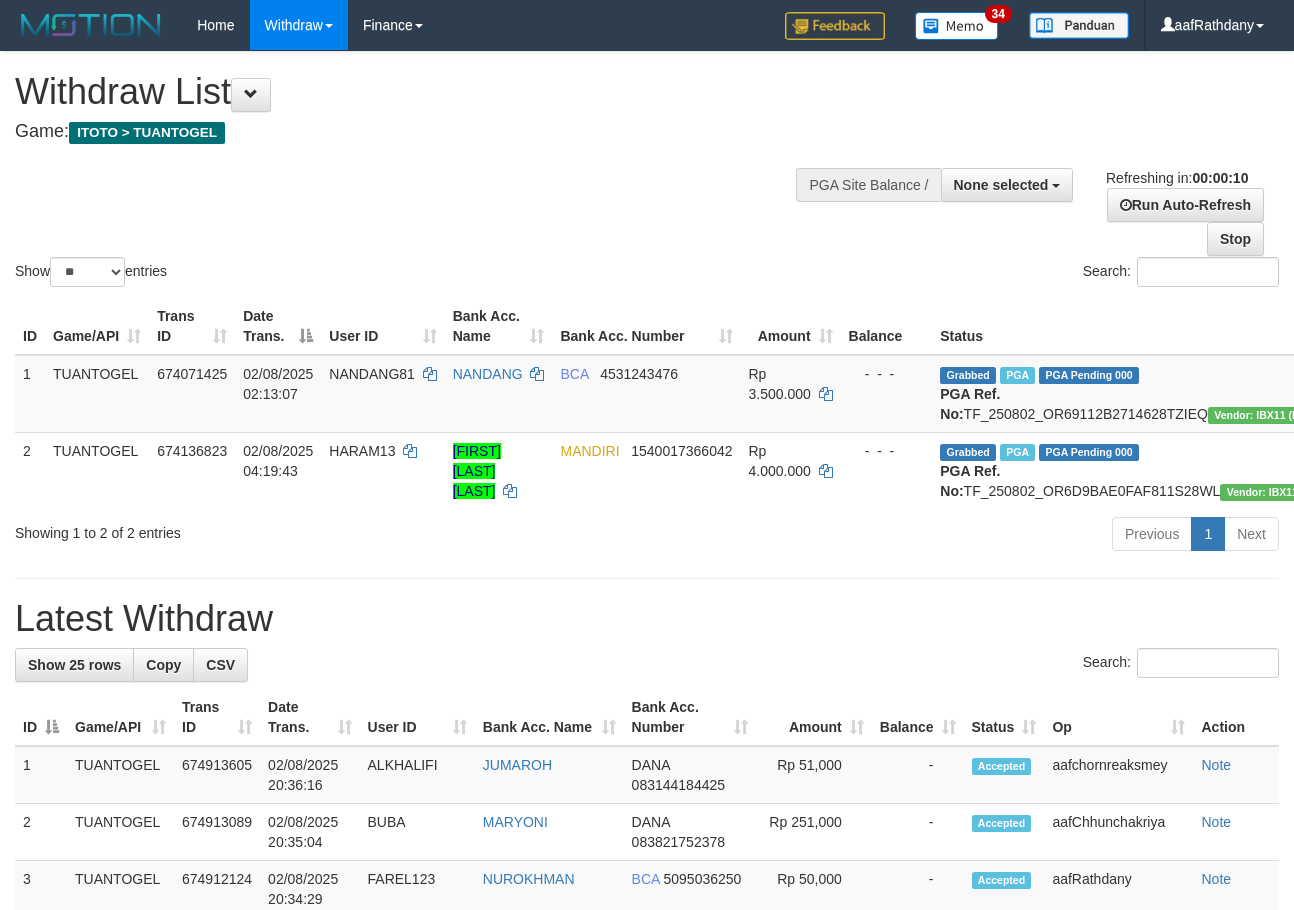 select 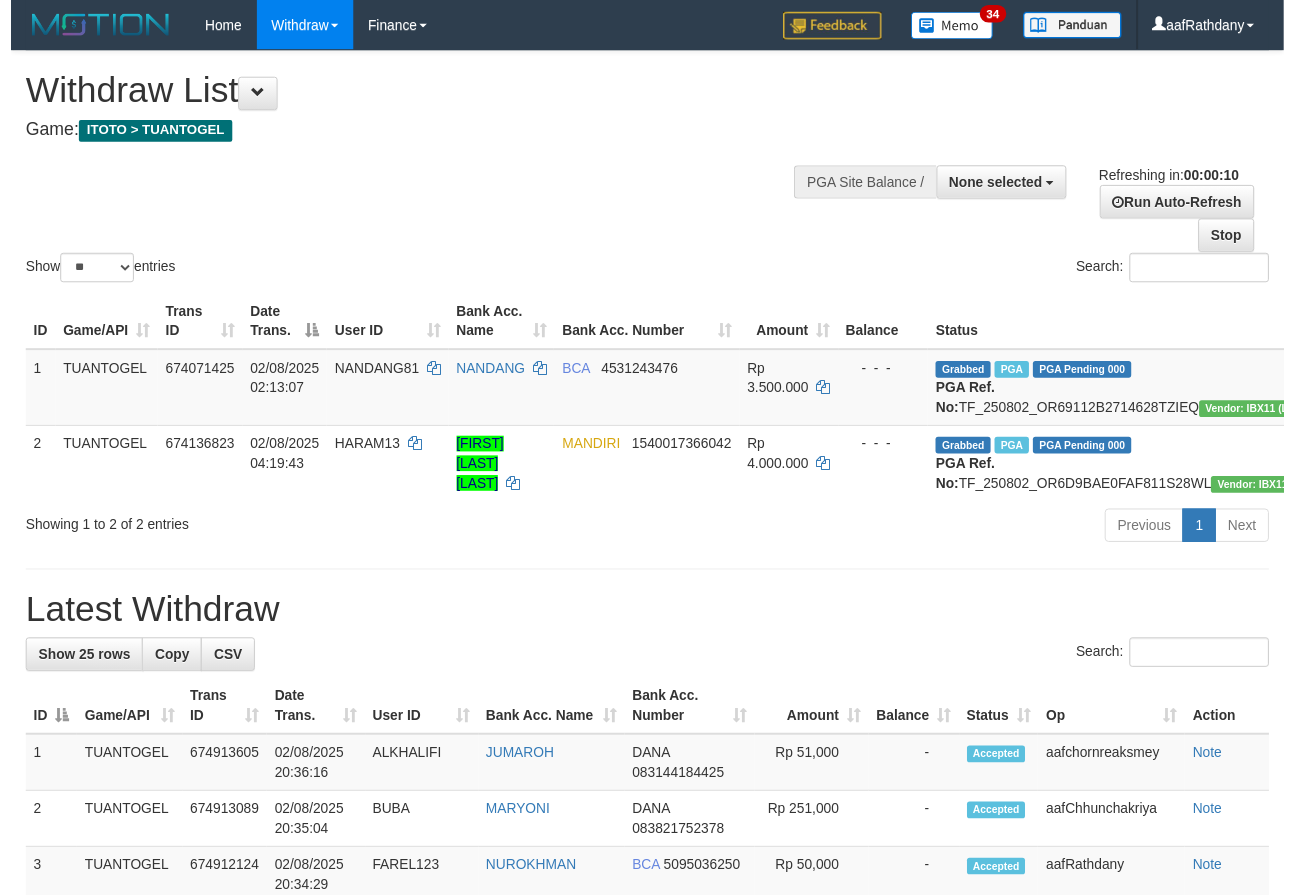 scroll, scrollTop: 0, scrollLeft: 0, axis: both 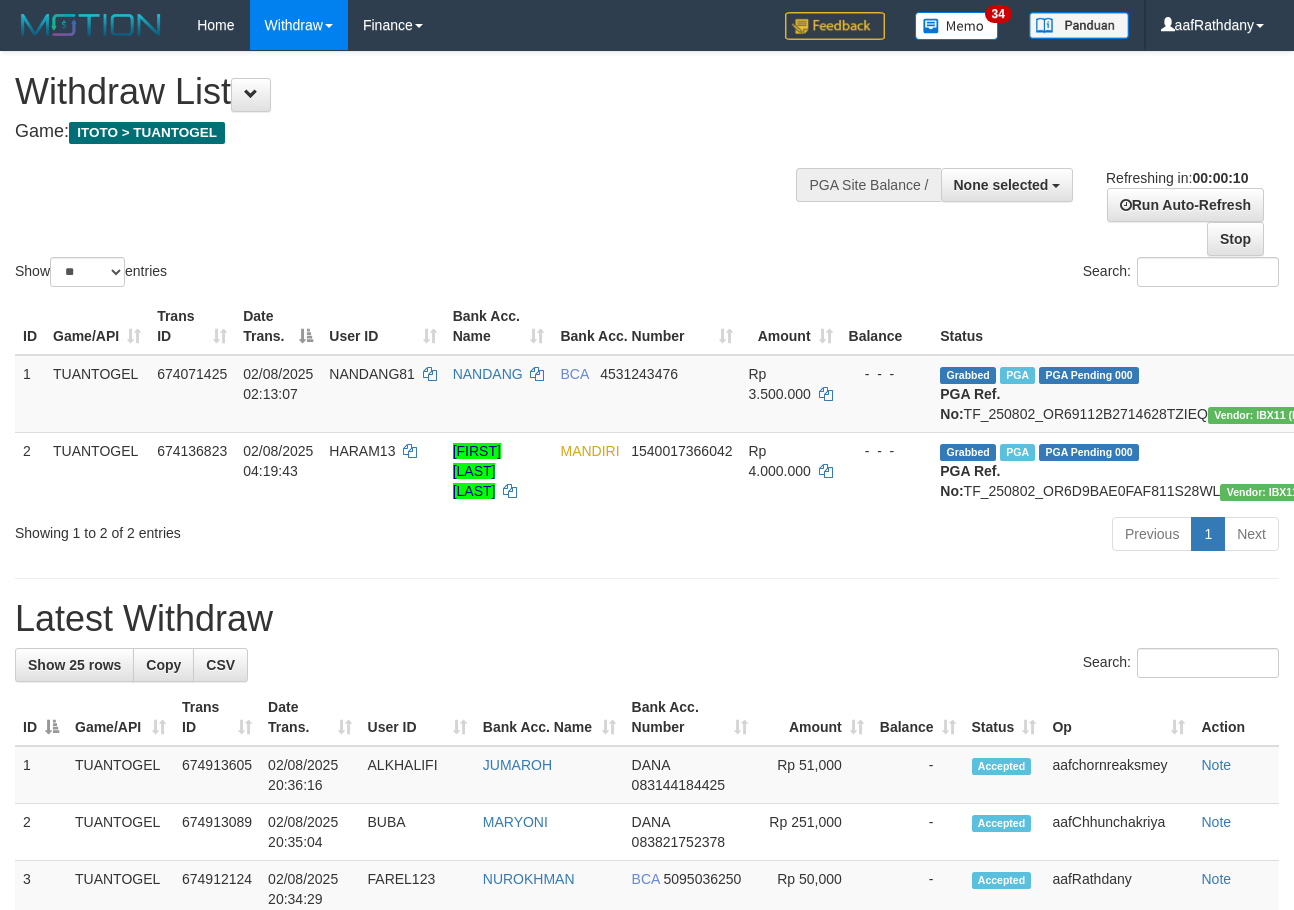 select 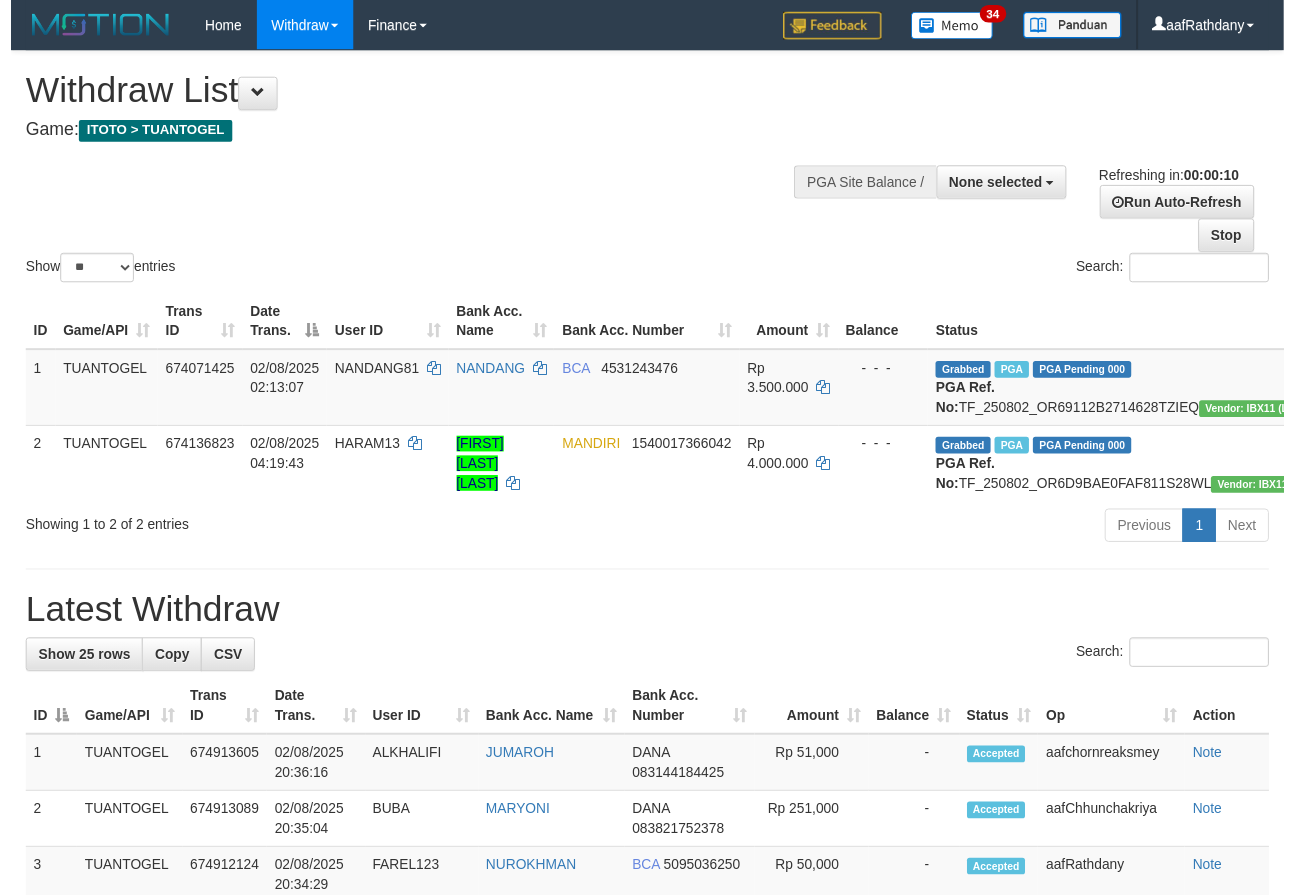 scroll, scrollTop: 0, scrollLeft: 0, axis: both 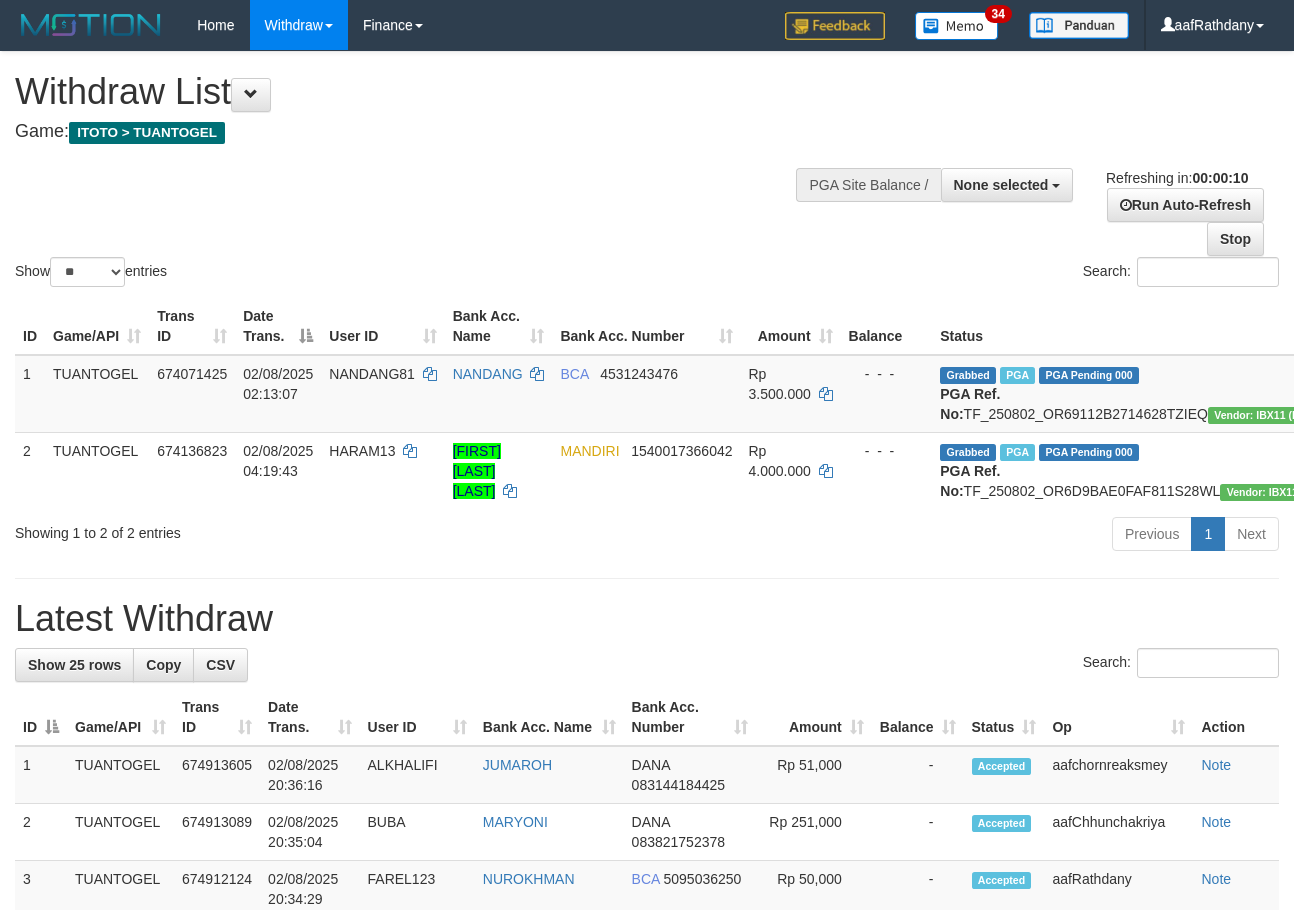 select 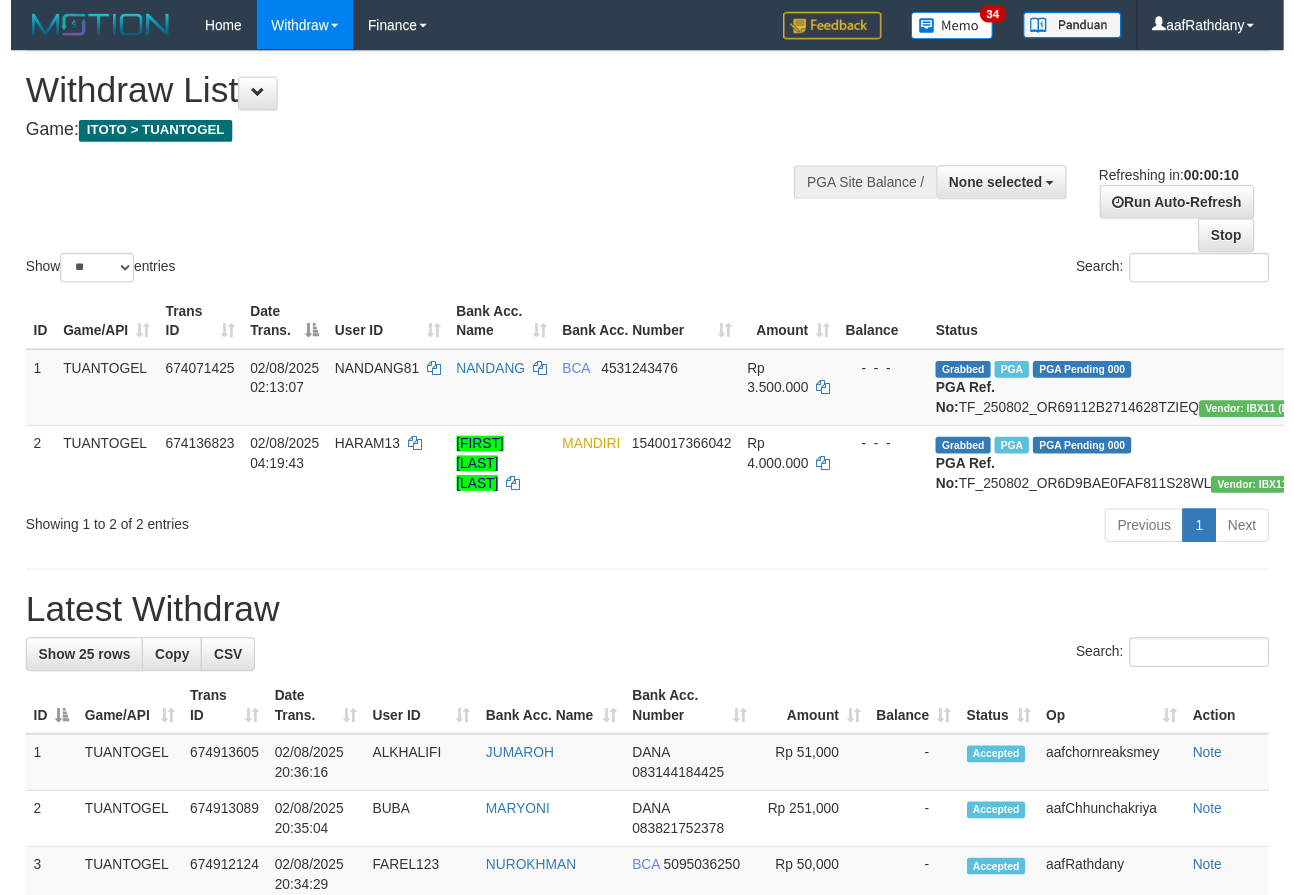 scroll, scrollTop: 0, scrollLeft: 0, axis: both 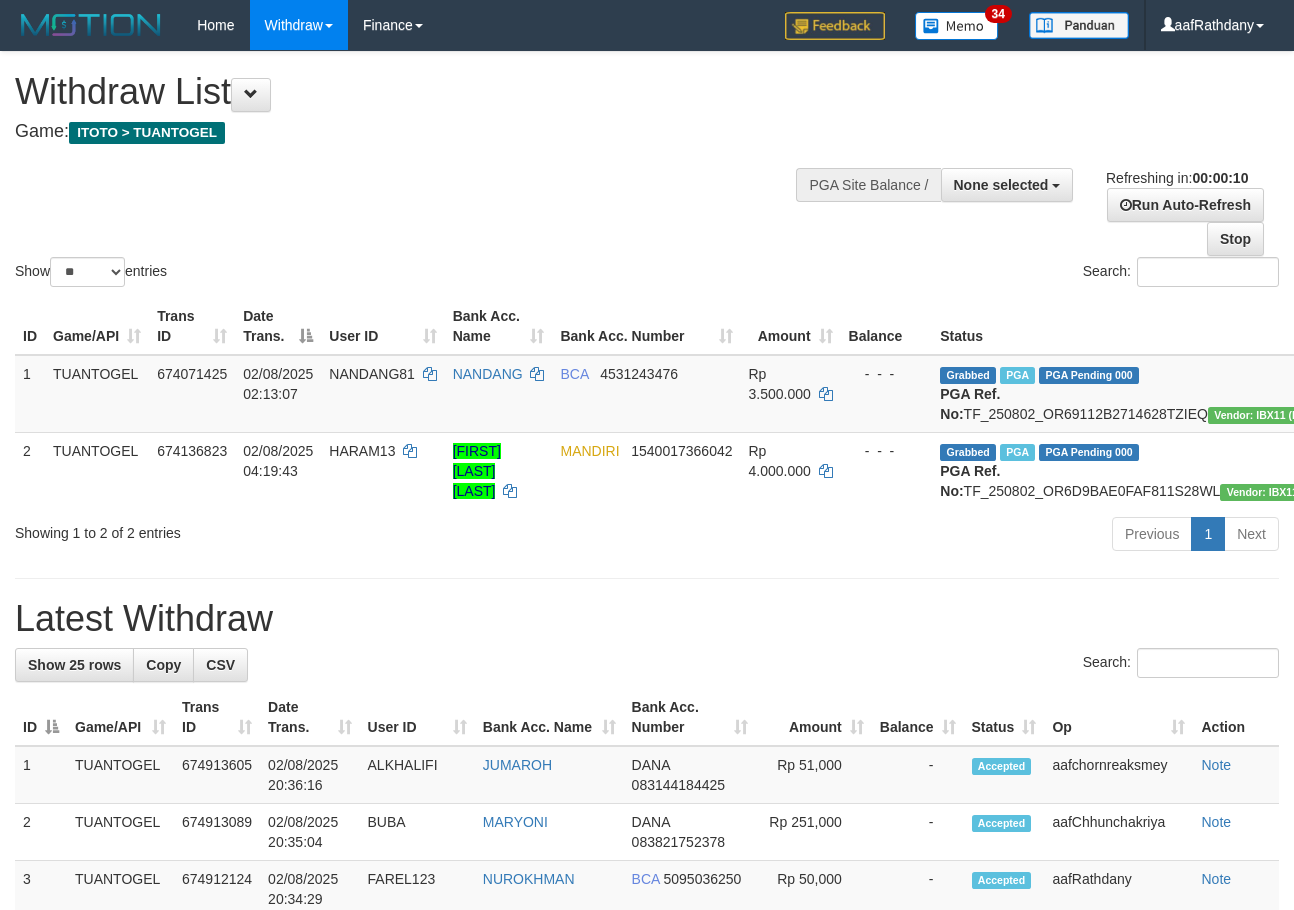select 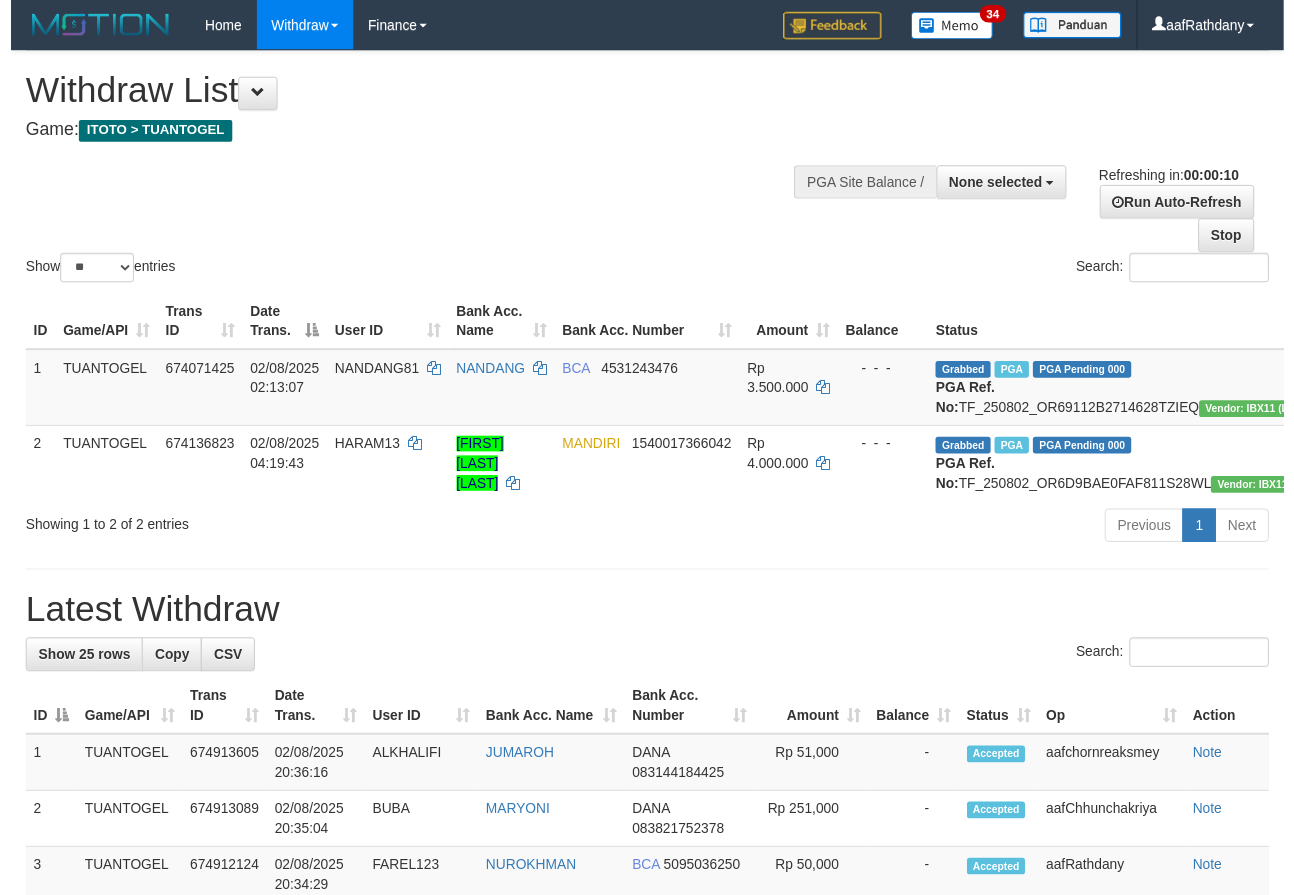 scroll, scrollTop: 0, scrollLeft: 0, axis: both 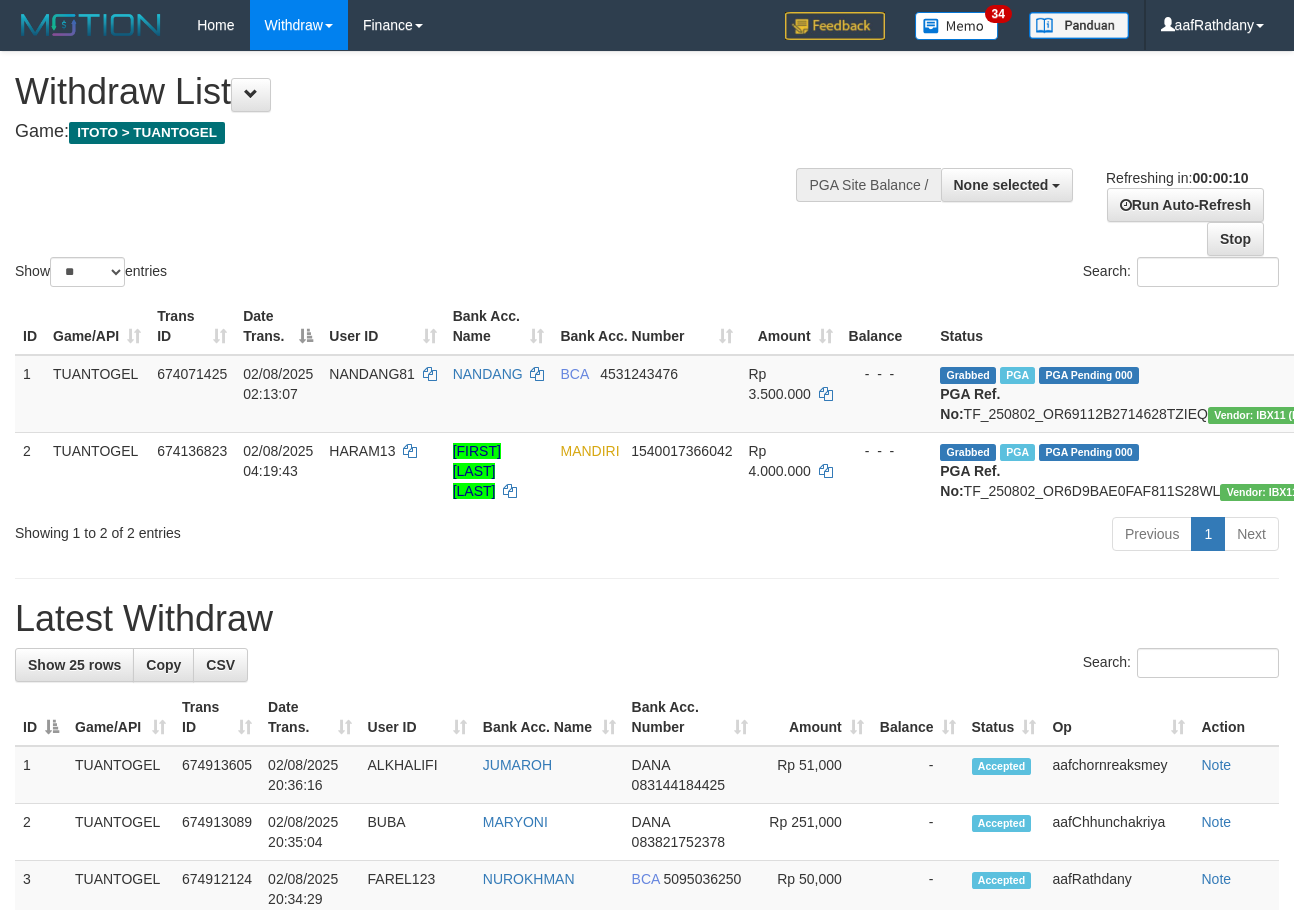 select 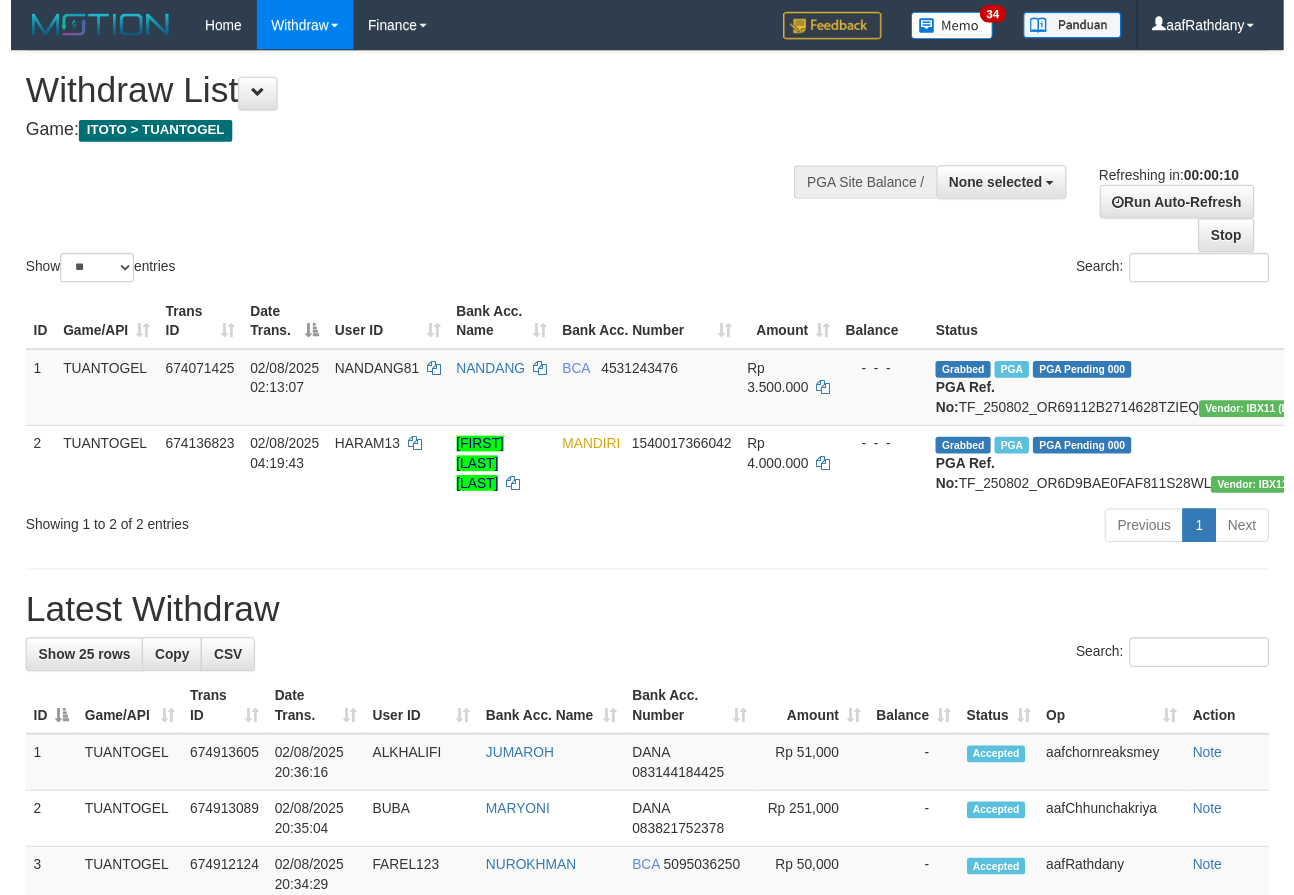 scroll, scrollTop: 0, scrollLeft: 0, axis: both 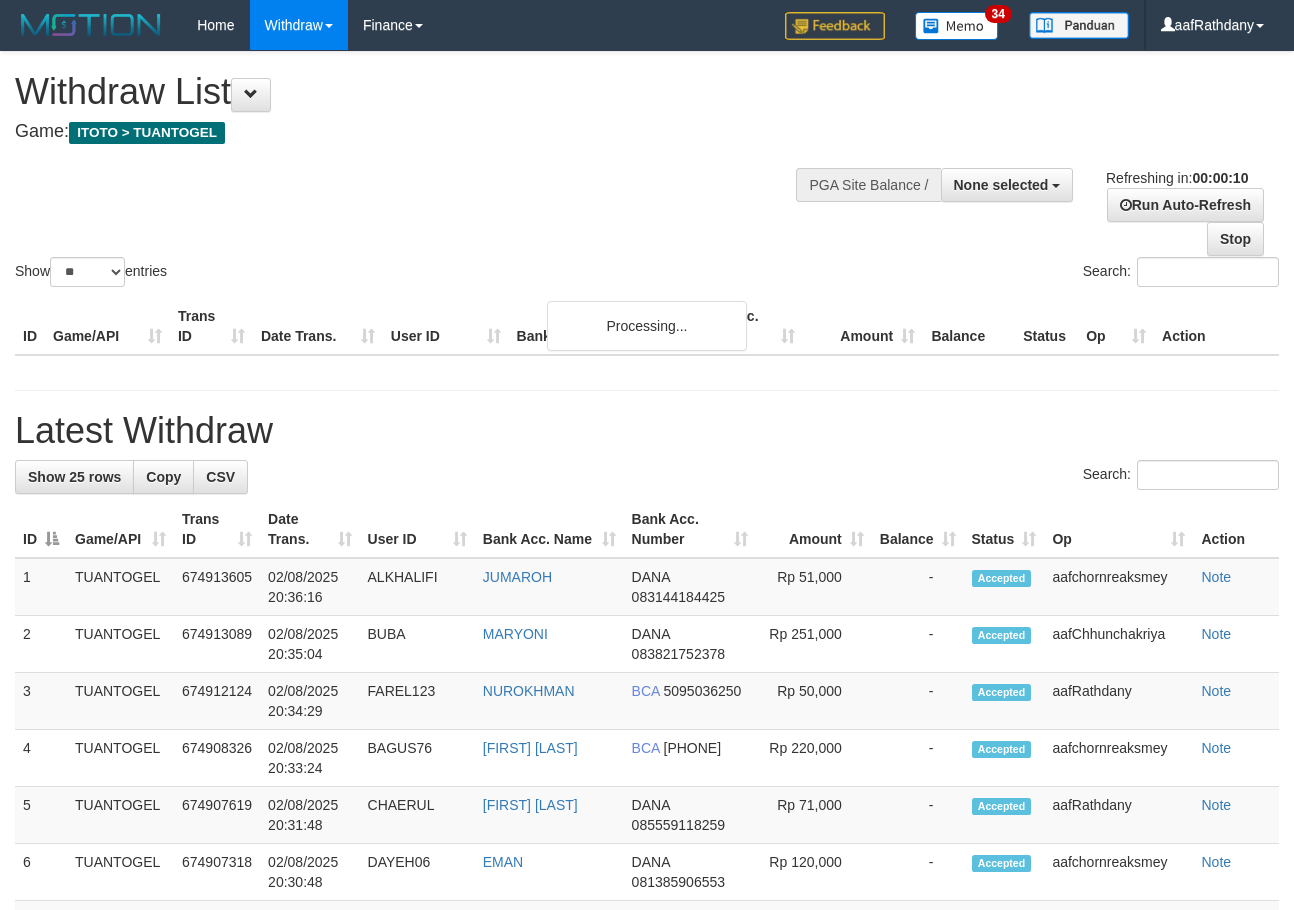 select 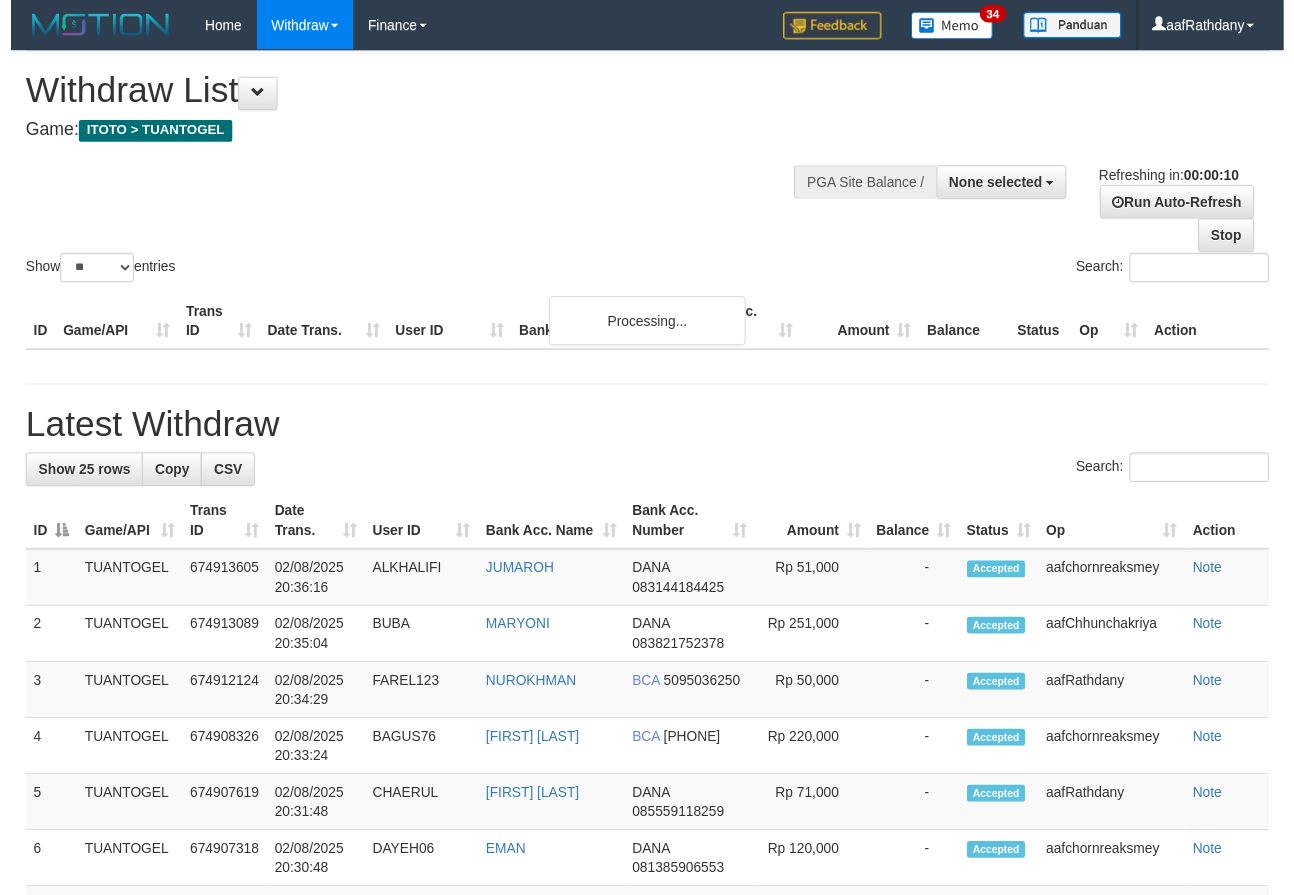 scroll, scrollTop: 0, scrollLeft: 0, axis: both 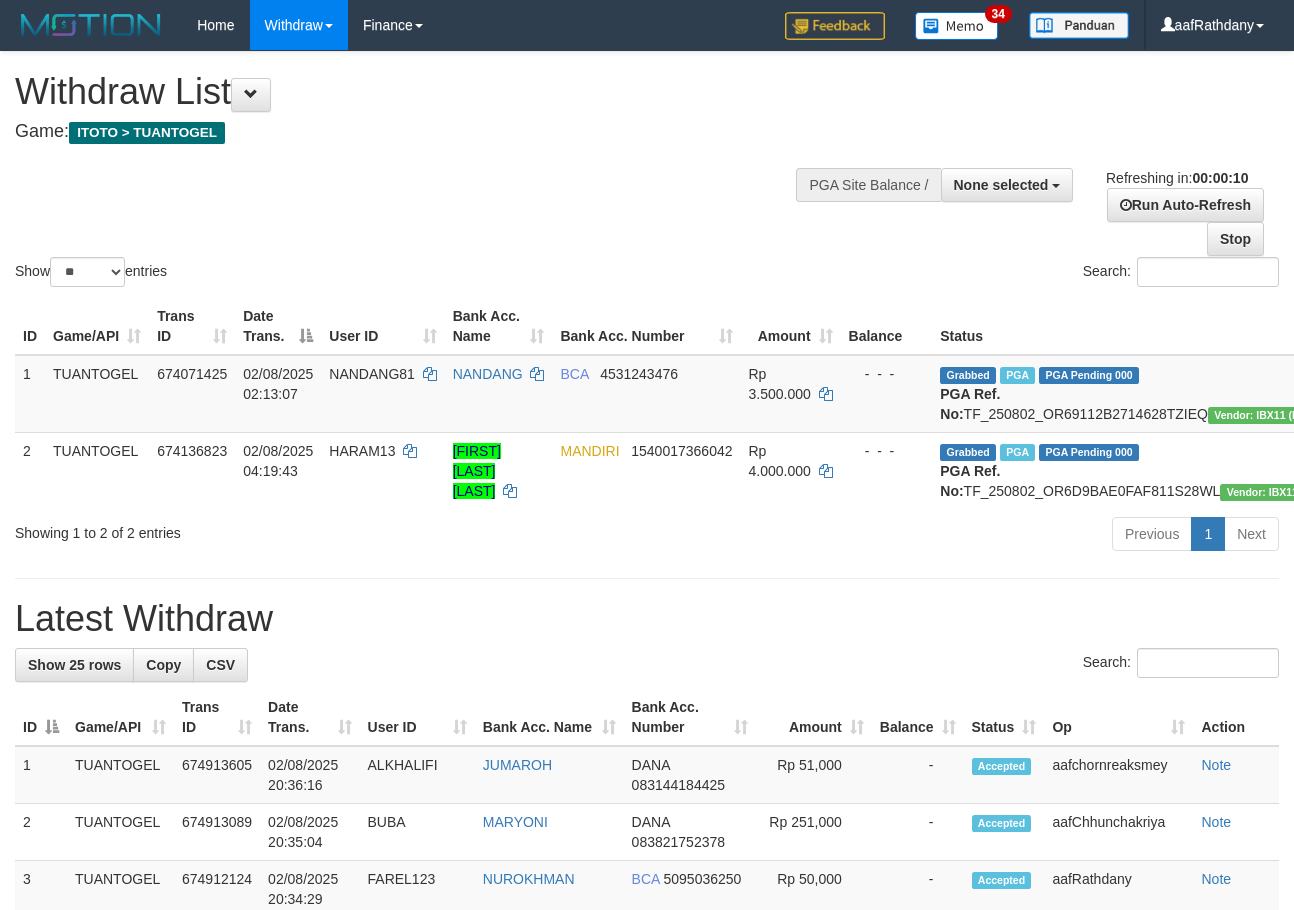 select 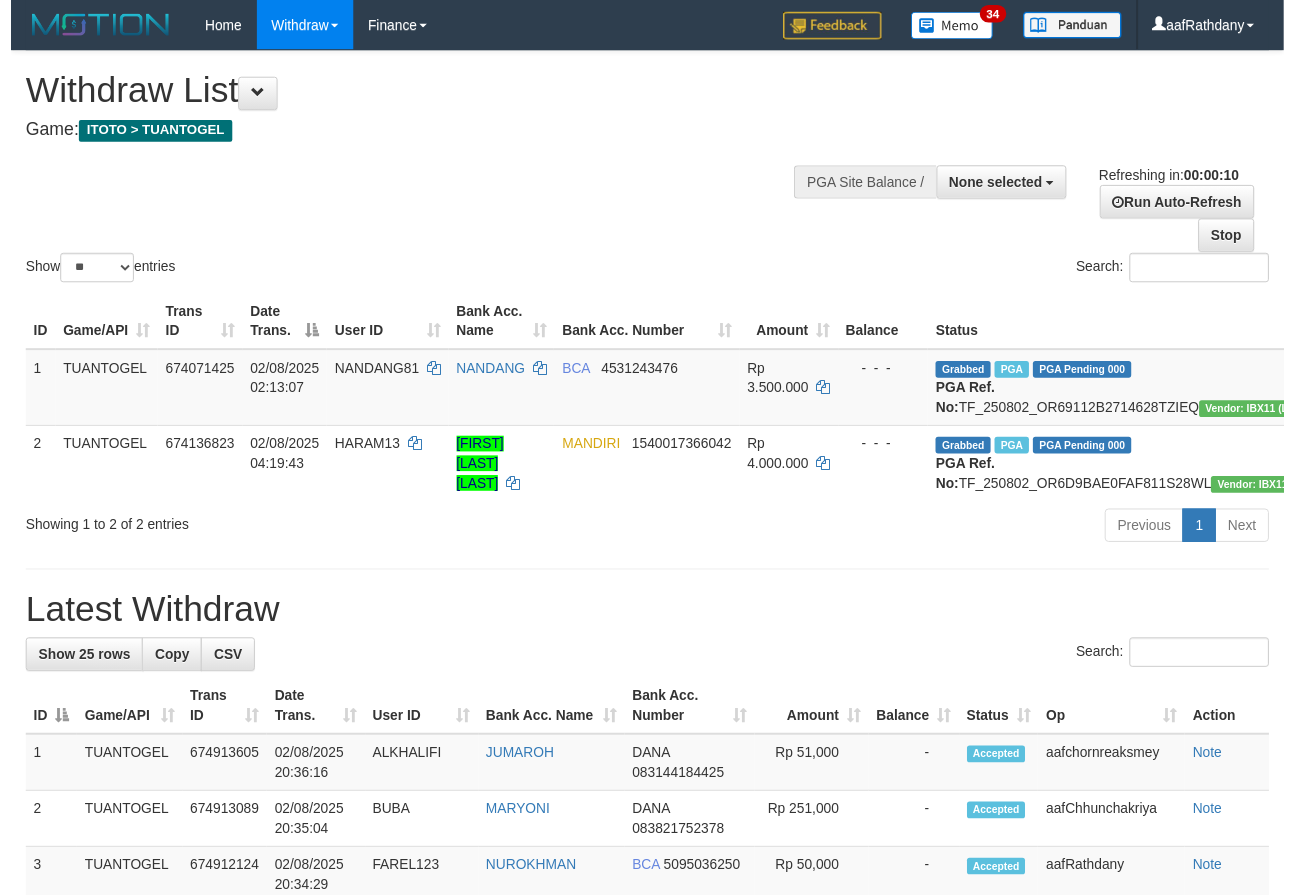 scroll, scrollTop: 0, scrollLeft: 0, axis: both 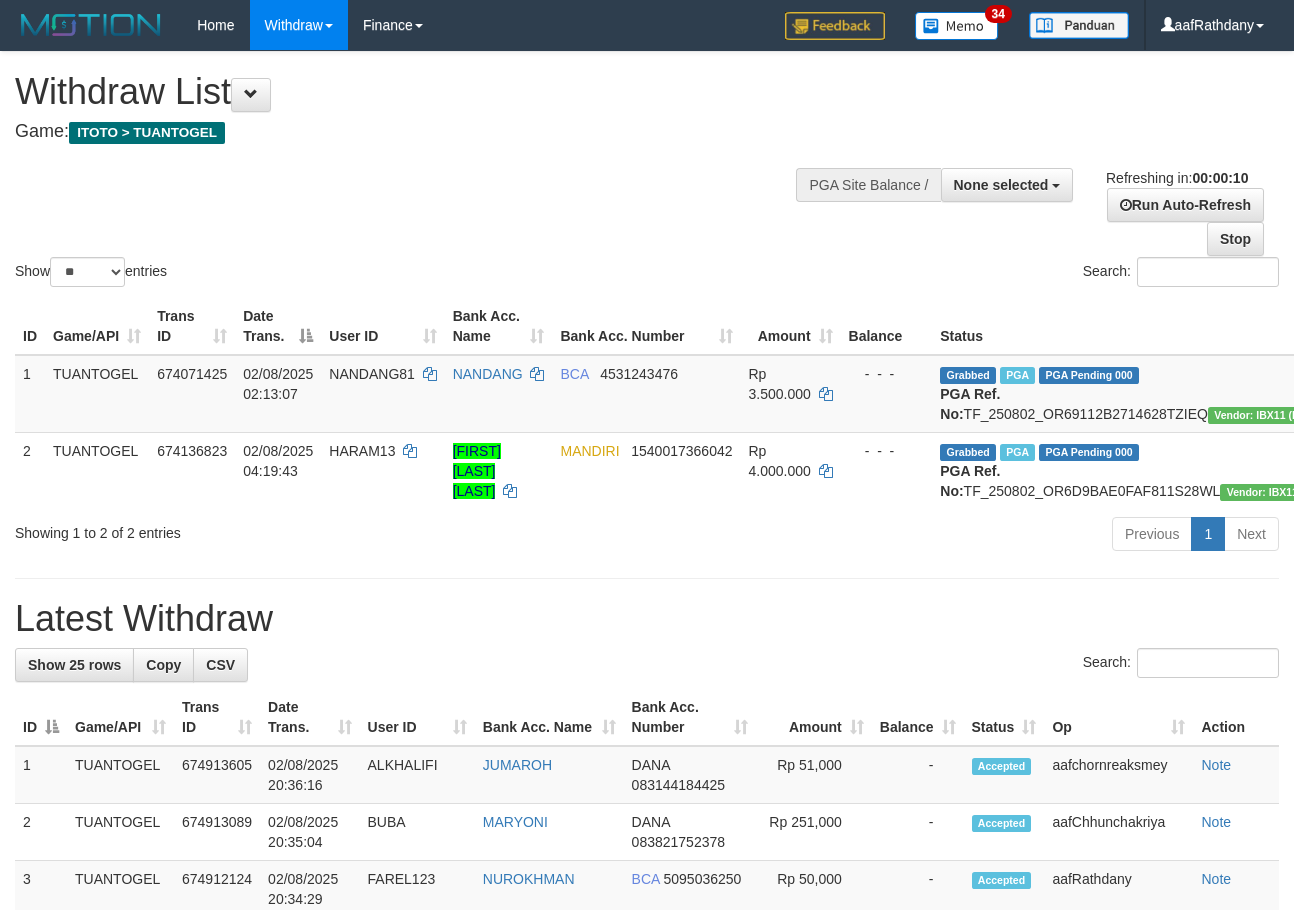 select 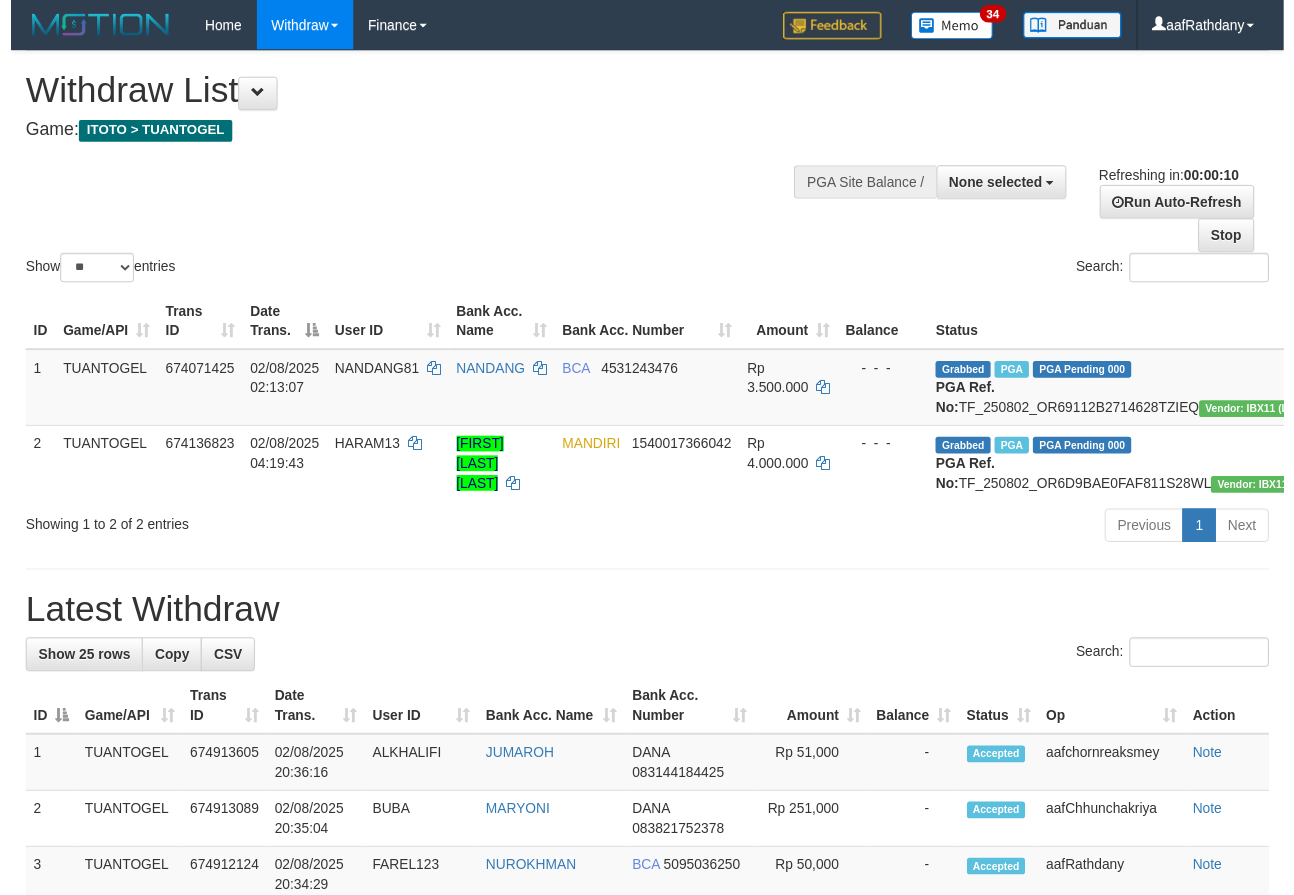scroll, scrollTop: 0, scrollLeft: 0, axis: both 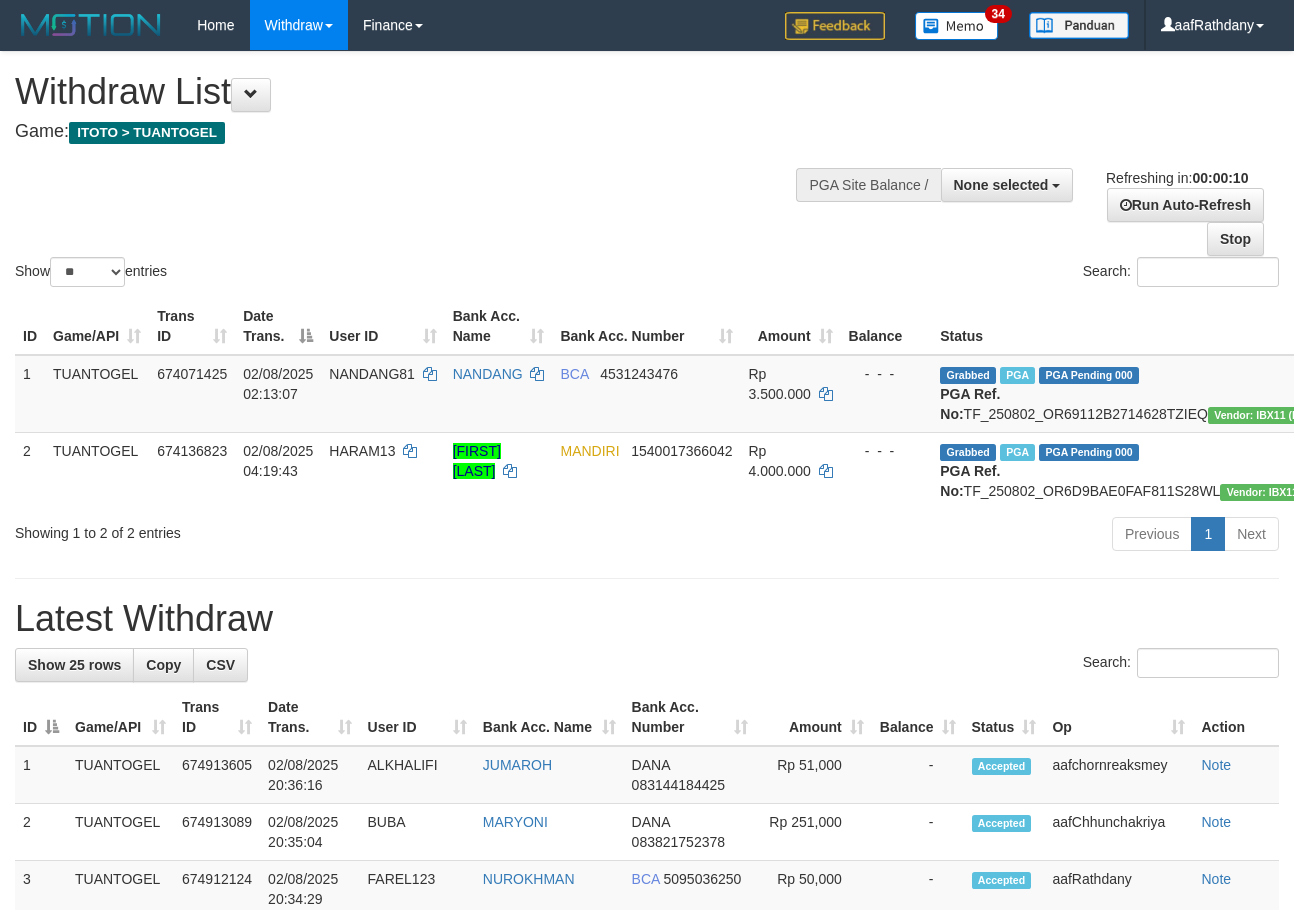 select 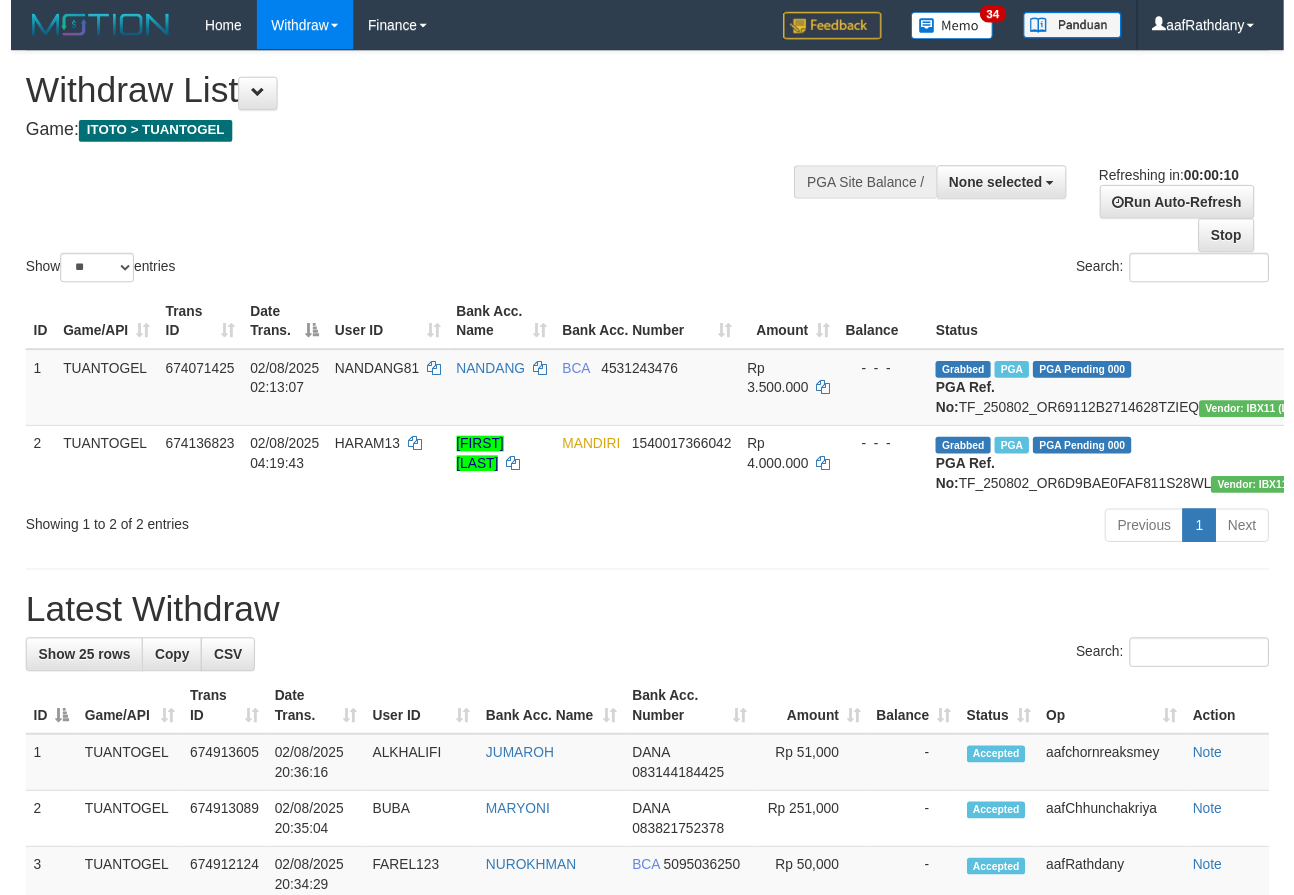 scroll, scrollTop: 0, scrollLeft: 0, axis: both 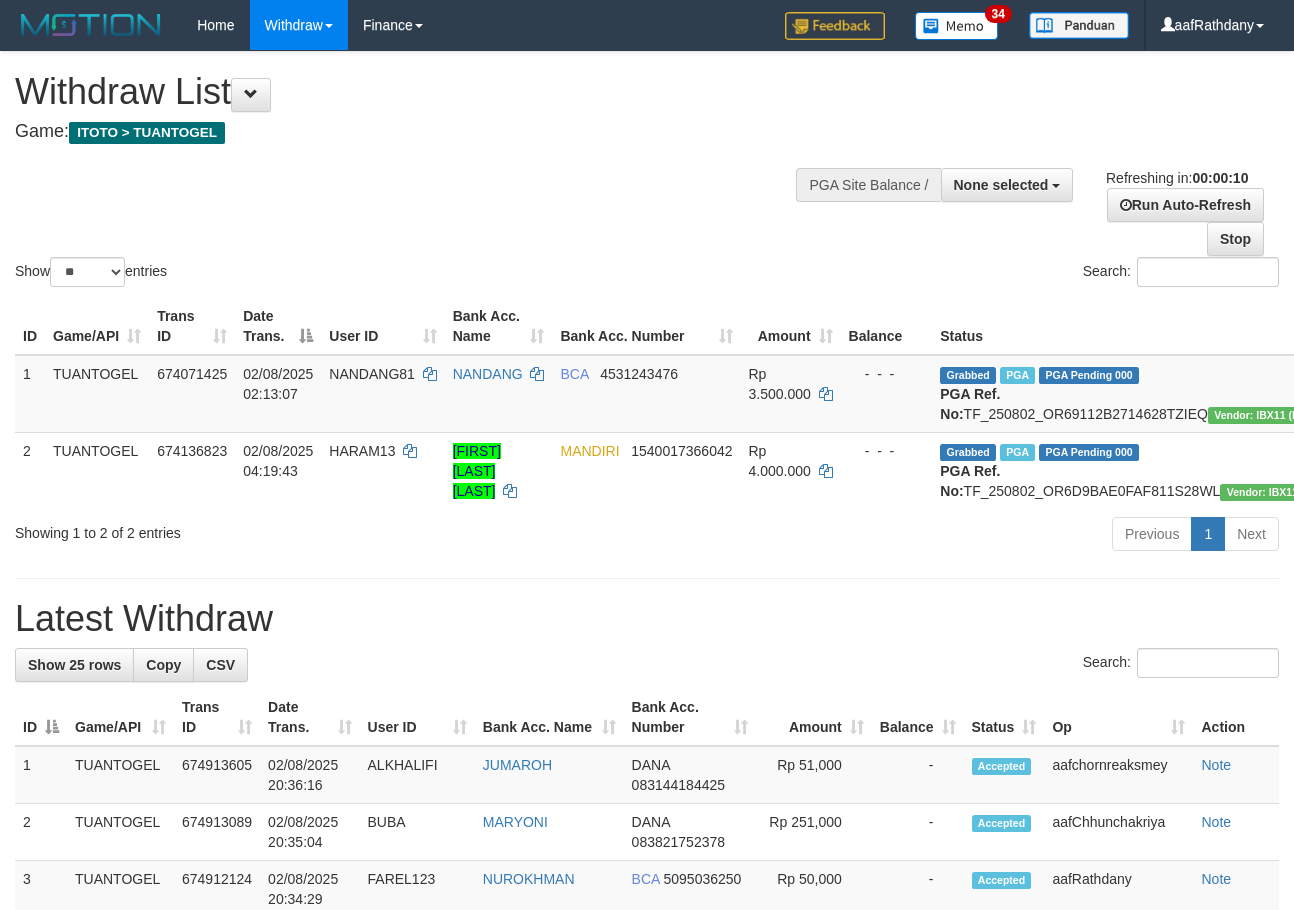 select 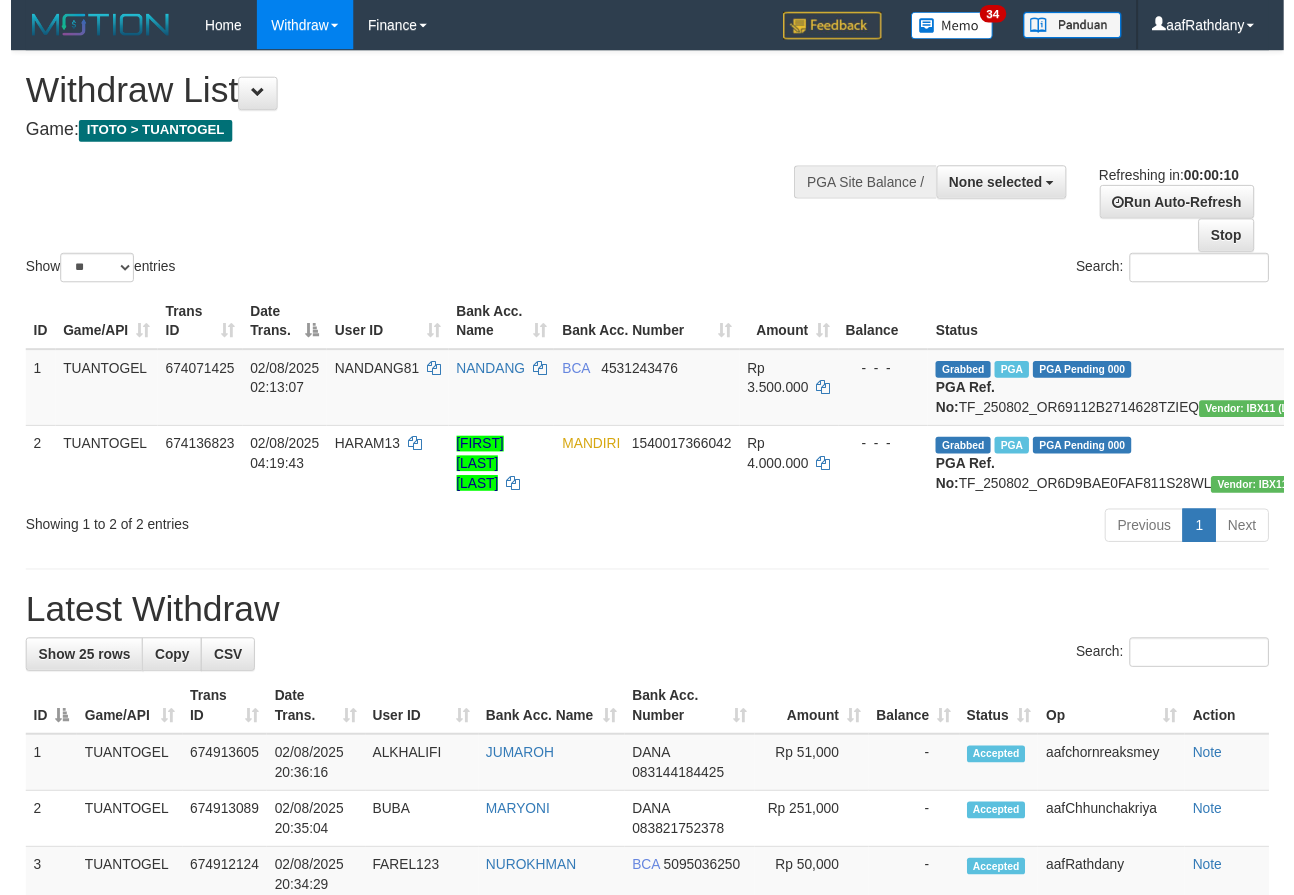 scroll, scrollTop: 0, scrollLeft: 0, axis: both 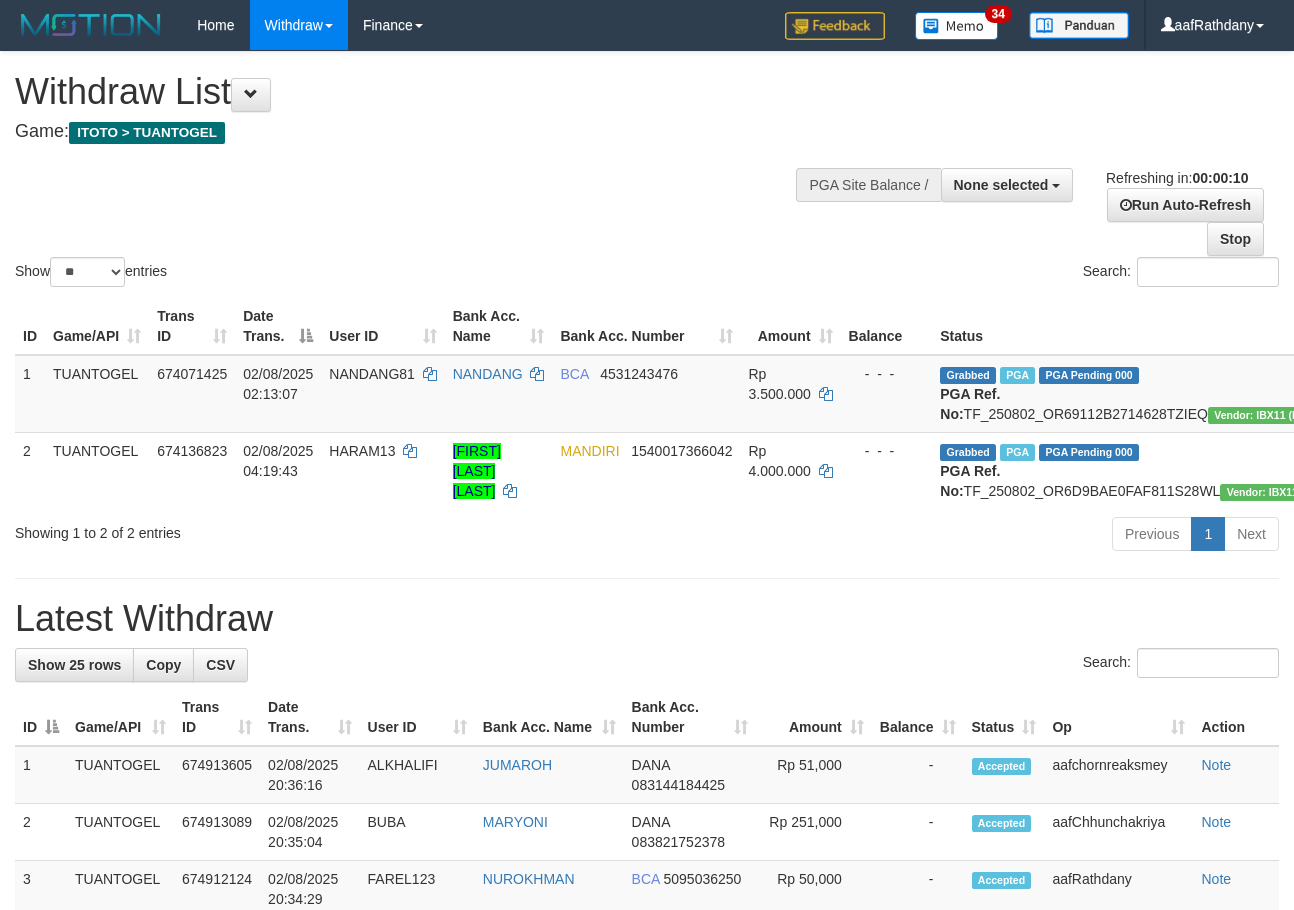select 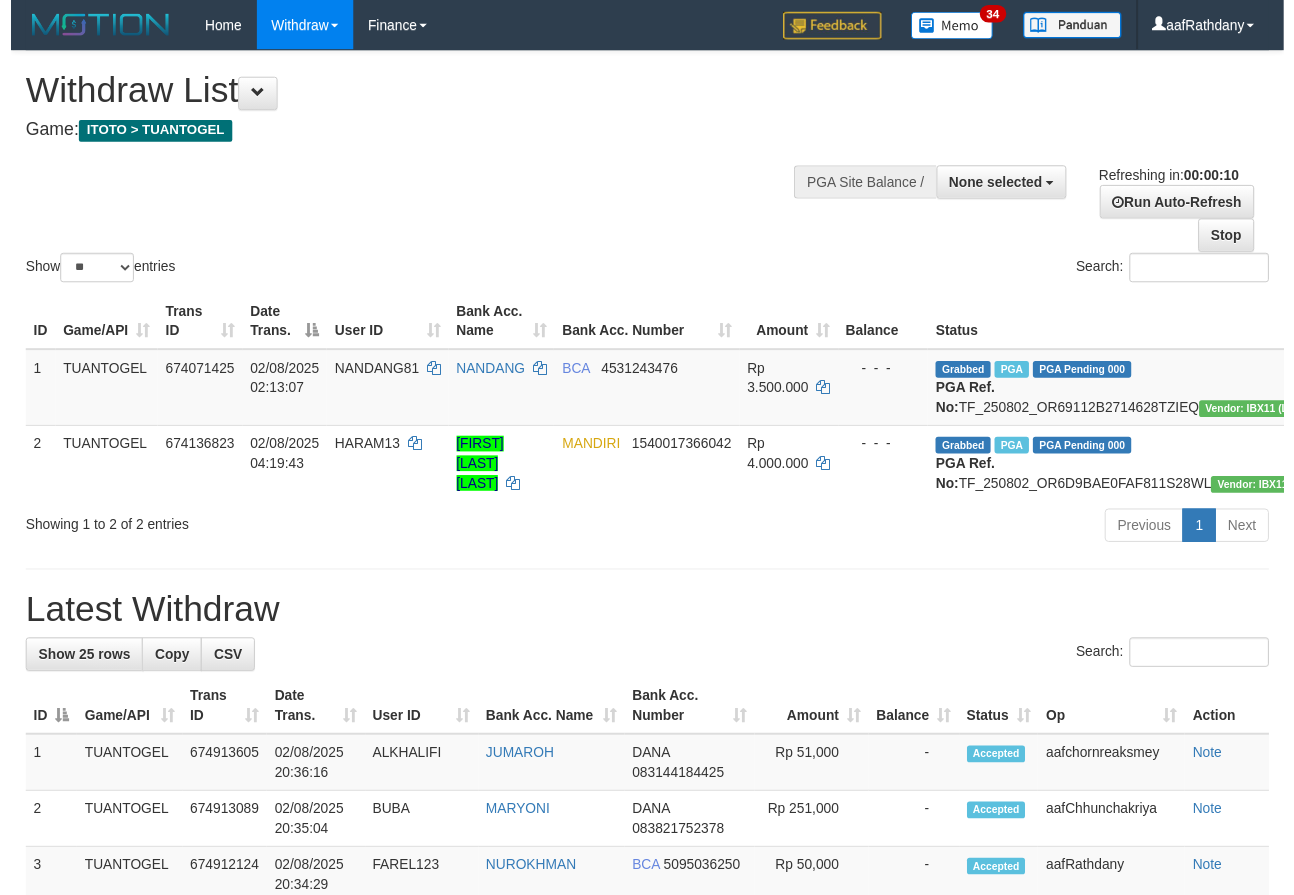 scroll, scrollTop: 0, scrollLeft: 0, axis: both 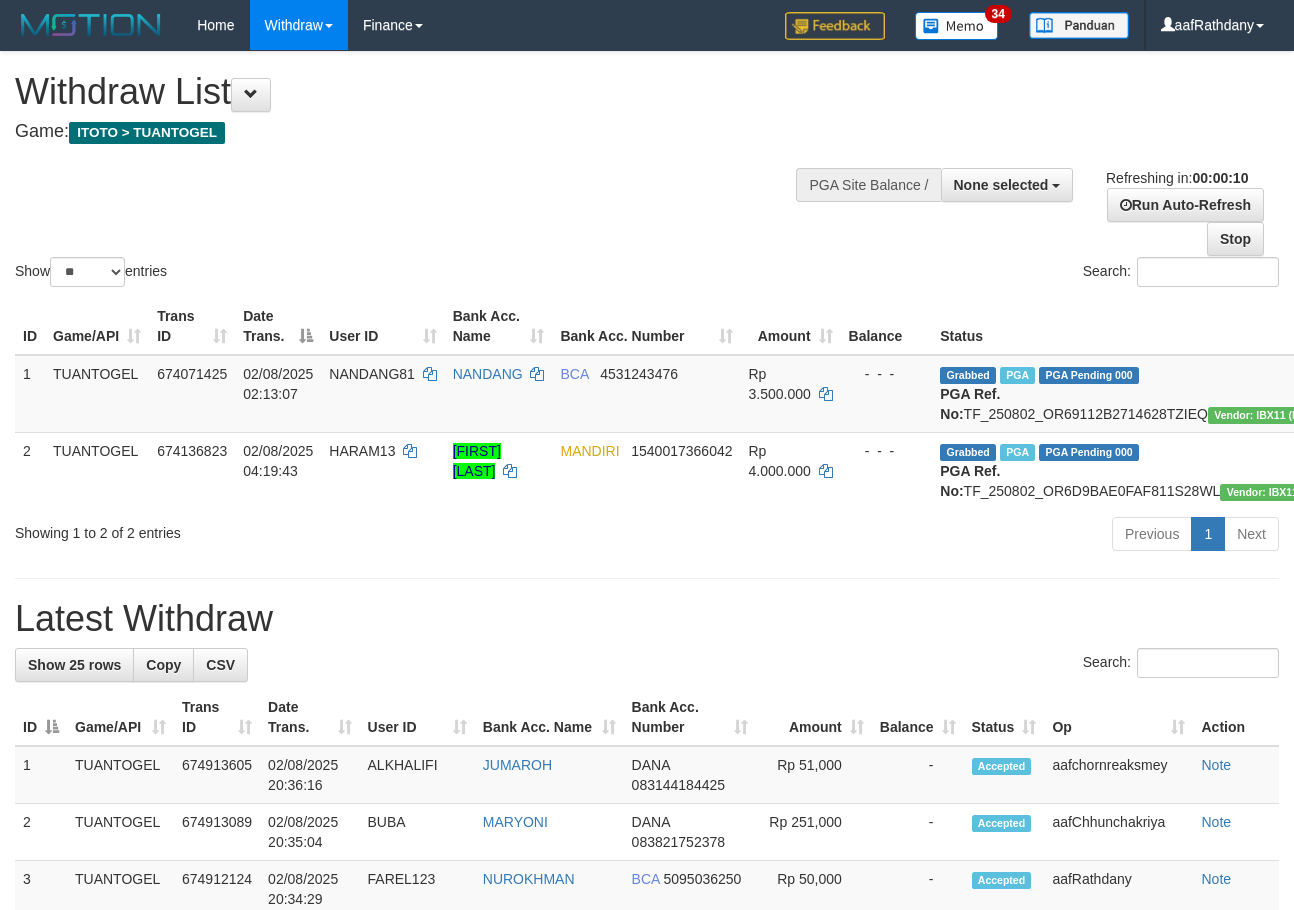 select 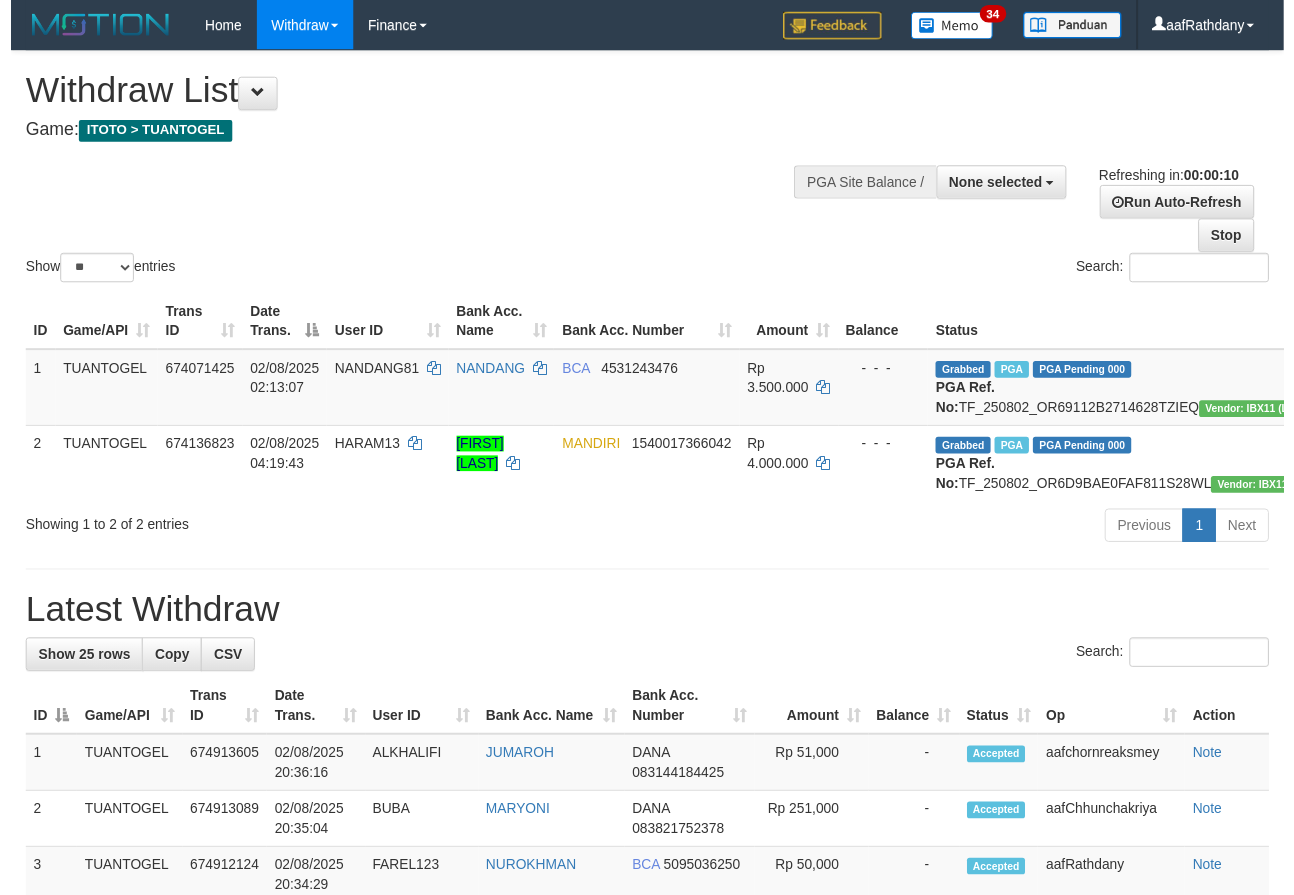 scroll, scrollTop: 0, scrollLeft: 0, axis: both 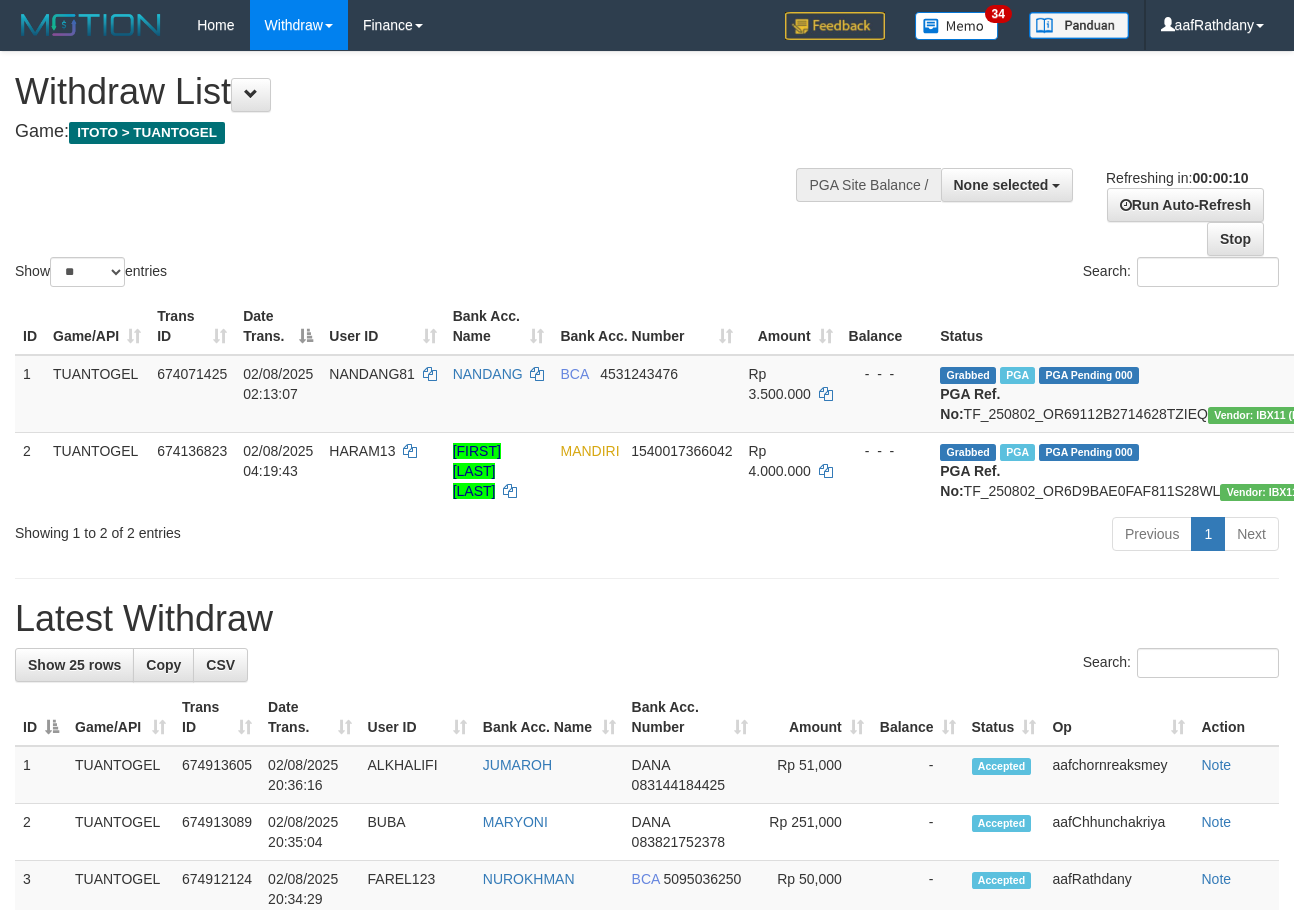 select 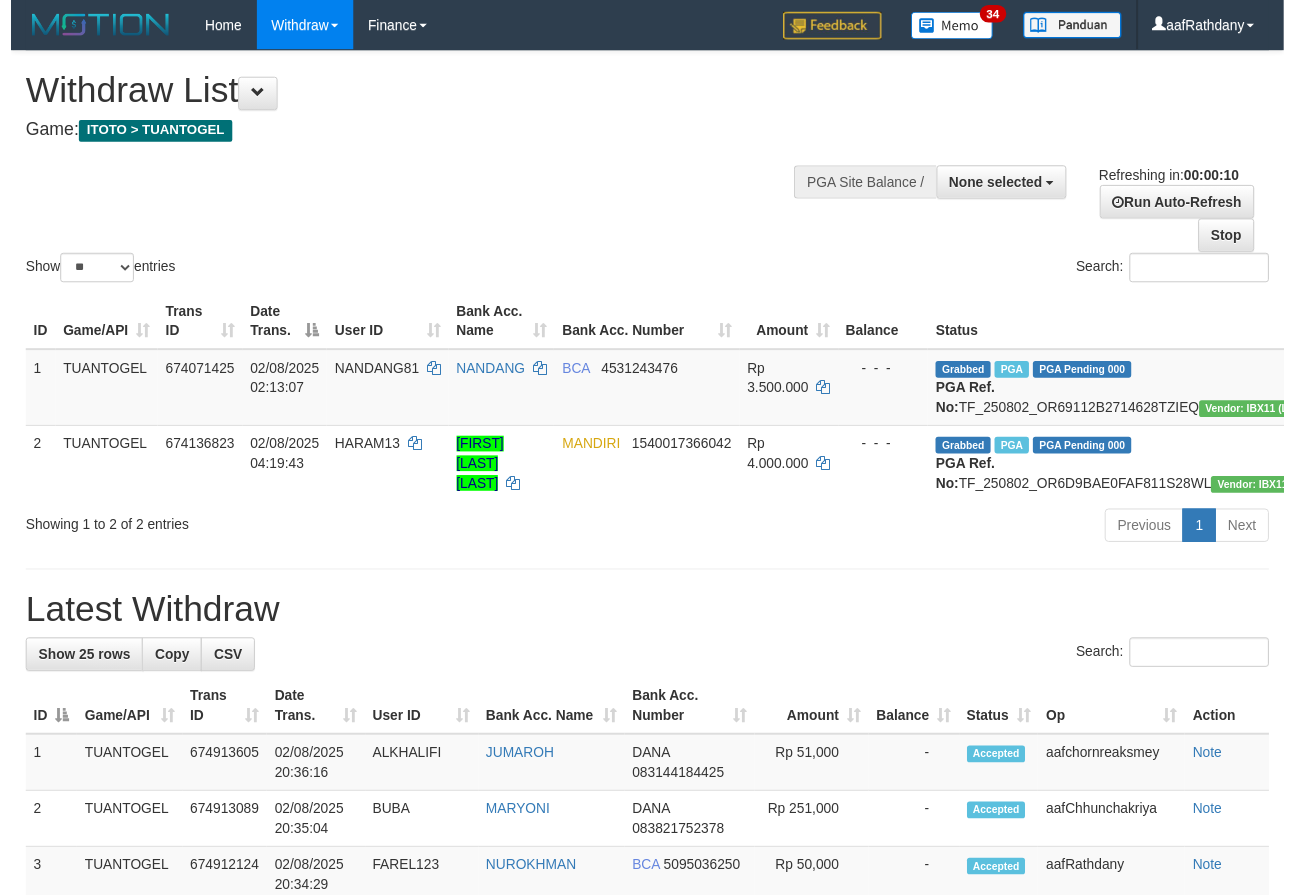 scroll, scrollTop: 0, scrollLeft: 0, axis: both 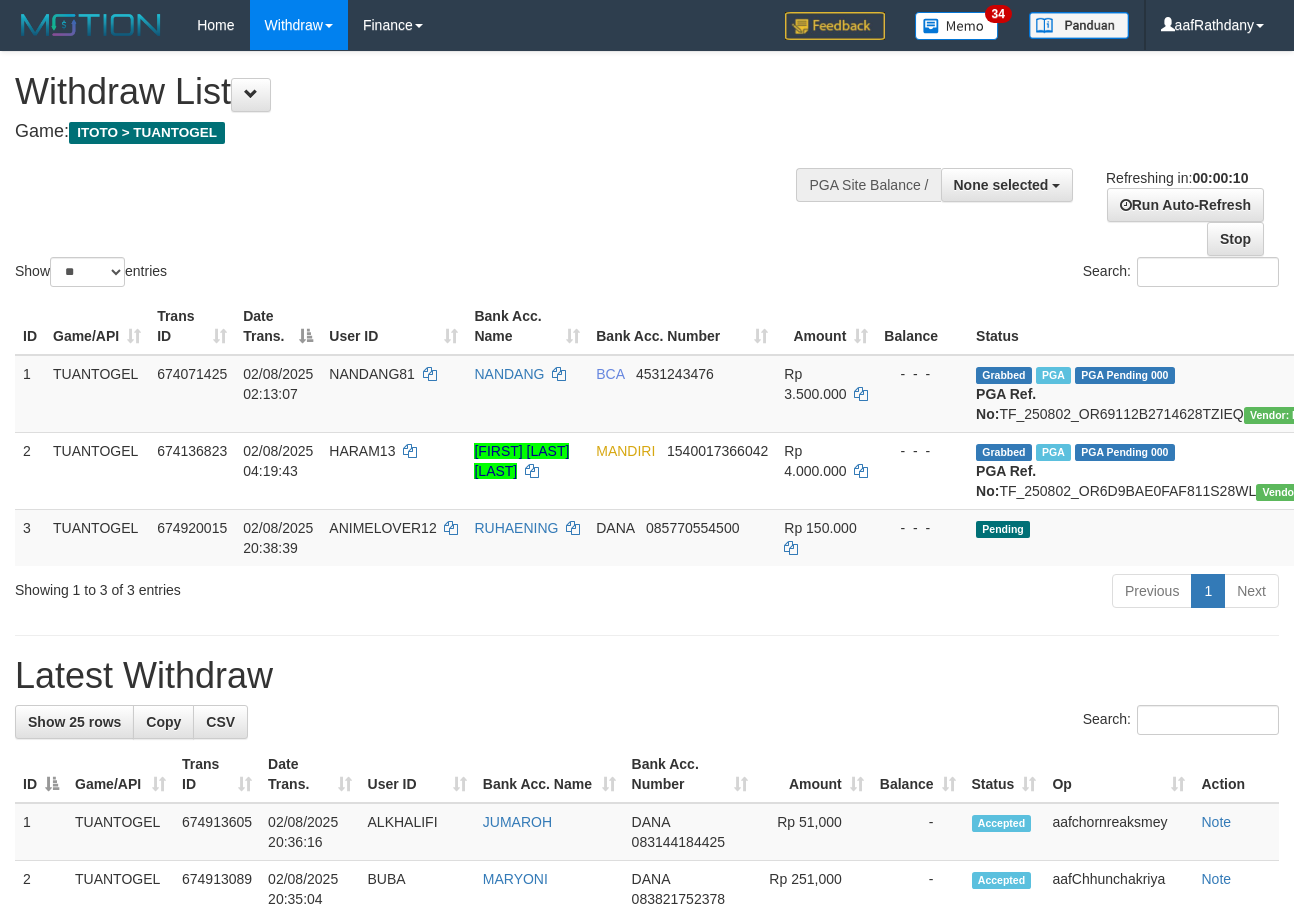 select 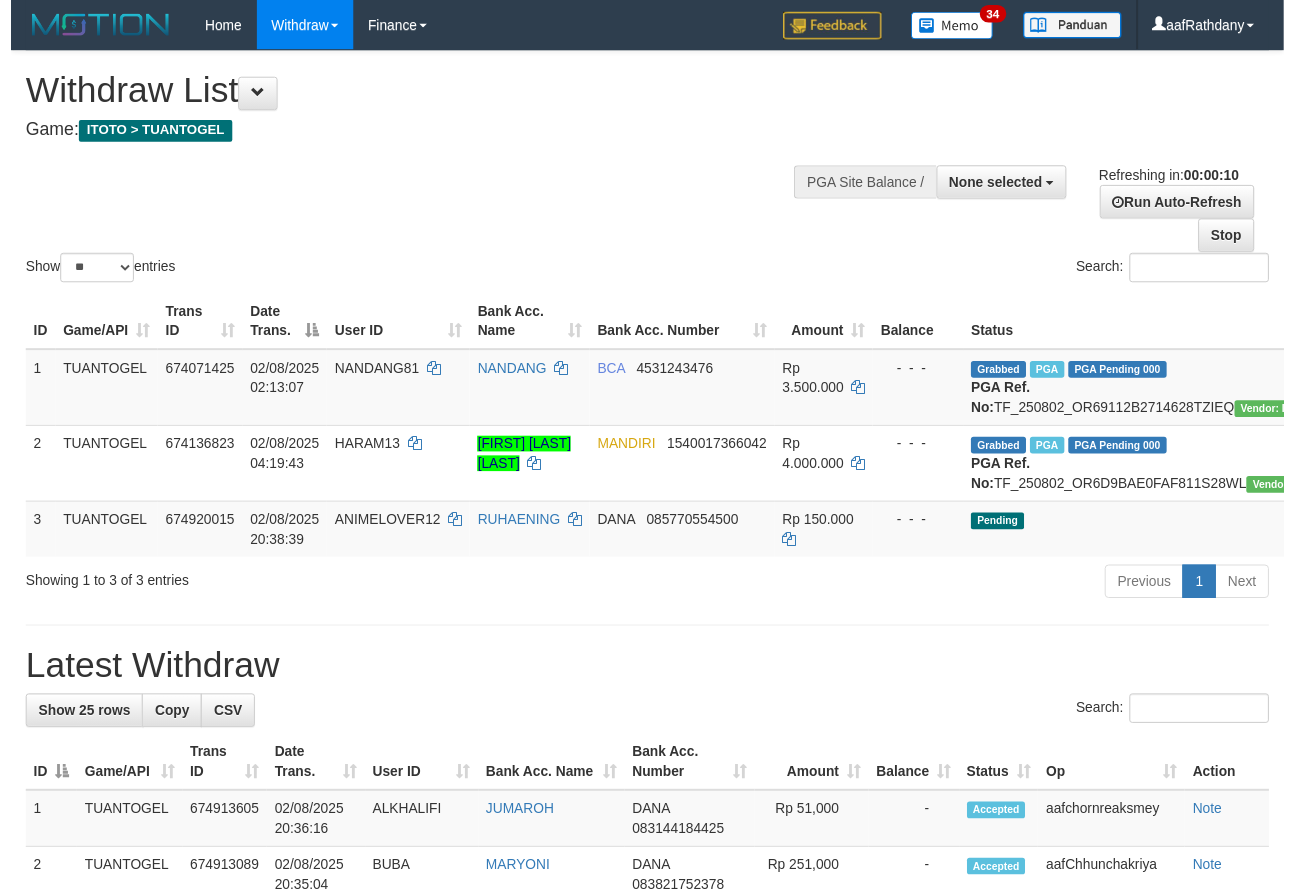 scroll, scrollTop: 0, scrollLeft: 0, axis: both 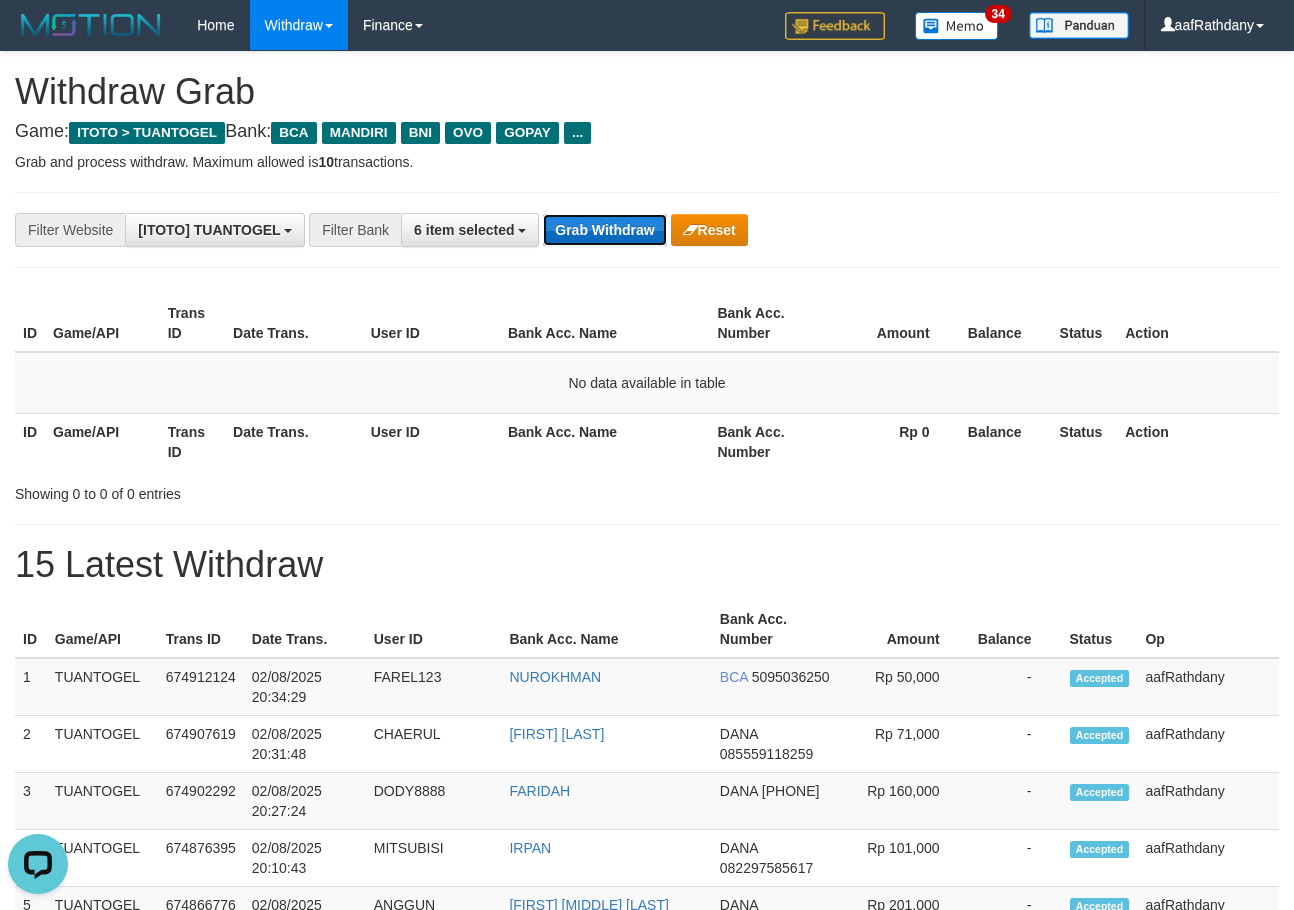 click on "Grab Withdraw" at bounding box center (604, 230) 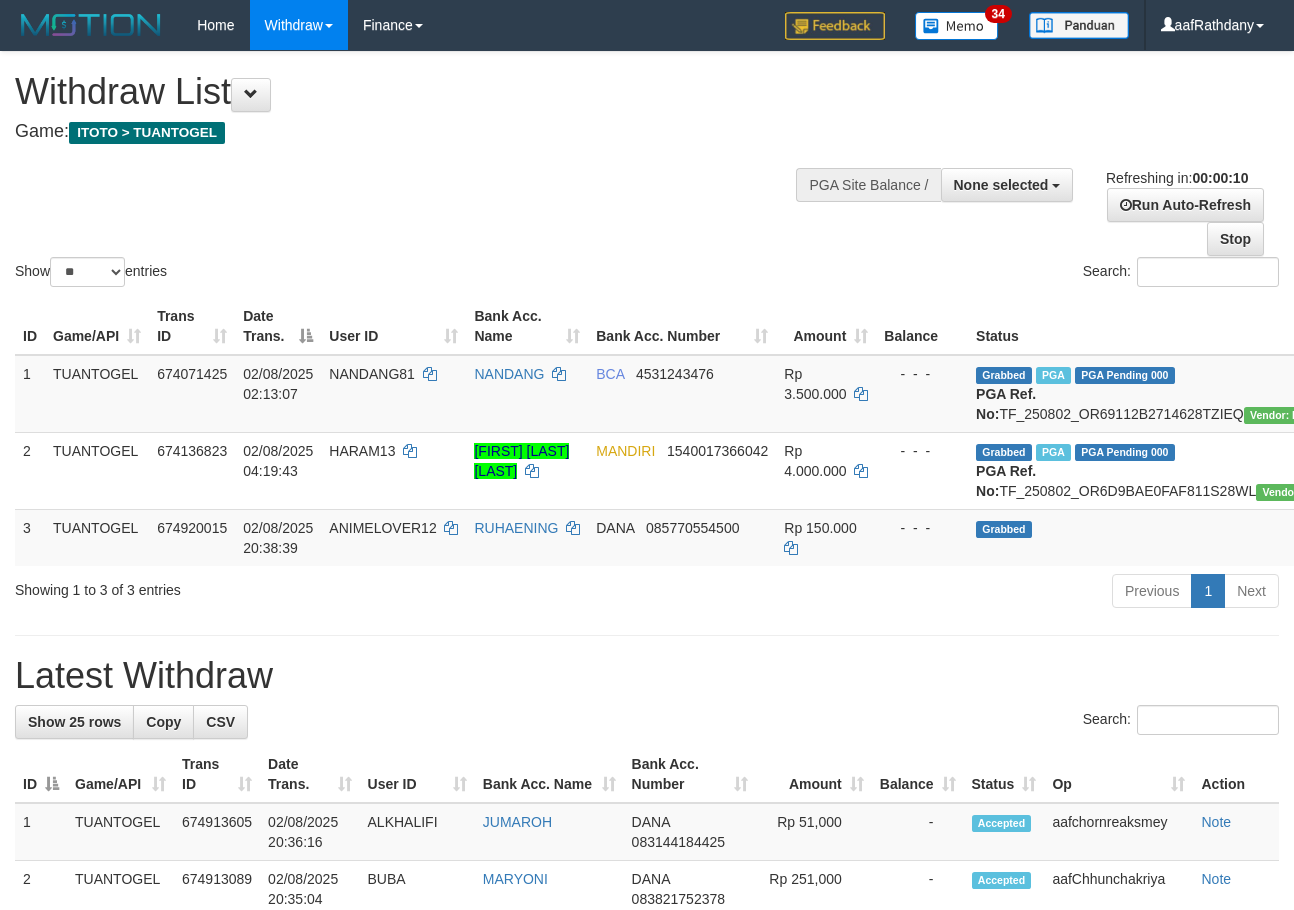 select 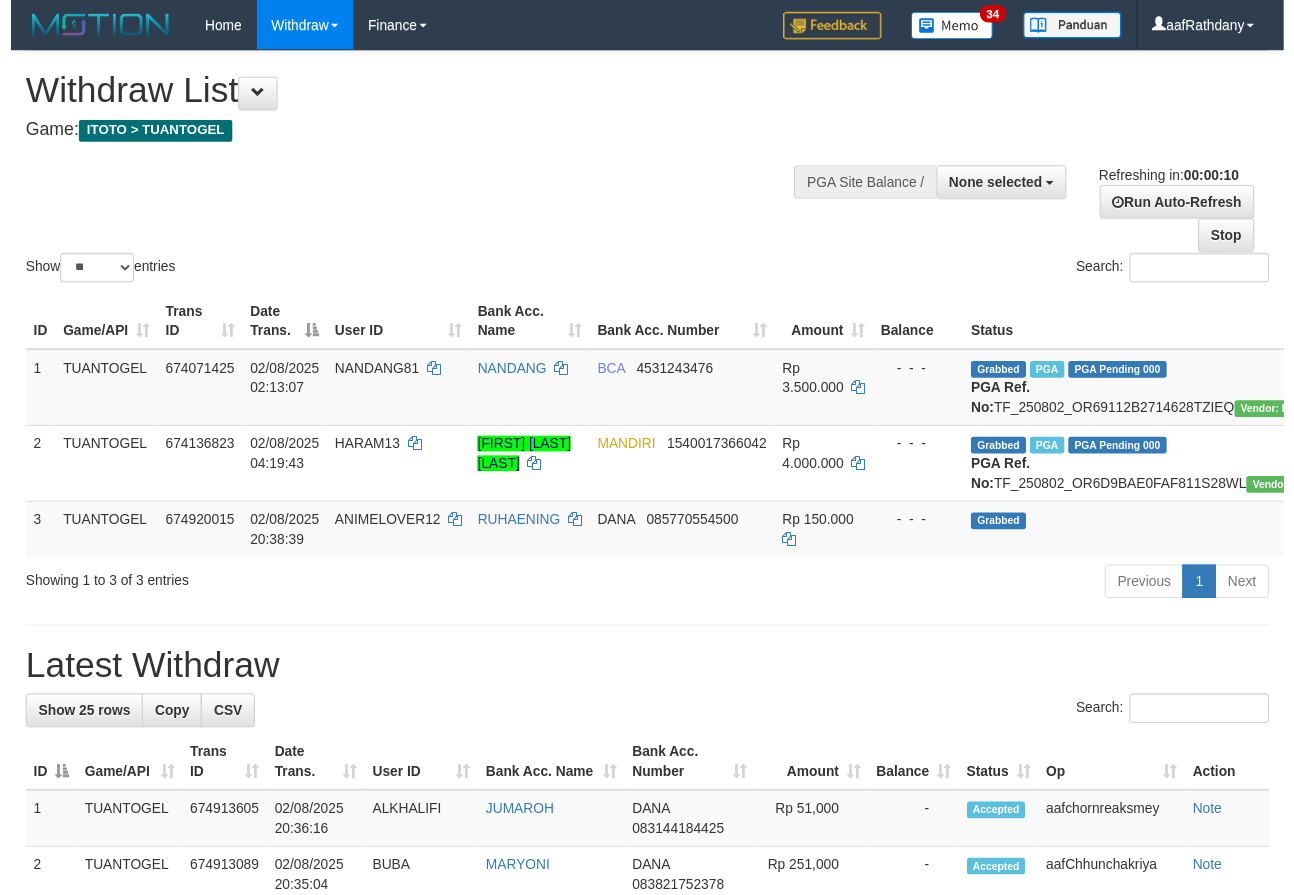 scroll, scrollTop: 0, scrollLeft: 0, axis: both 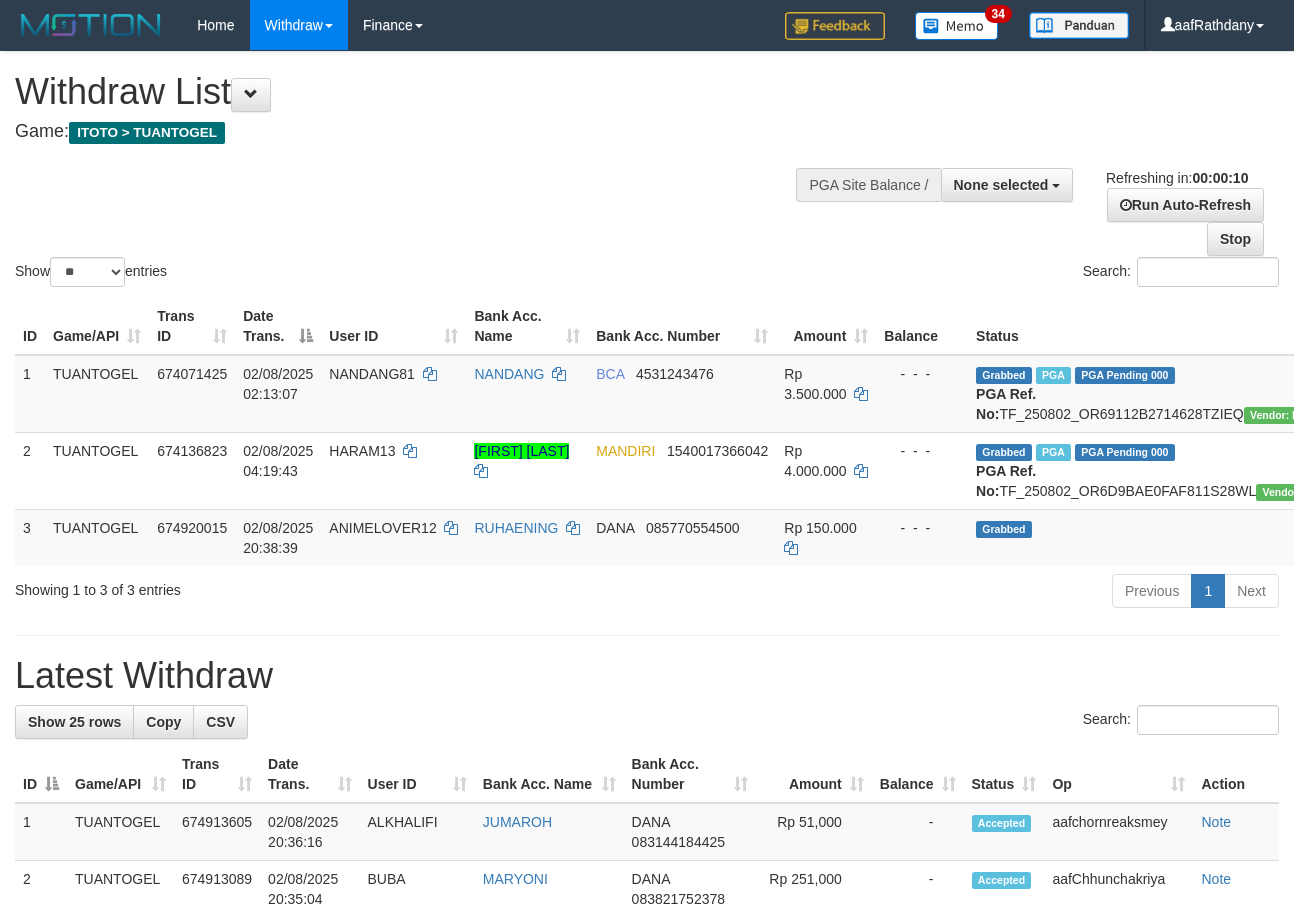 select 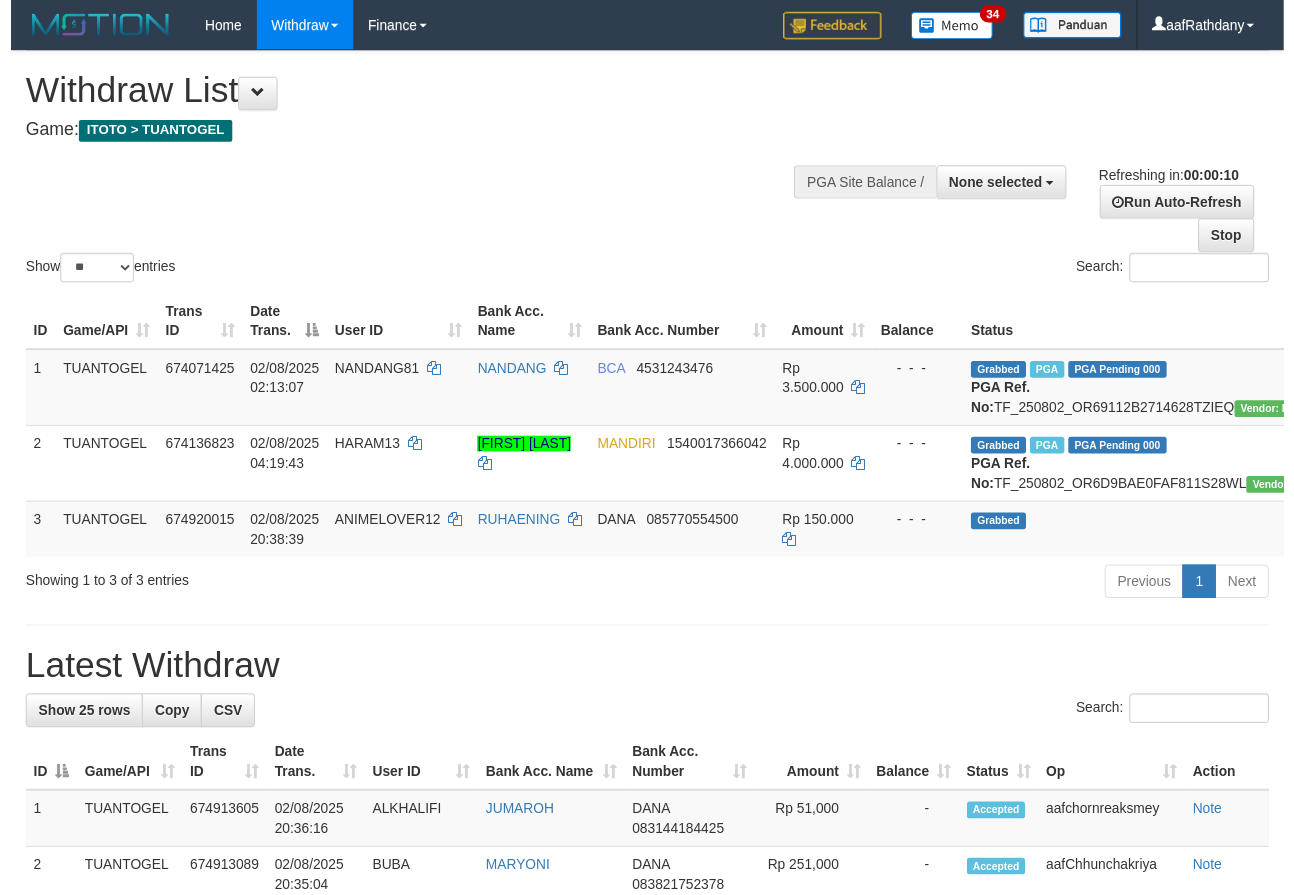 scroll, scrollTop: 0, scrollLeft: 0, axis: both 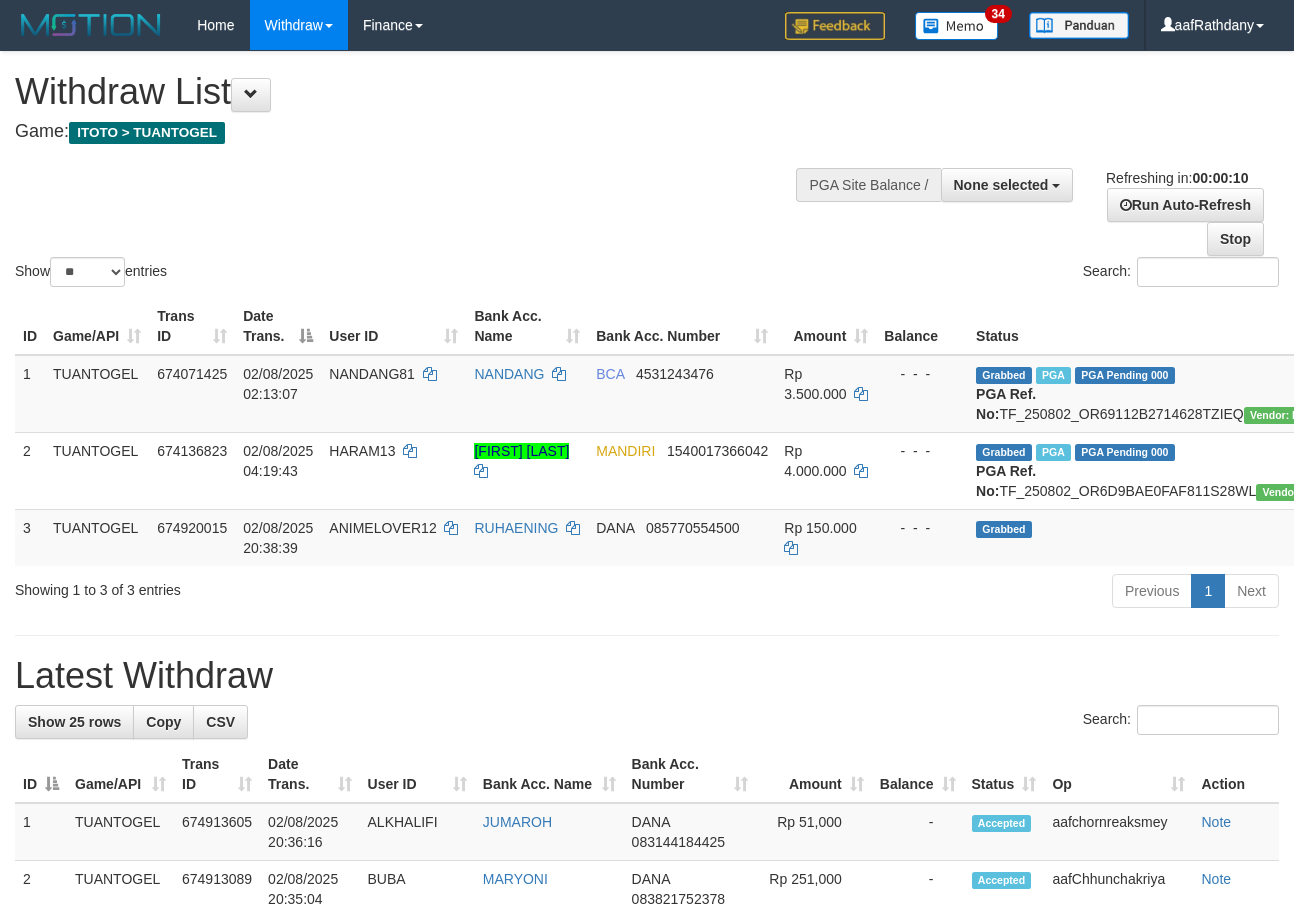 select 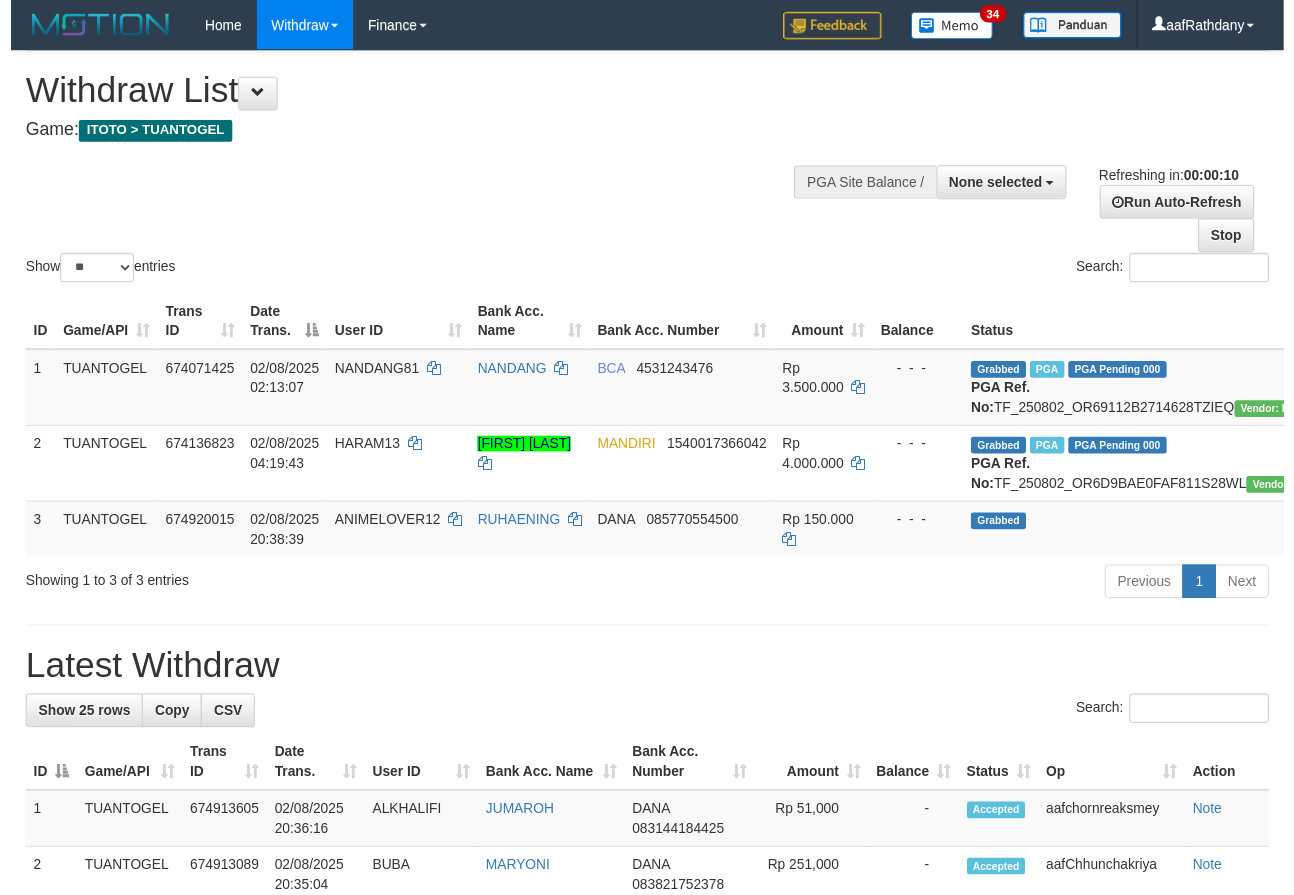 scroll, scrollTop: 0, scrollLeft: 0, axis: both 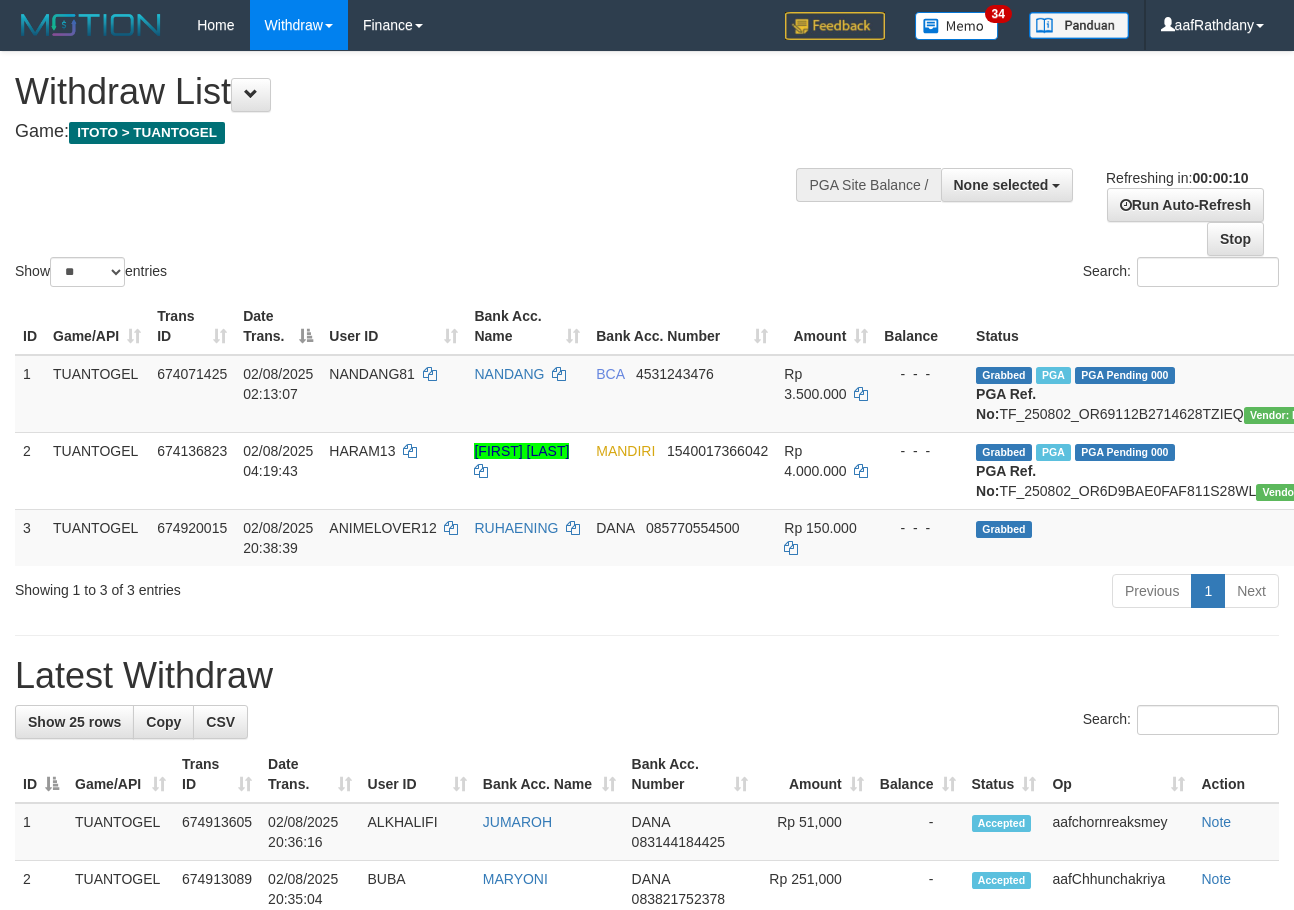 select 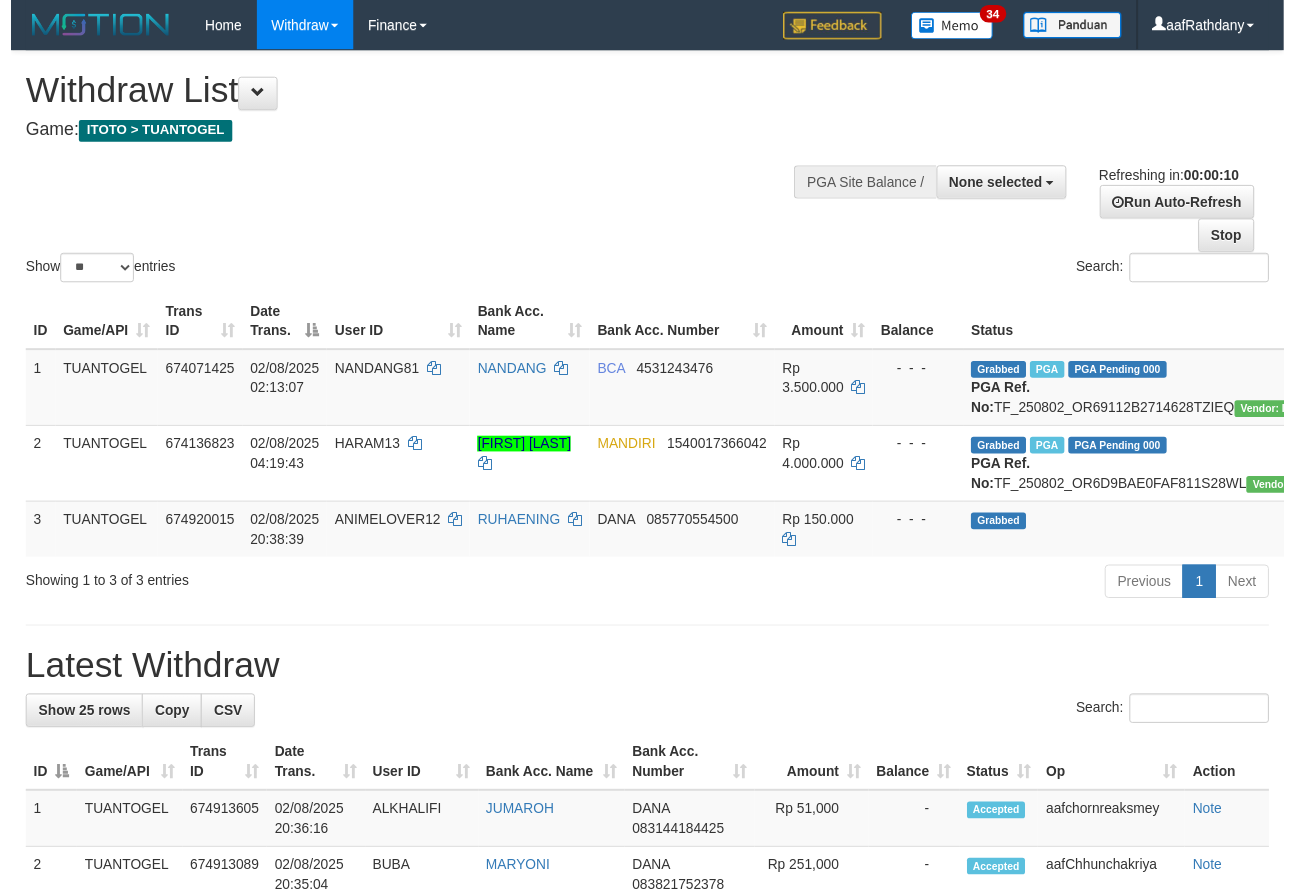 scroll, scrollTop: 0, scrollLeft: 0, axis: both 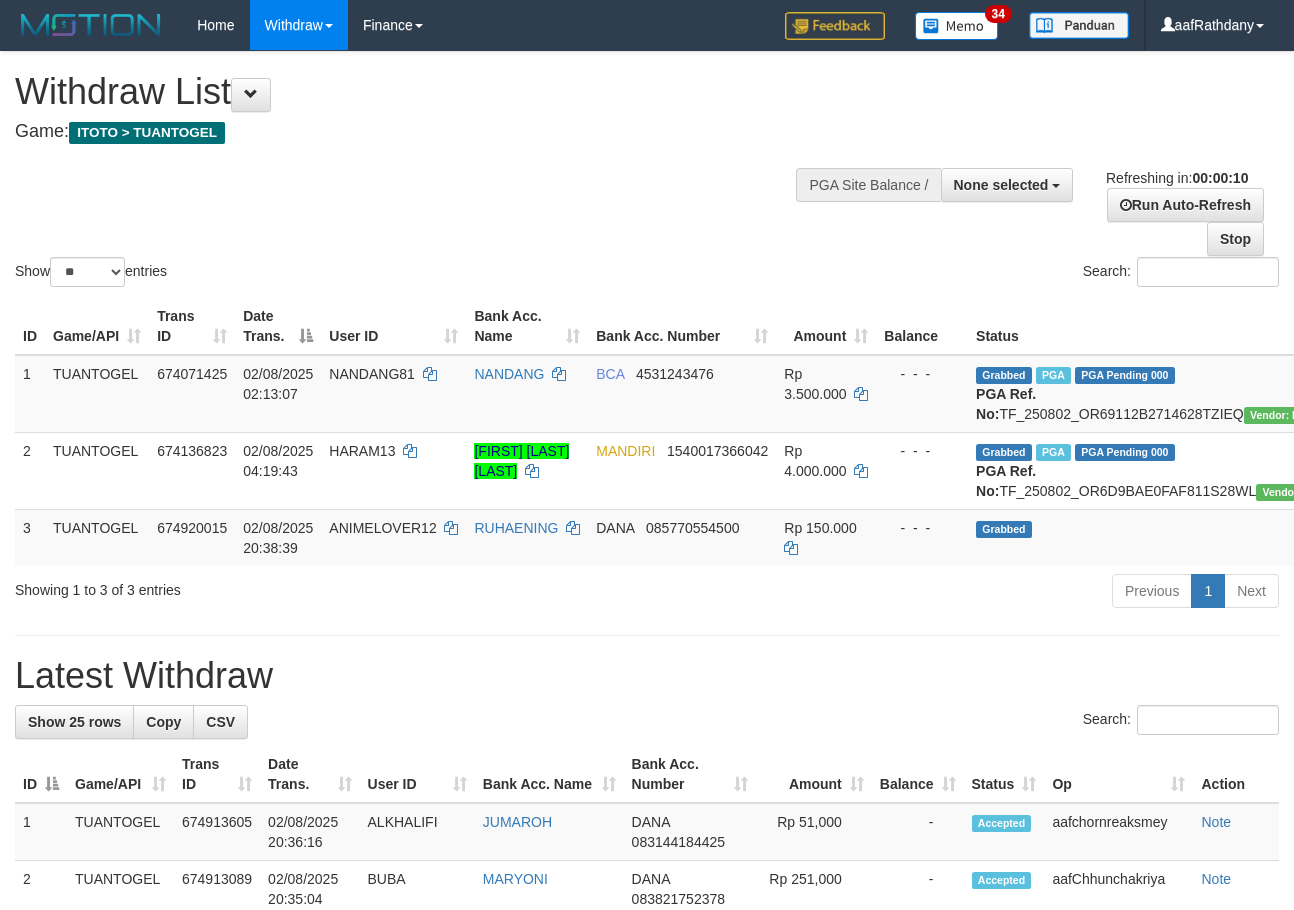 select 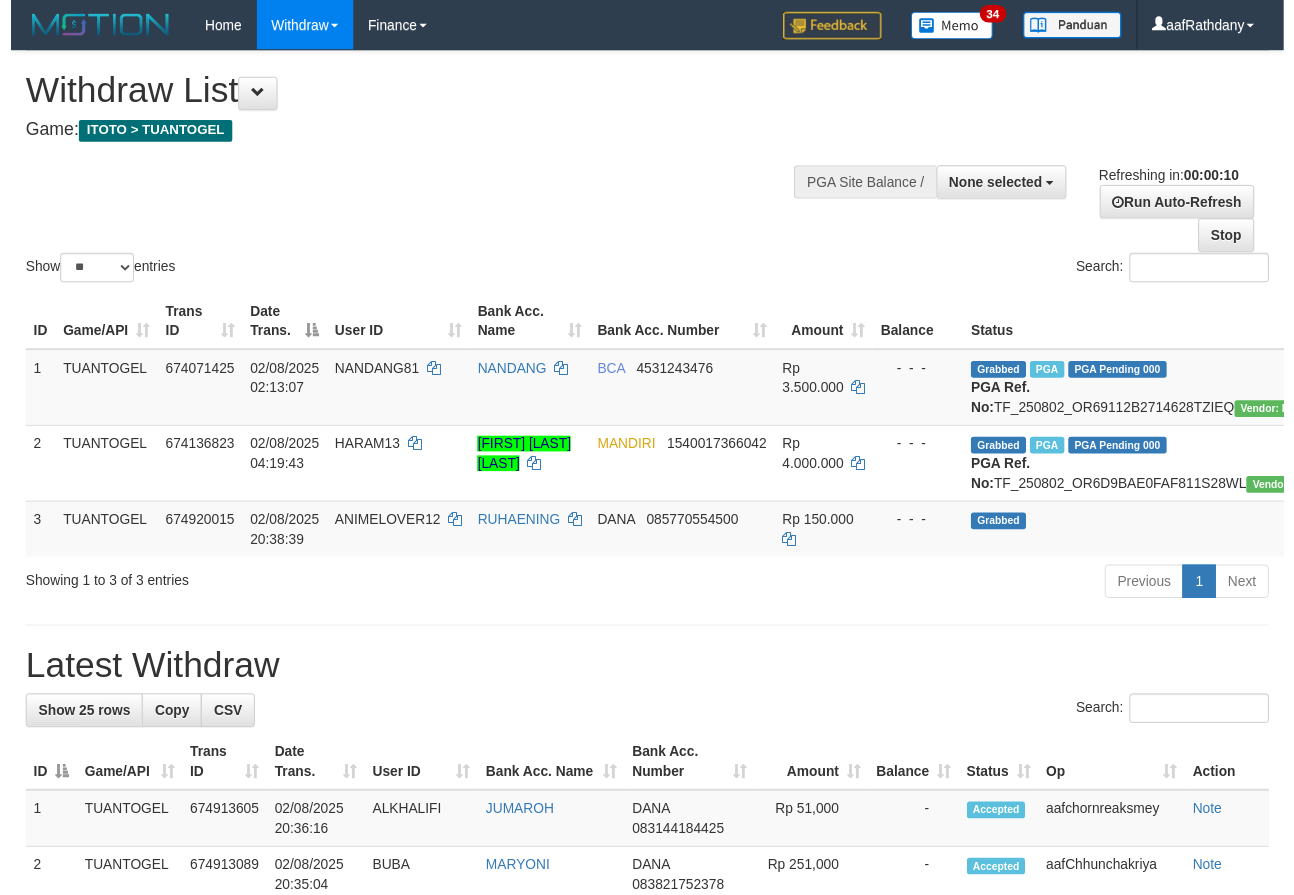 scroll, scrollTop: 0, scrollLeft: 0, axis: both 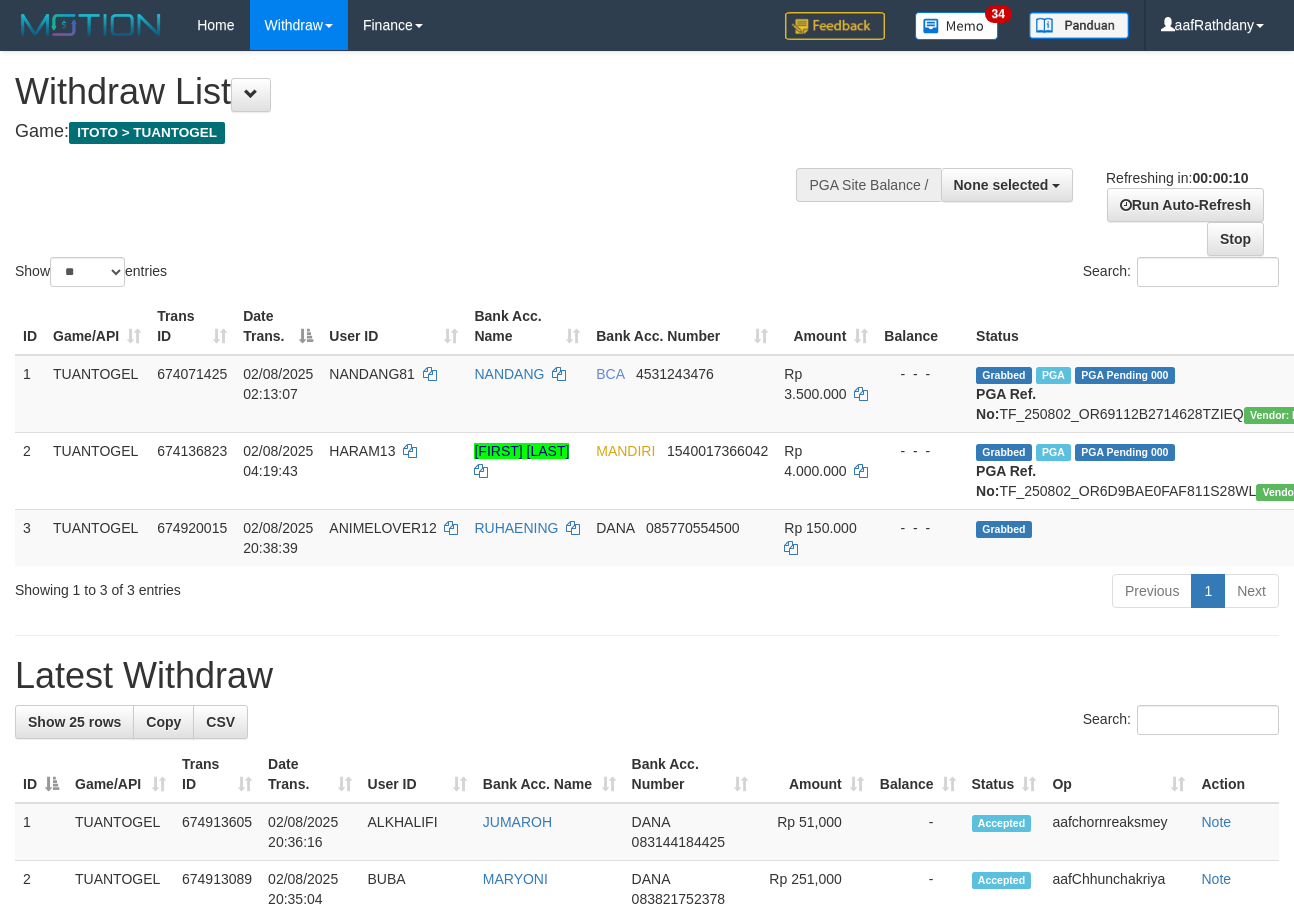 select 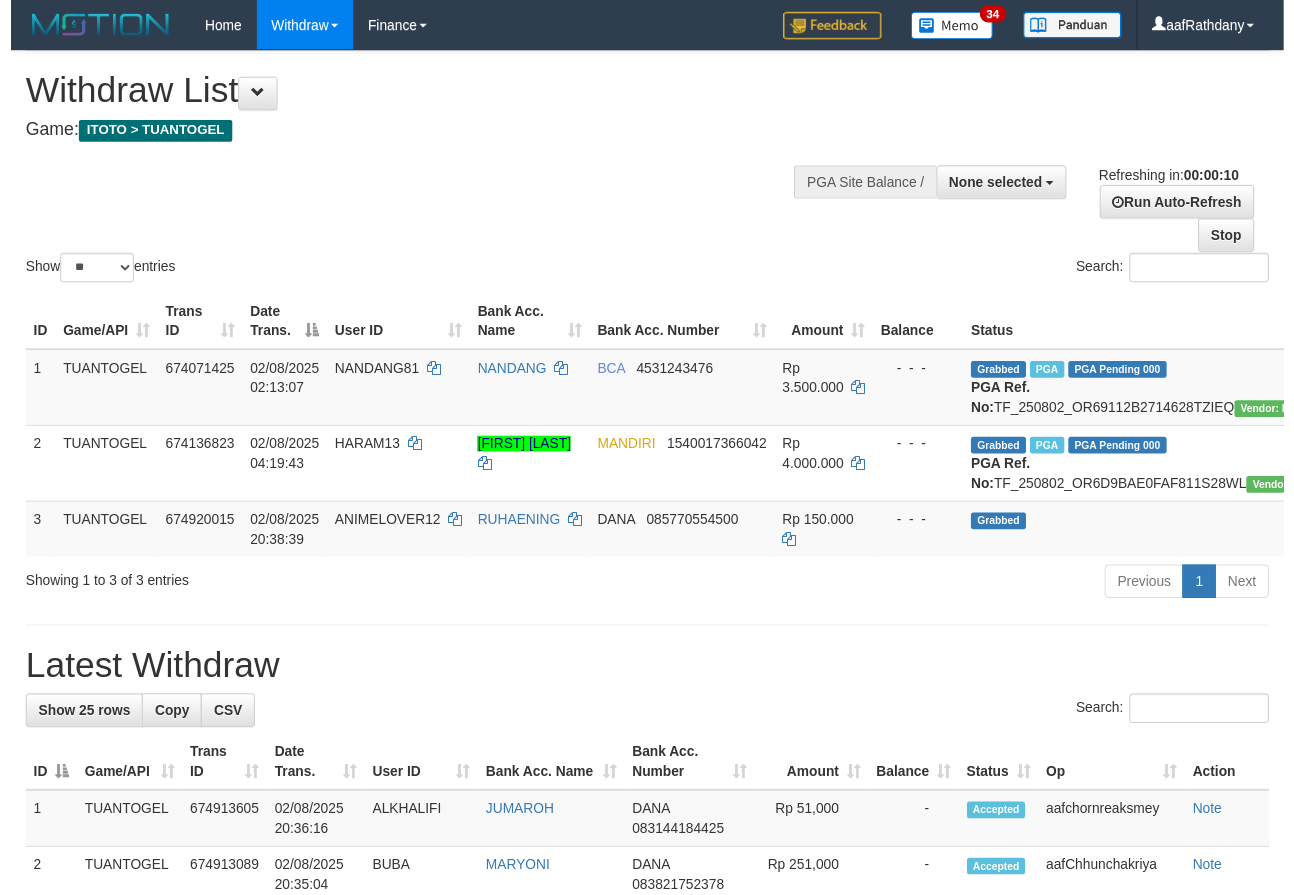 scroll, scrollTop: 0, scrollLeft: 0, axis: both 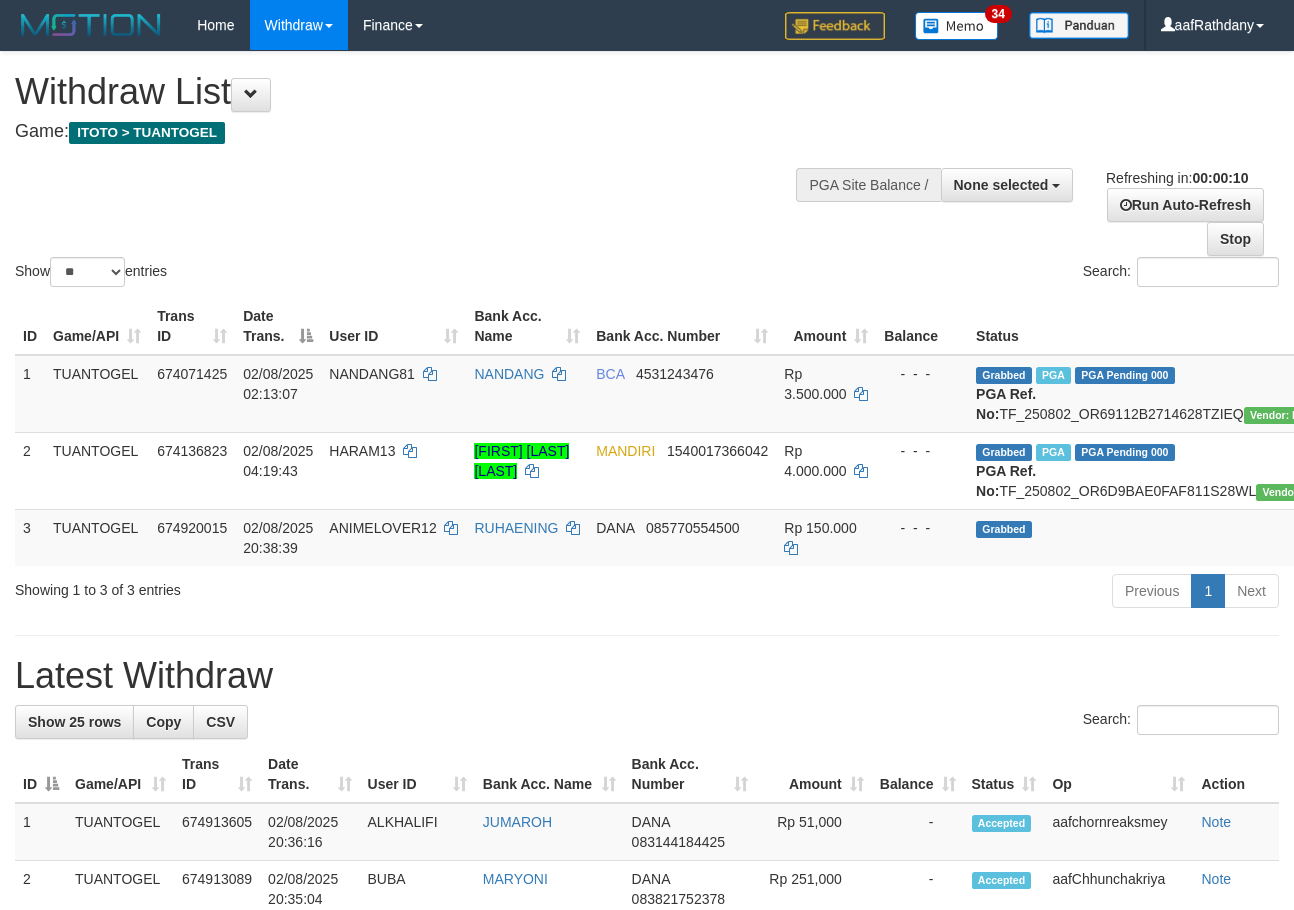 select 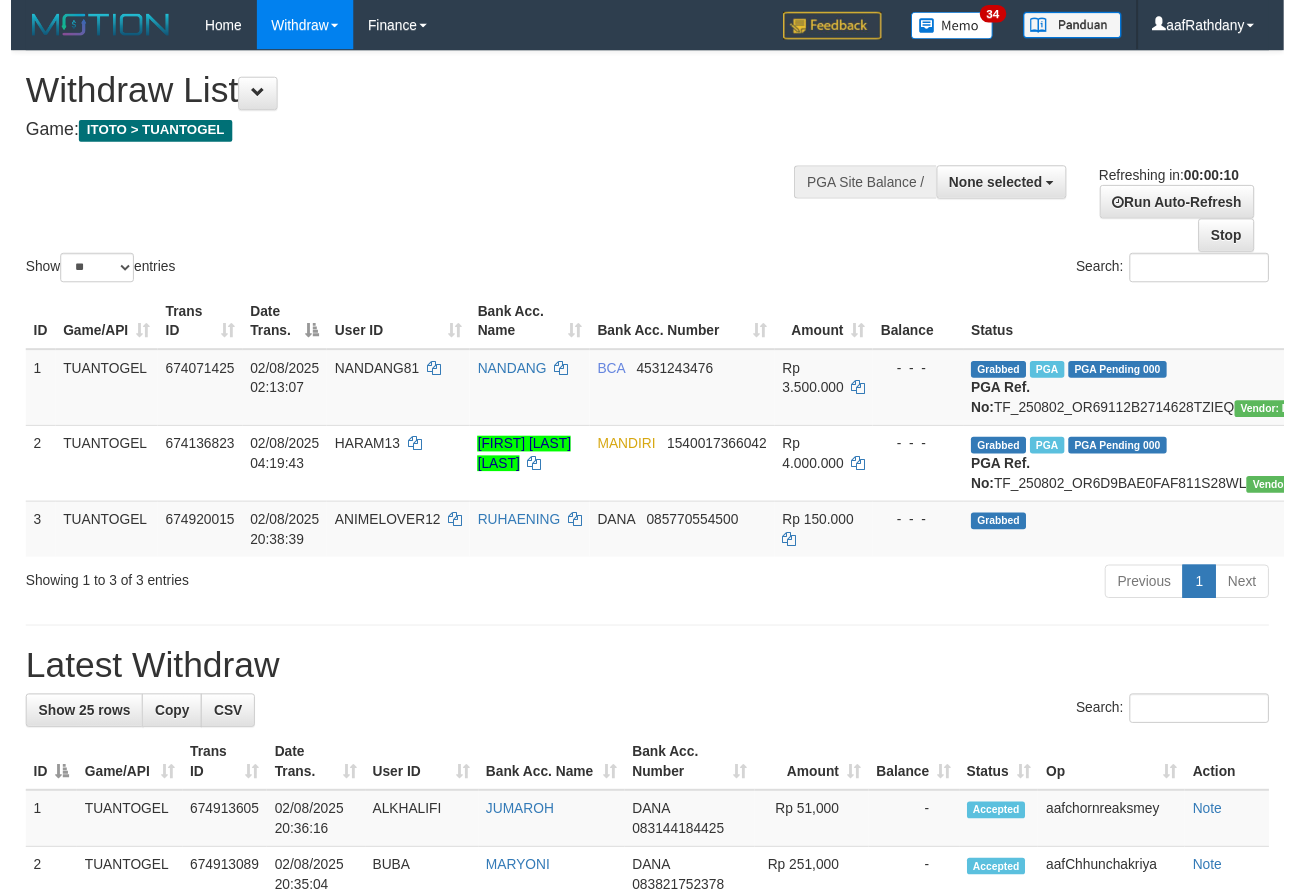 scroll, scrollTop: 0, scrollLeft: 0, axis: both 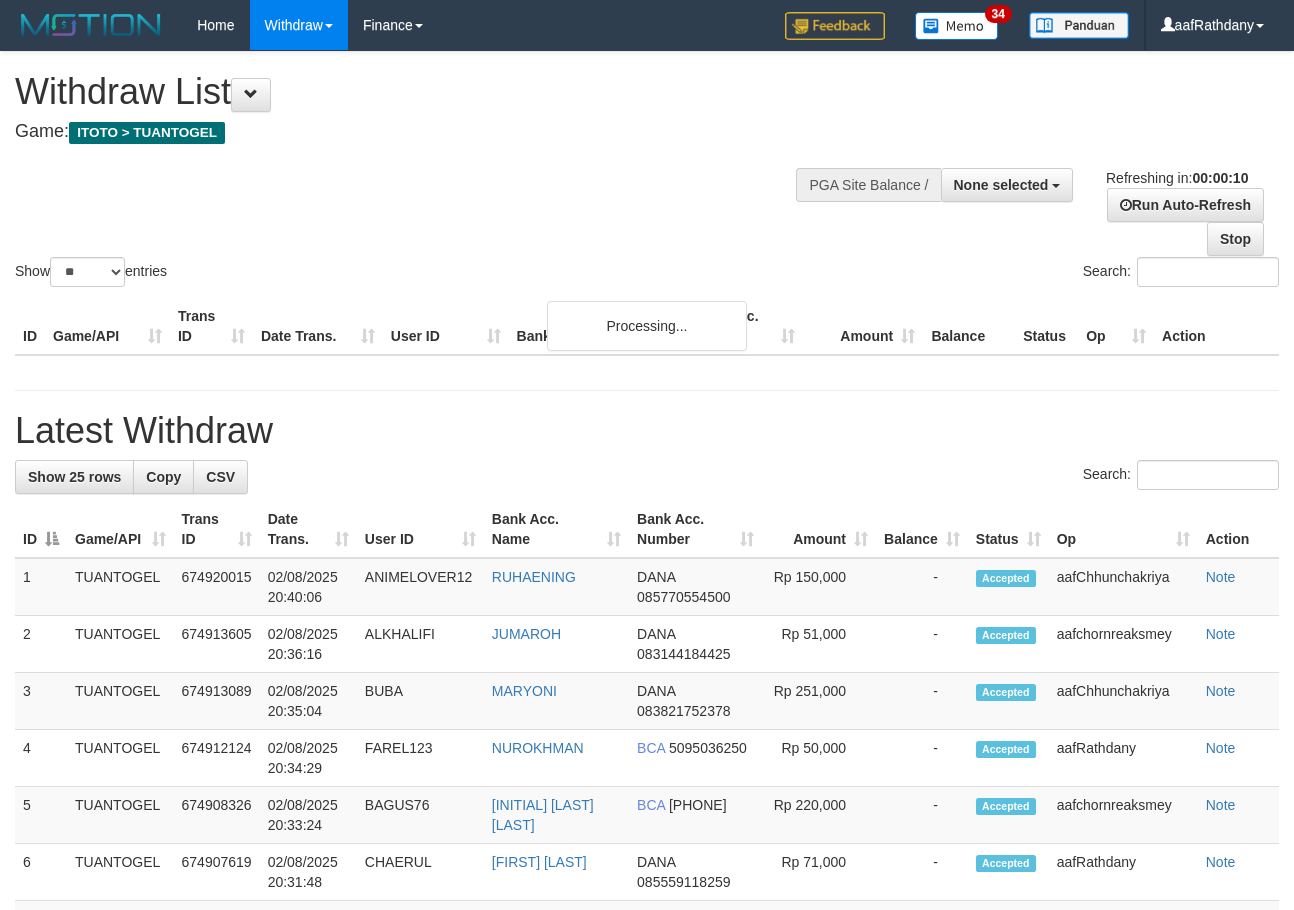 select 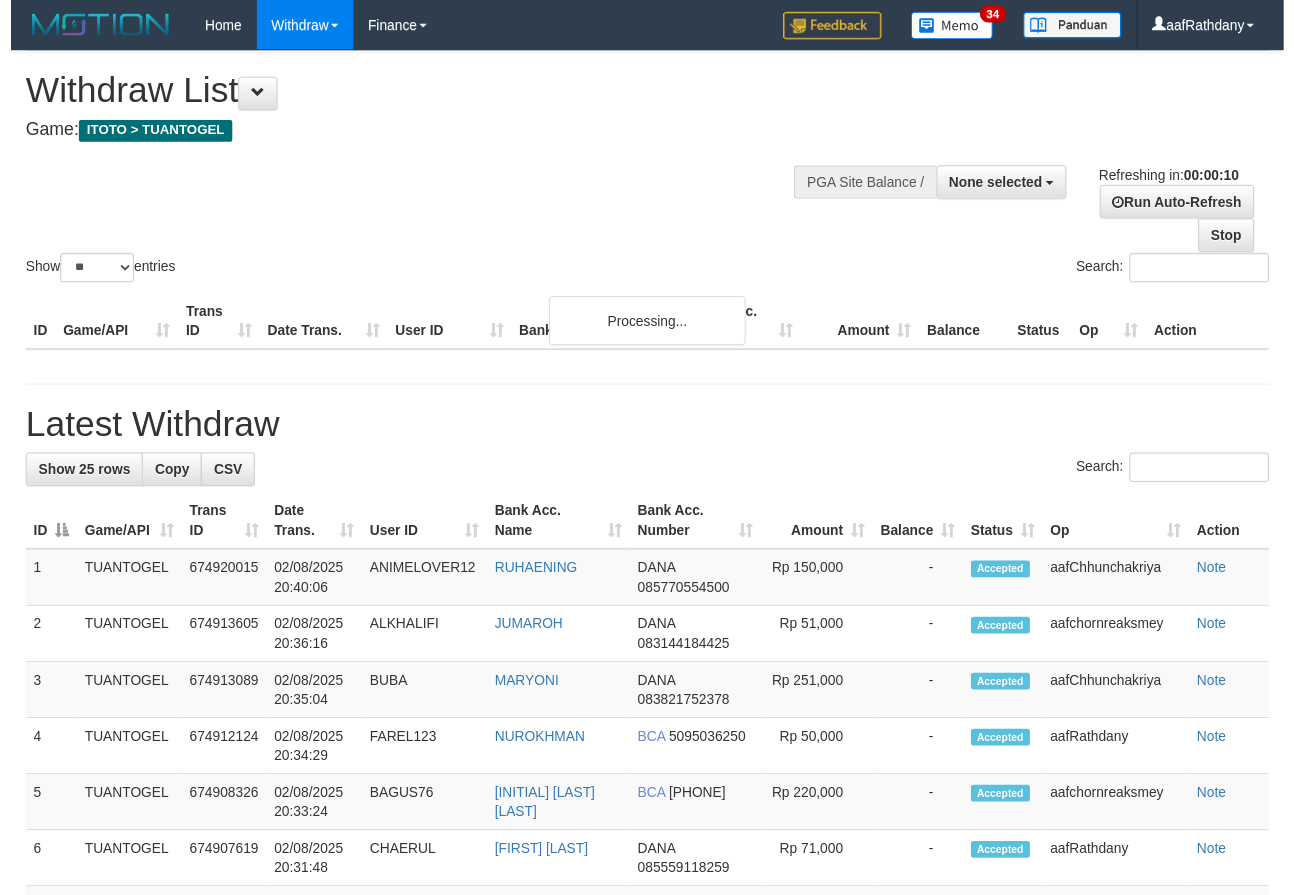 scroll, scrollTop: 0, scrollLeft: 0, axis: both 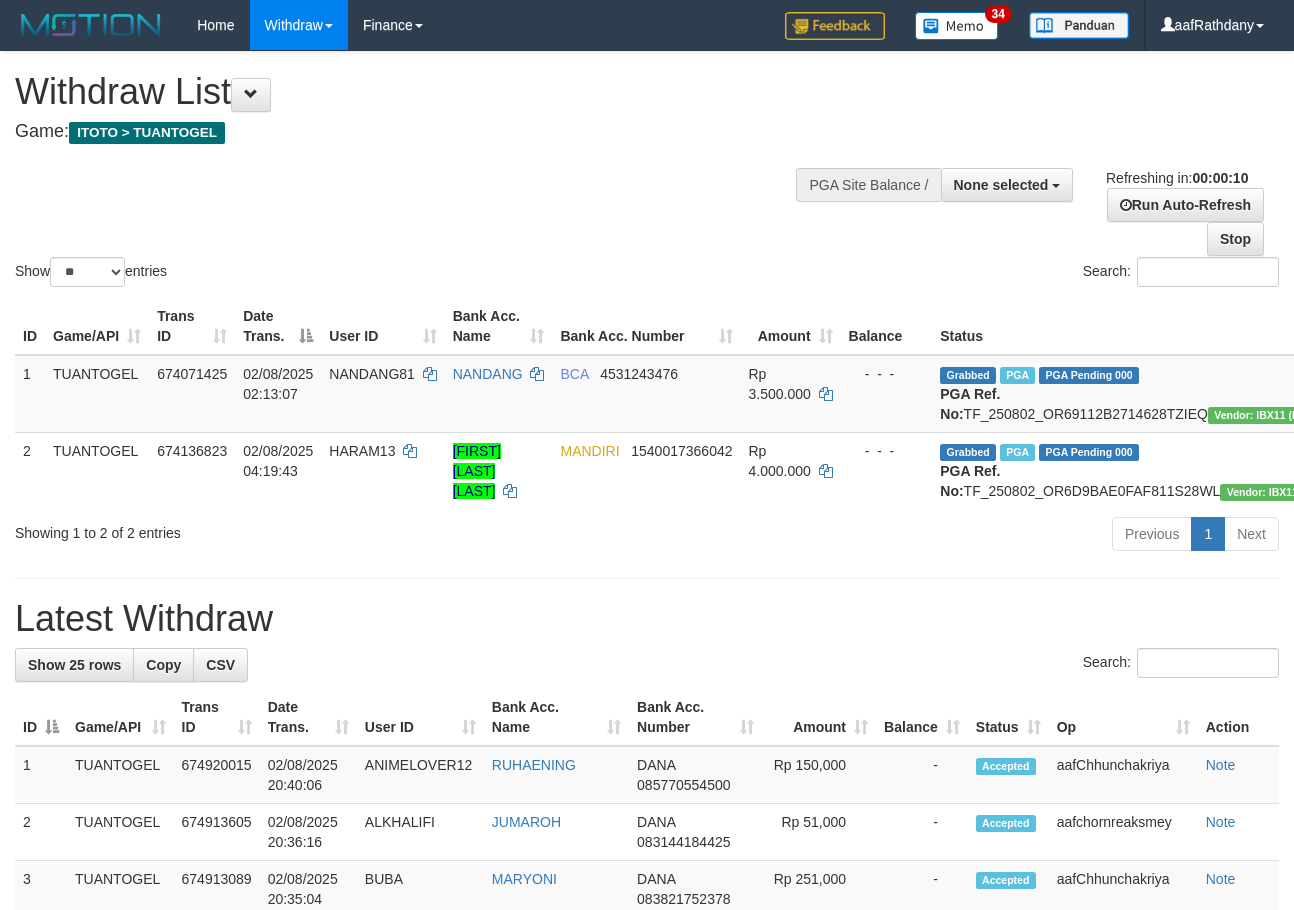 select 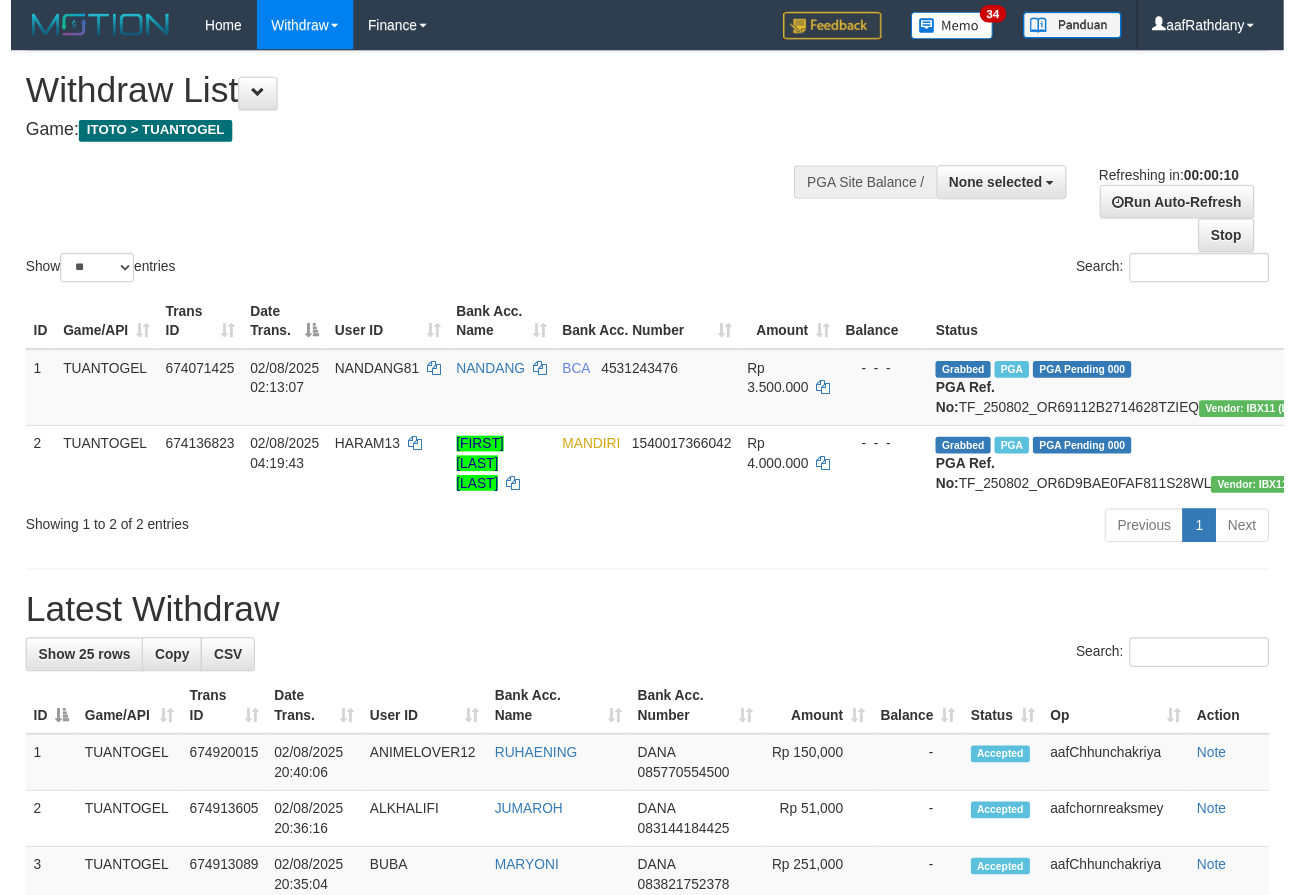scroll, scrollTop: 0, scrollLeft: 0, axis: both 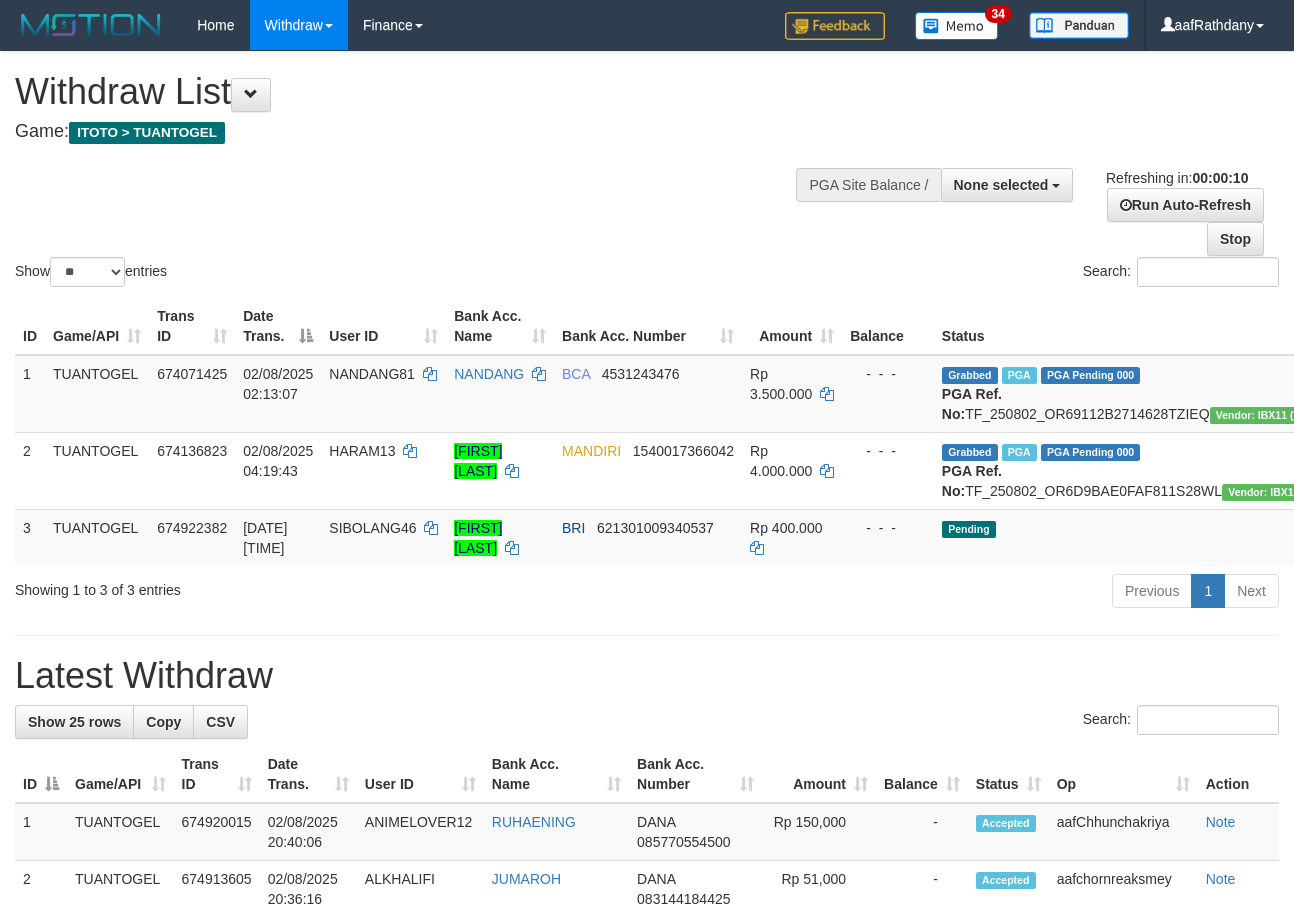 select 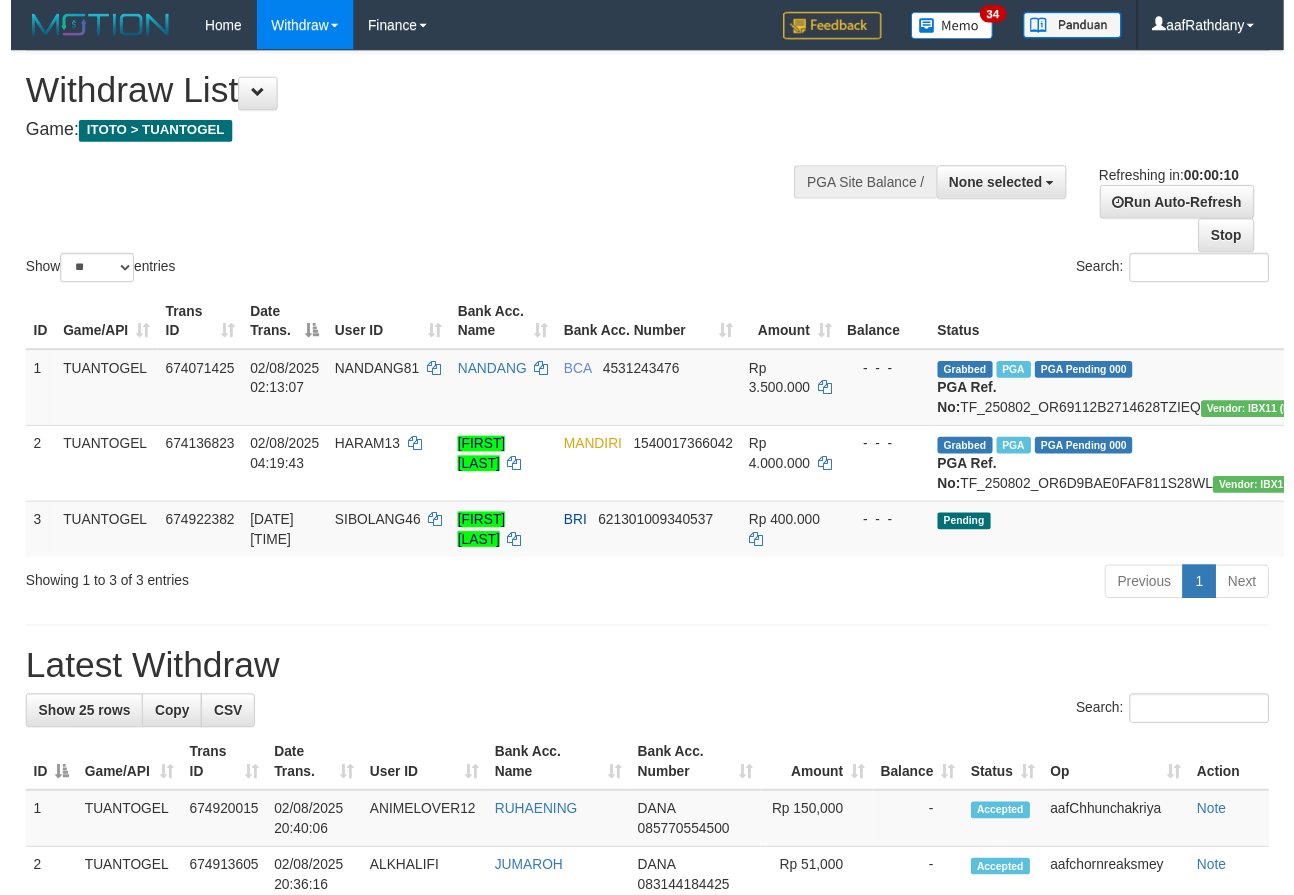 scroll, scrollTop: 0, scrollLeft: 0, axis: both 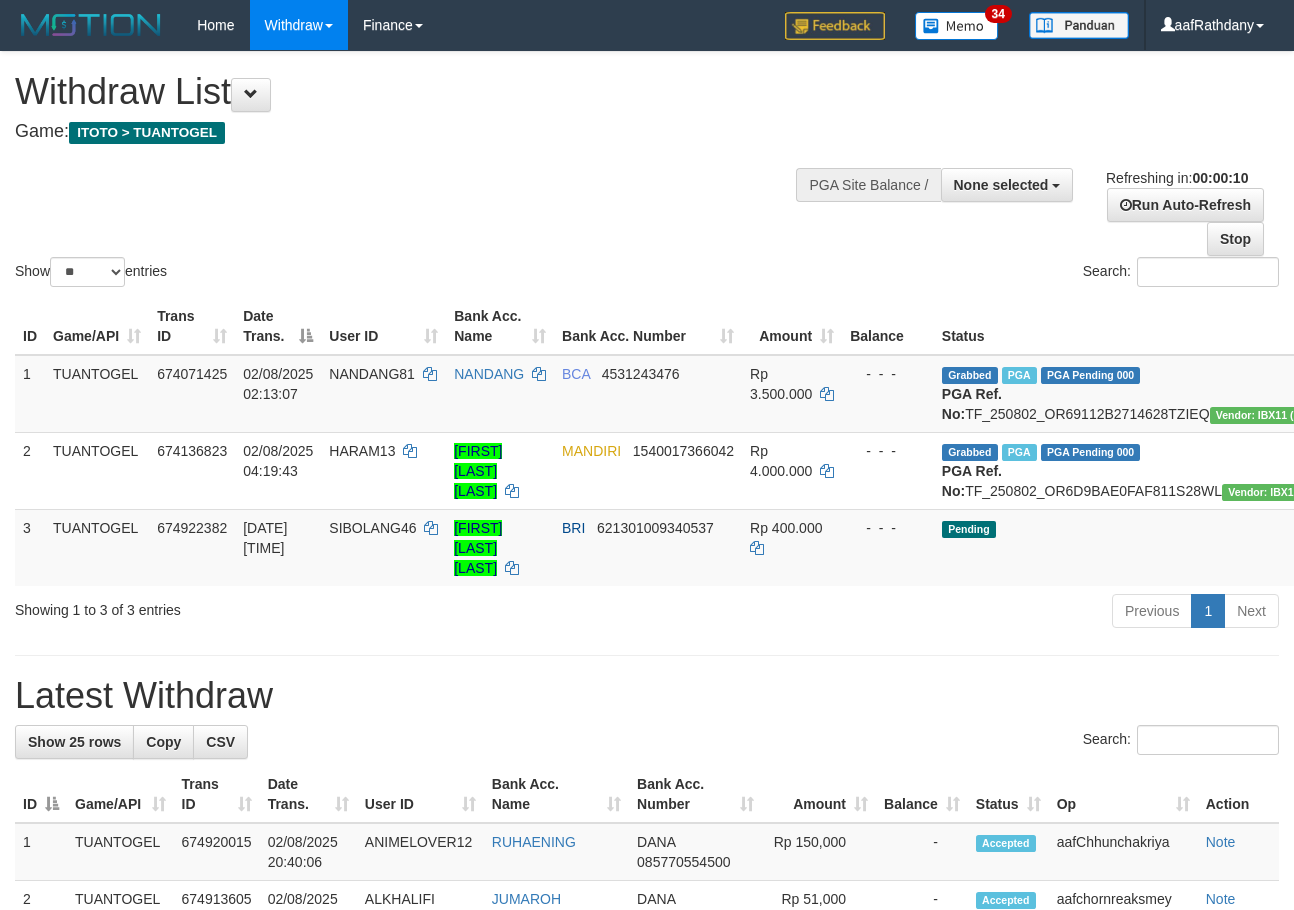 select 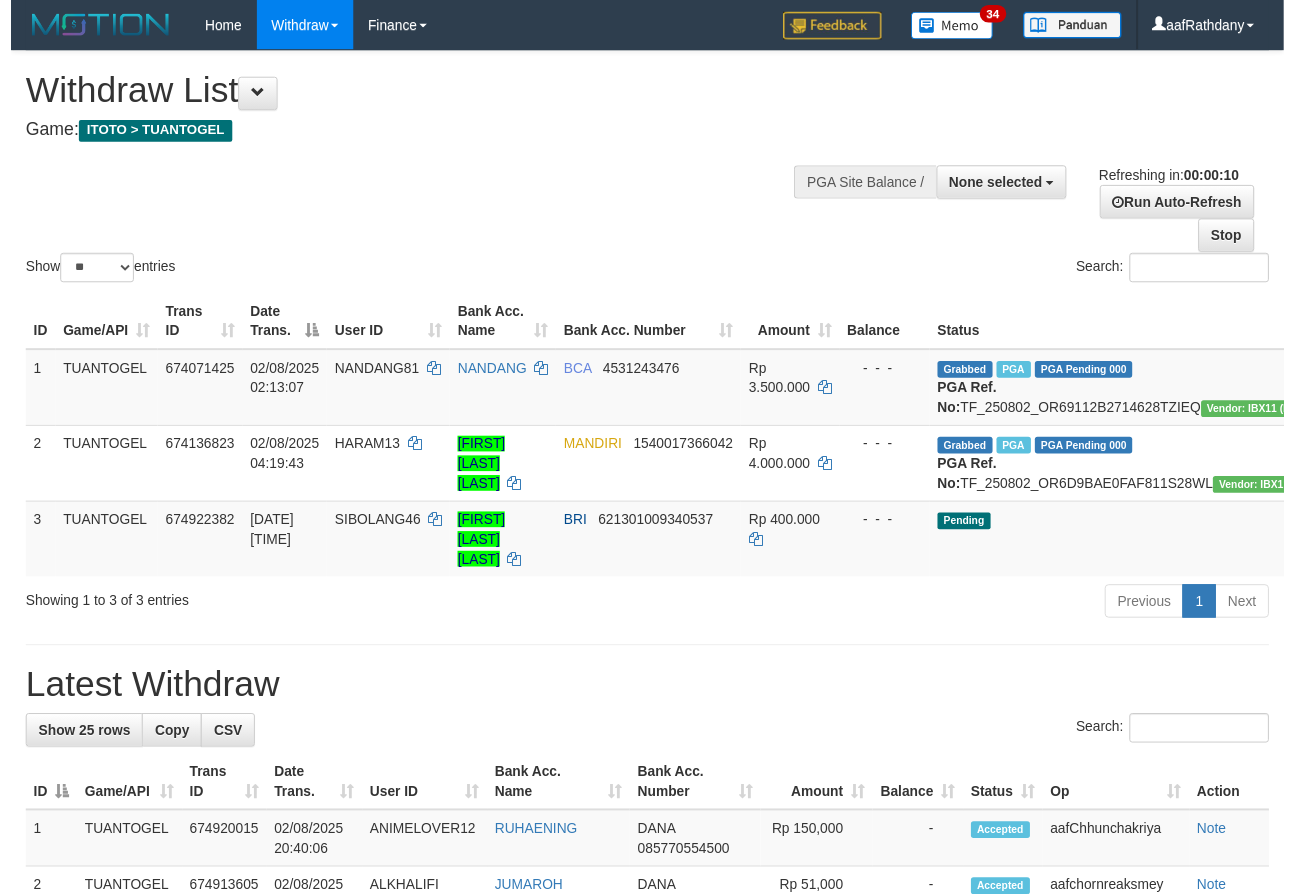scroll, scrollTop: 0, scrollLeft: 0, axis: both 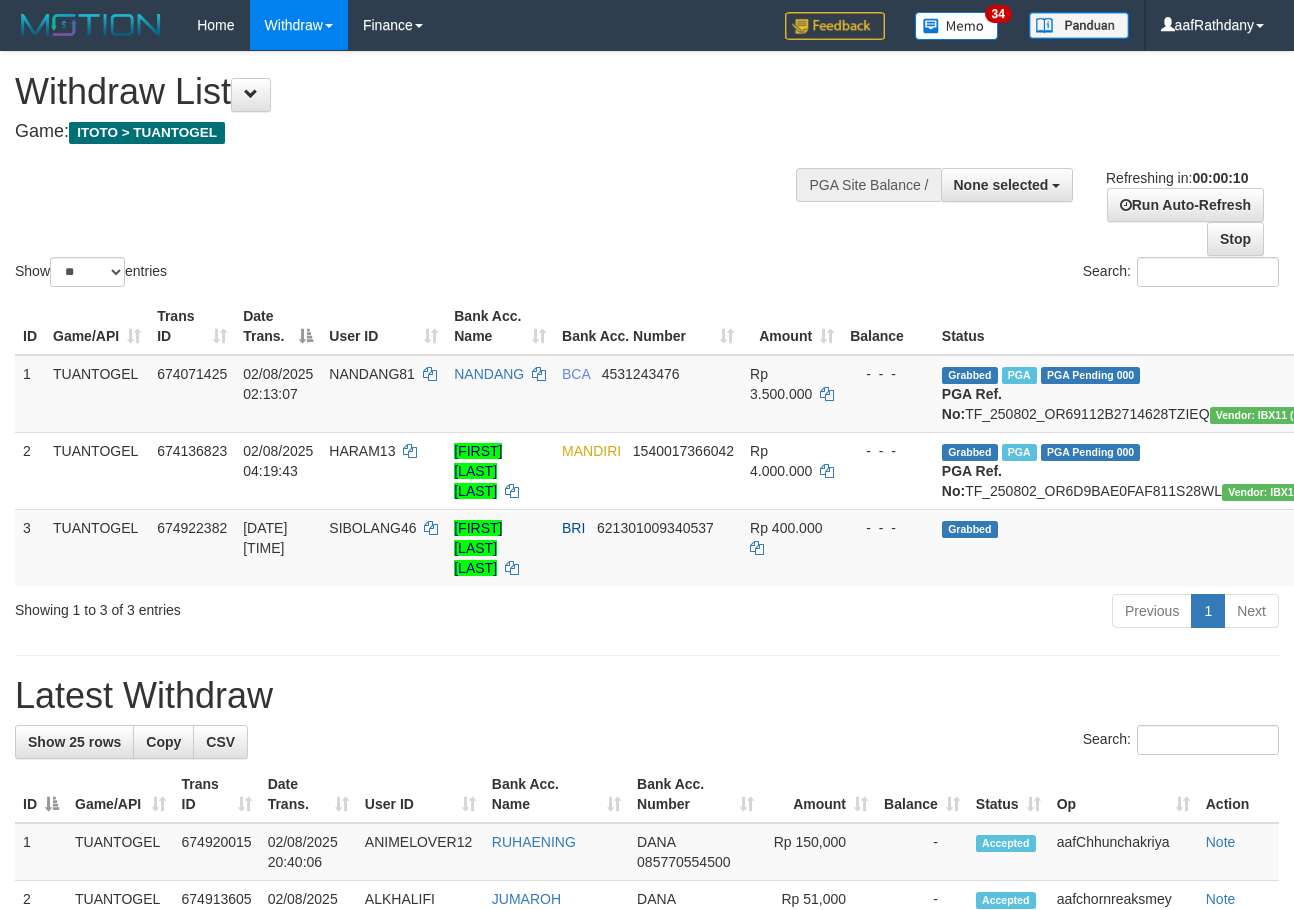 select 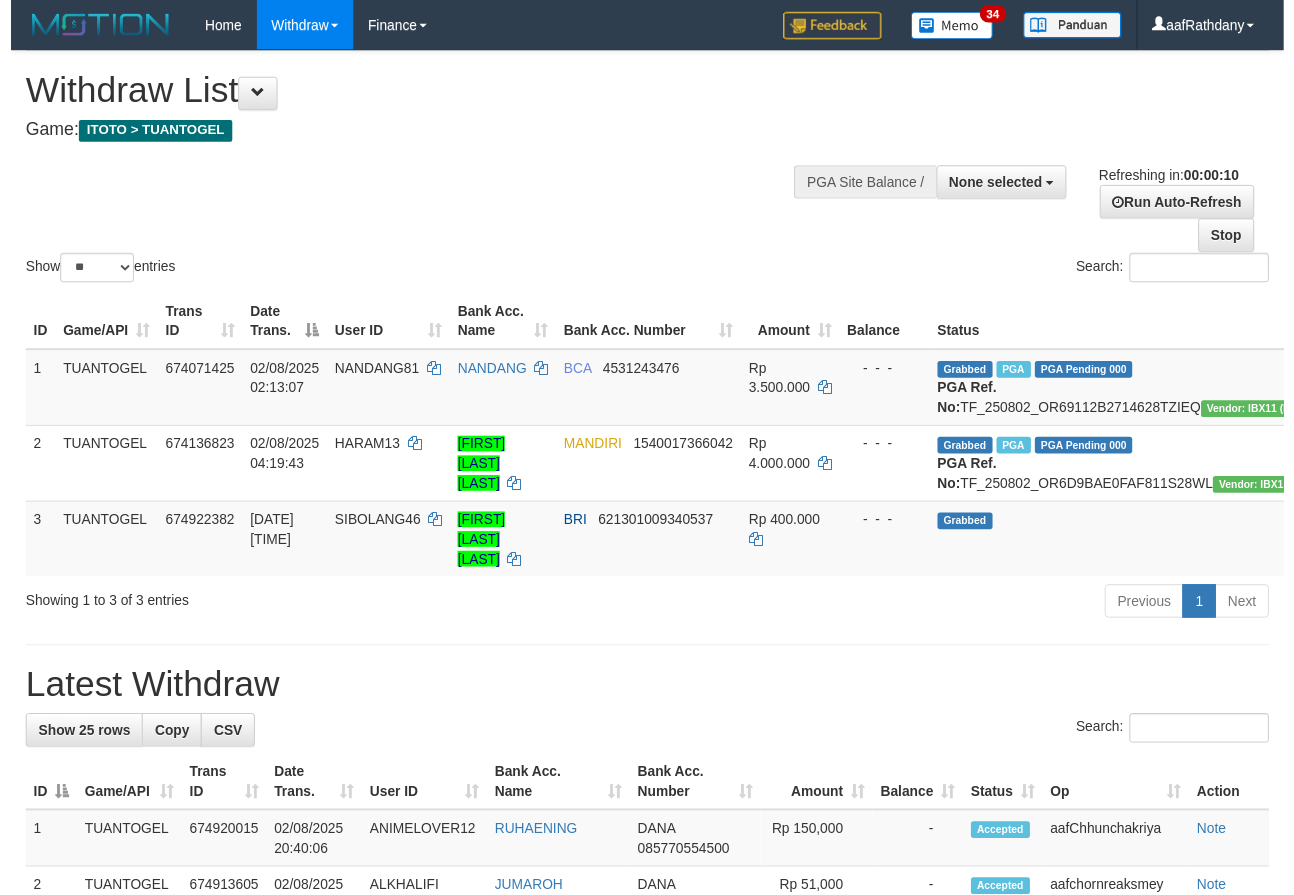 scroll, scrollTop: 0, scrollLeft: 0, axis: both 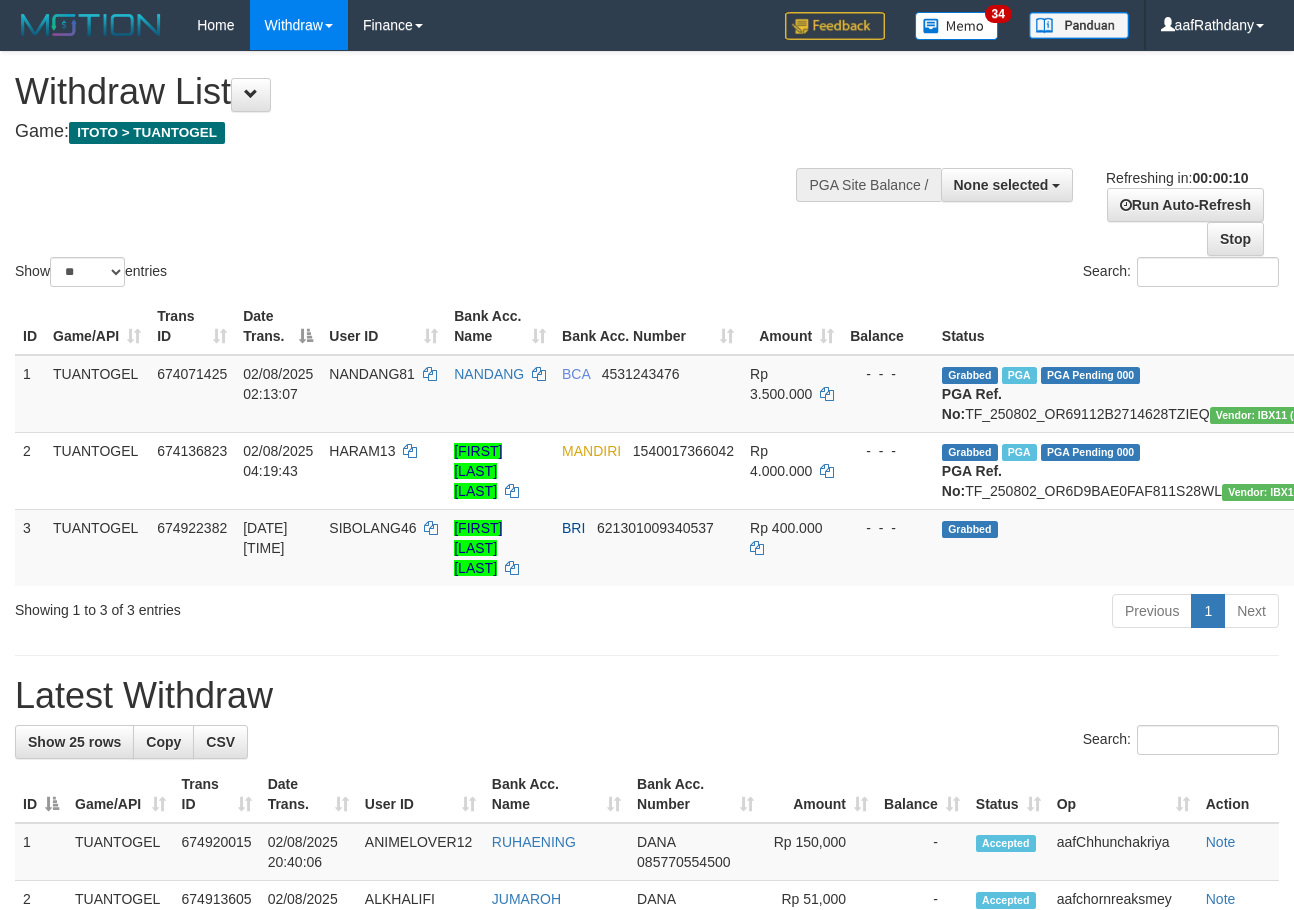 select 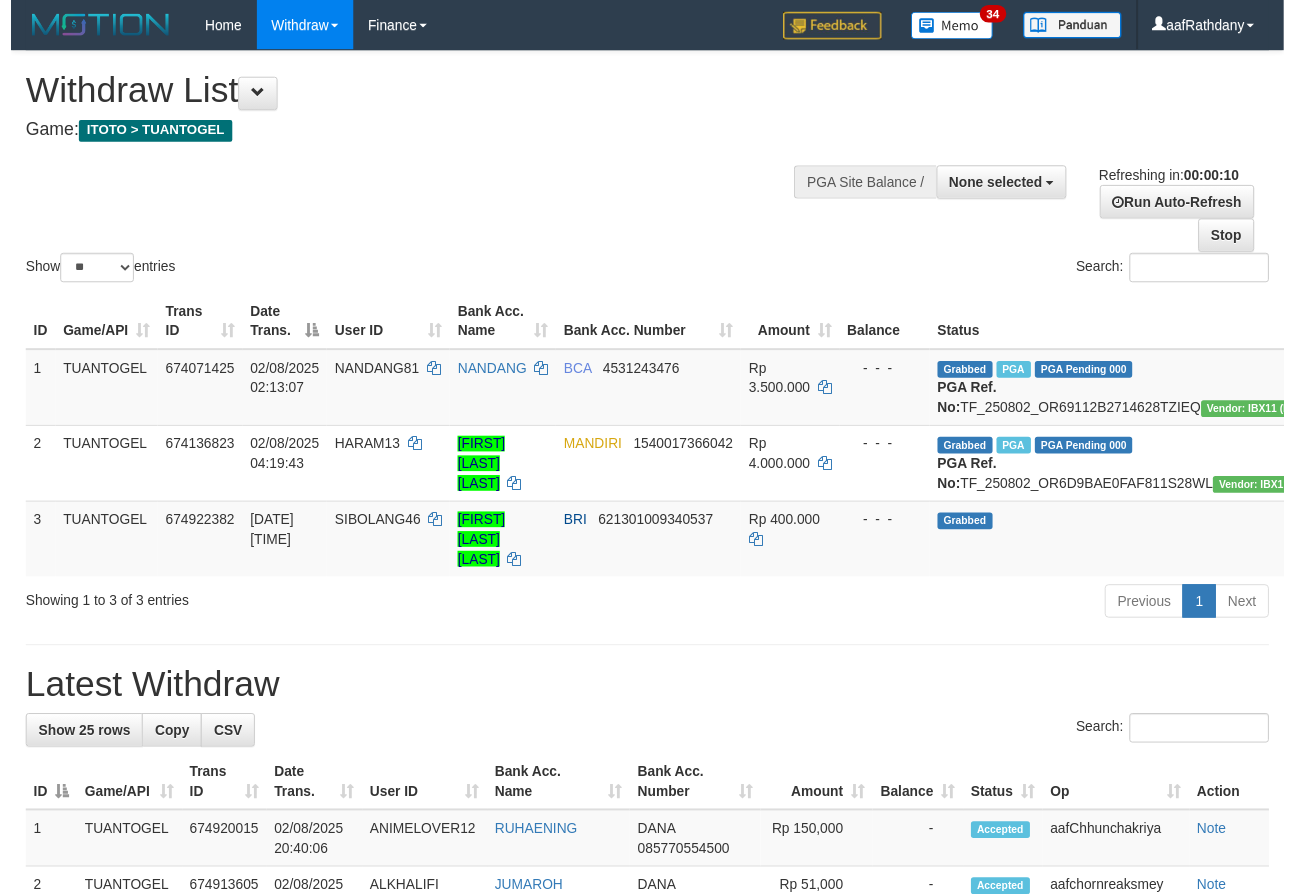 scroll, scrollTop: 0, scrollLeft: 0, axis: both 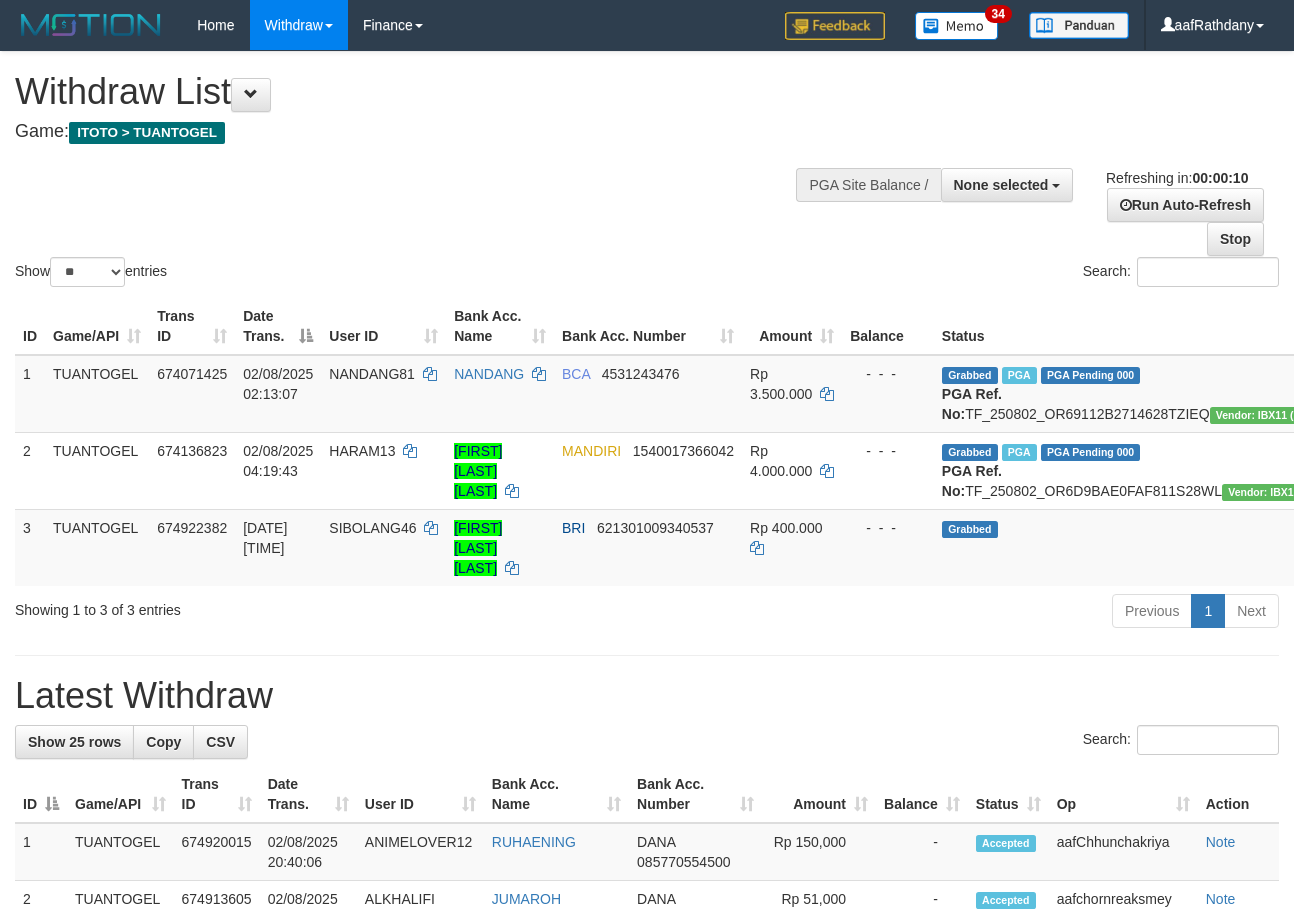 select 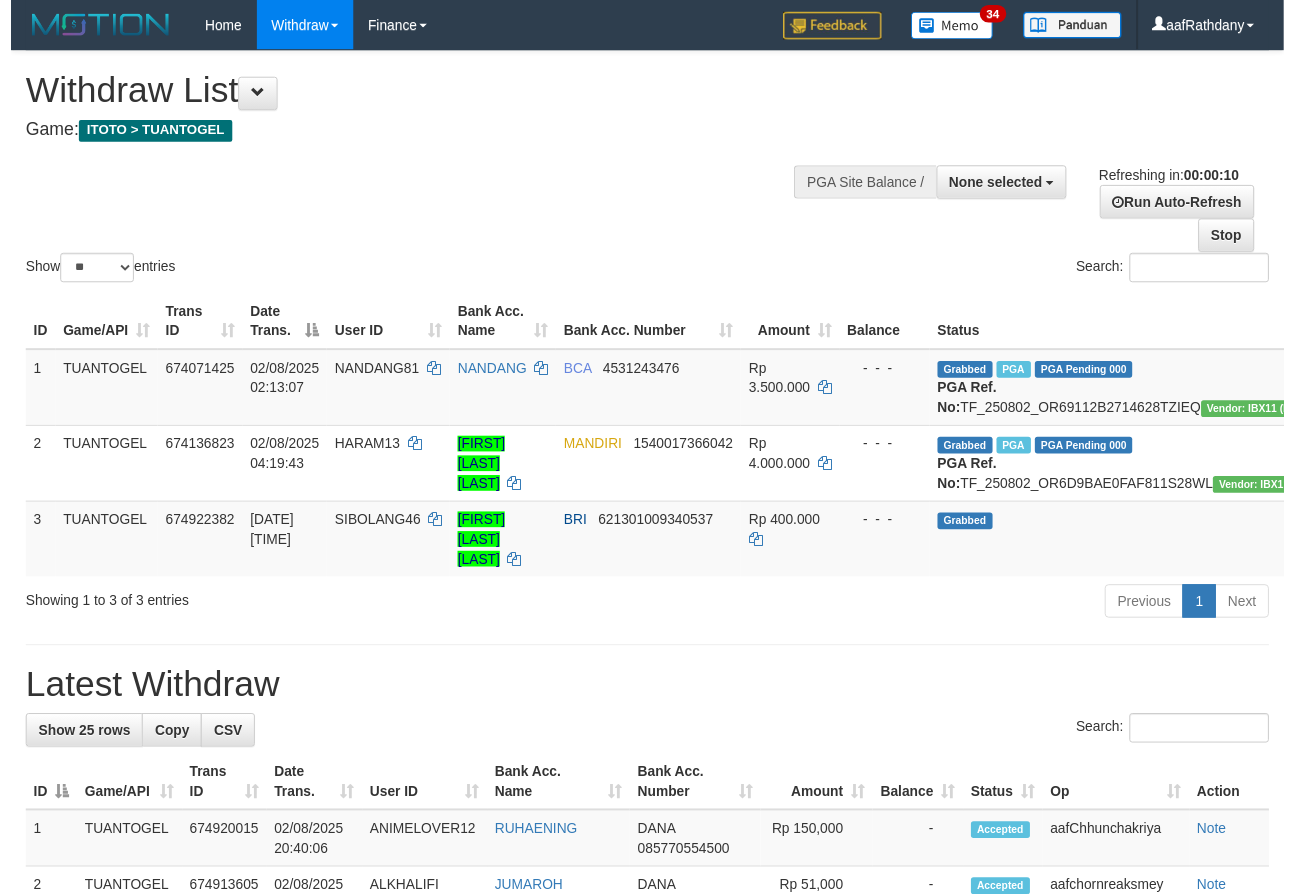 scroll, scrollTop: 0, scrollLeft: 0, axis: both 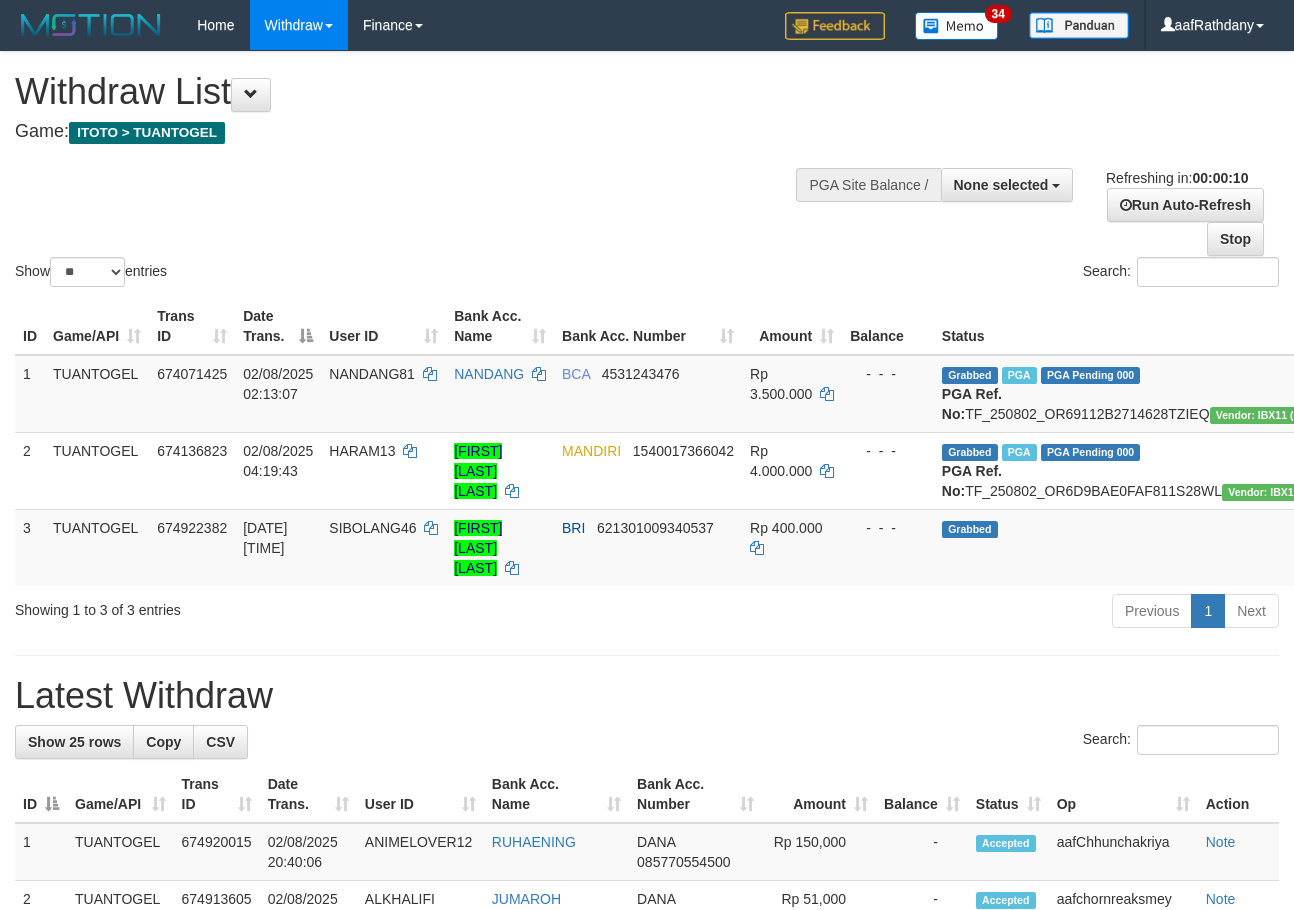 select 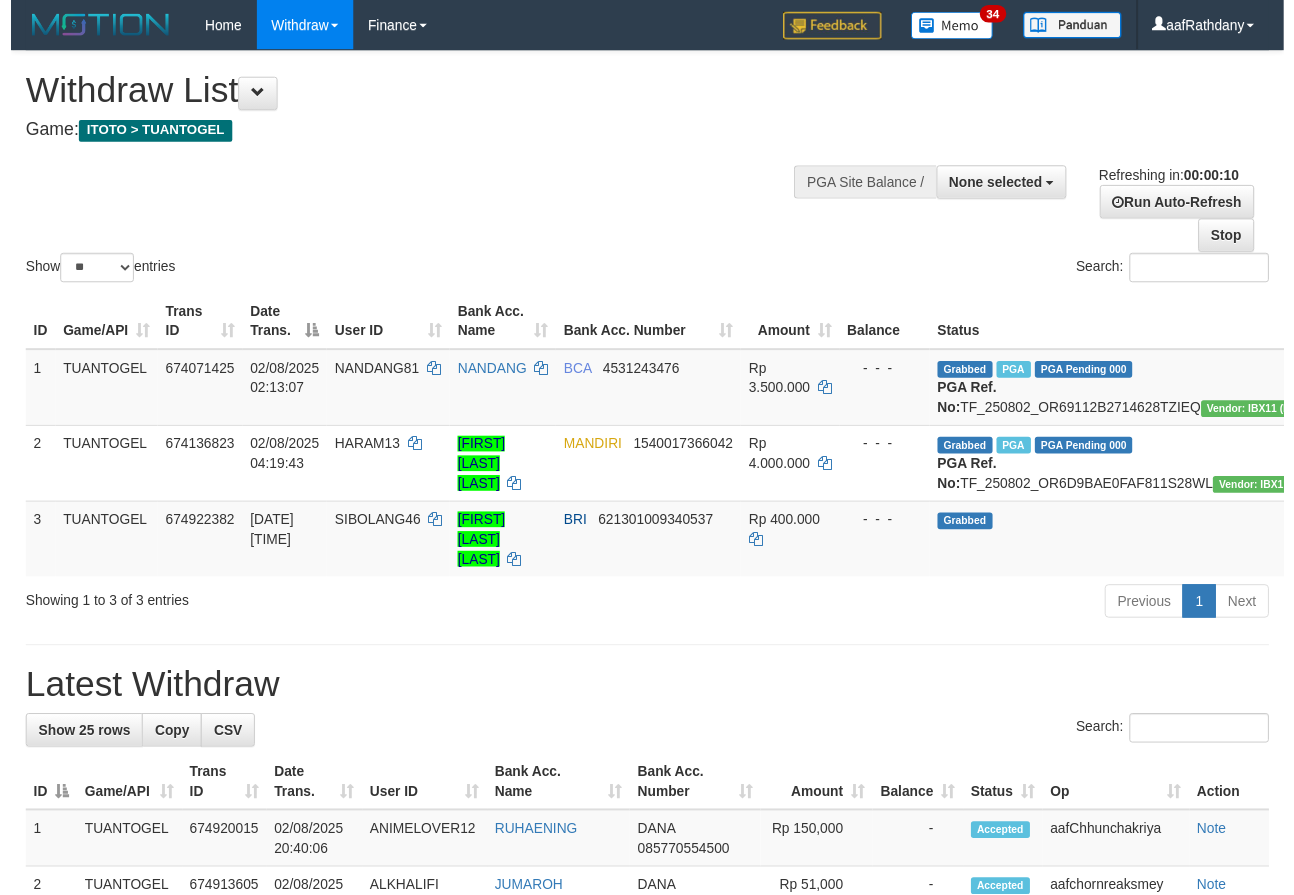 scroll, scrollTop: 0, scrollLeft: 0, axis: both 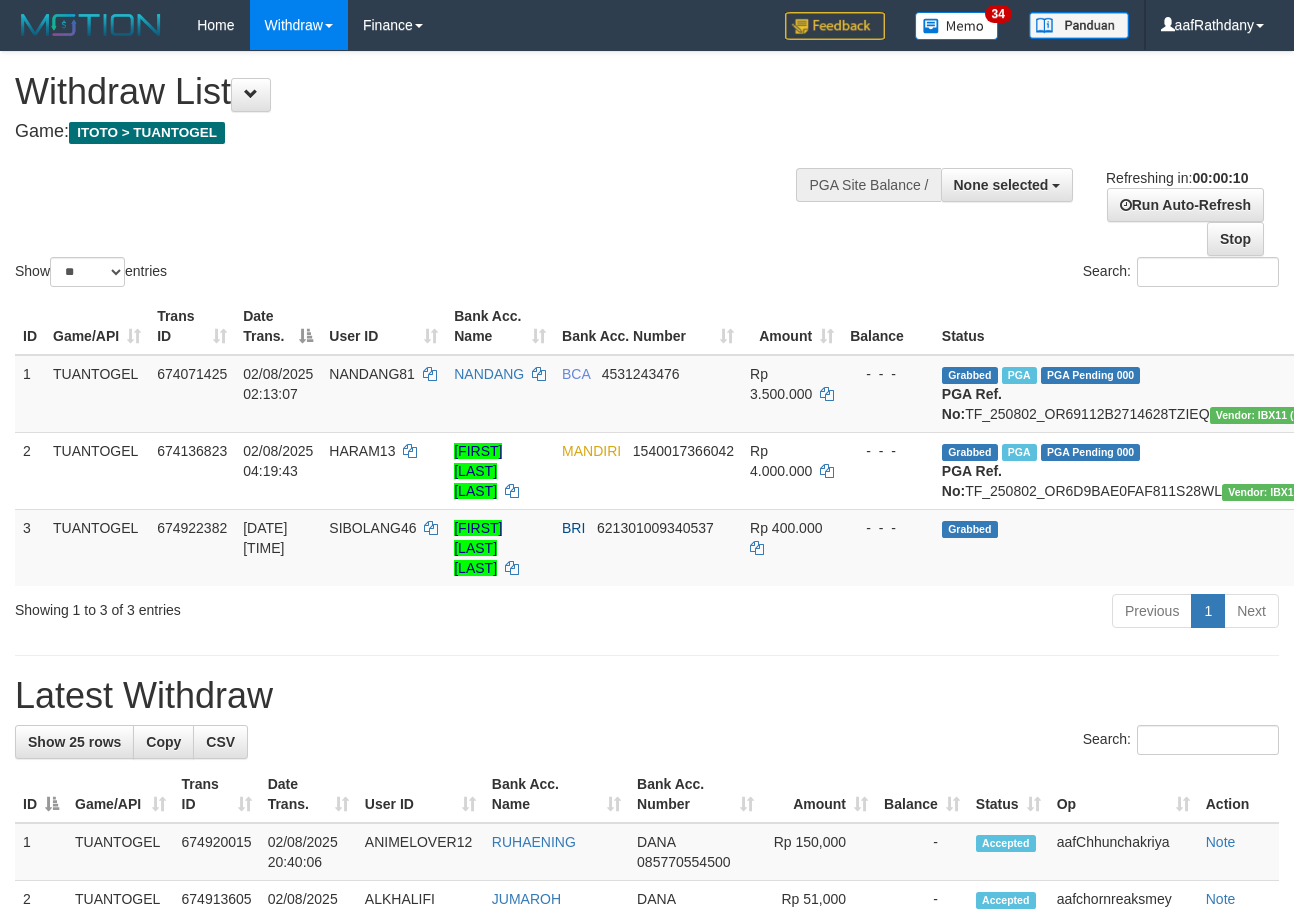 select 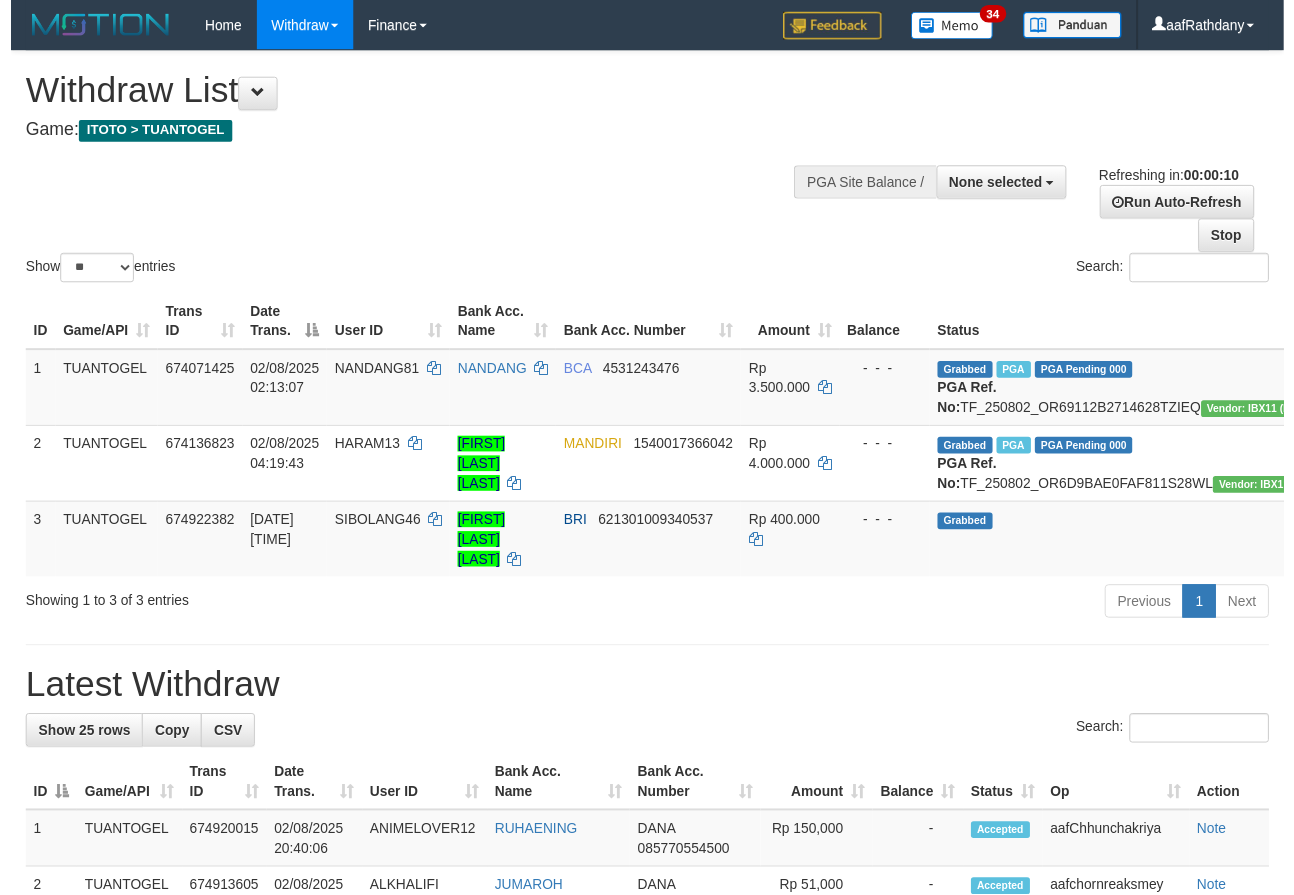 scroll, scrollTop: 0, scrollLeft: 0, axis: both 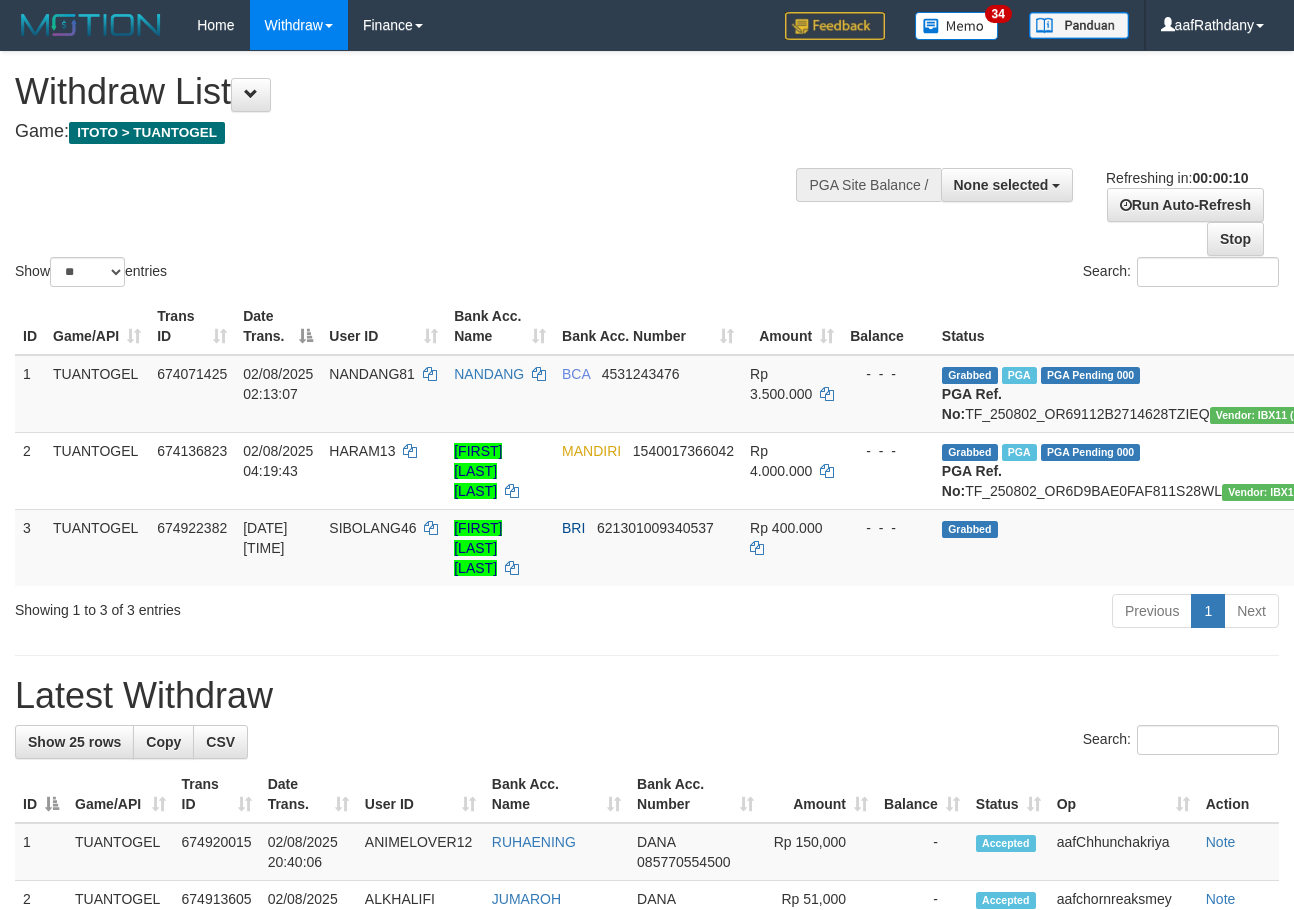 select 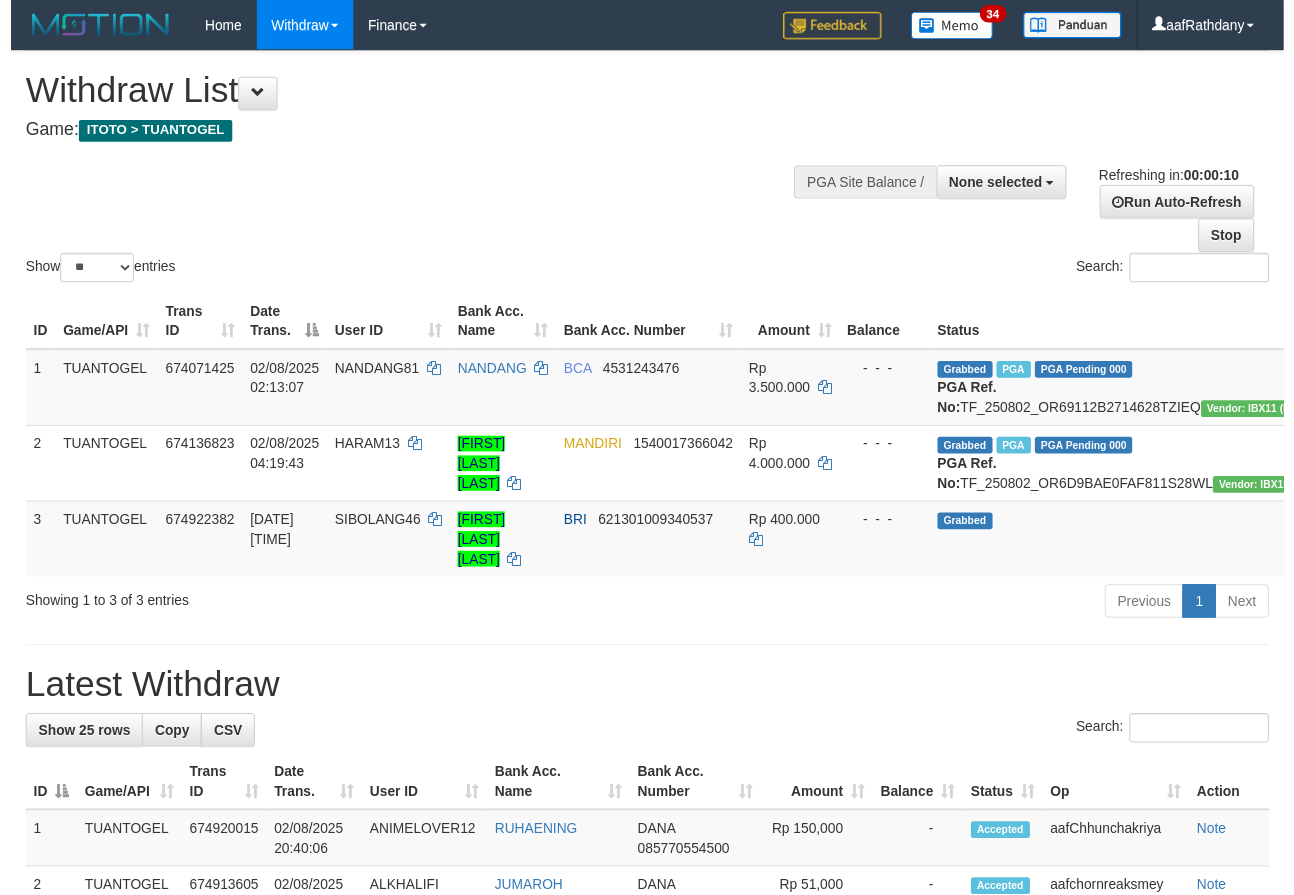 scroll, scrollTop: 0, scrollLeft: 0, axis: both 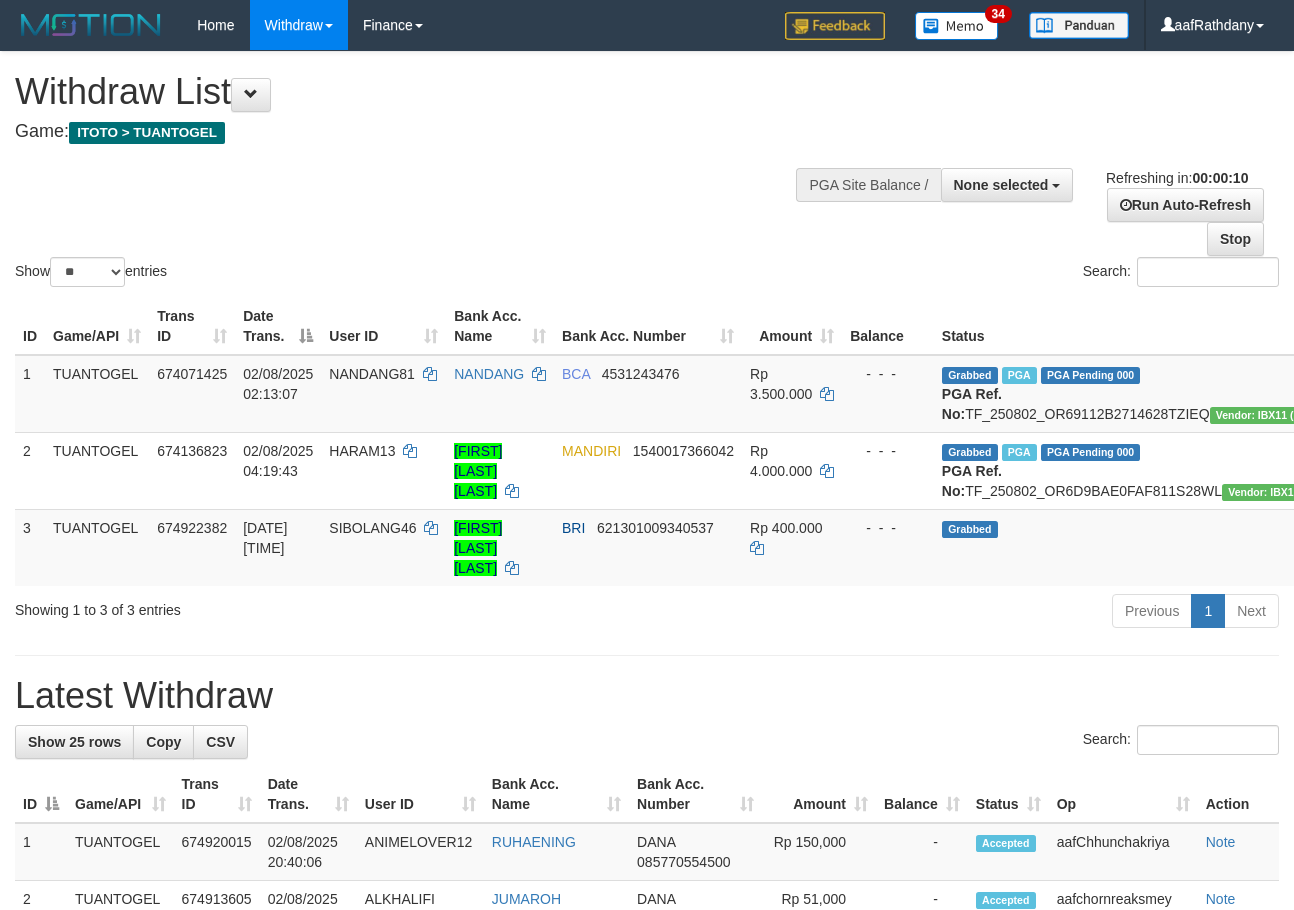 select 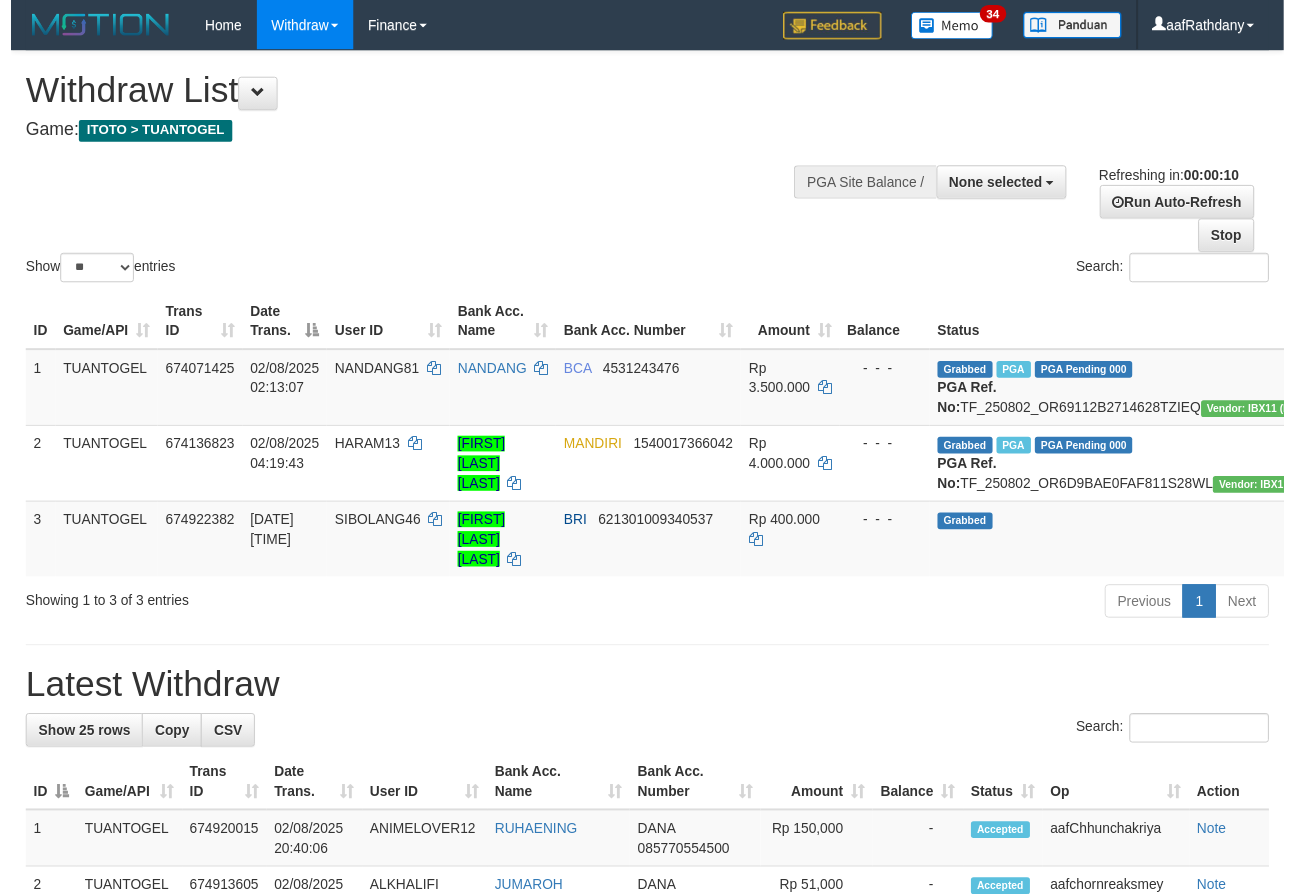 scroll, scrollTop: 0, scrollLeft: 0, axis: both 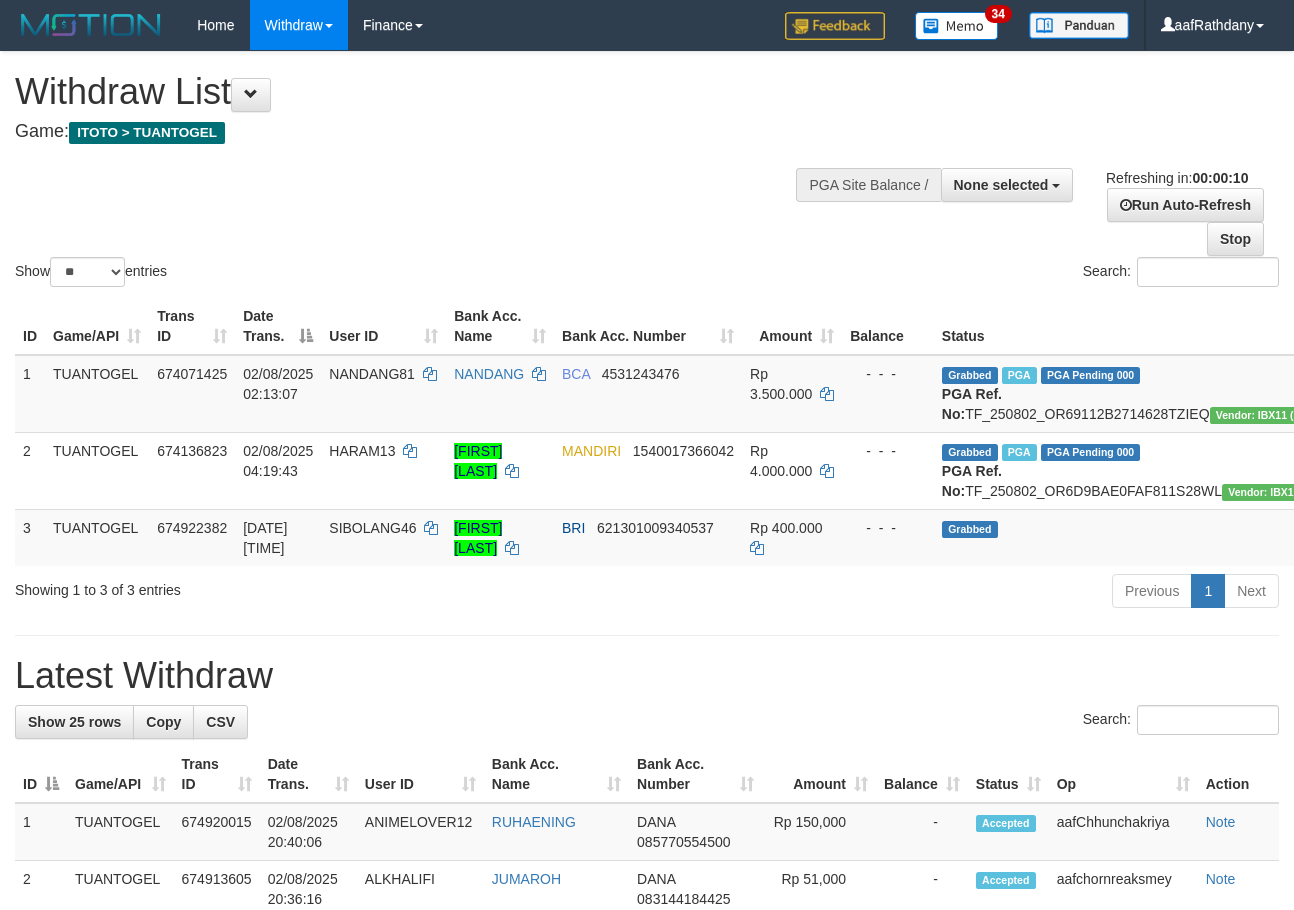select 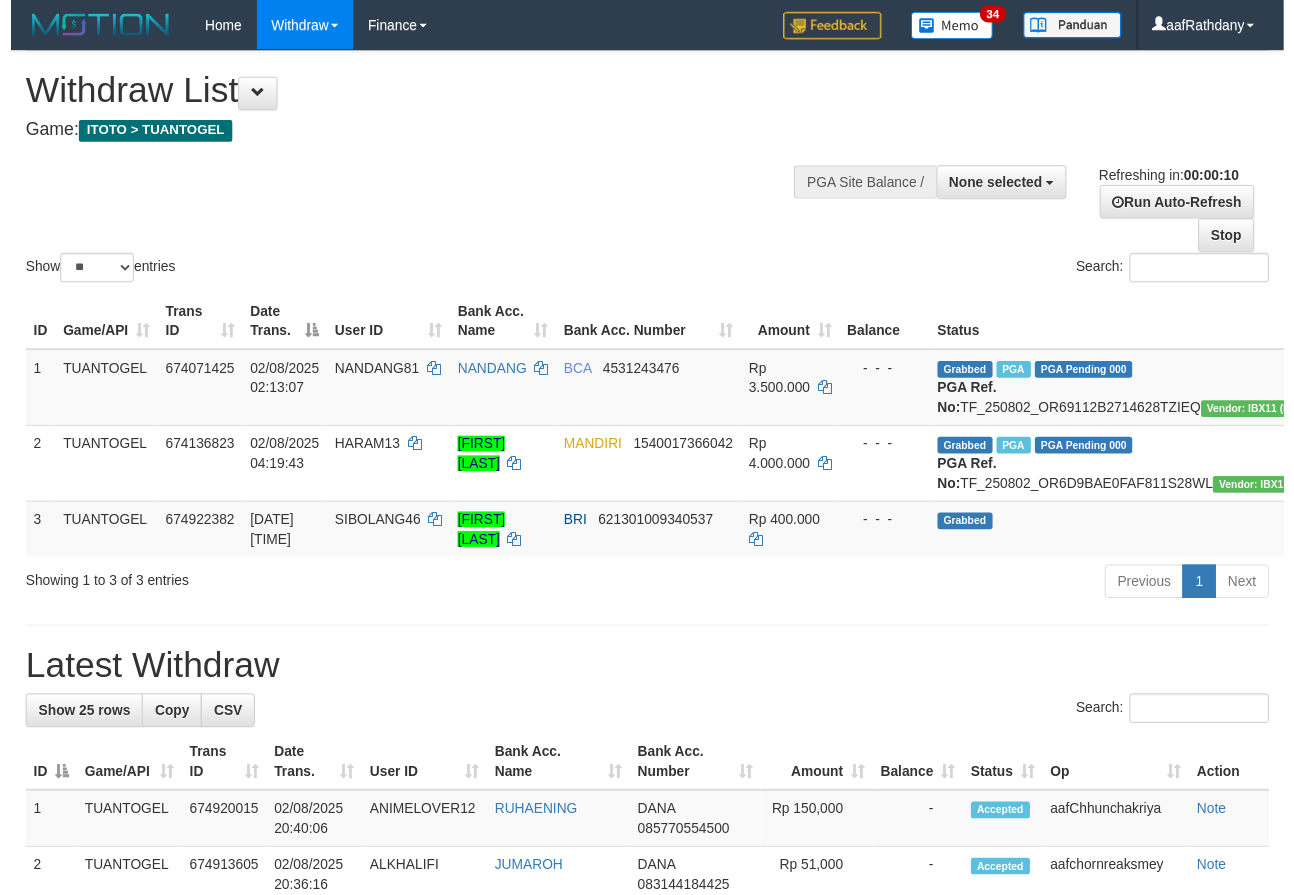 scroll, scrollTop: 0, scrollLeft: 0, axis: both 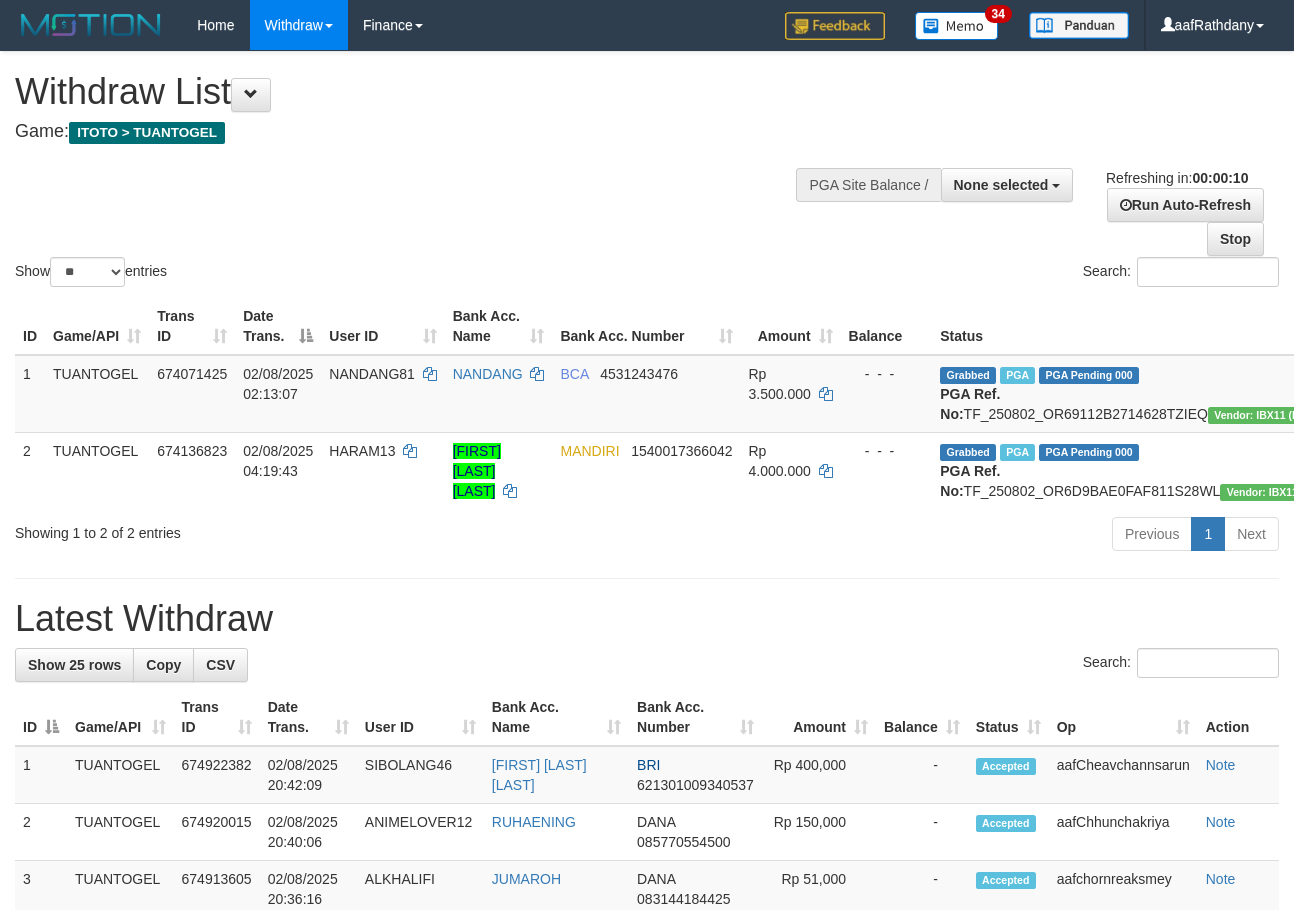 select 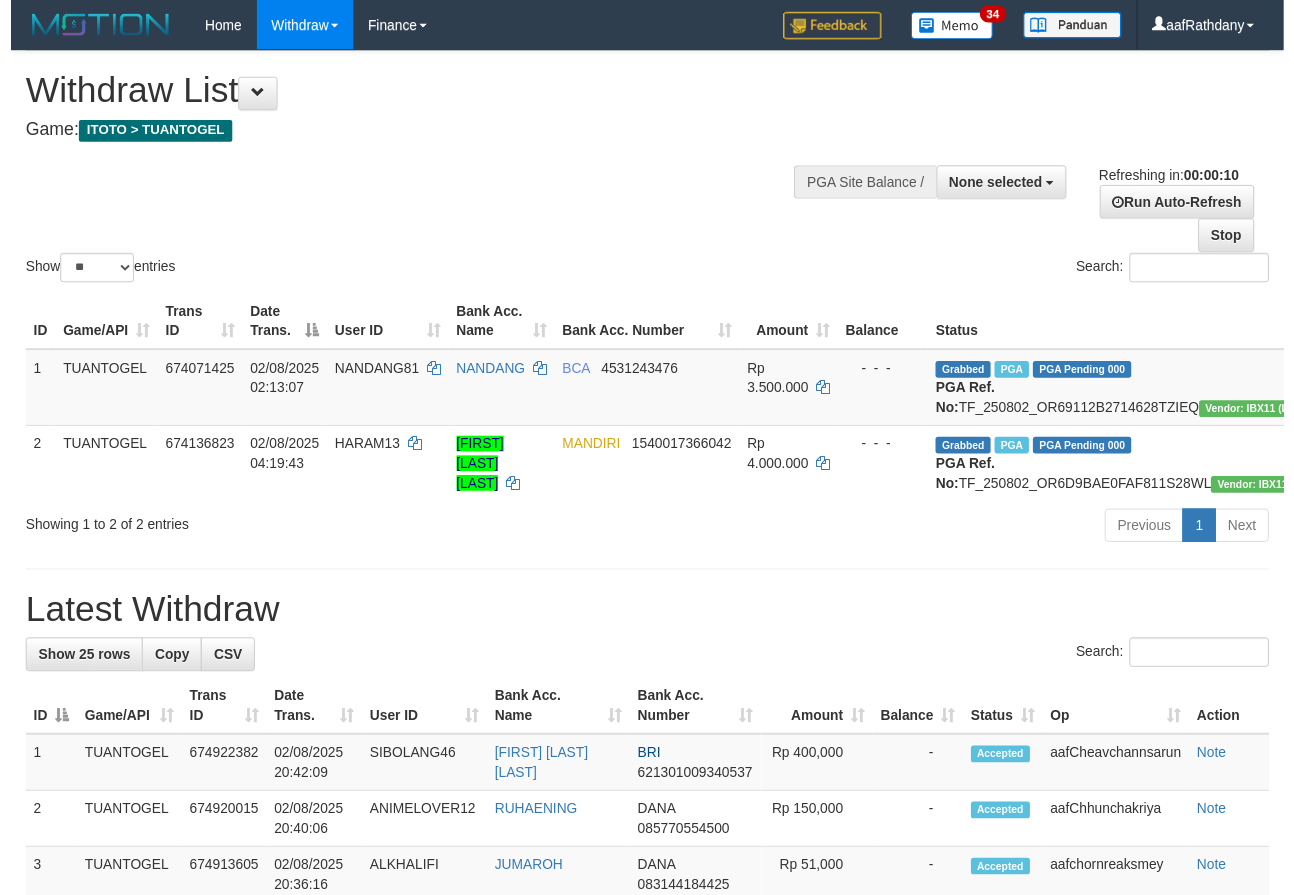 scroll, scrollTop: 0, scrollLeft: 0, axis: both 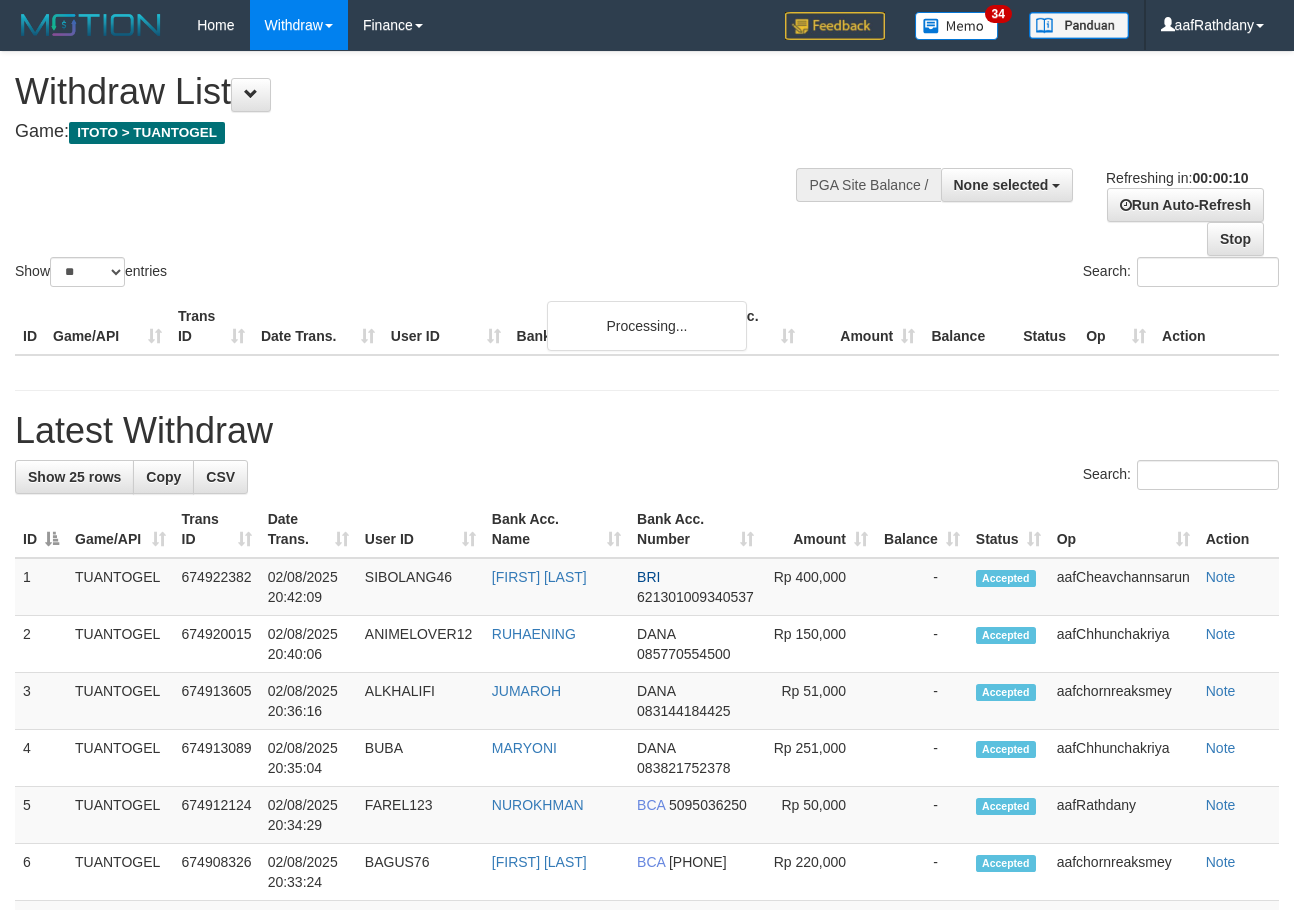 select 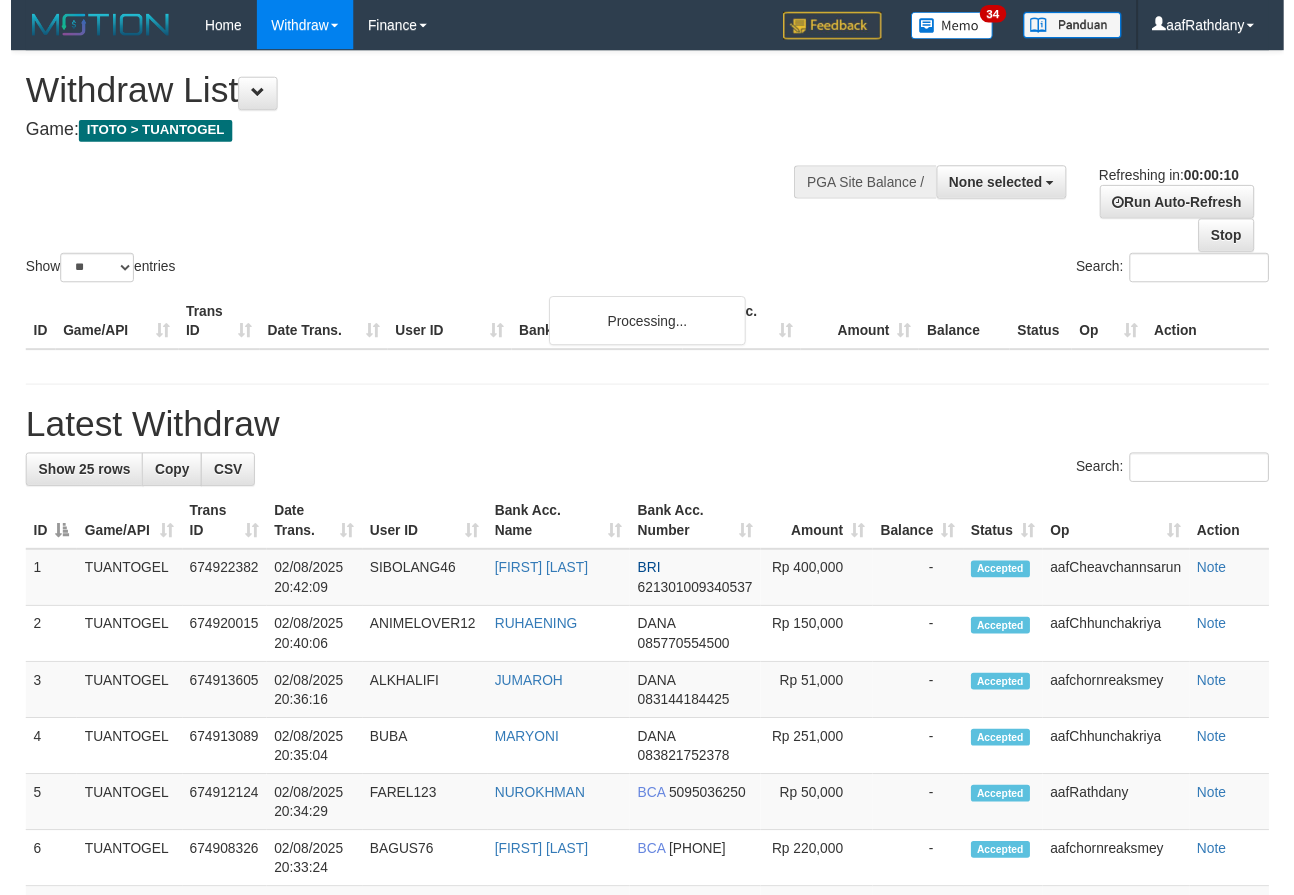 scroll, scrollTop: 0, scrollLeft: 0, axis: both 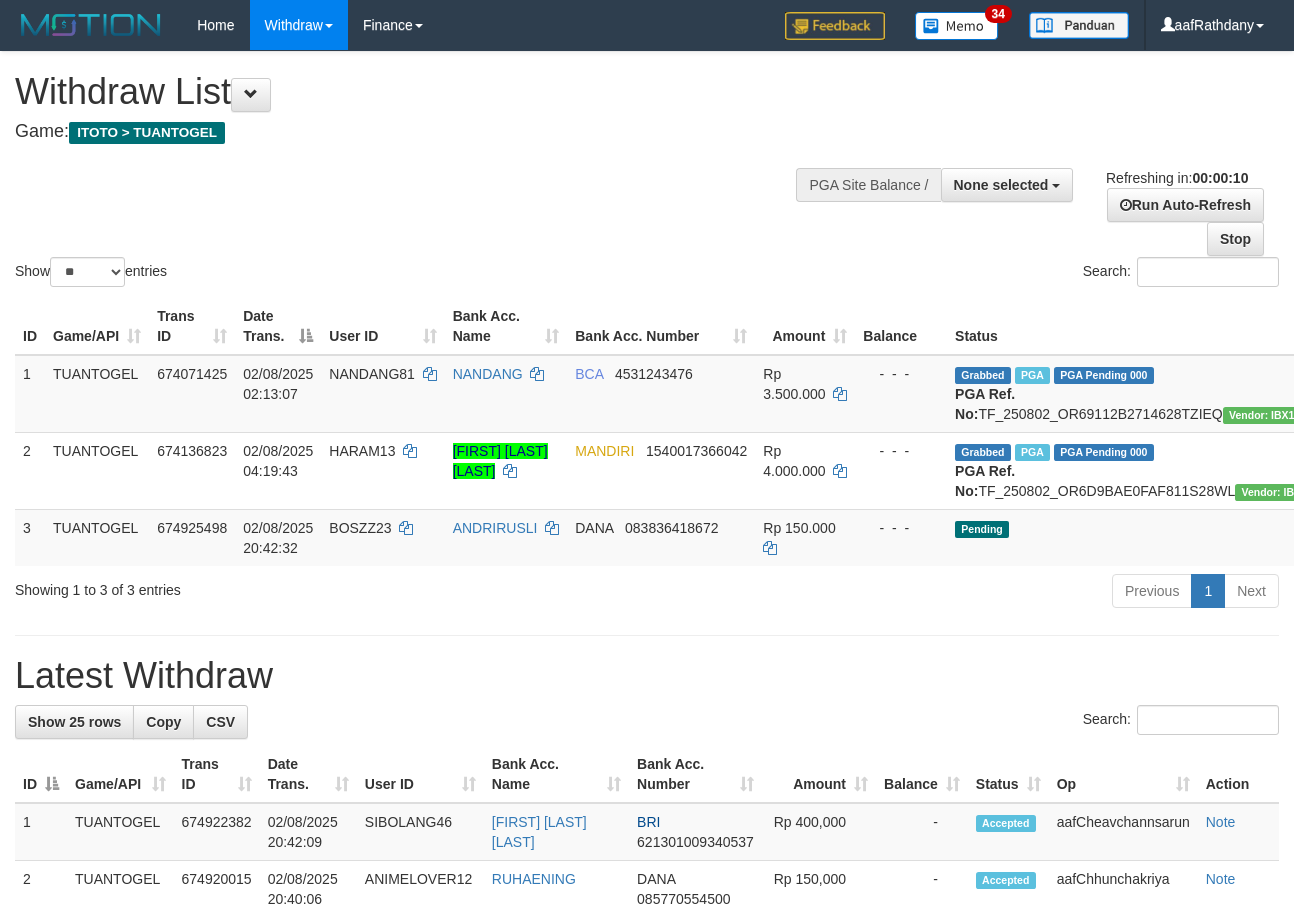select 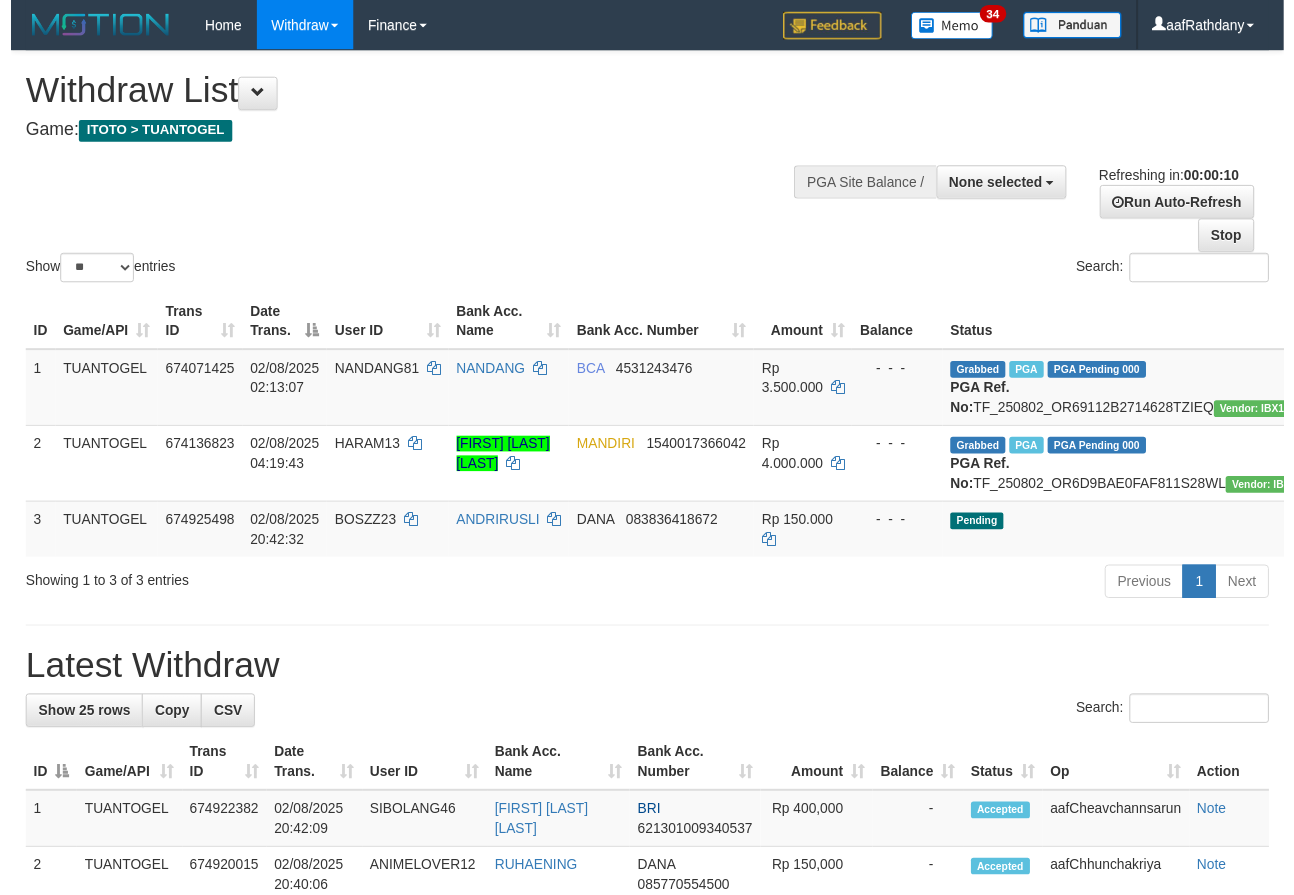 scroll, scrollTop: 0, scrollLeft: 0, axis: both 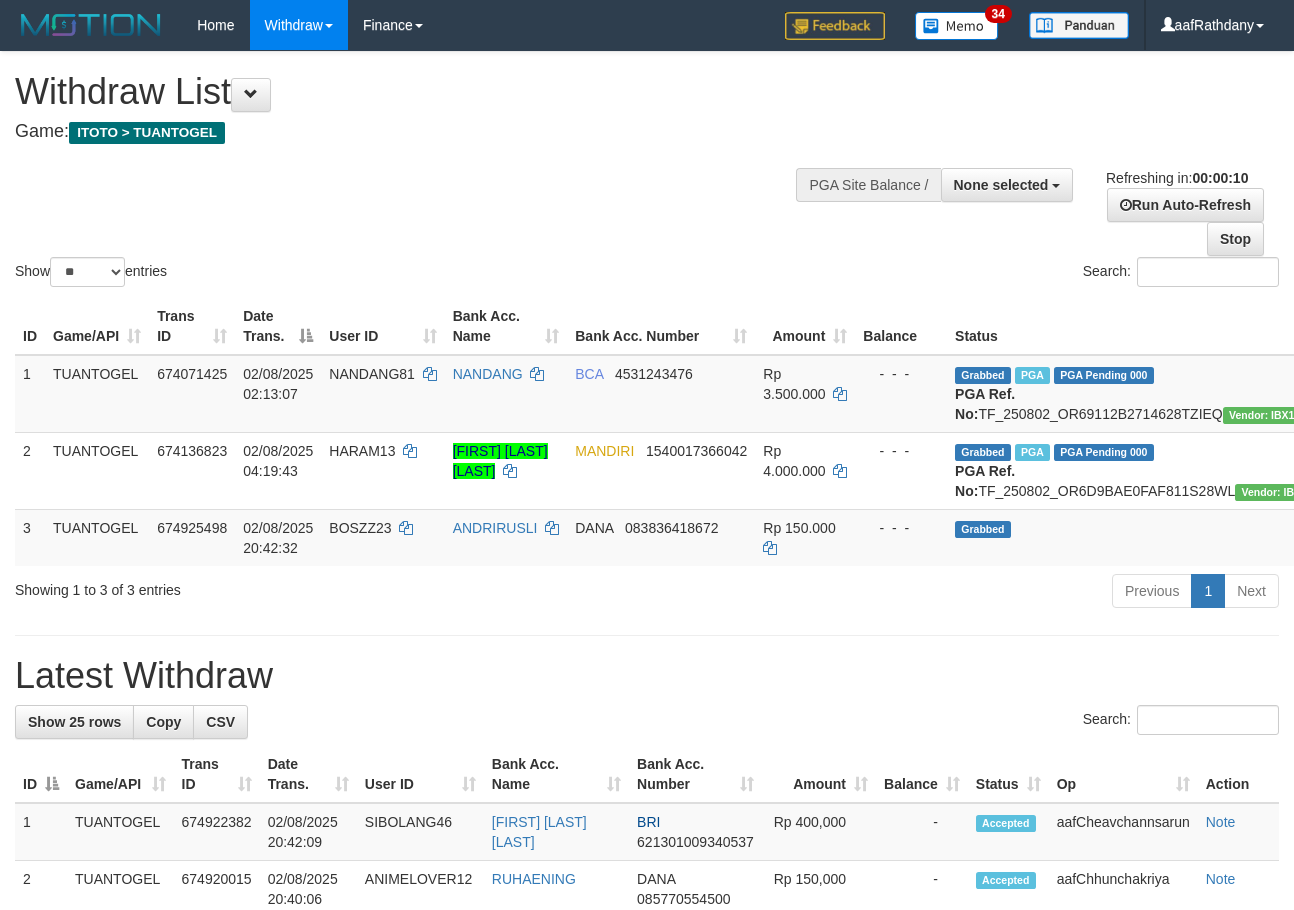 select 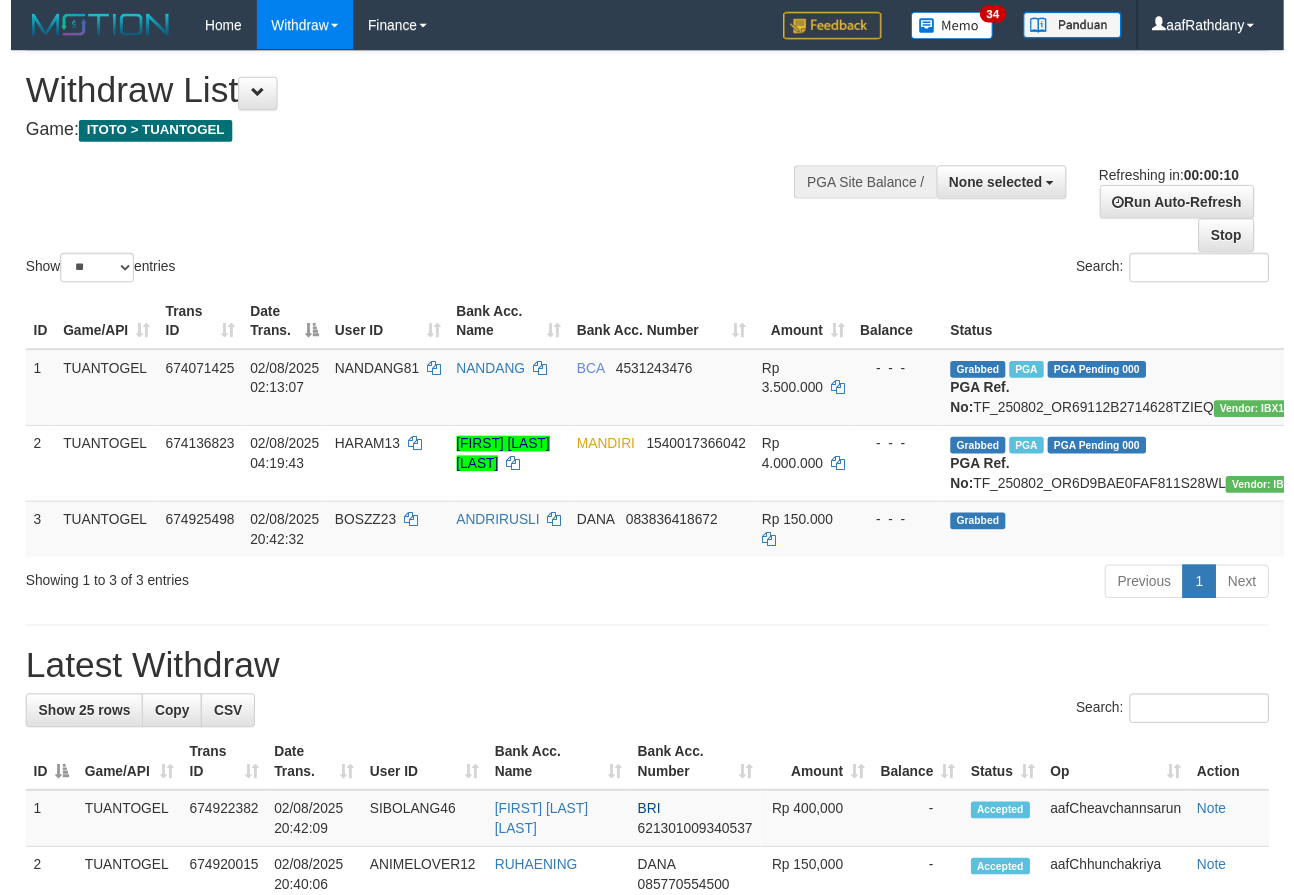 scroll, scrollTop: 0, scrollLeft: 0, axis: both 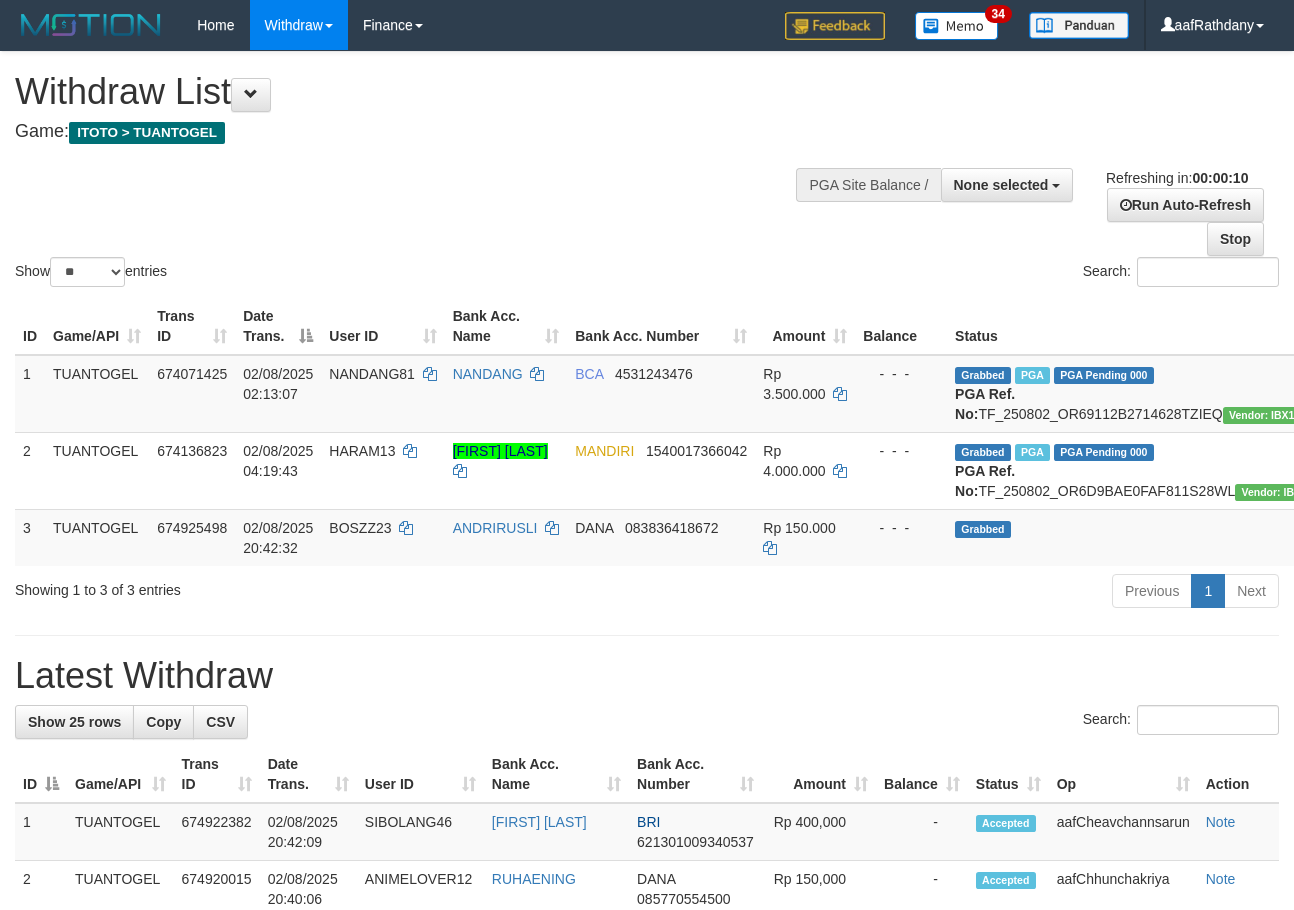 select 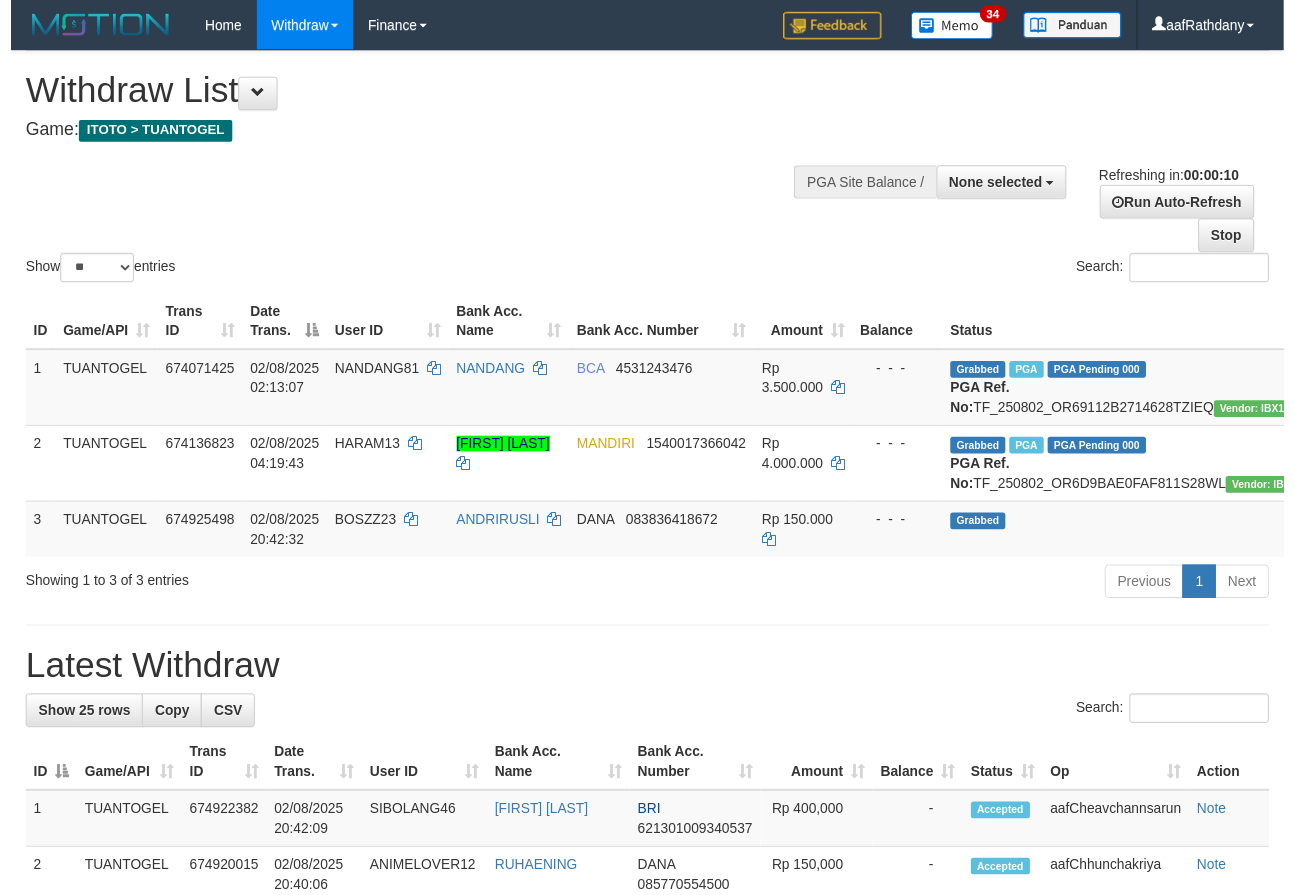 scroll, scrollTop: 0, scrollLeft: 0, axis: both 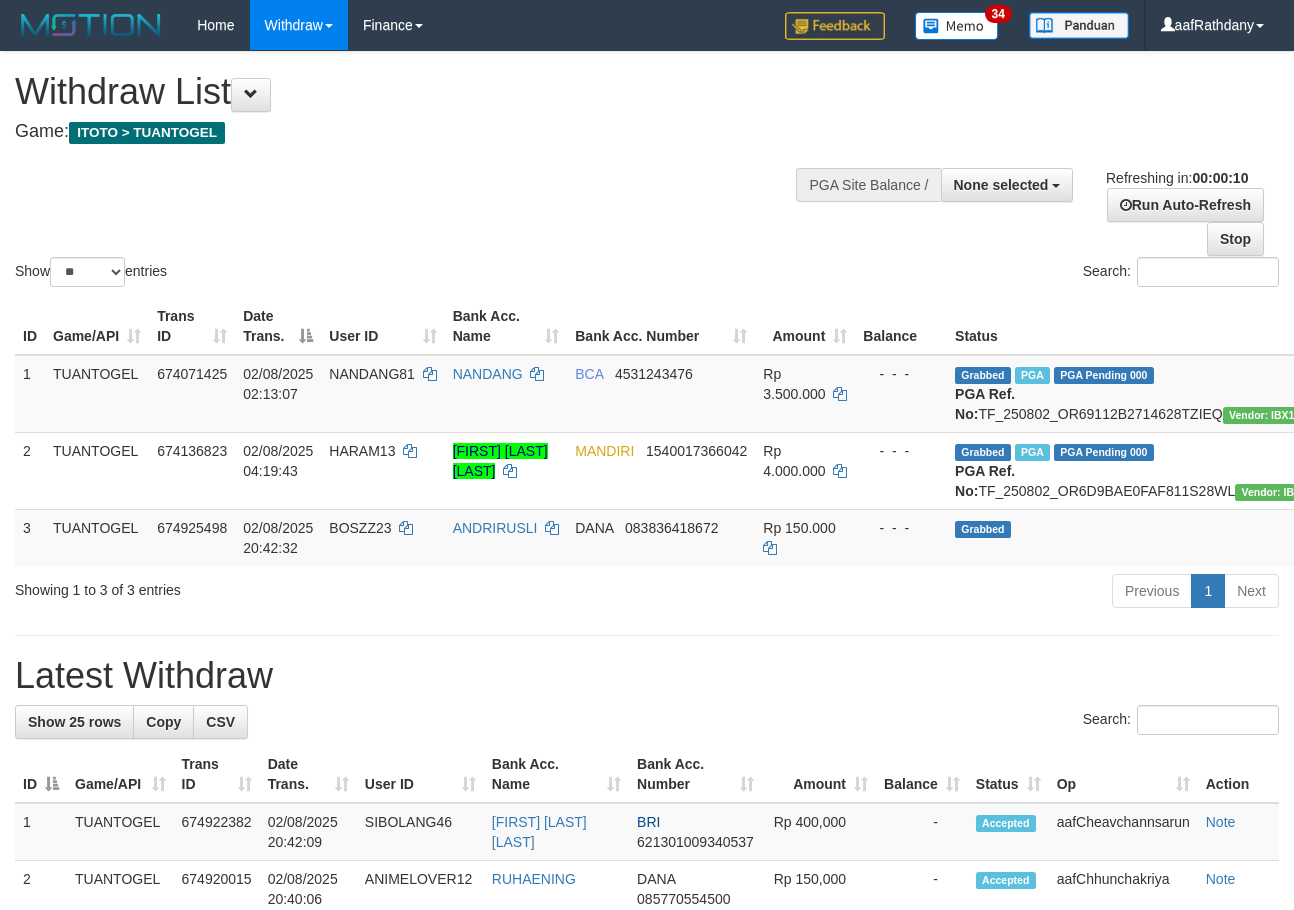 select 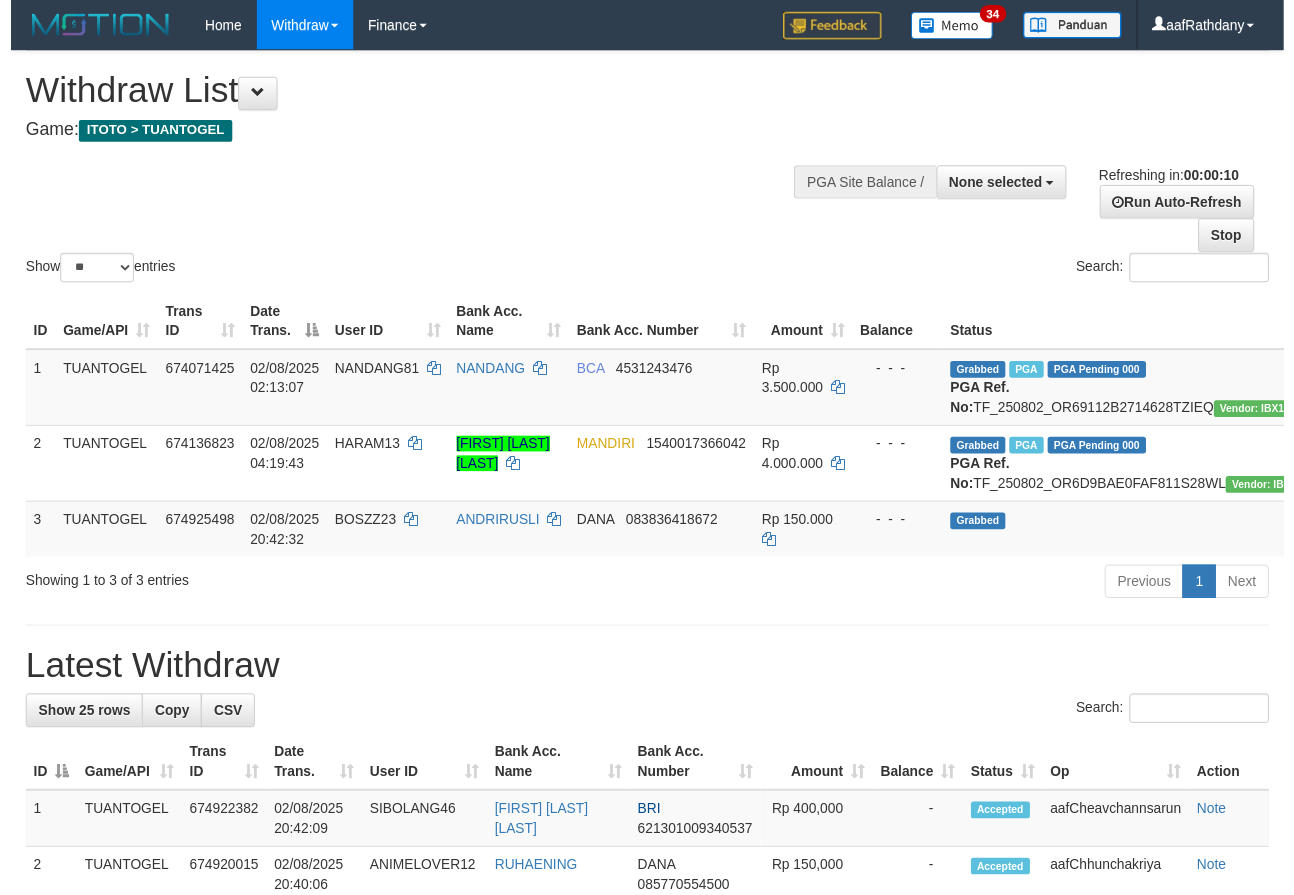 scroll, scrollTop: 0, scrollLeft: 0, axis: both 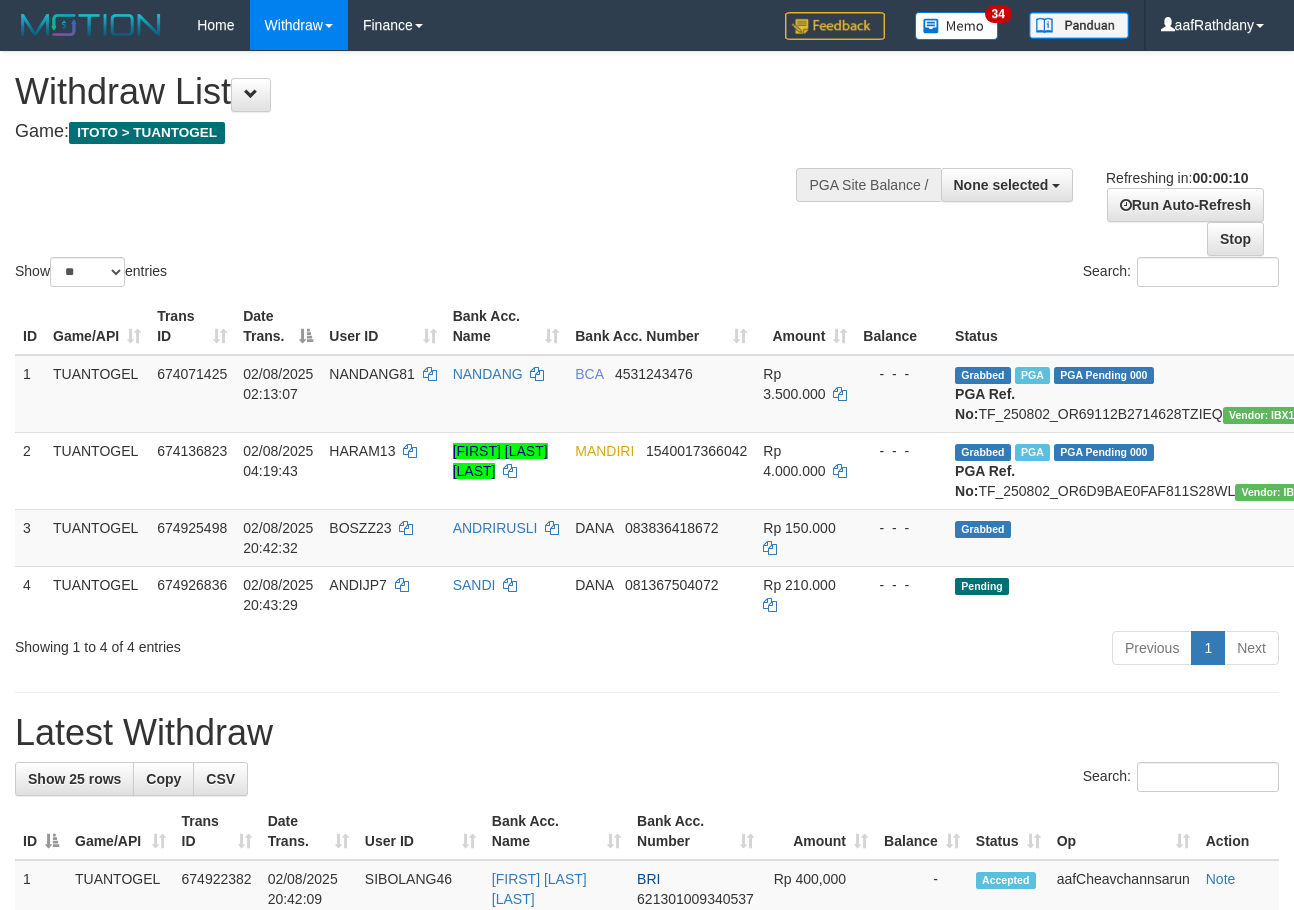 select 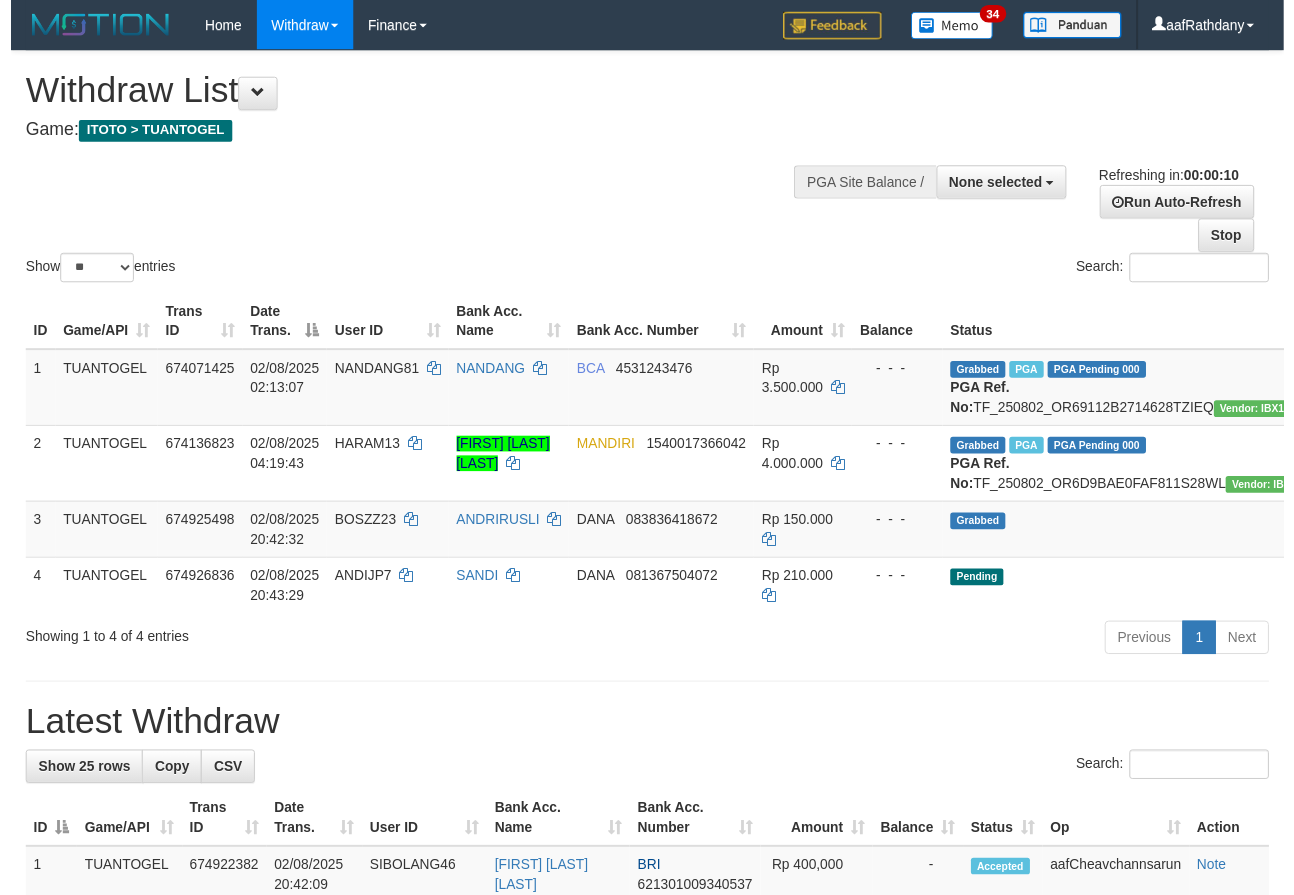 scroll, scrollTop: 0, scrollLeft: 0, axis: both 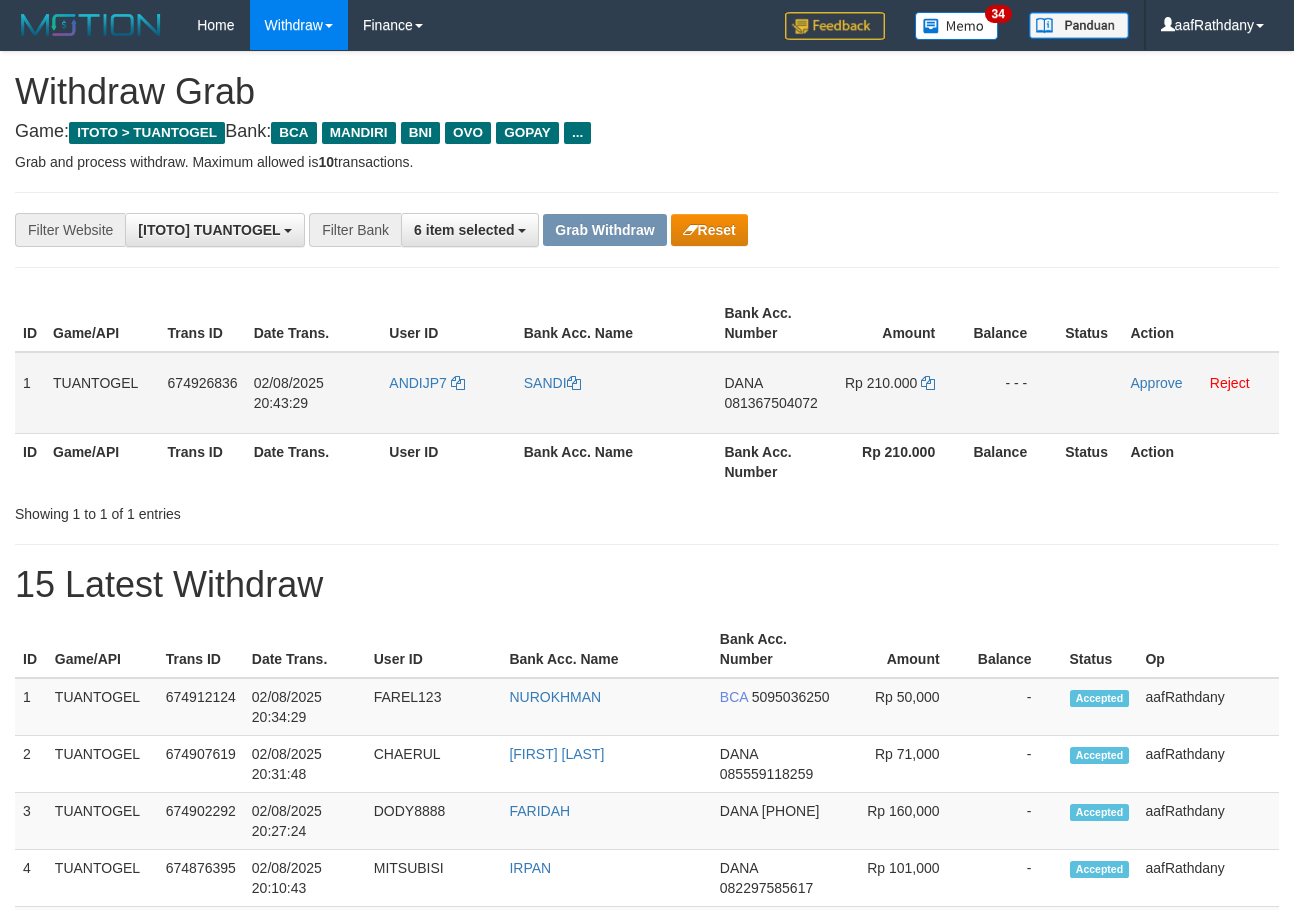 click on "ANDIJP7" at bounding box center [448, 393] 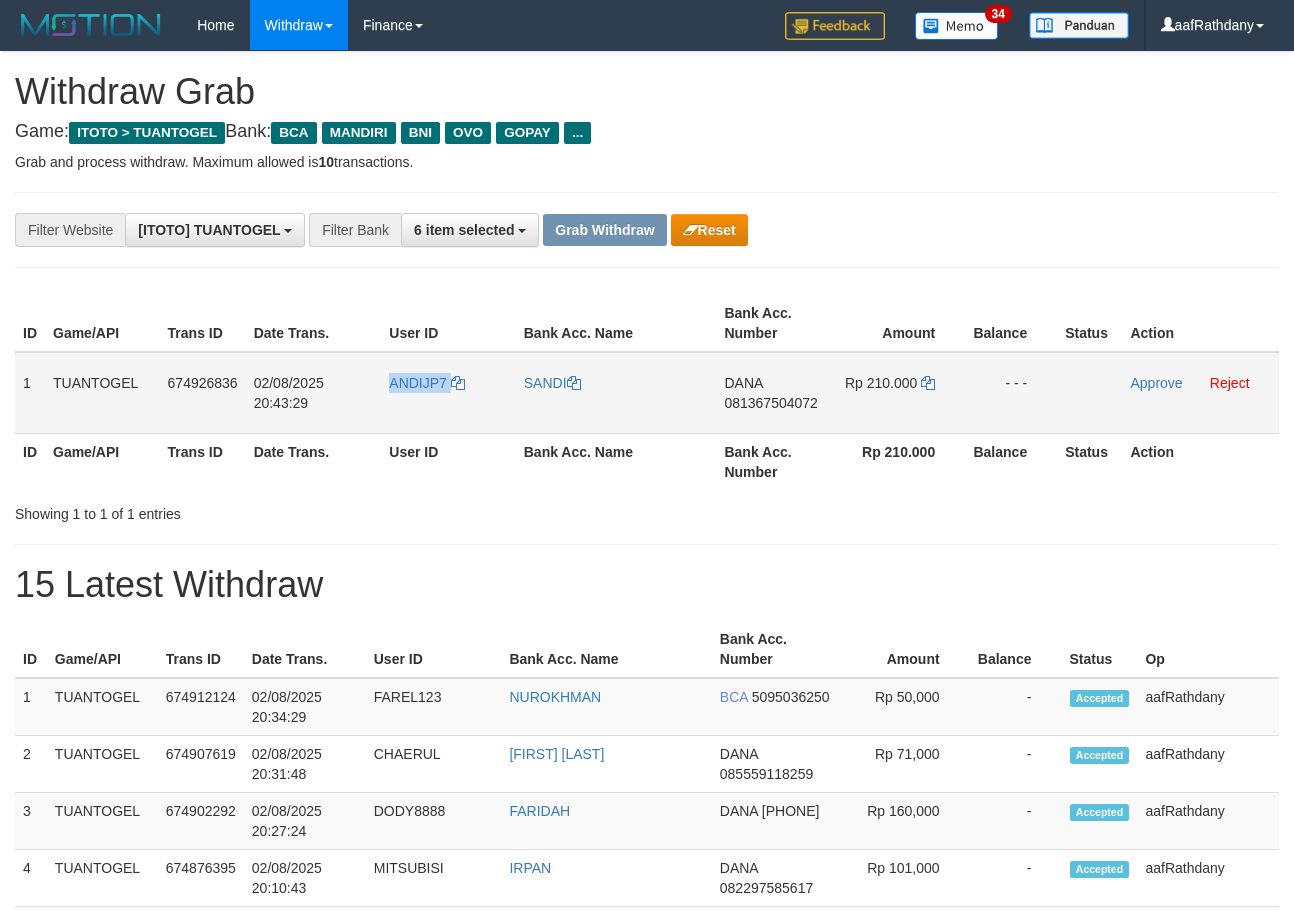 click on "ANDIJP7" at bounding box center (448, 393) 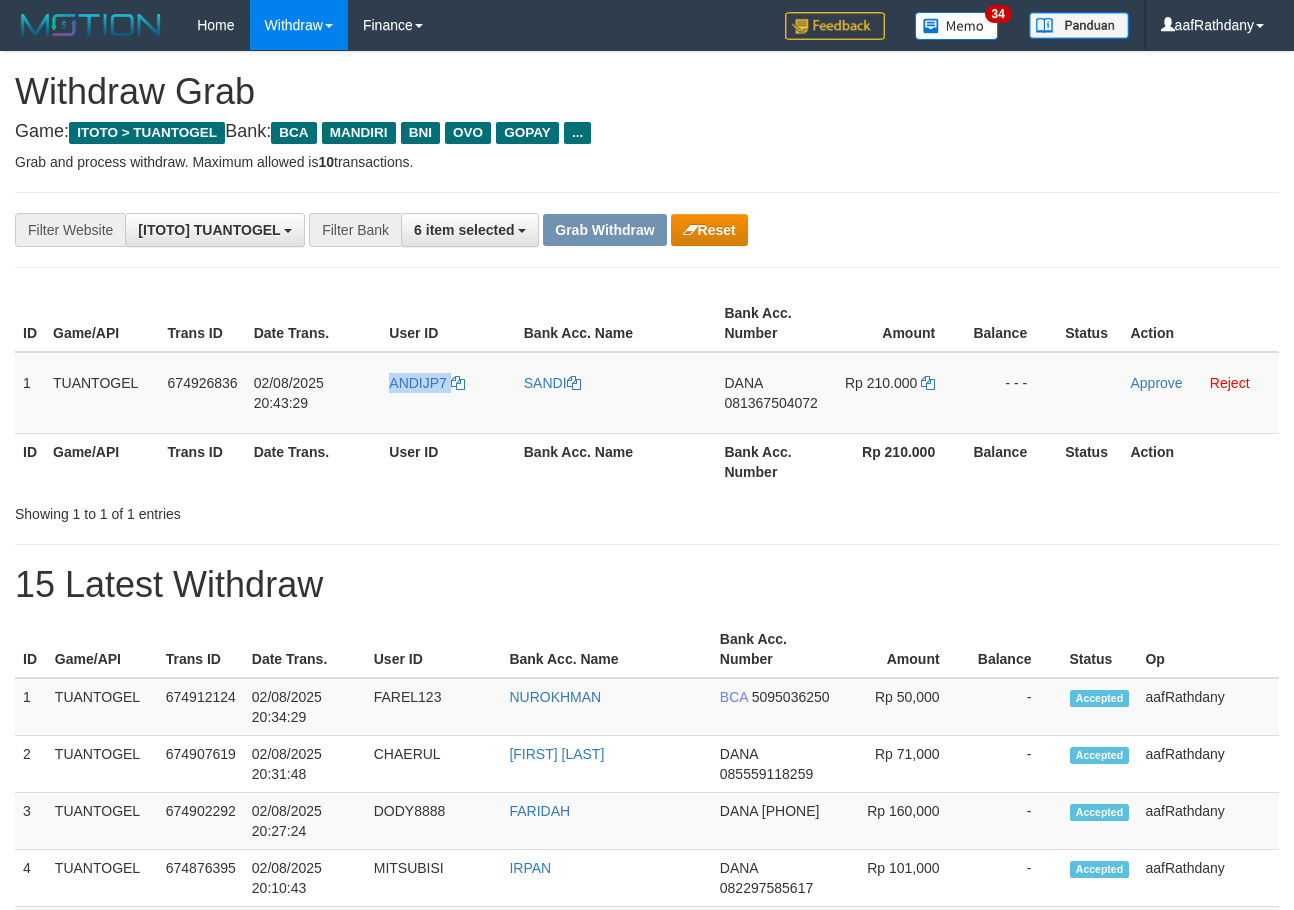 copy on "ANDIJP7" 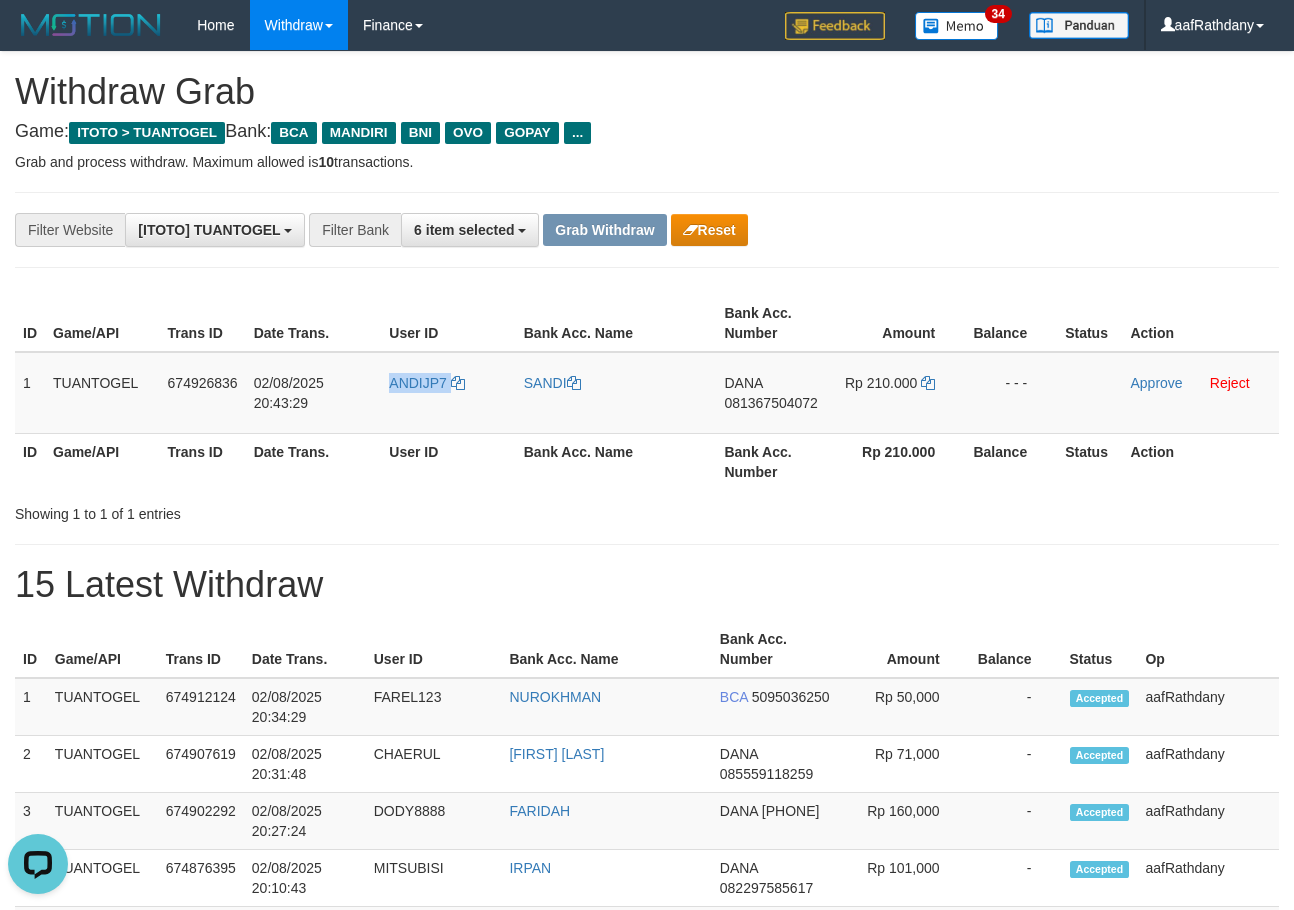 scroll, scrollTop: 0, scrollLeft: 0, axis: both 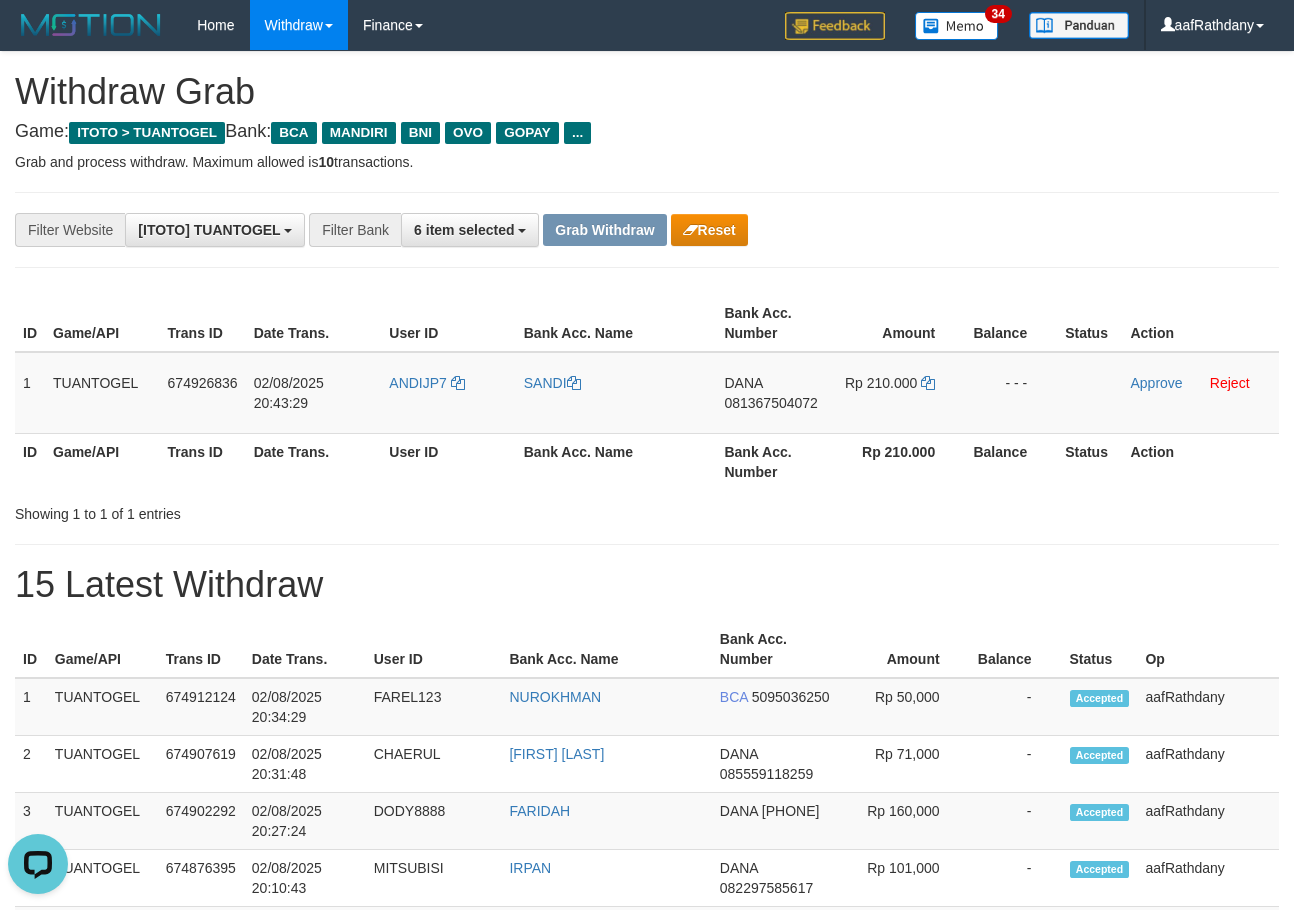 drag, startPoint x: 621, startPoint y: 525, endPoint x: 451, endPoint y: 498, distance: 172.13077 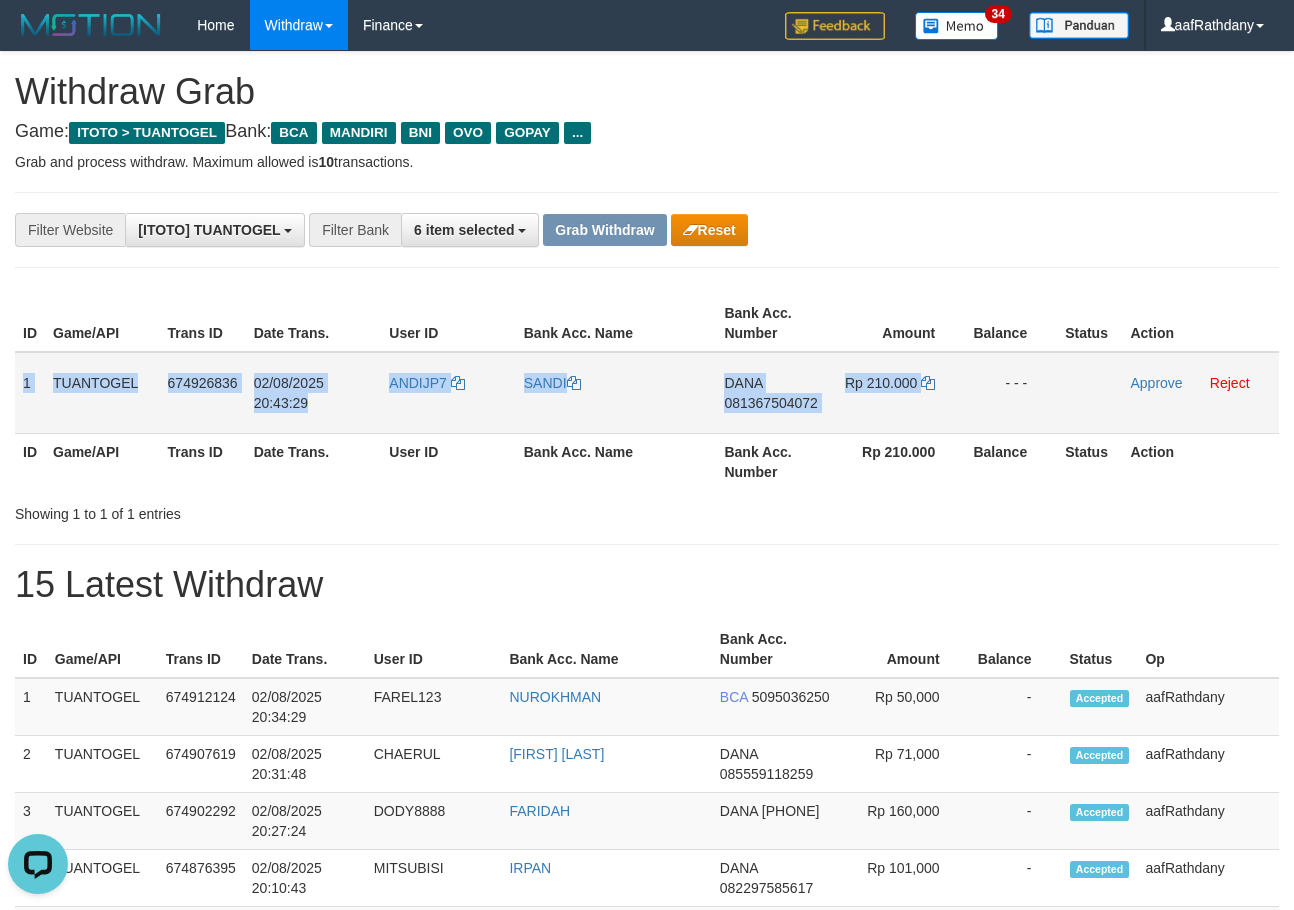 drag, startPoint x: 96, startPoint y: 376, endPoint x: 981, endPoint y: 382, distance: 885.0203 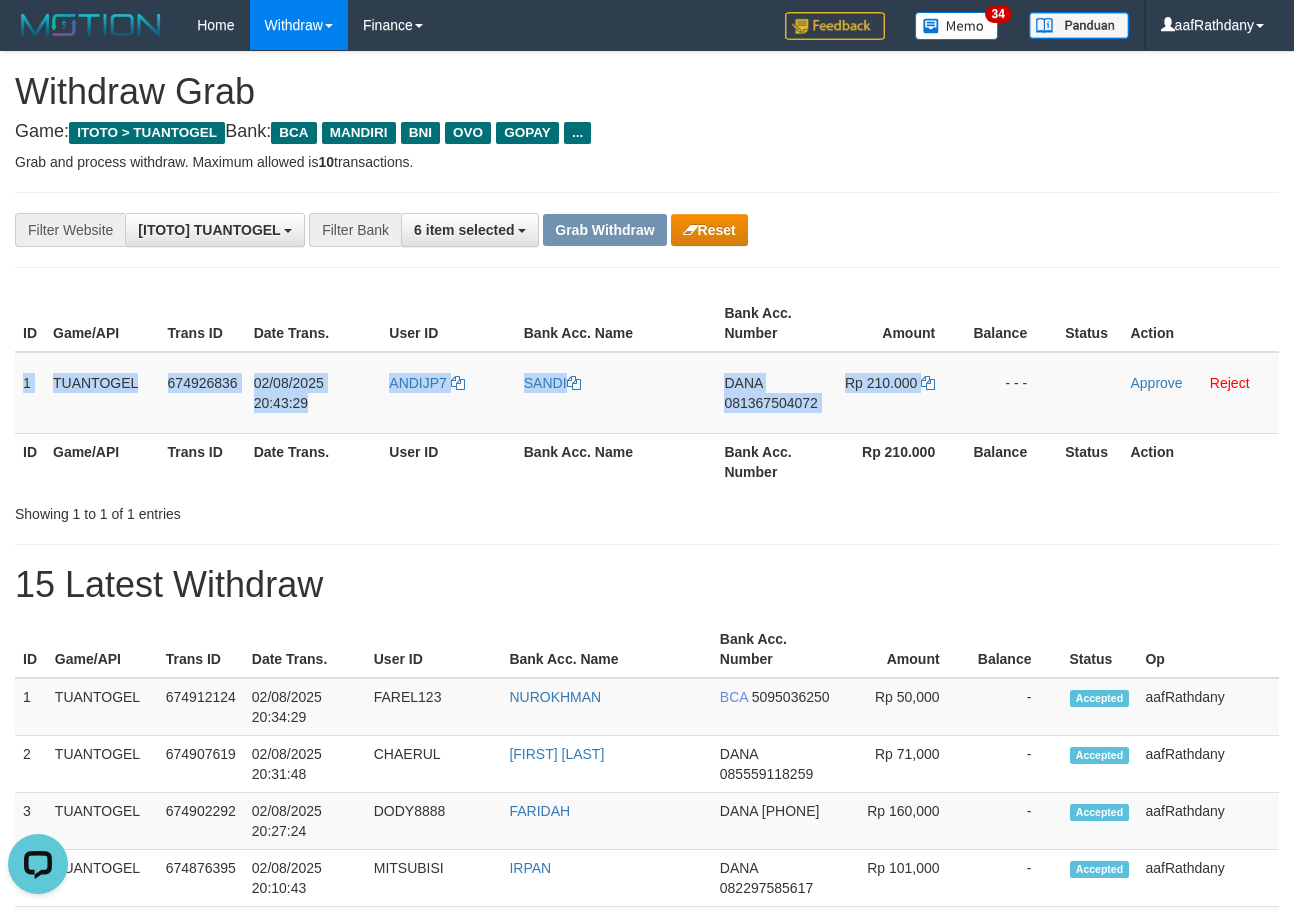 copy on "1
TUANTOGEL
674926836
02/08/2025 20:43:29
ANDIJP7
SANDI
DANA
081367504072
Rp 210.000" 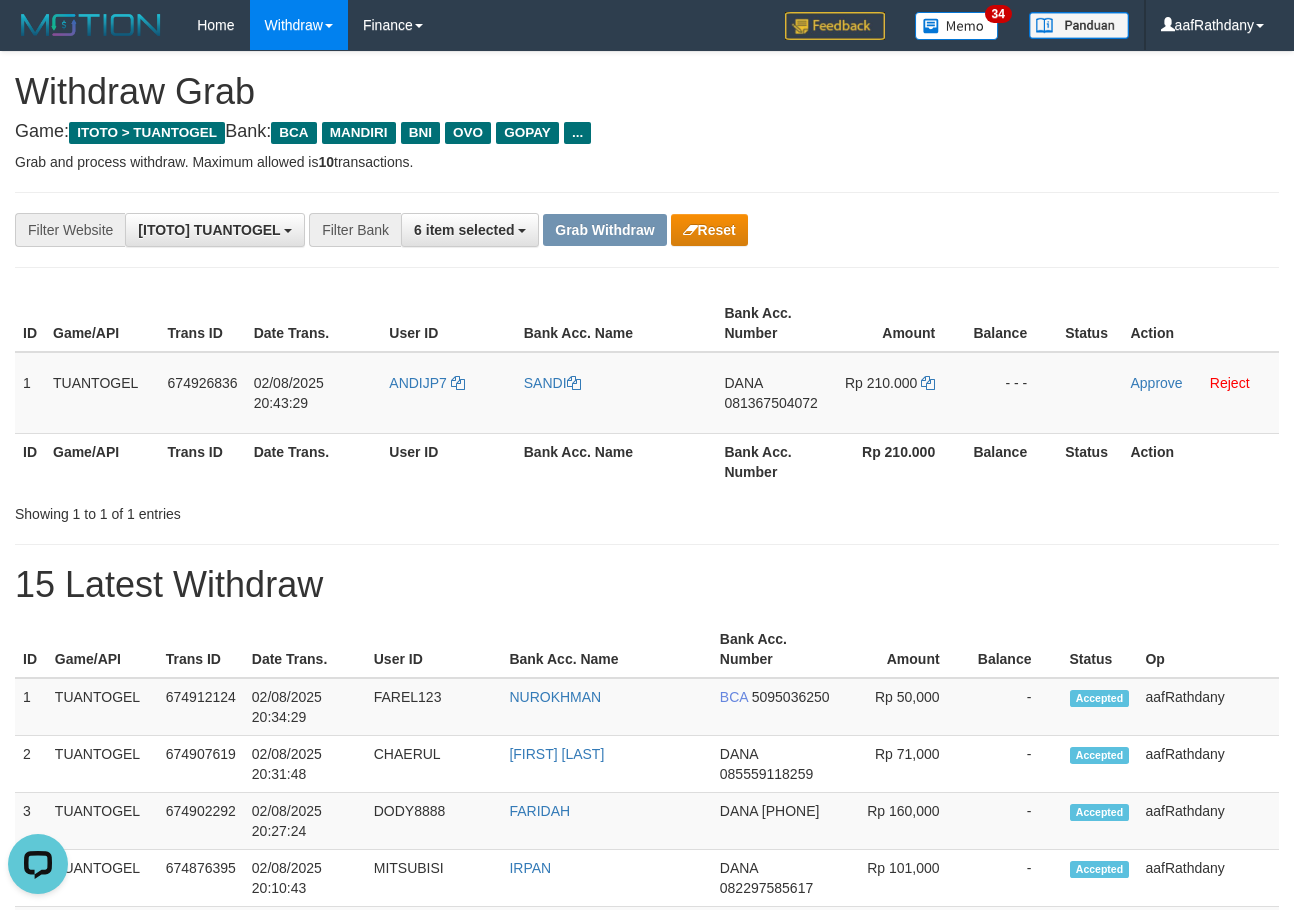 click on "15 Latest Withdraw" at bounding box center [647, 585] 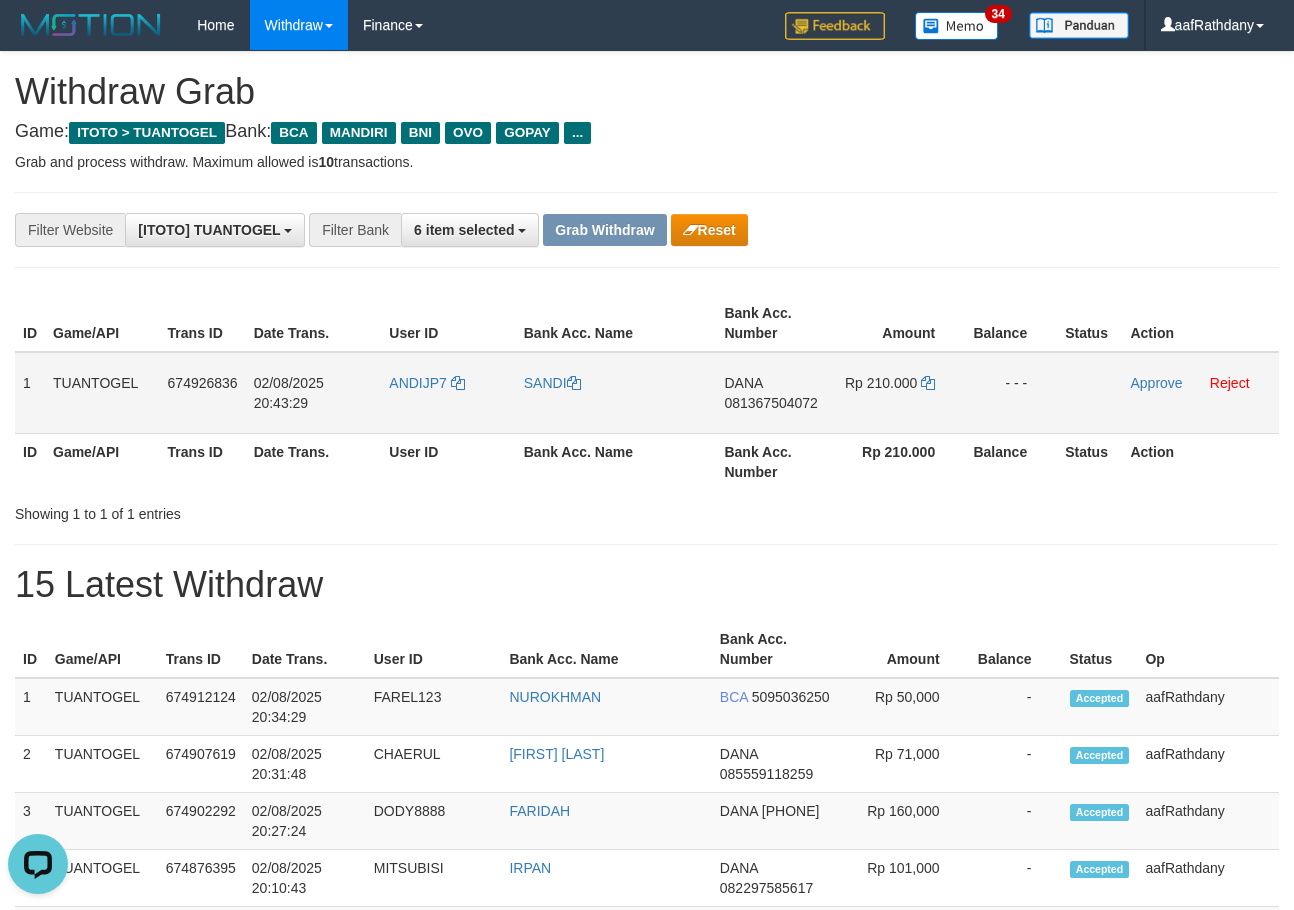 click on "DANA
081367504072" at bounding box center (773, 393) 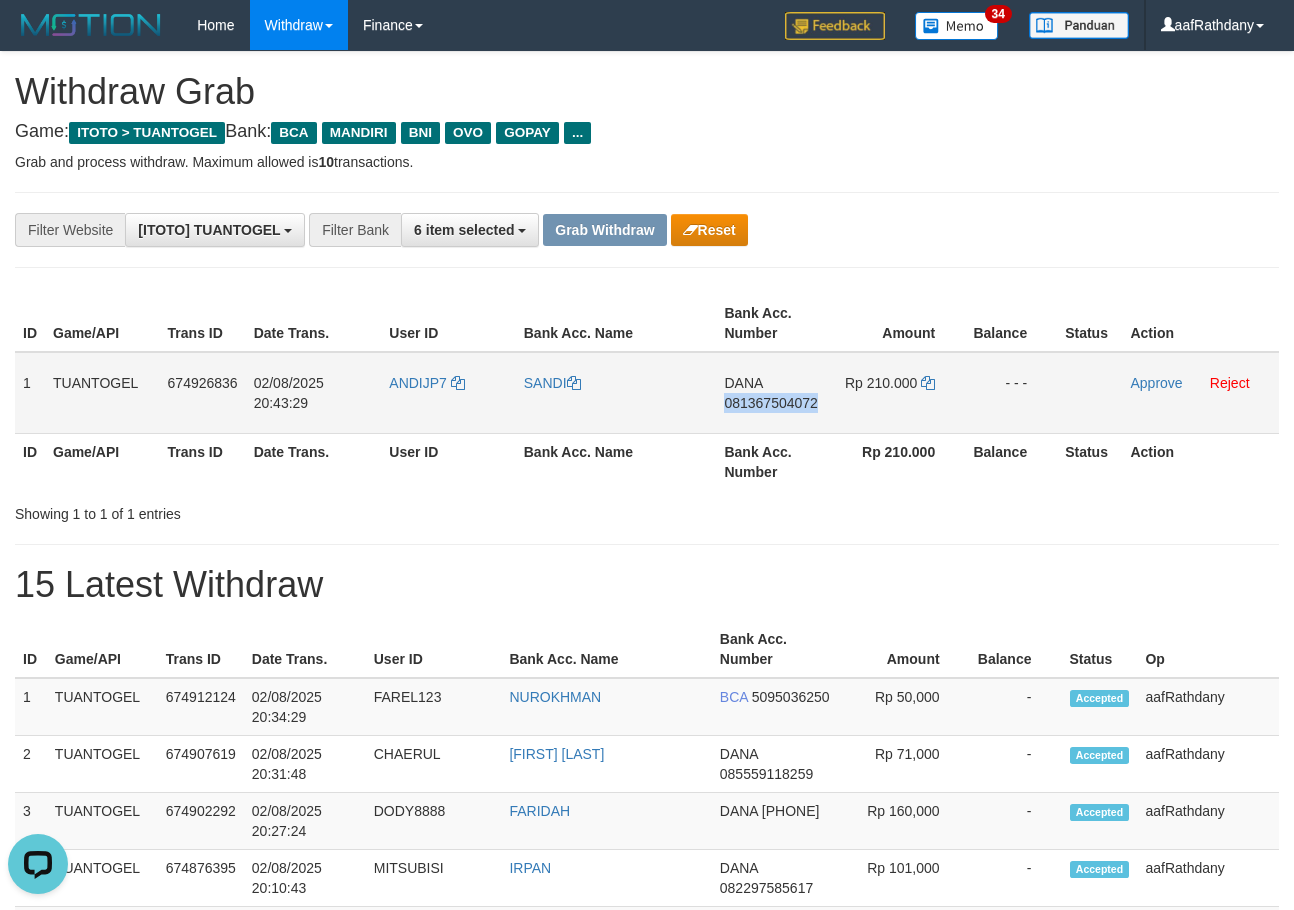 click on "DANA
081367504072" at bounding box center [773, 393] 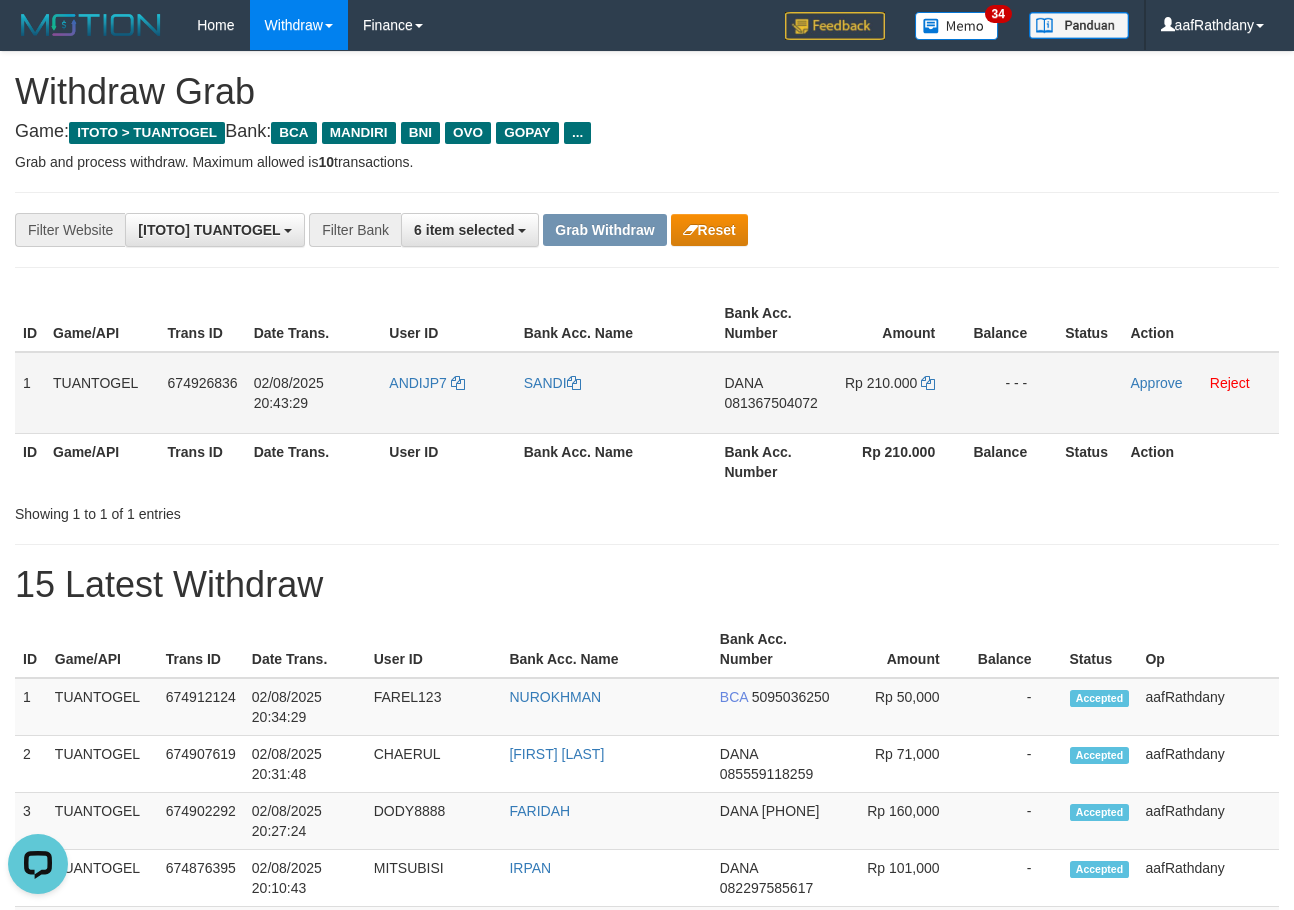 click on "Rp 210.000" at bounding box center (898, 393) 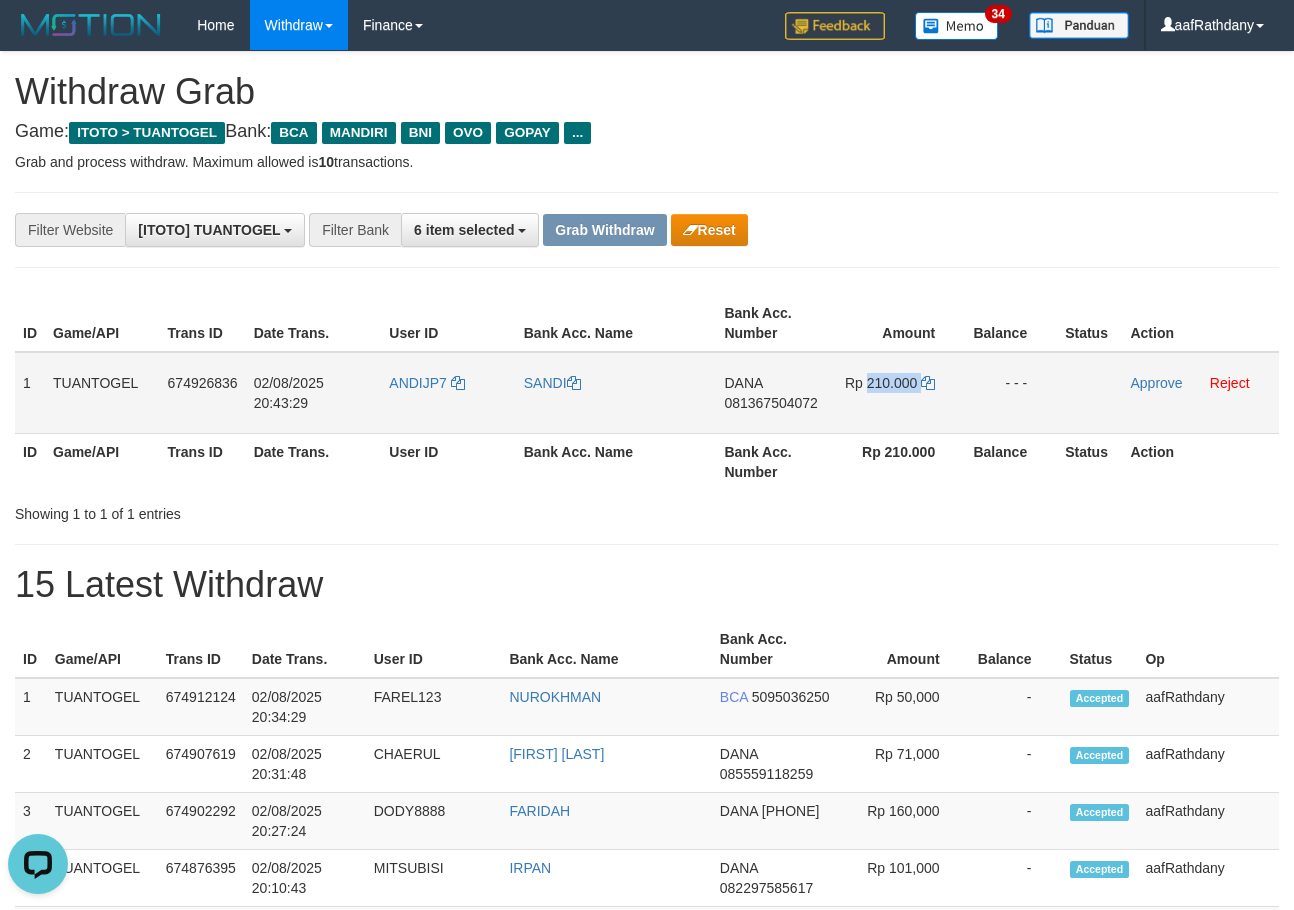 click on "Rp 210.000" at bounding box center [898, 393] 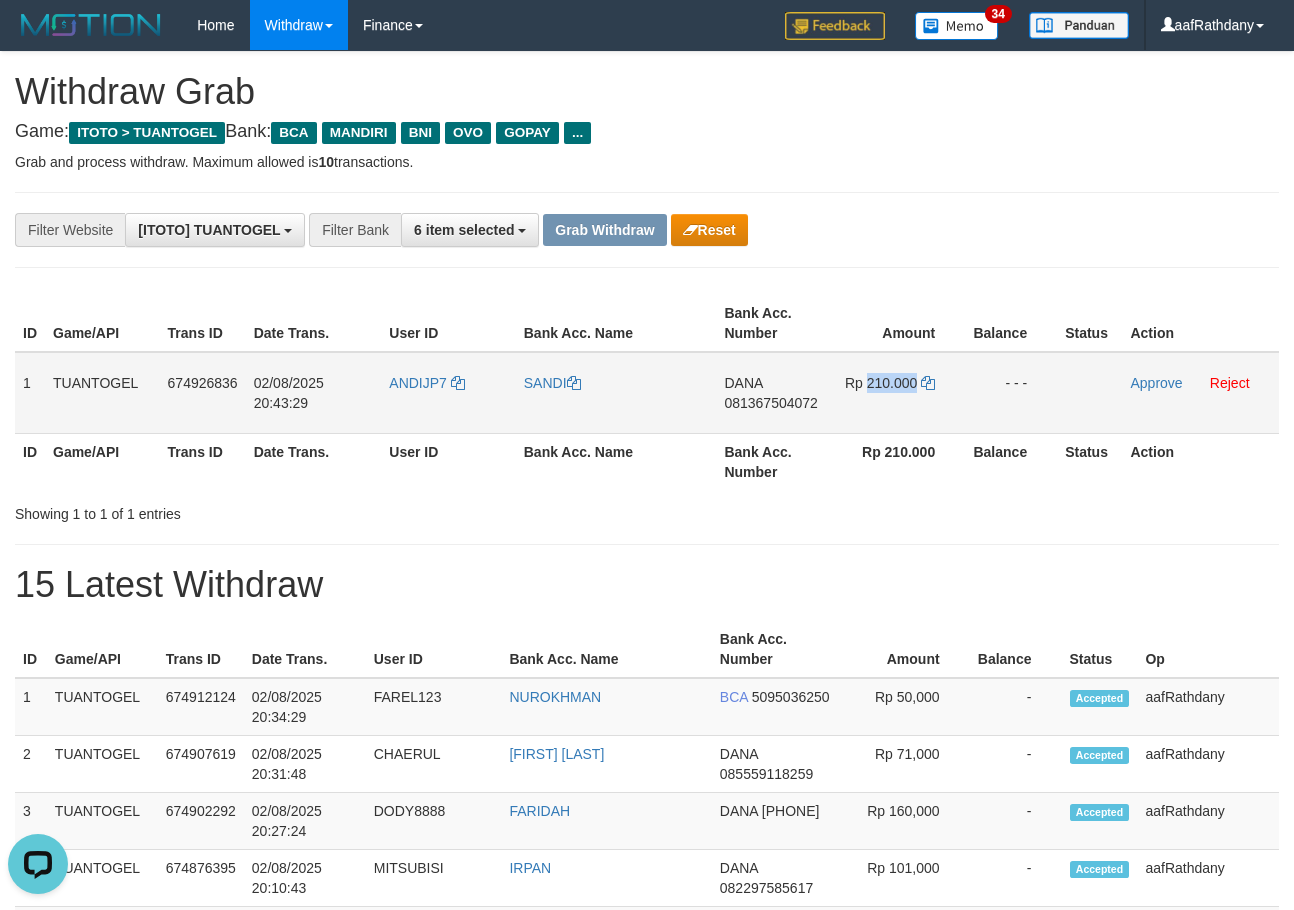 copy on "210.000" 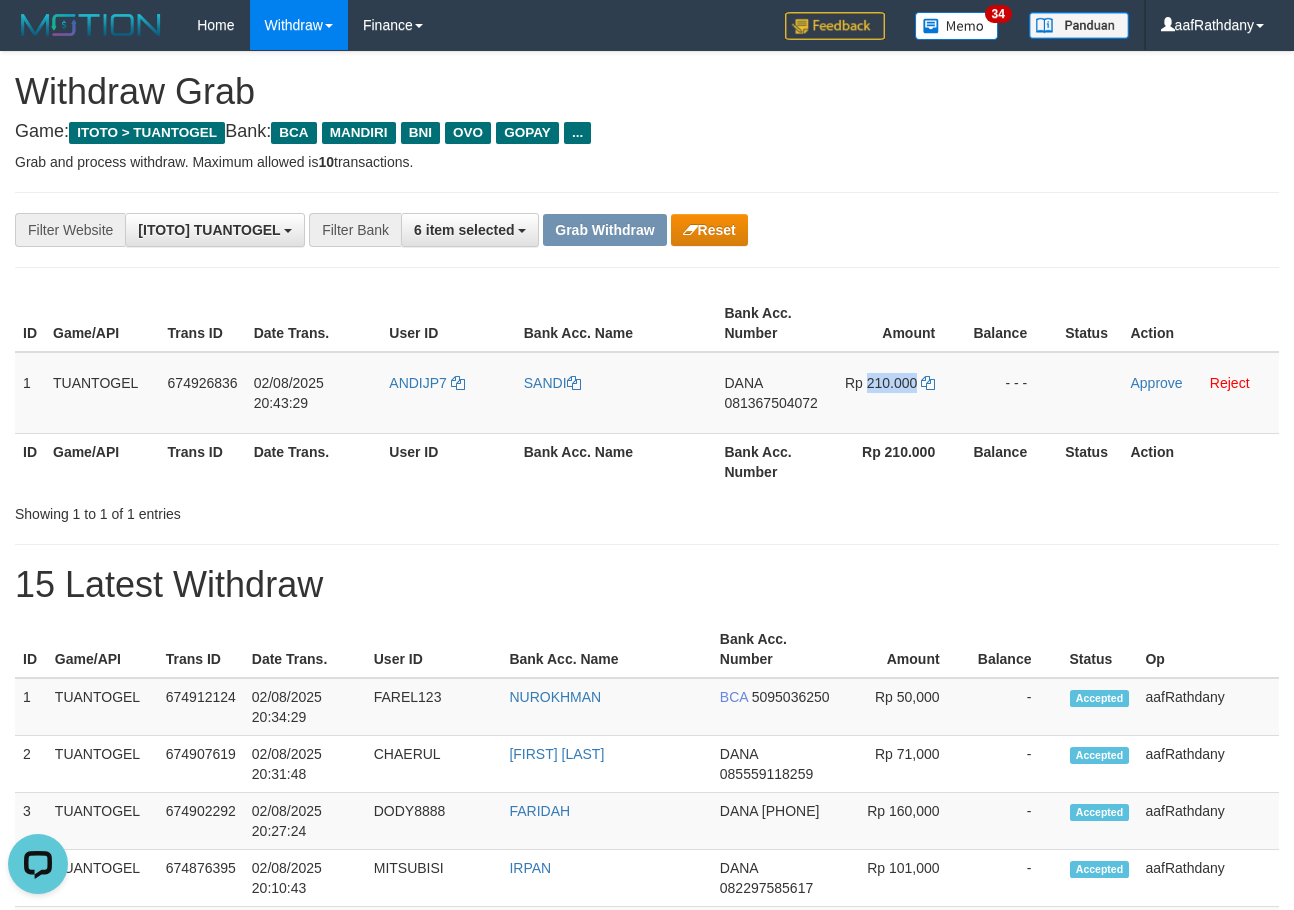 click on "15 Latest Withdraw" at bounding box center [647, 585] 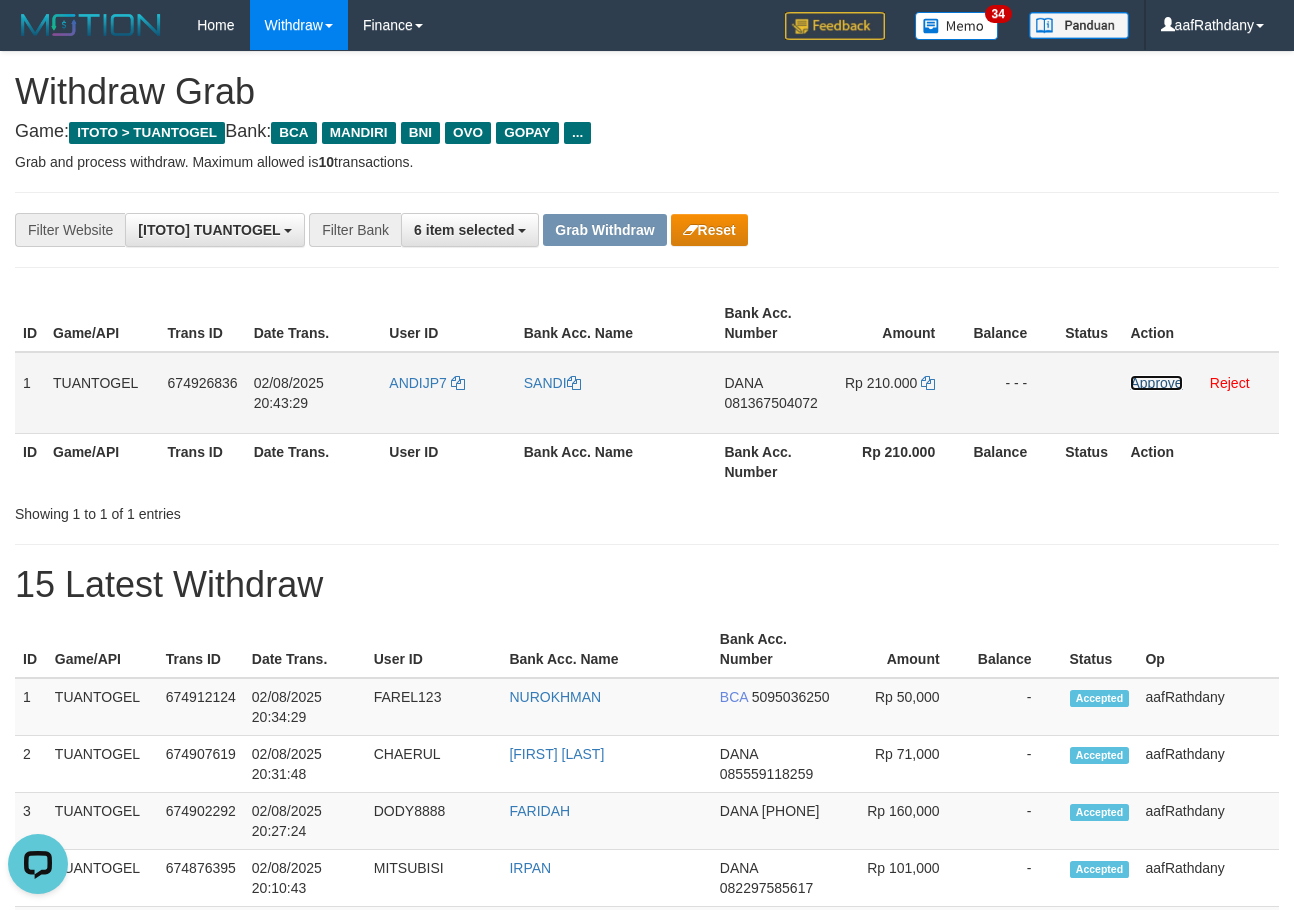 click on "Approve" at bounding box center [1156, 383] 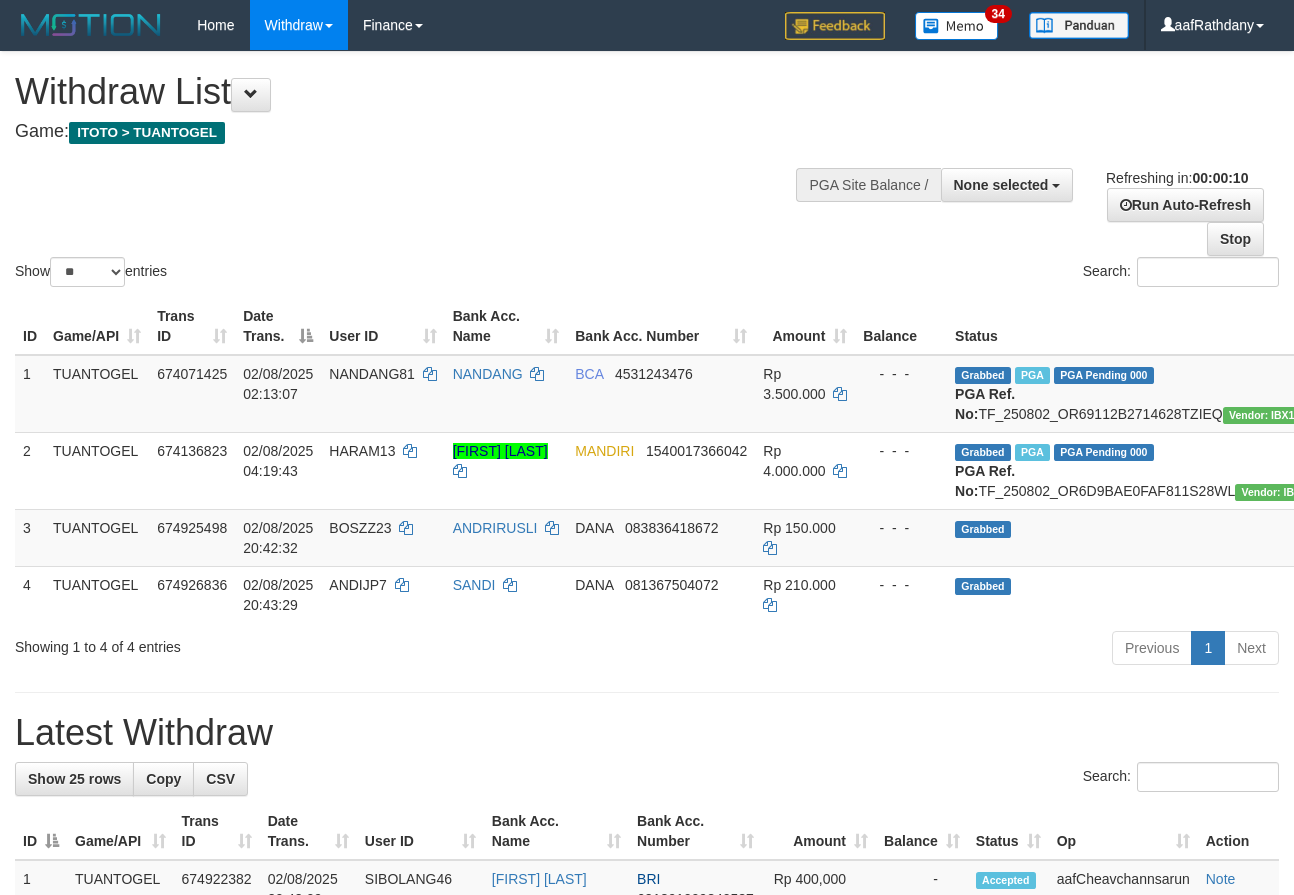 select 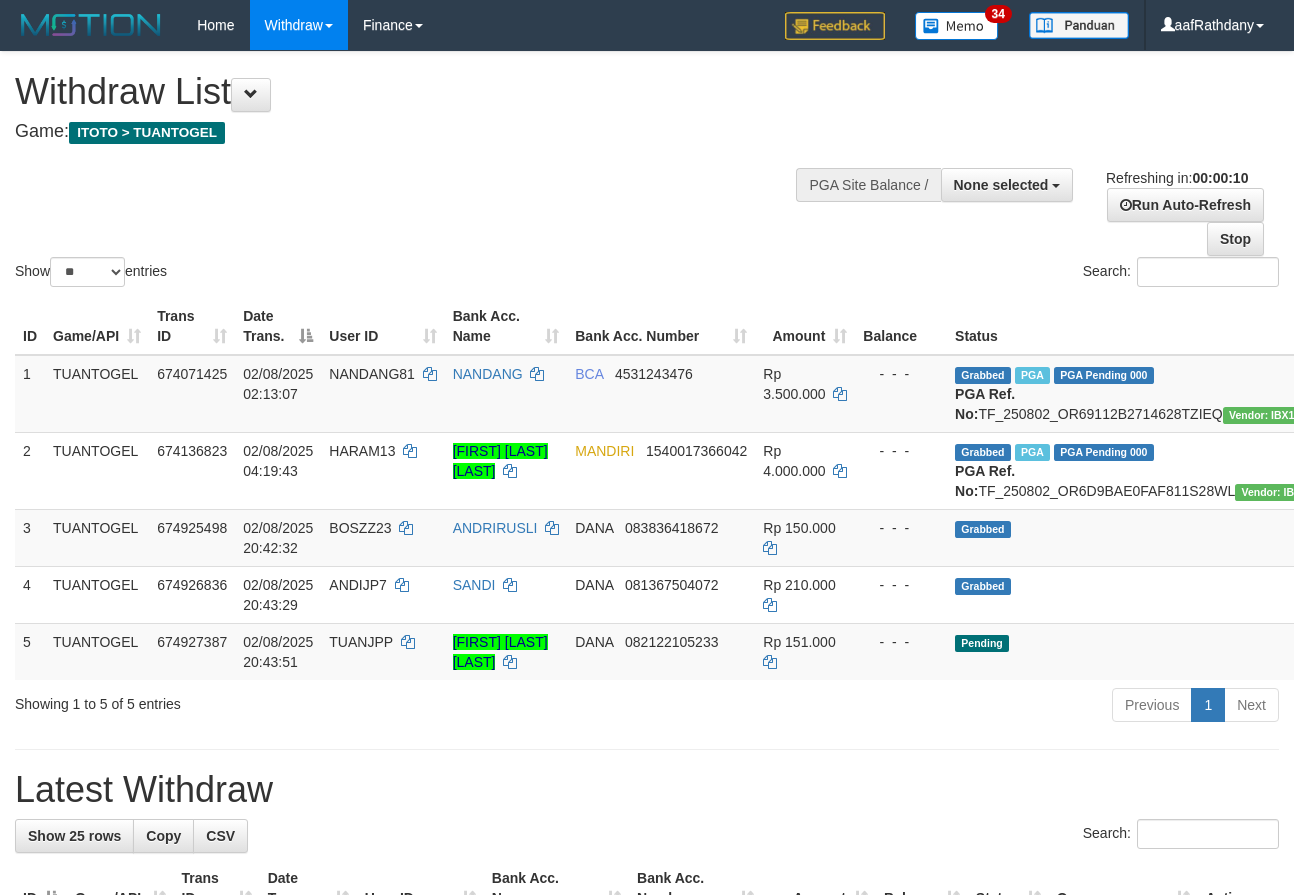 select 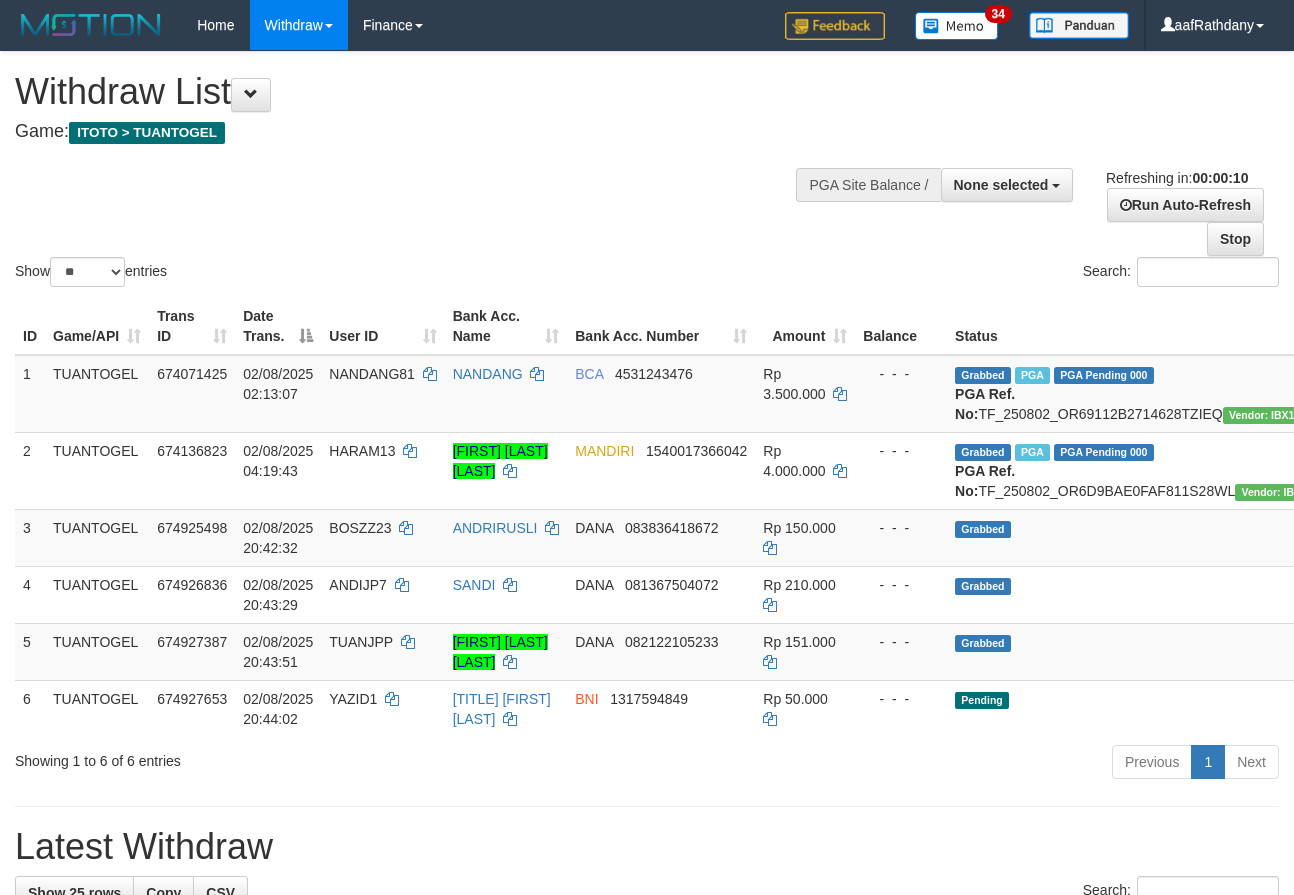 select 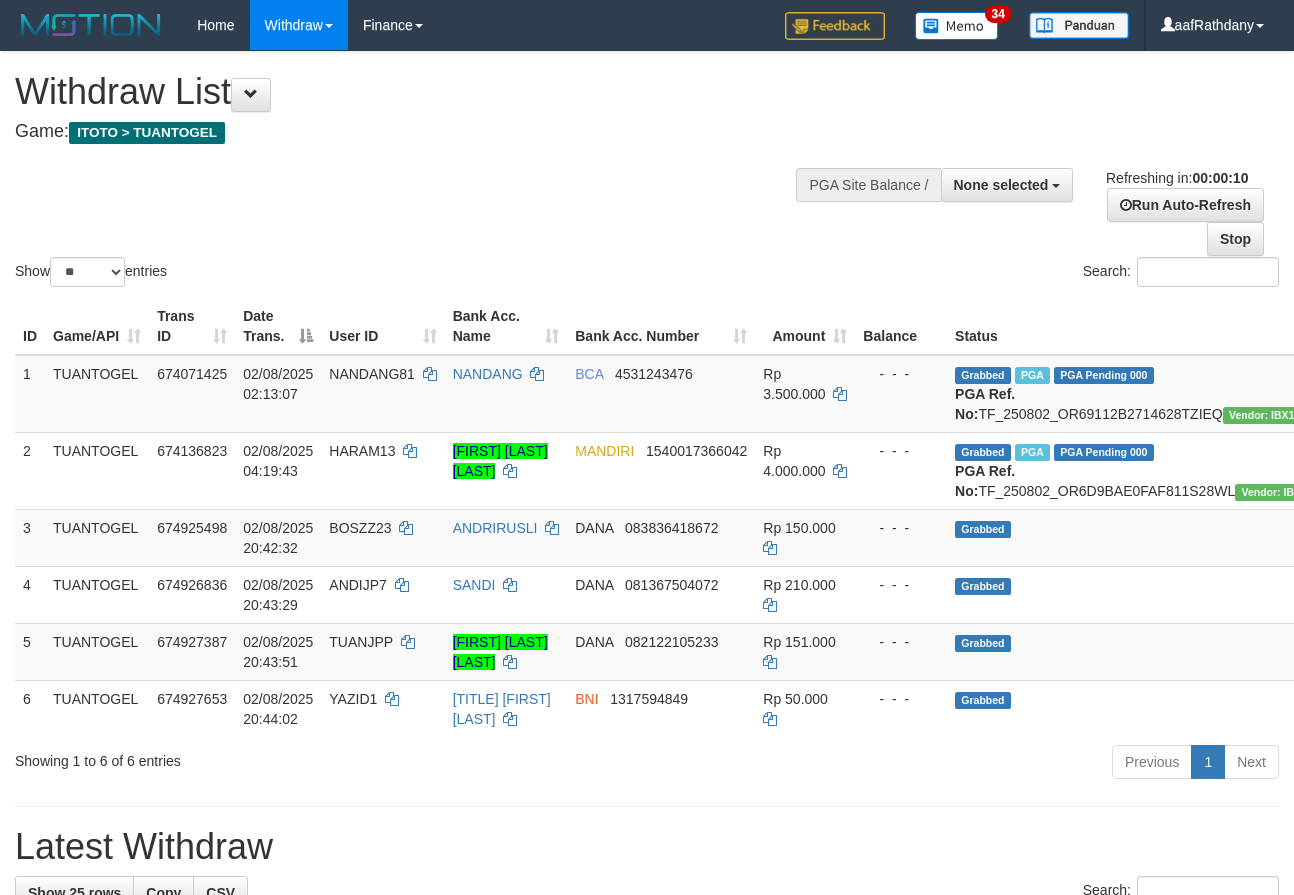 select 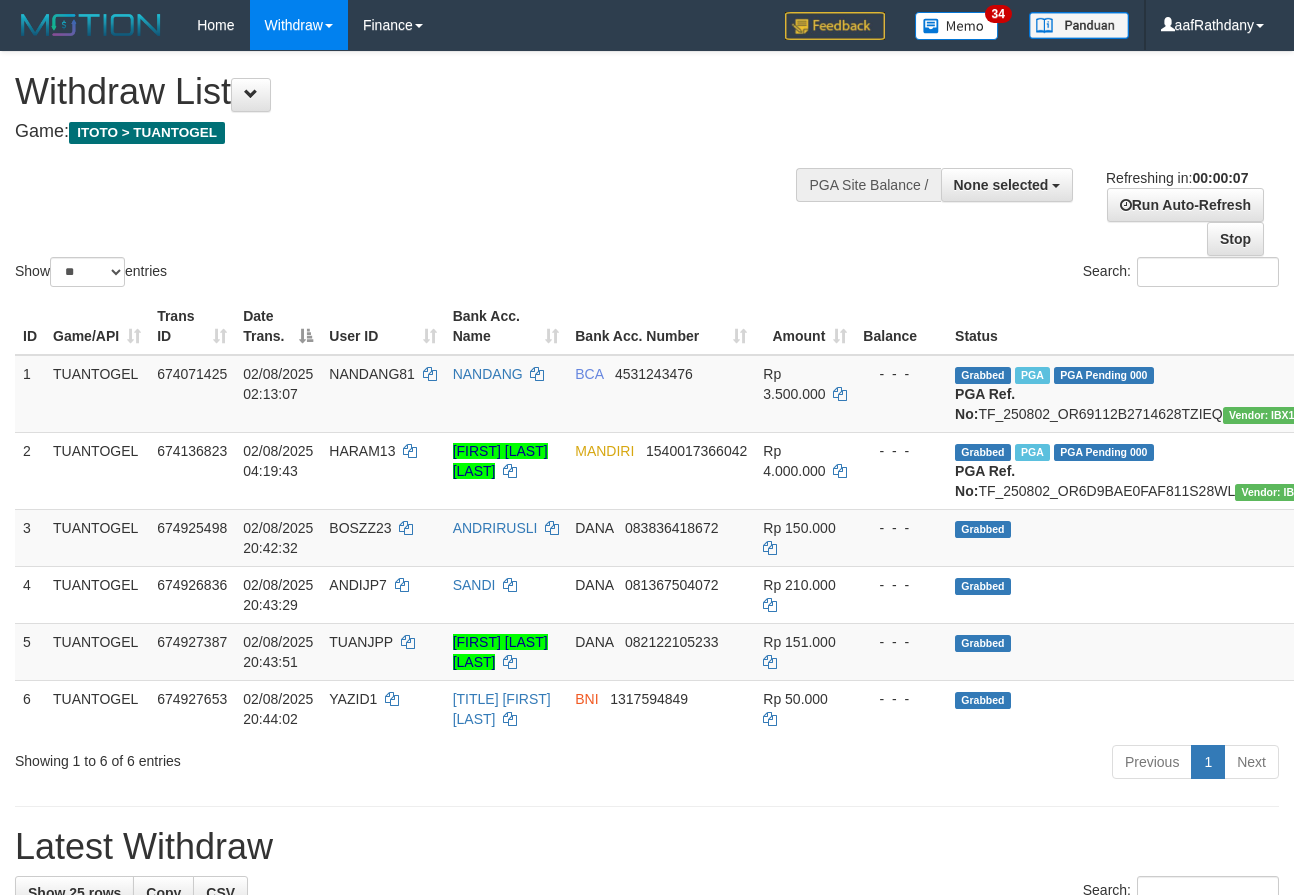 scroll, scrollTop: 0, scrollLeft: 0, axis: both 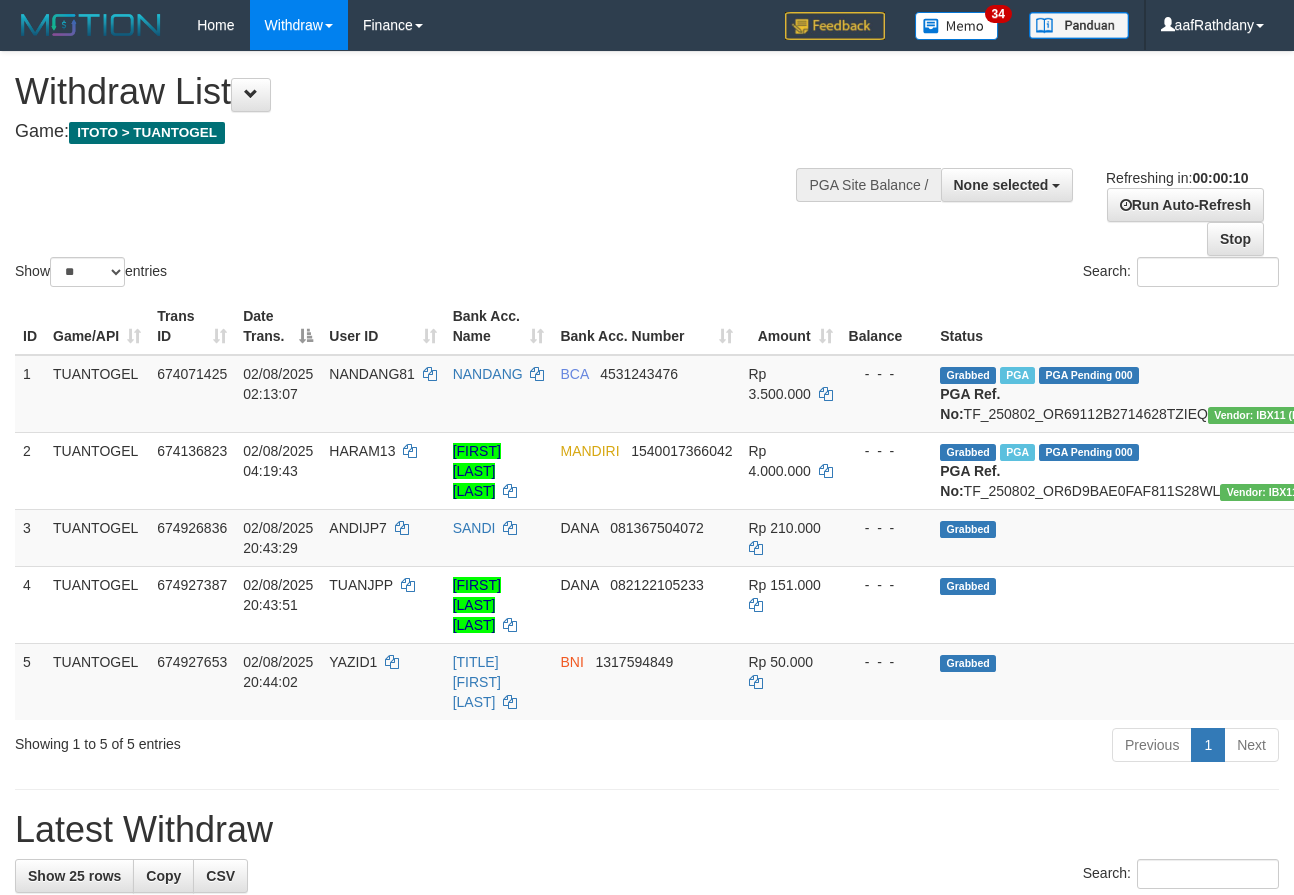select 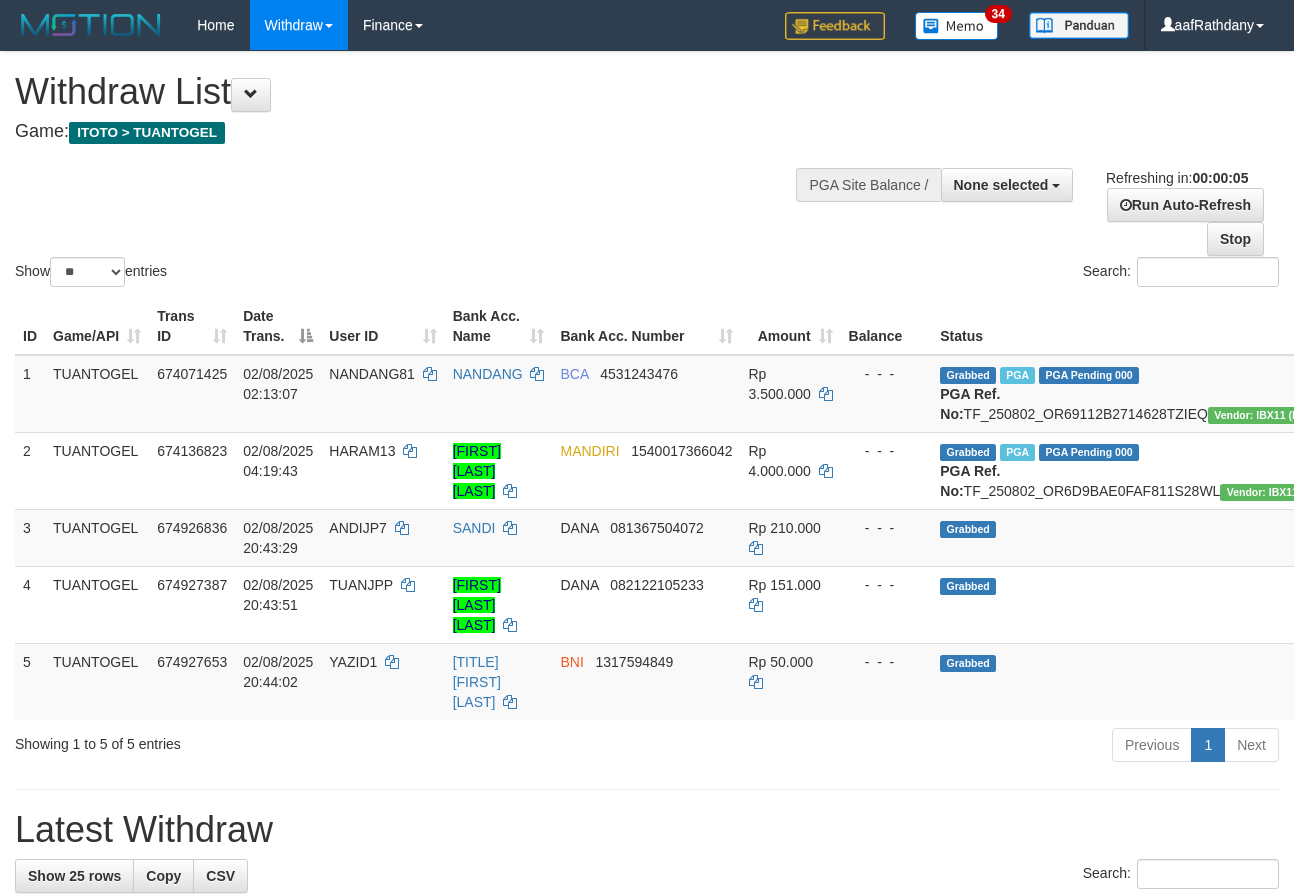 scroll, scrollTop: 0, scrollLeft: 0, axis: both 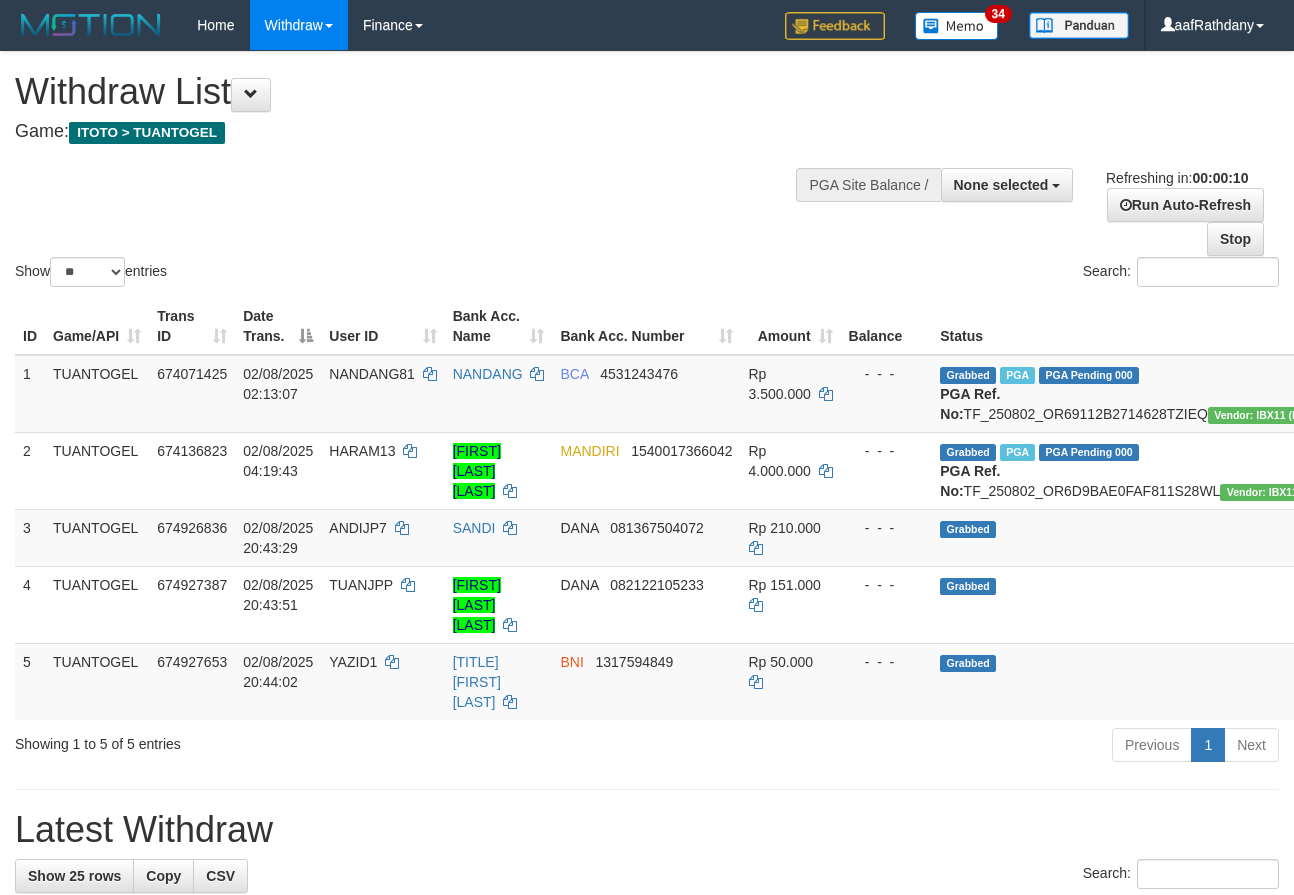 select 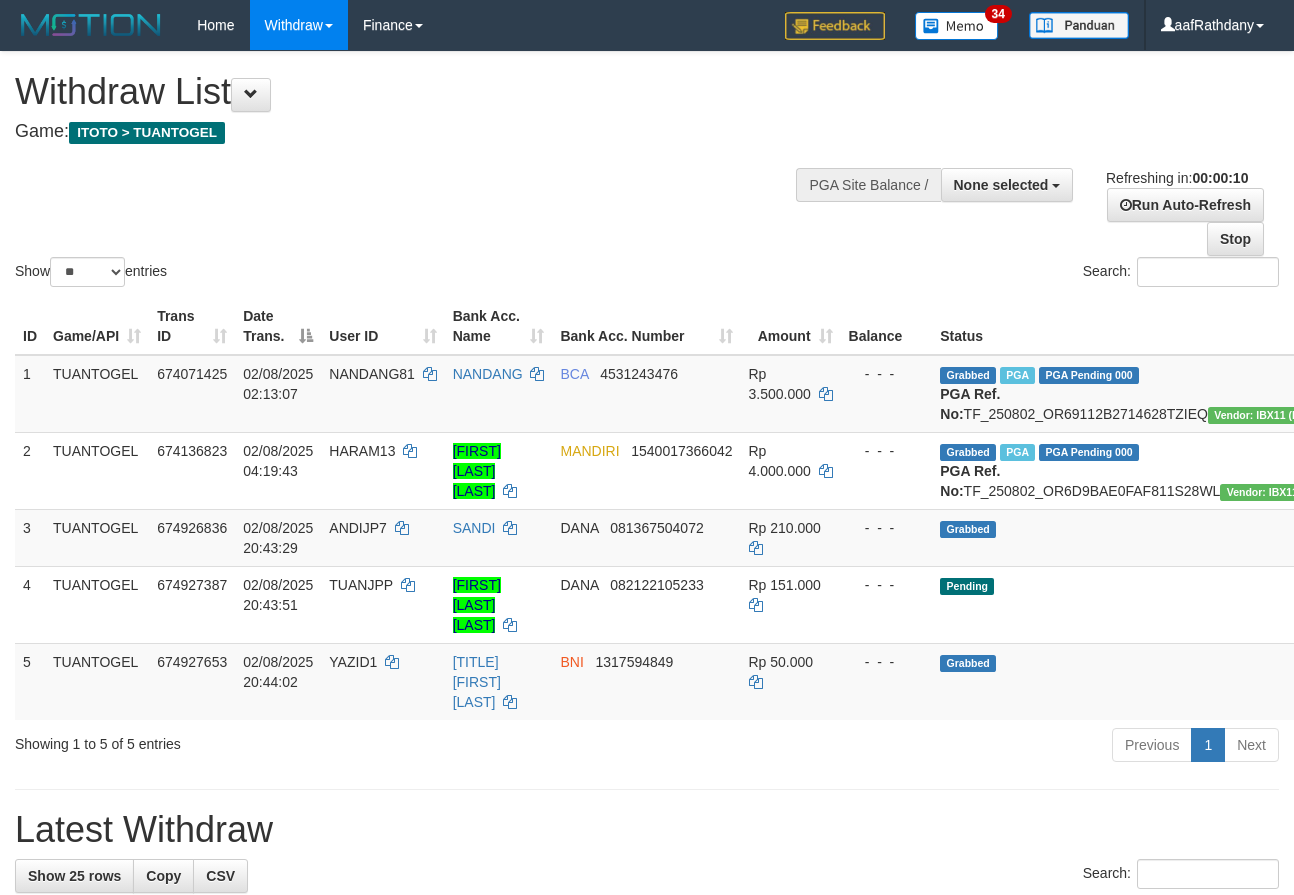 select 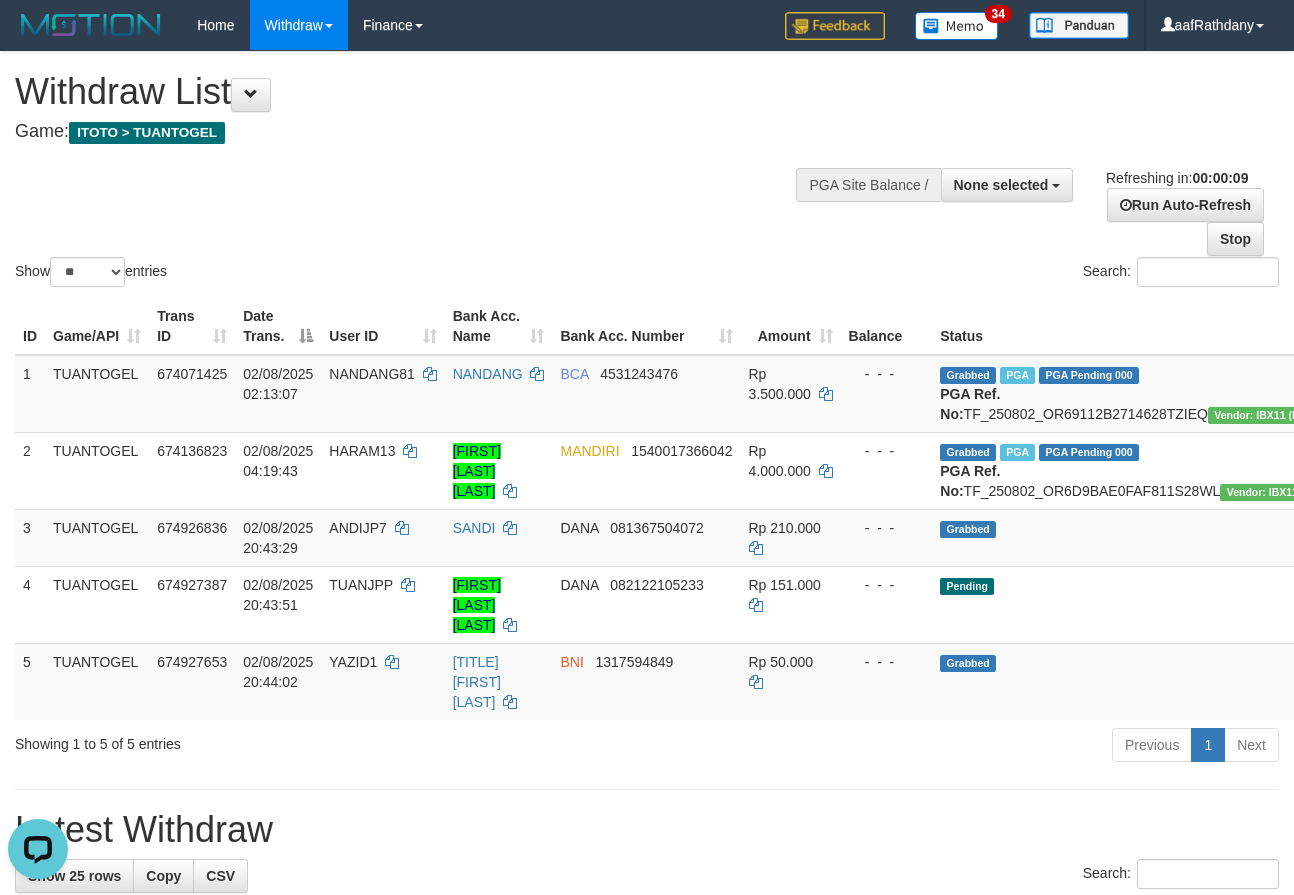 scroll, scrollTop: 0, scrollLeft: 0, axis: both 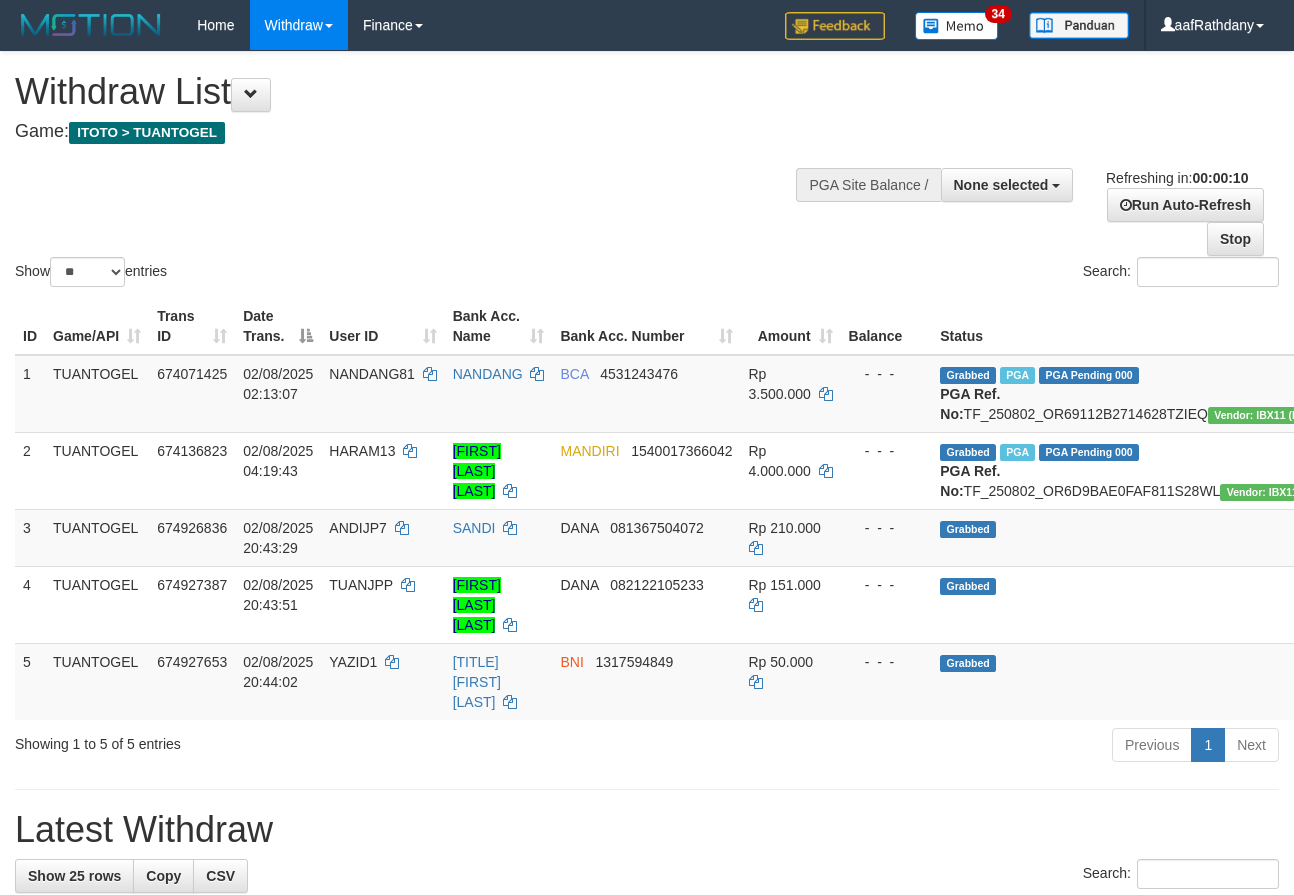 select 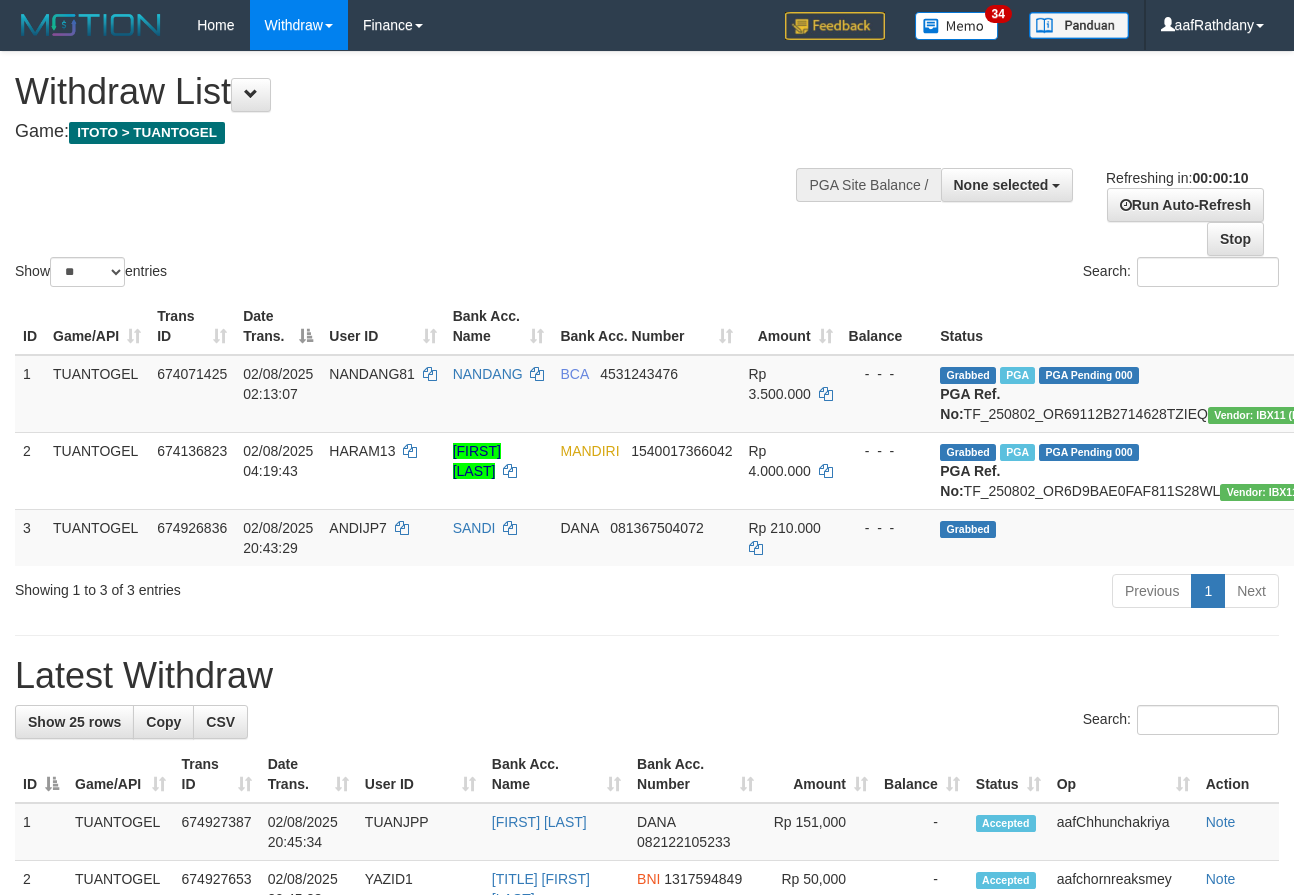 select 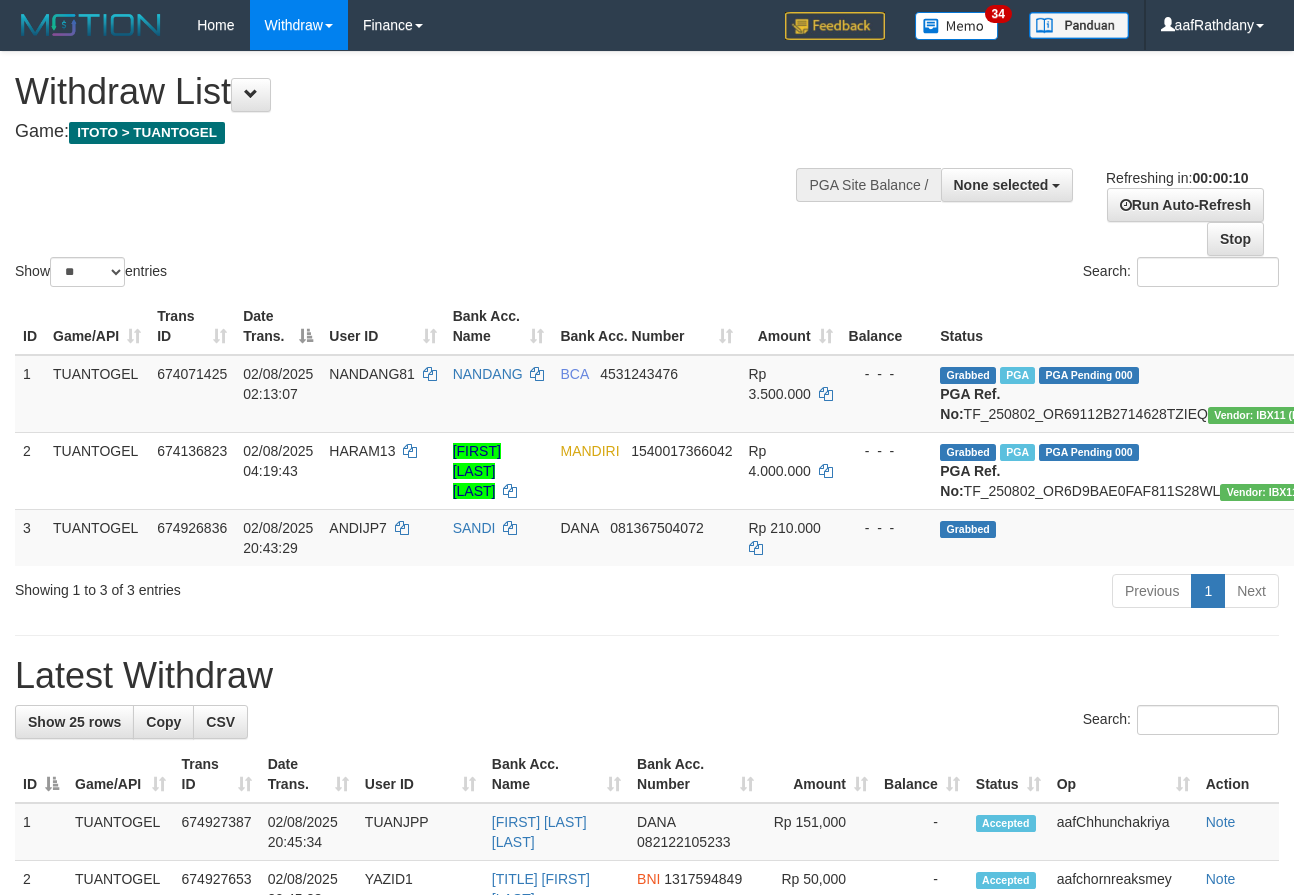 select 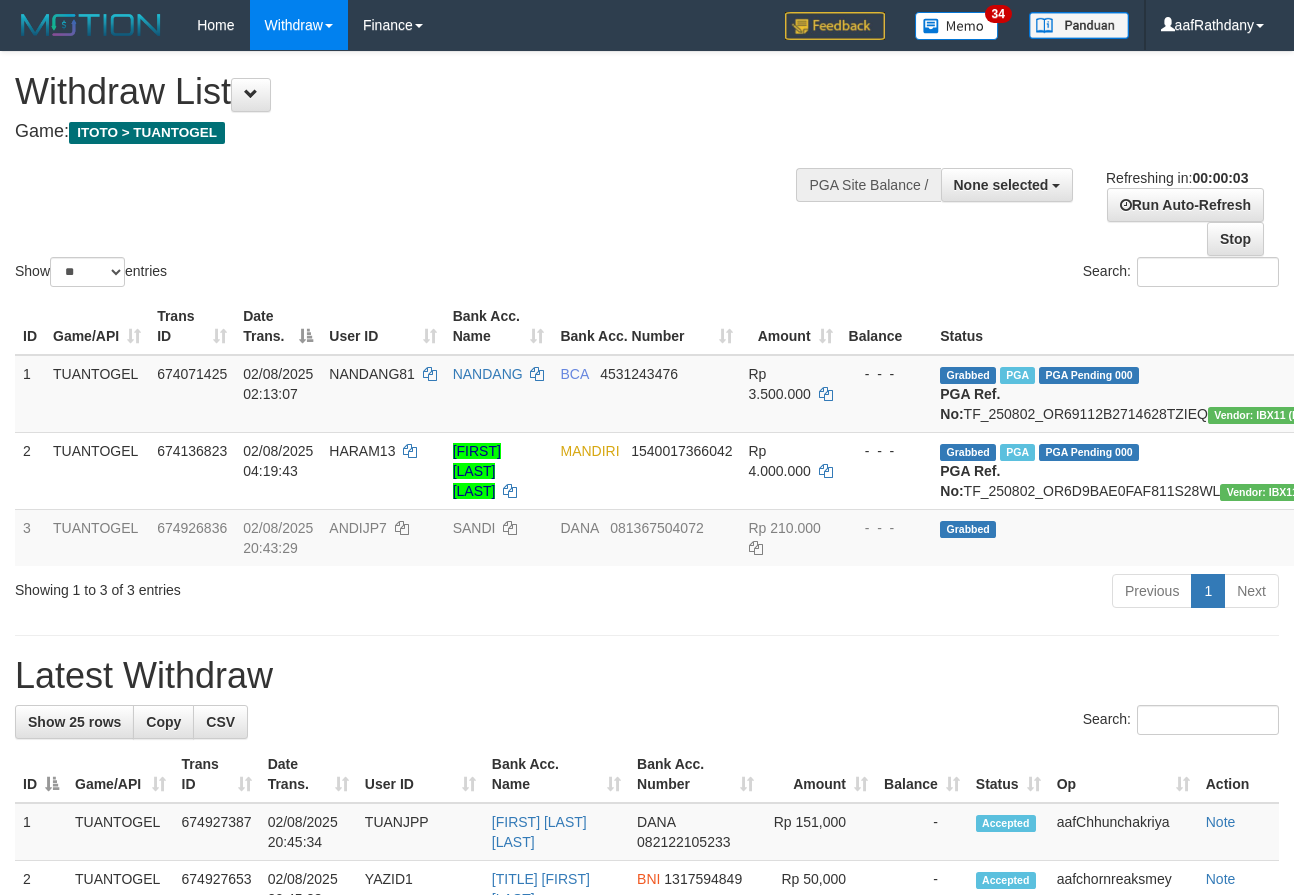 scroll, scrollTop: 0, scrollLeft: 0, axis: both 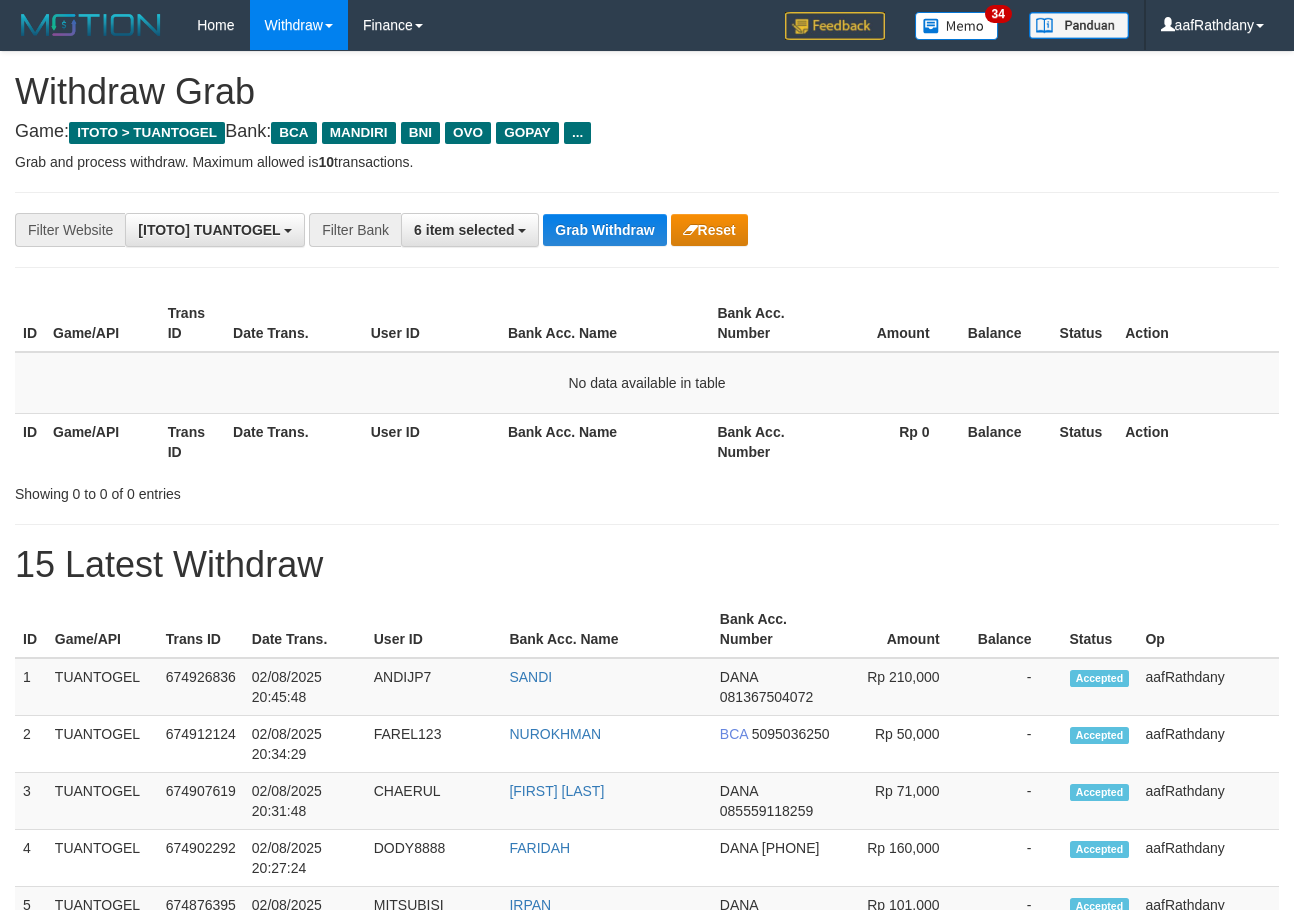 click on "Grab Withdraw" at bounding box center (604, 230) 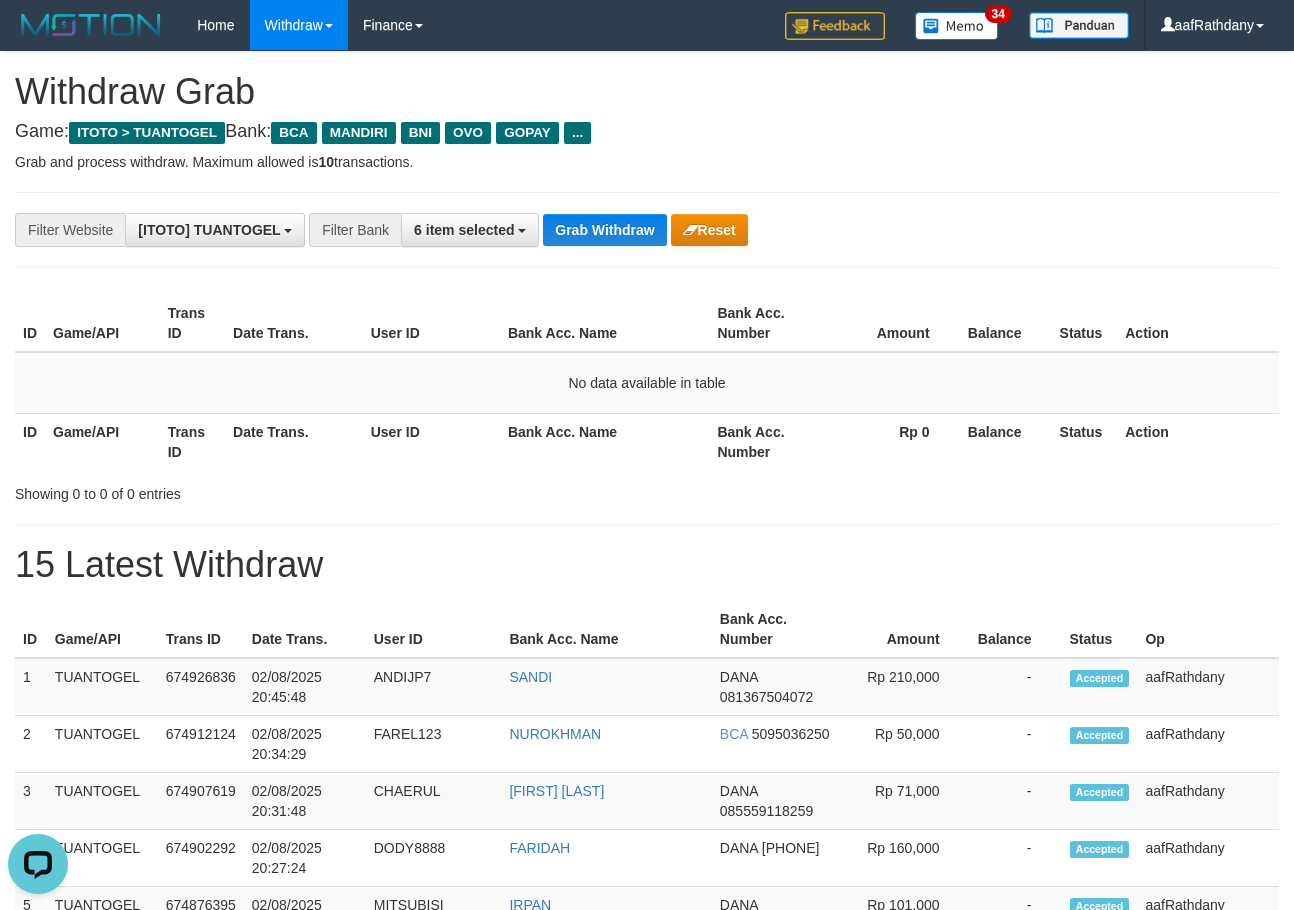 scroll, scrollTop: 0, scrollLeft: 0, axis: both 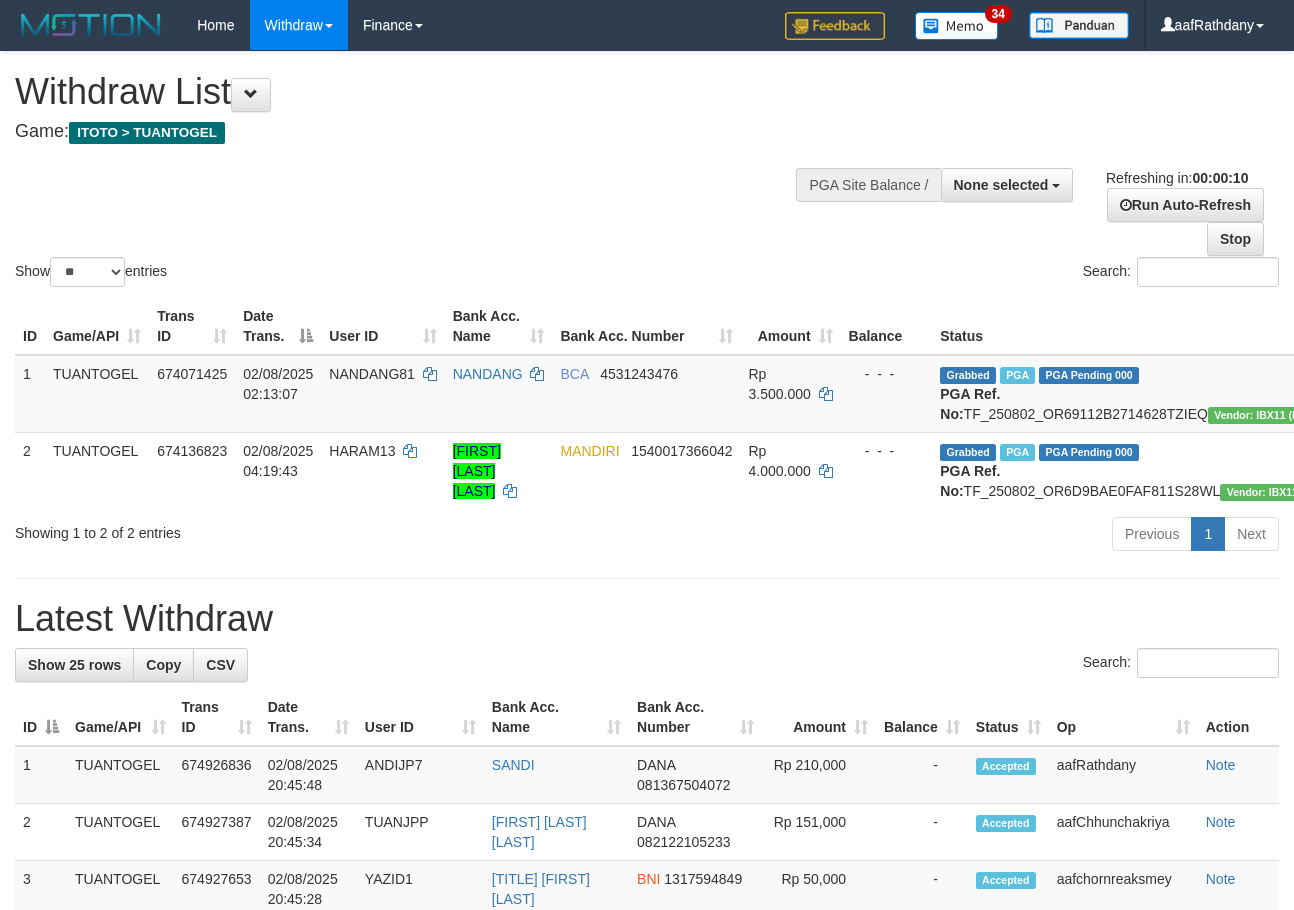 select 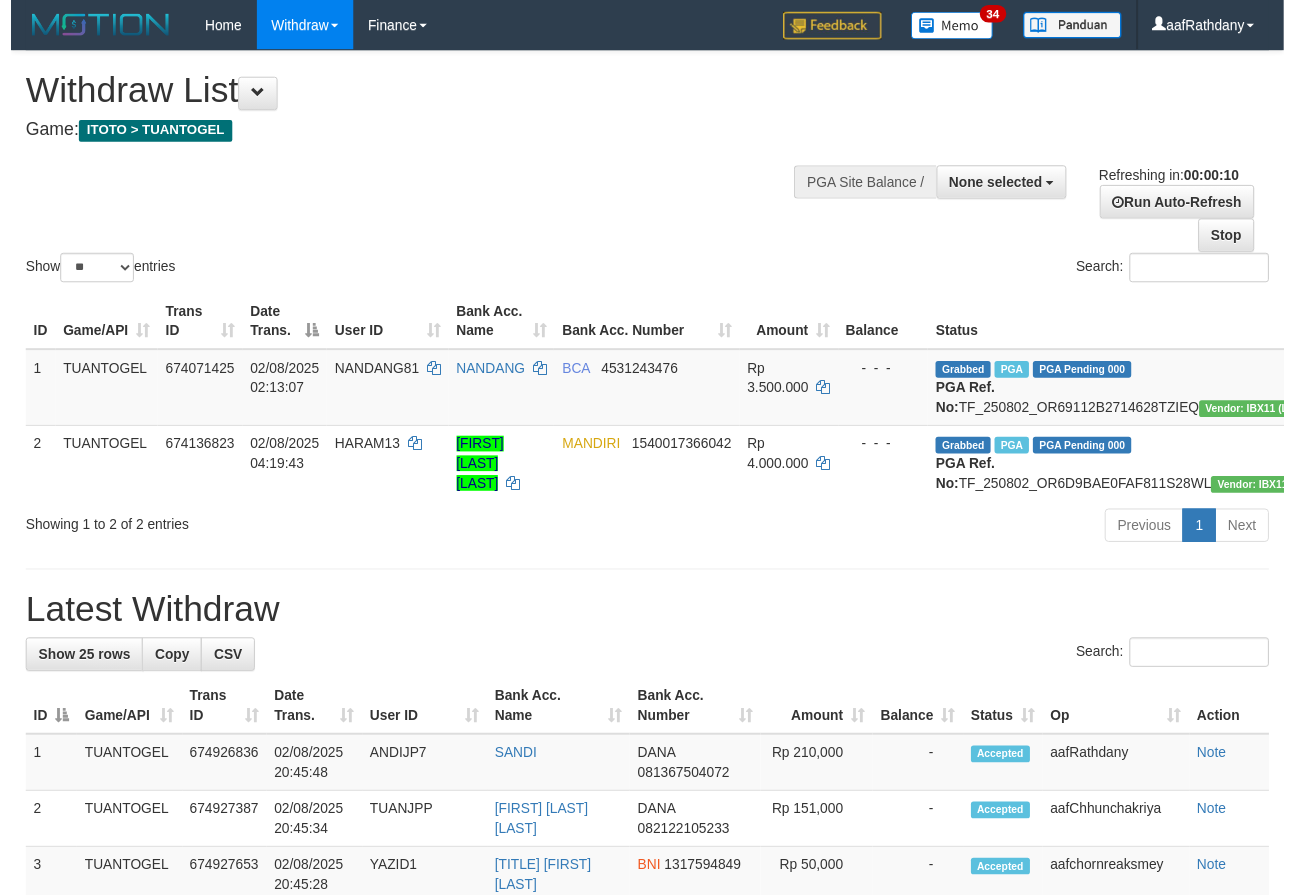 scroll, scrollTop: 0, scrollLeft: 0, axis: both 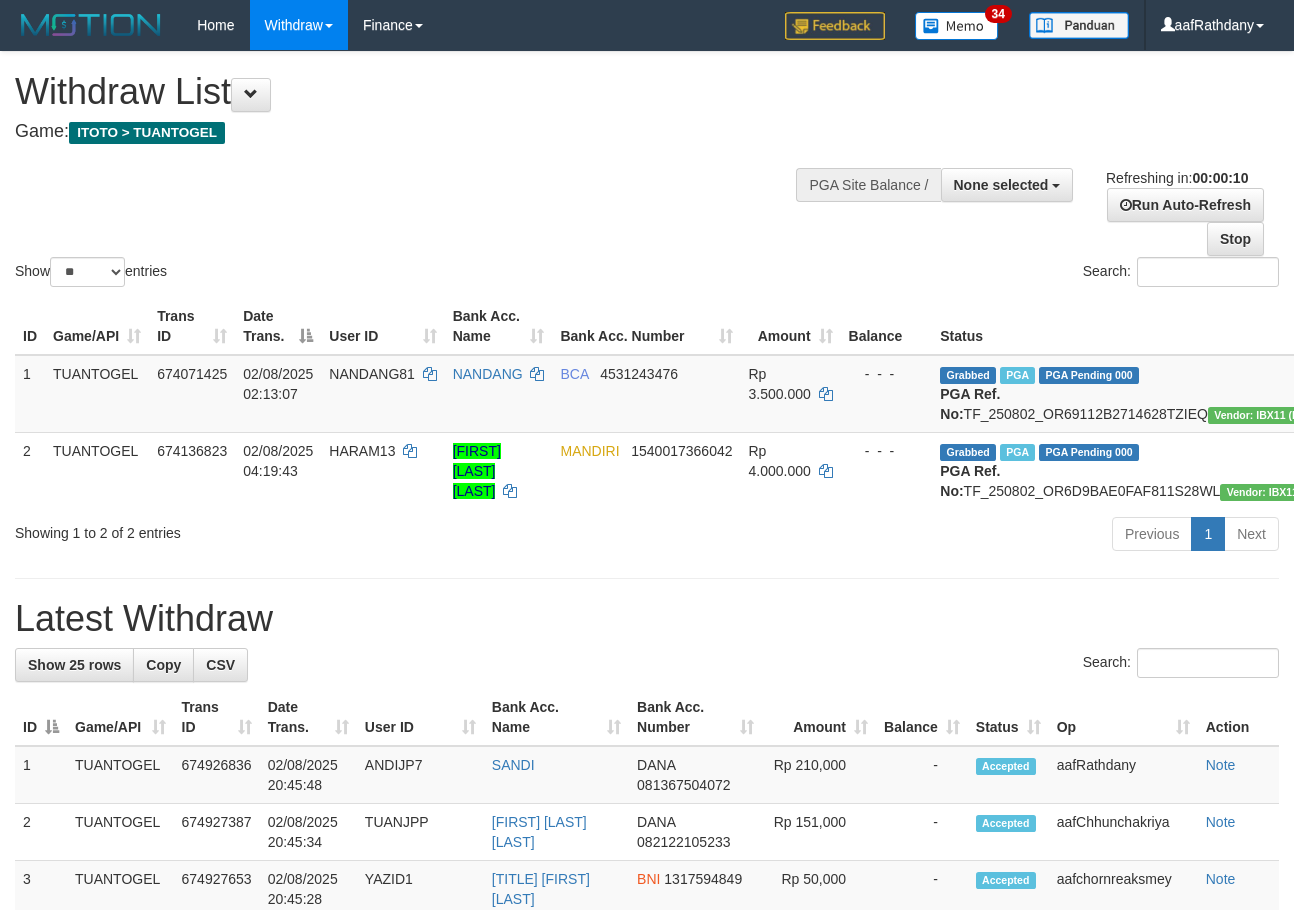 select 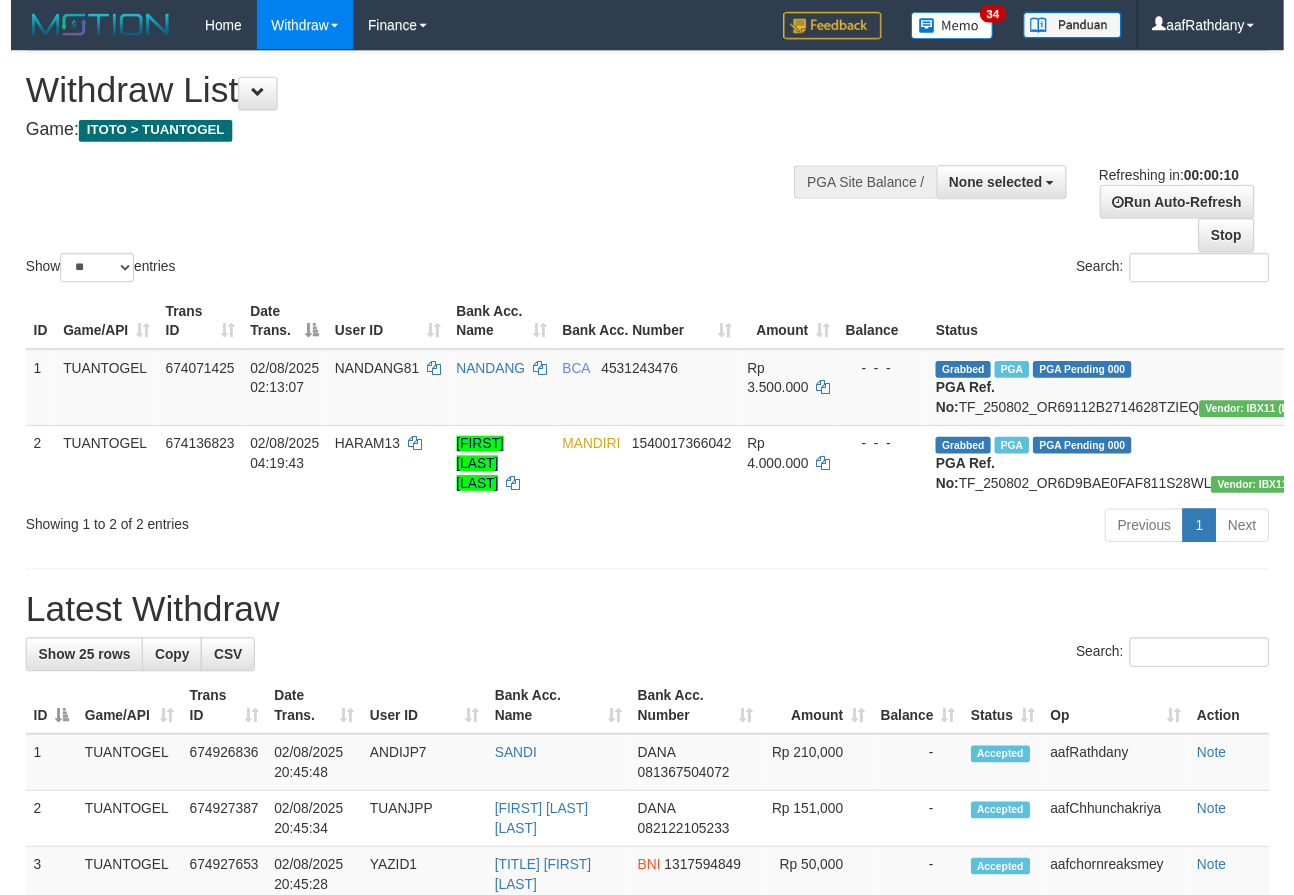 scroll, scrollTop: 0, scrollLeft: 0, axis: both 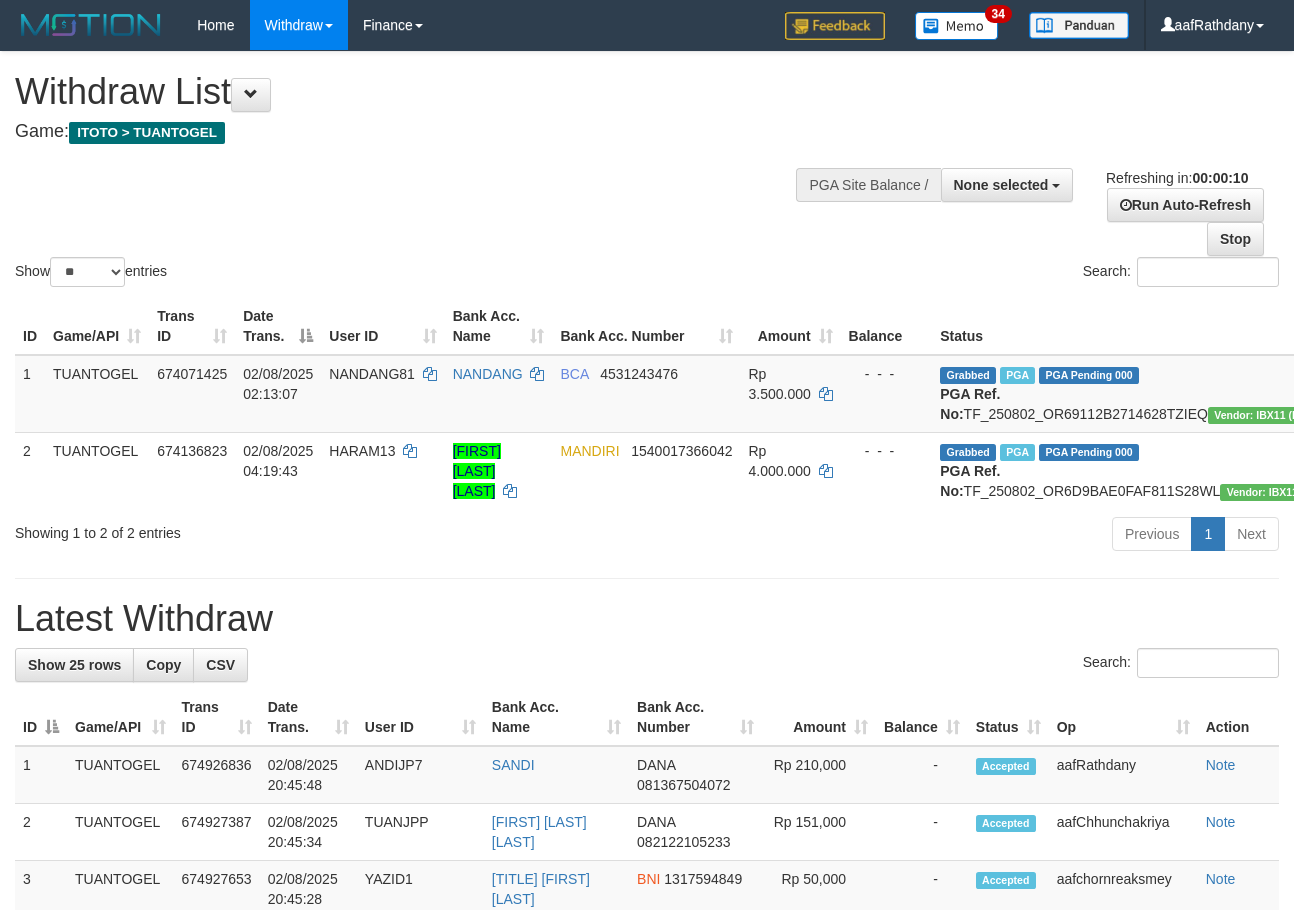 select 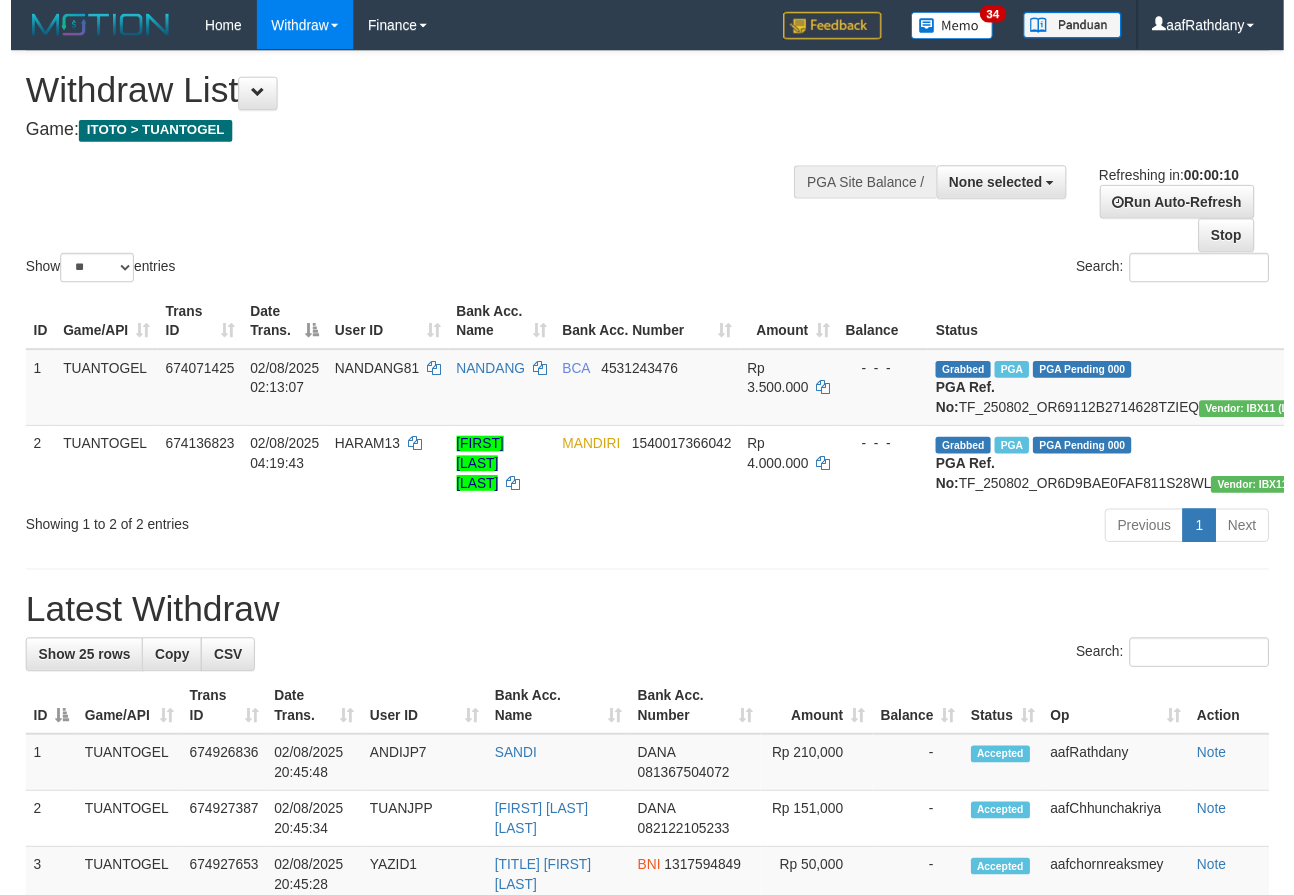 scroll, scrollTop: 0, scrollLeft: 0, axis: both 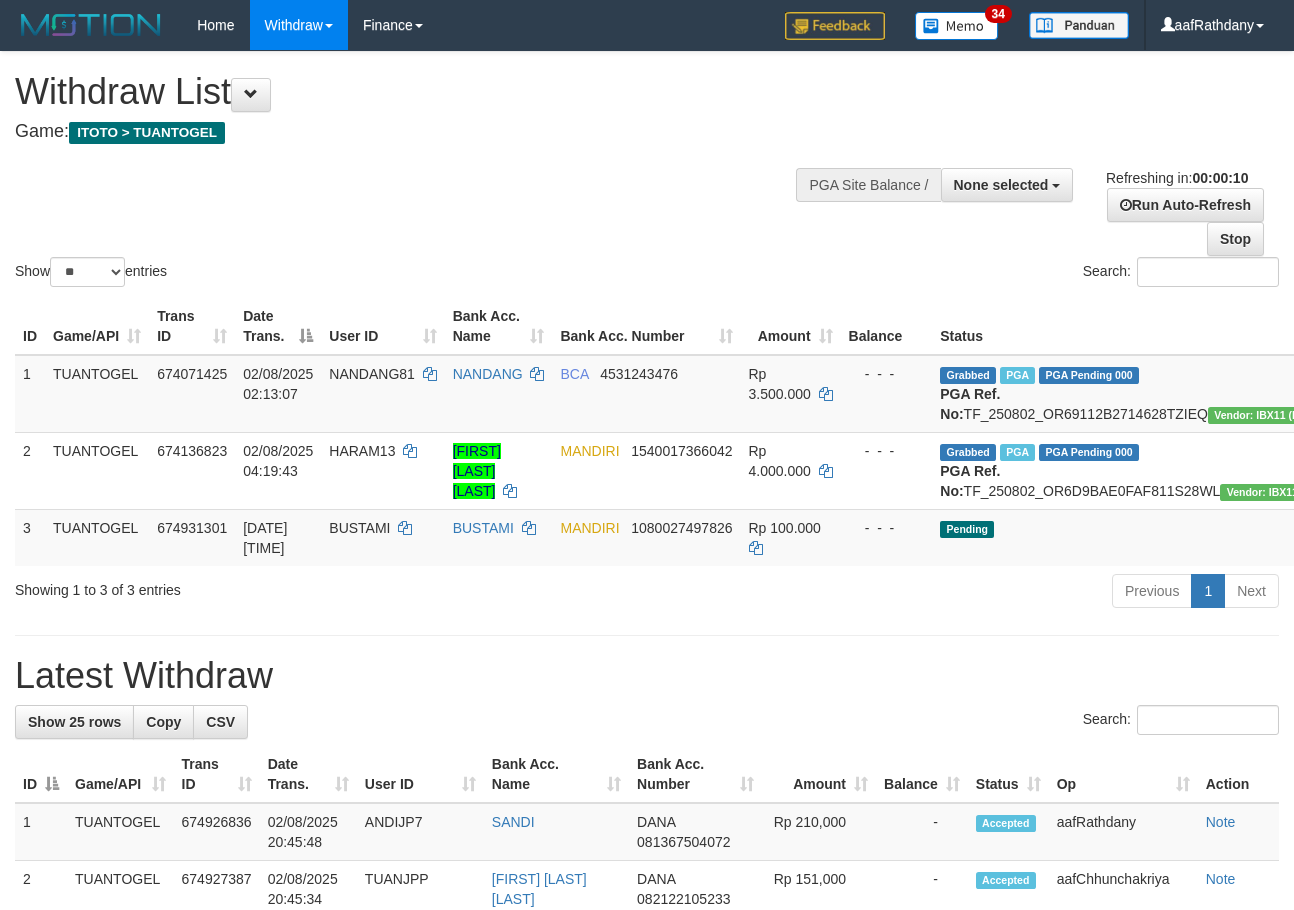 select 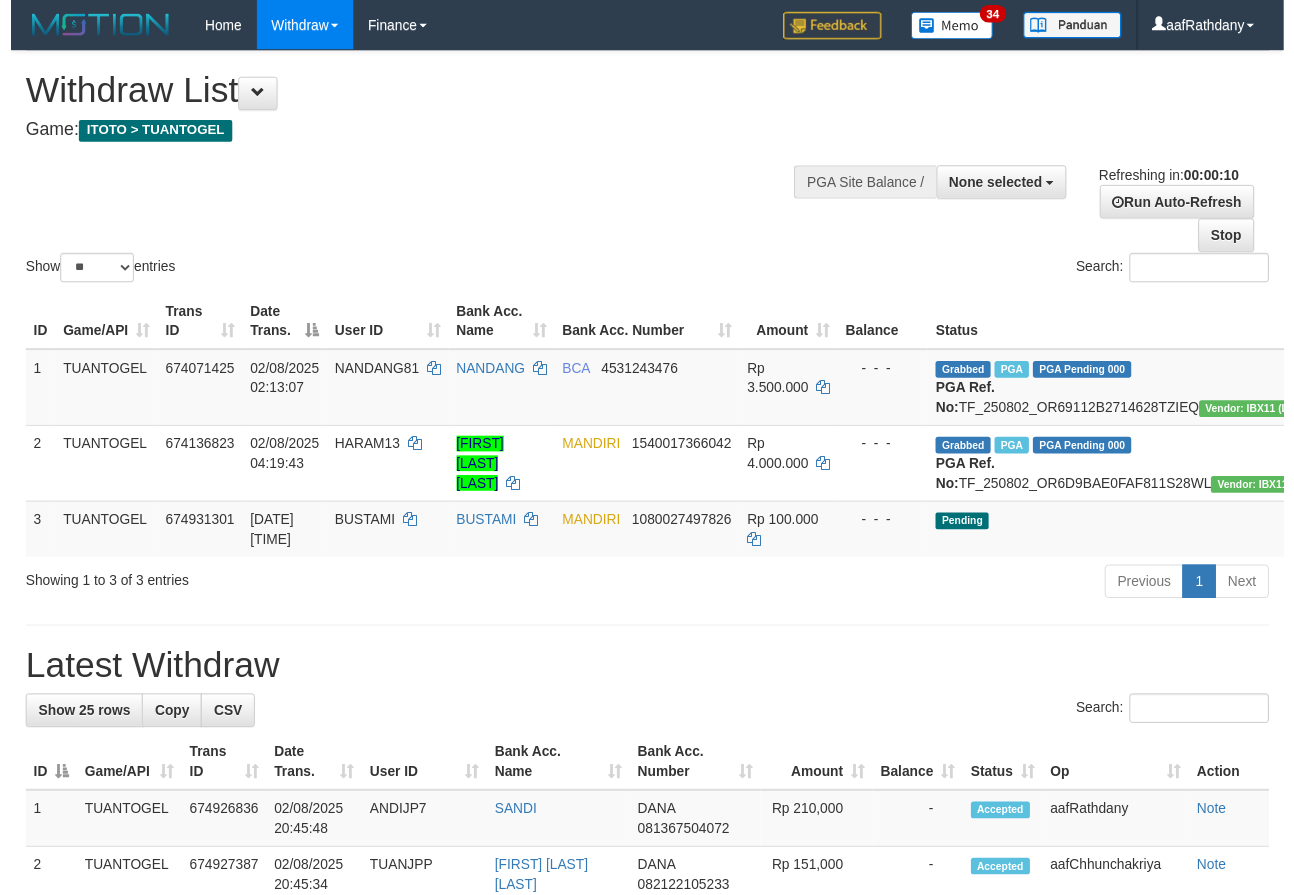 scroll, scrollTop: 0, scrollLeft: 0, axis: both 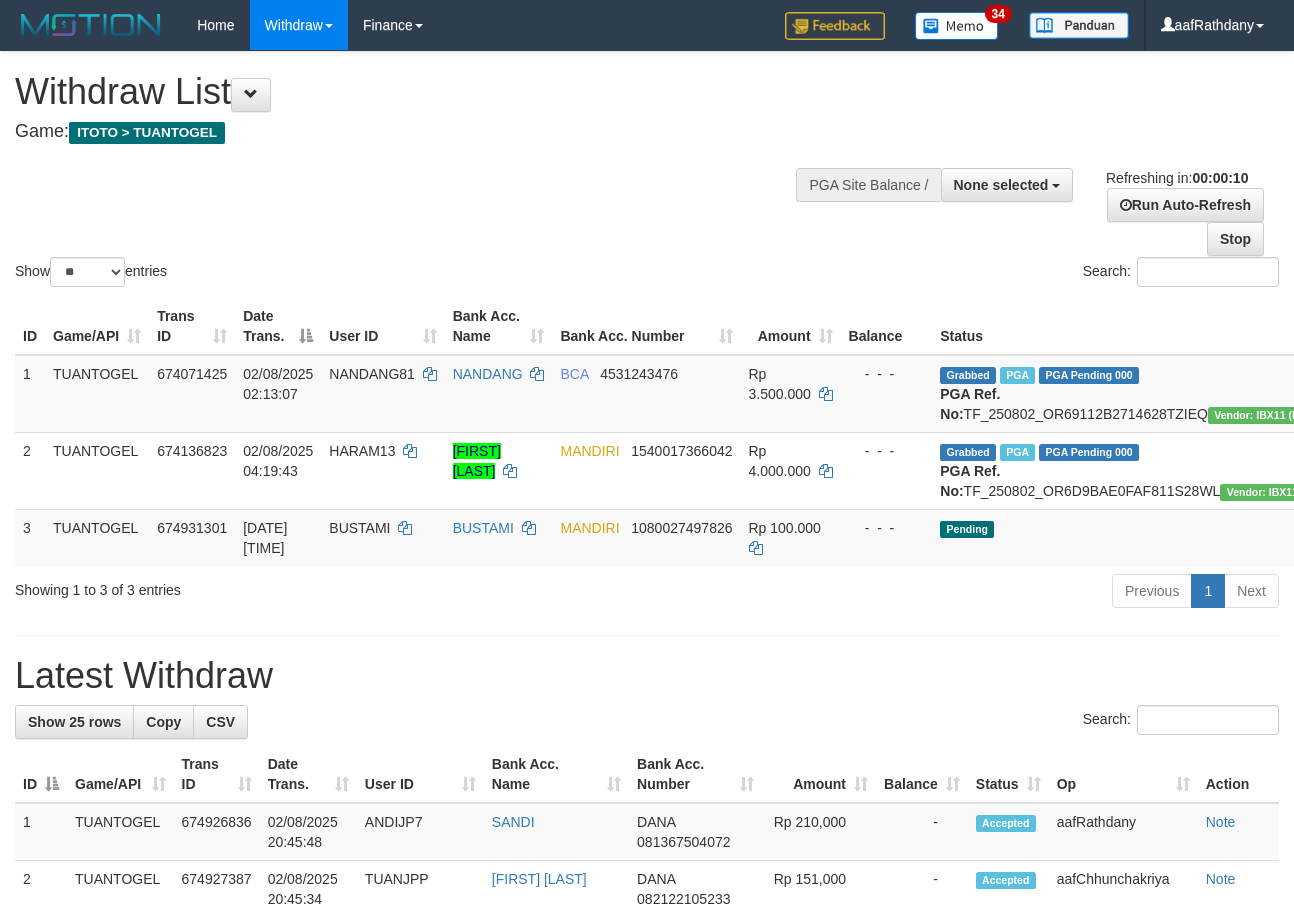 select 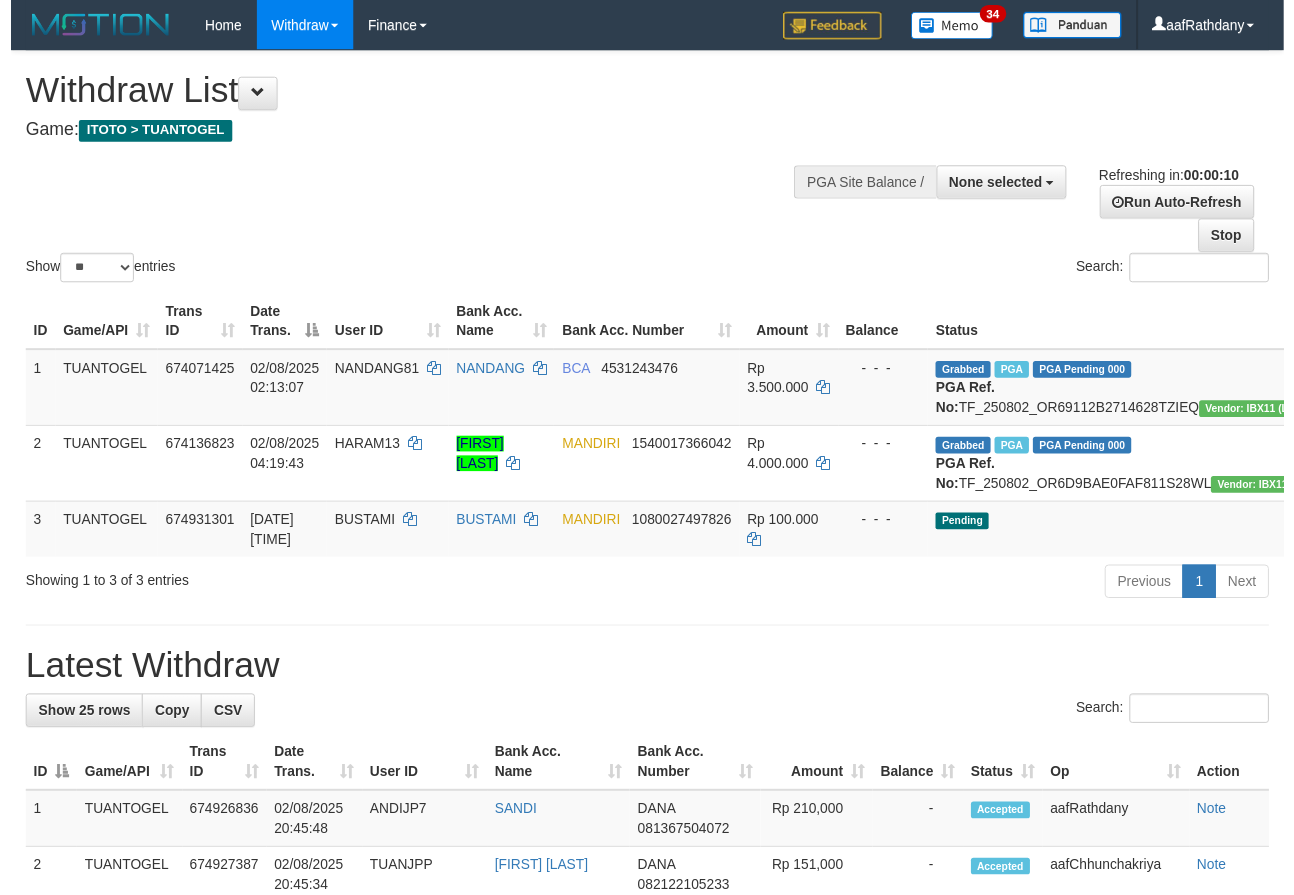 scroll, scrollTop: 0, scrollLeft: 0, axis: both 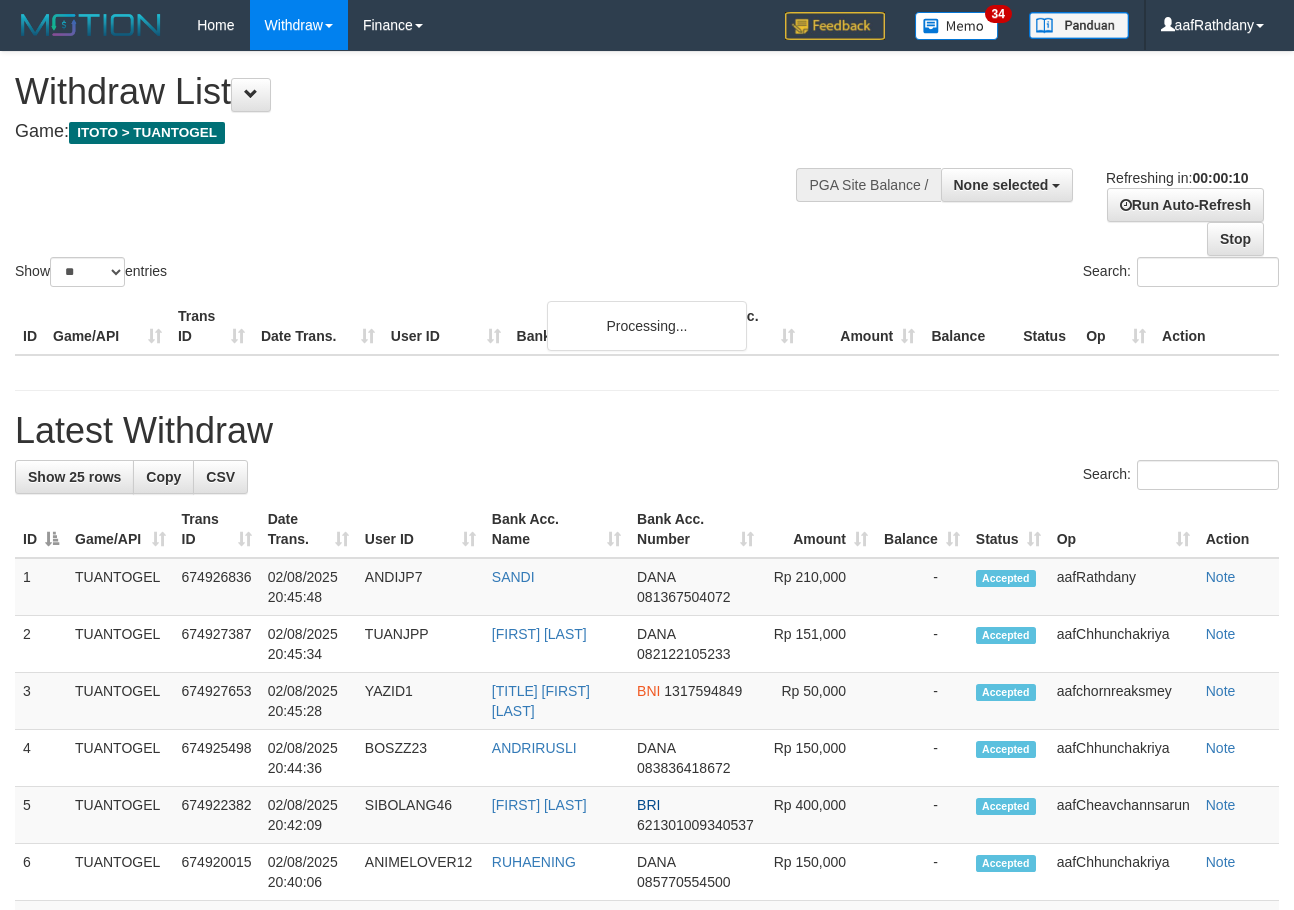 select 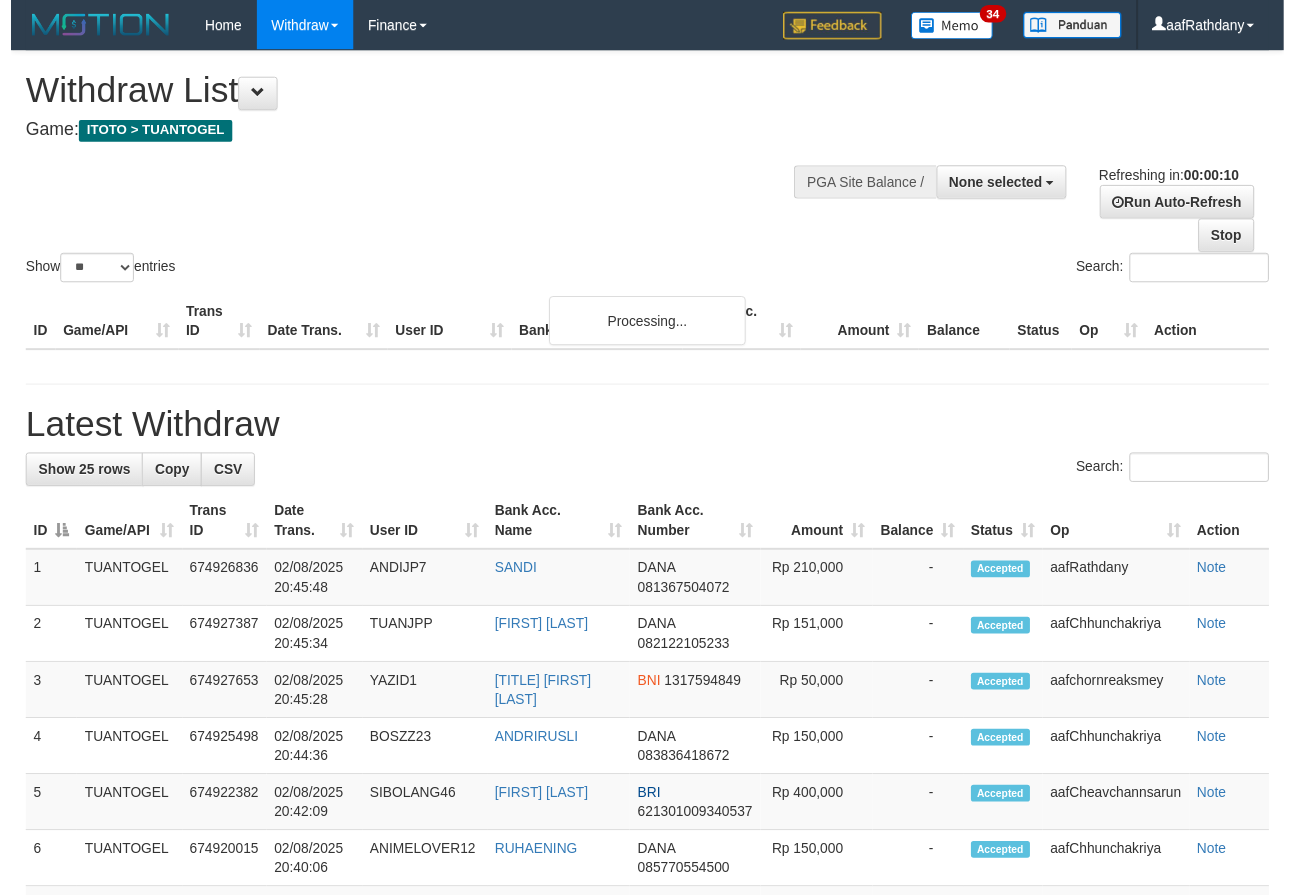 scroll, scrollTop: 0, scrollLeft: 0, axis: both 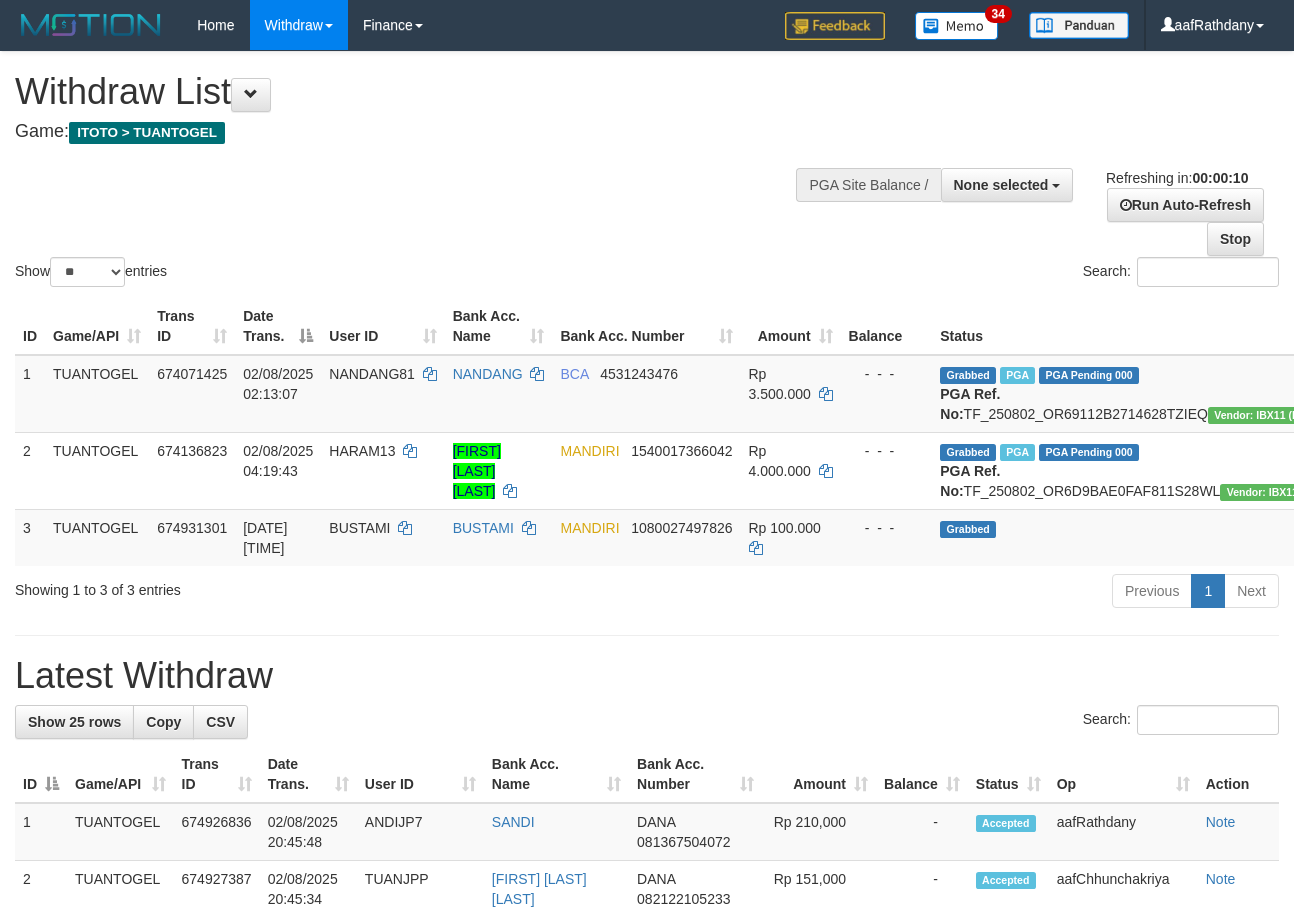 select 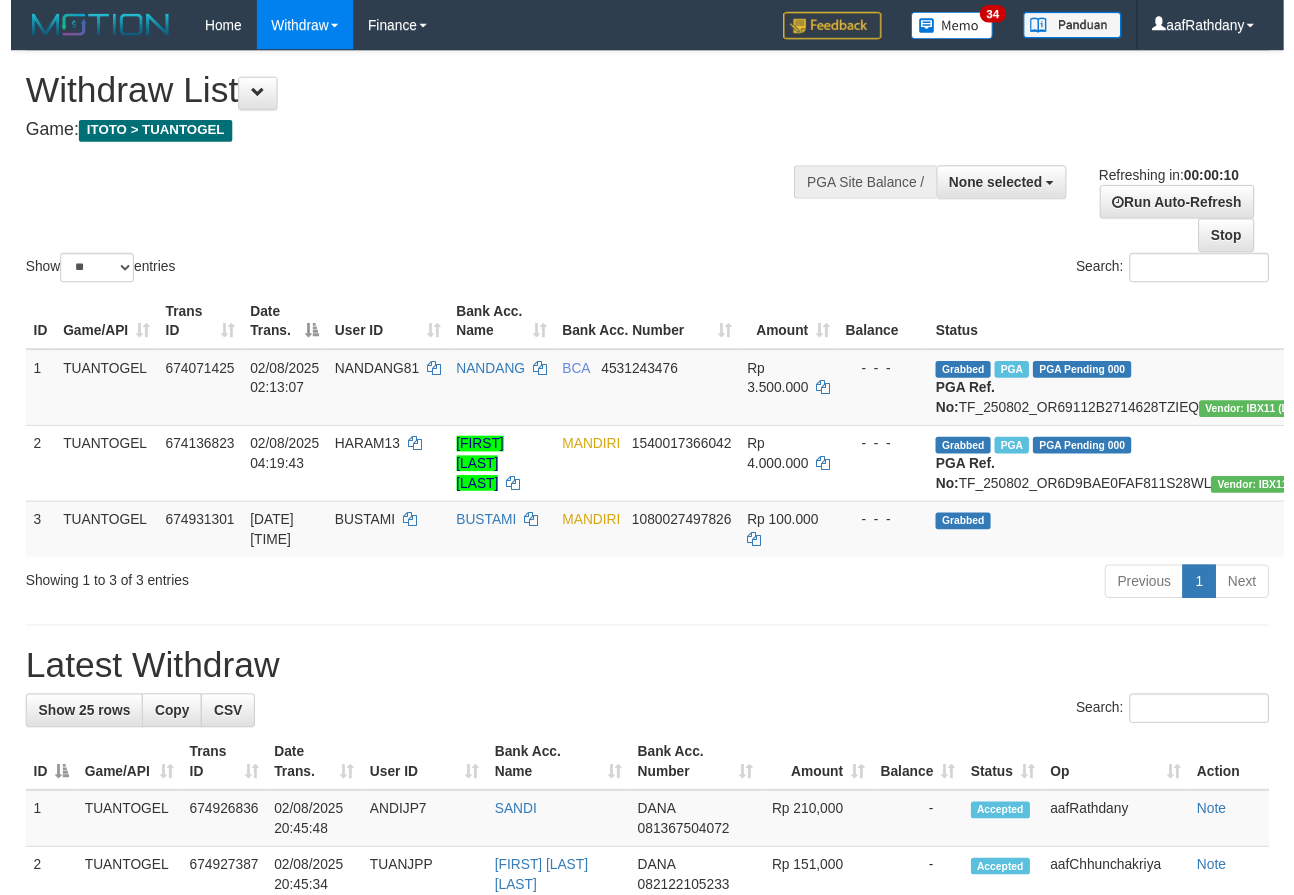 scroll, scrollTop: 0, scrollLeft: 0, axis: both 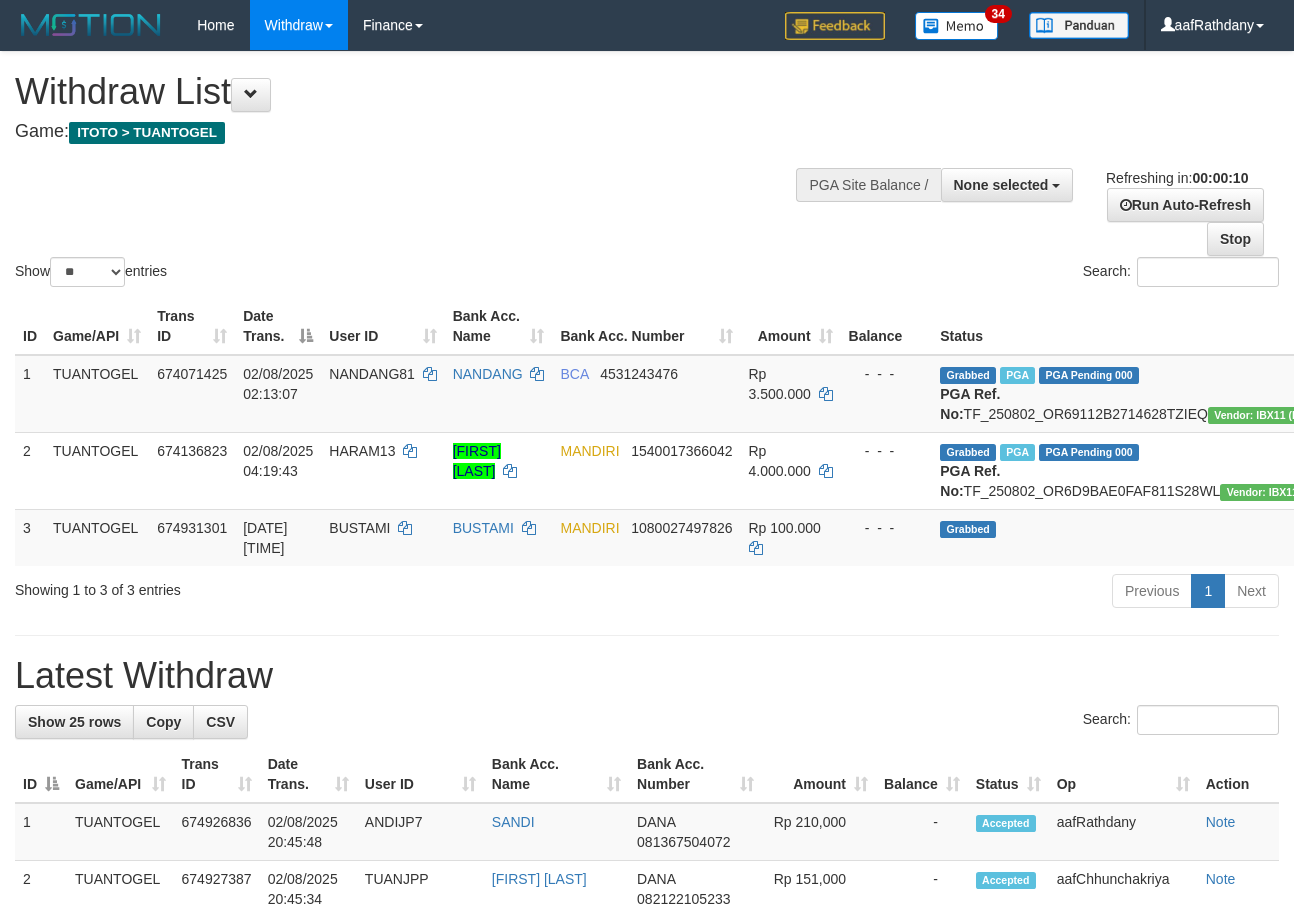 select 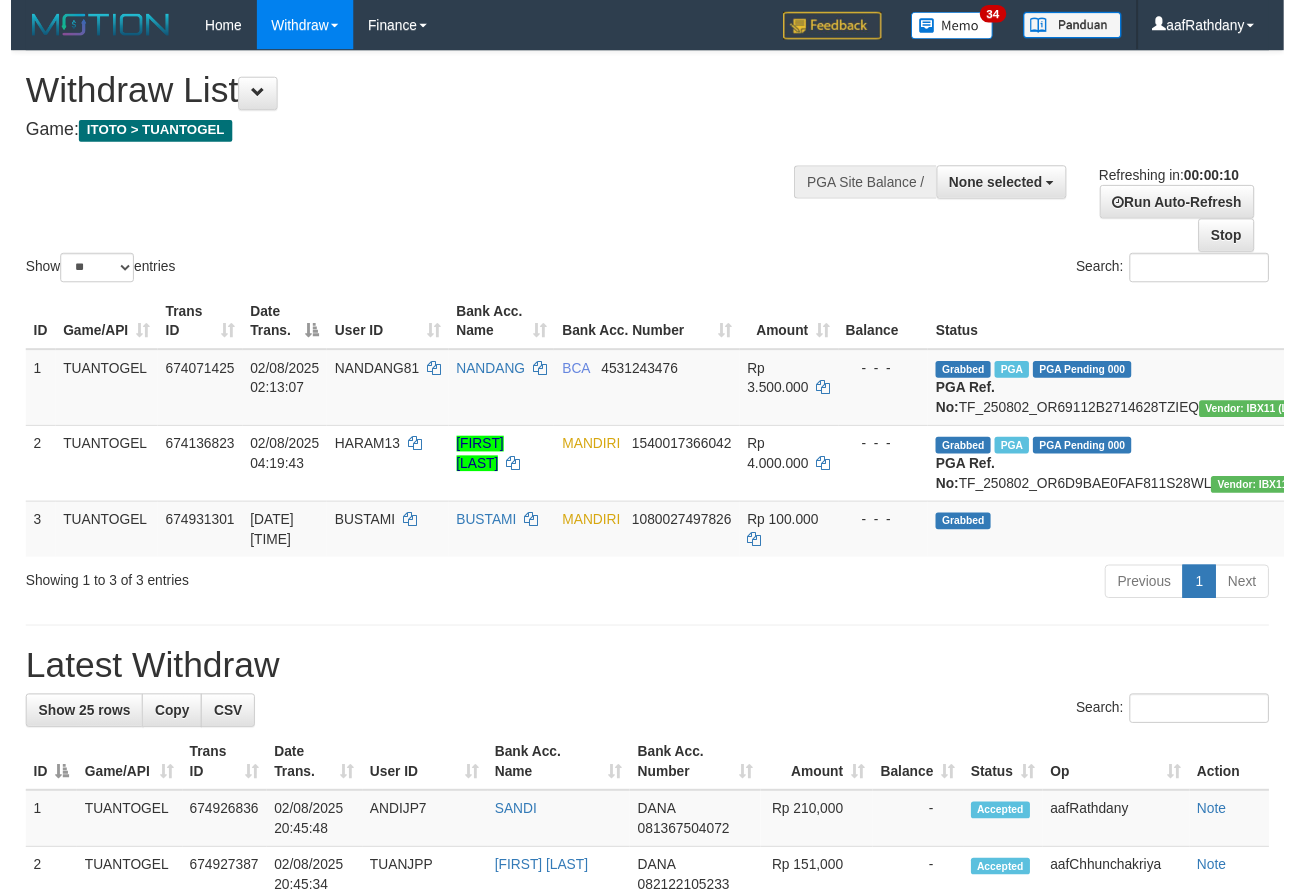 scroll, scrollTop: 0, scrollLeft: 0, axis: both 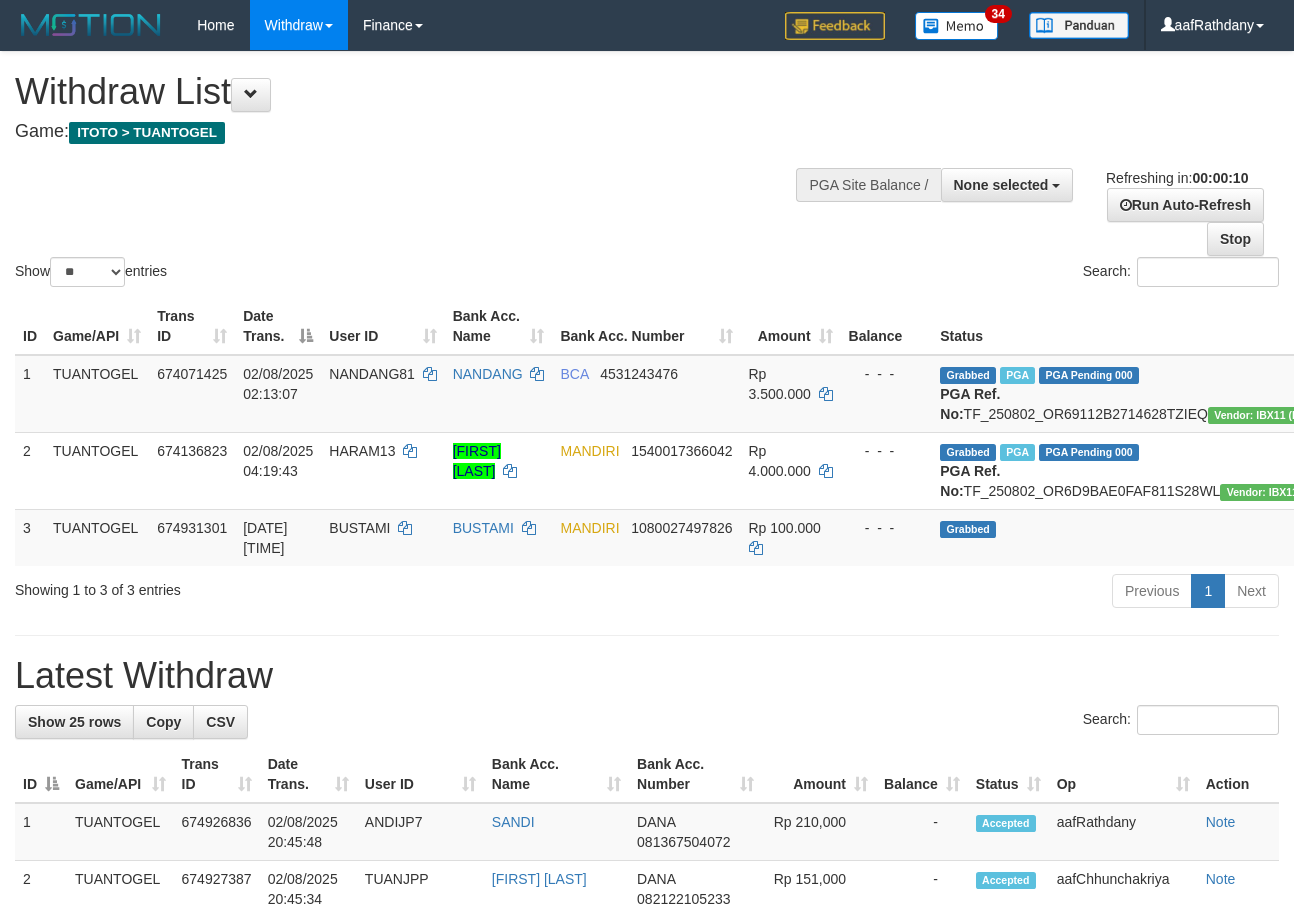 select 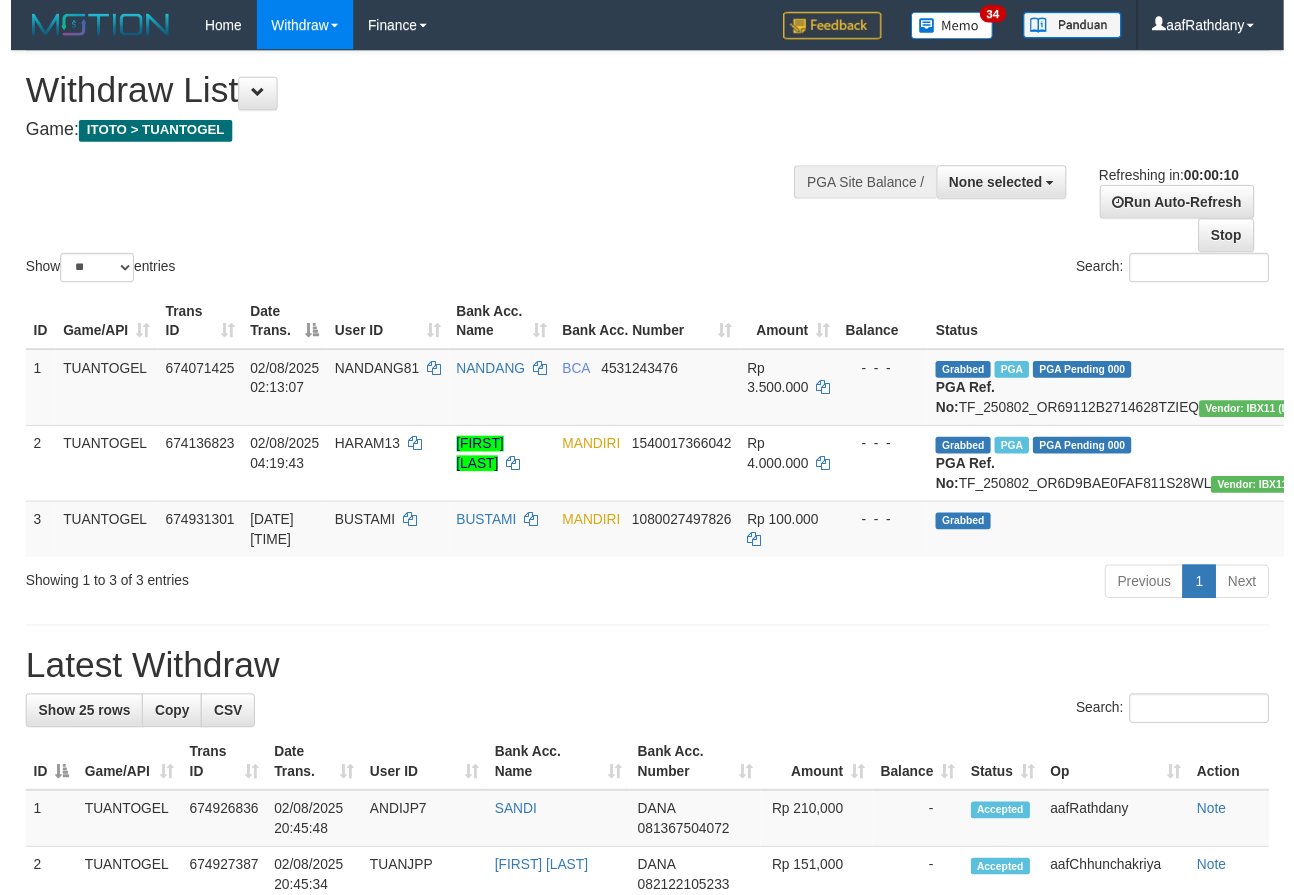 scroll, scrollTop: 0, scrollLeft: 0, axis: both 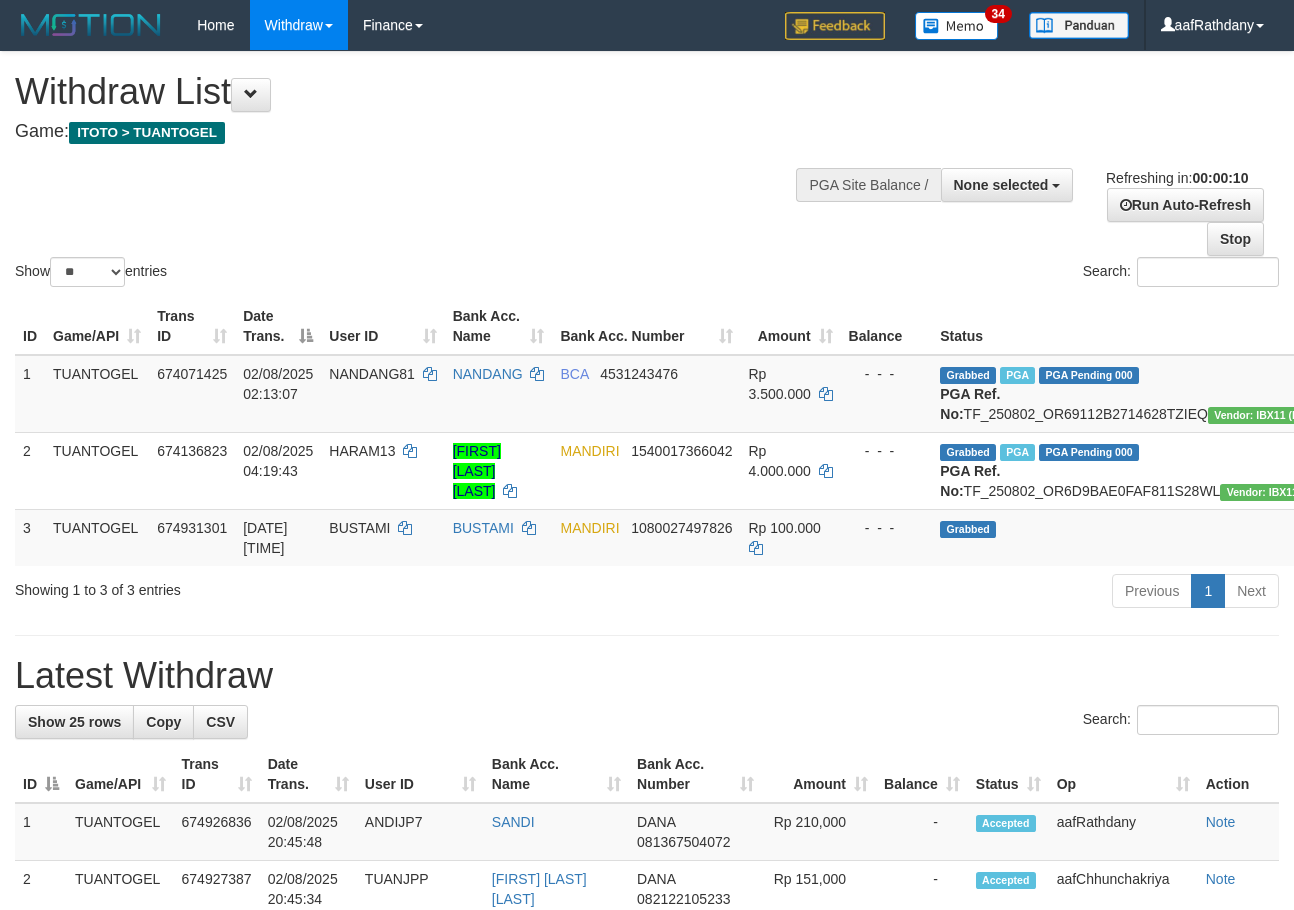 select 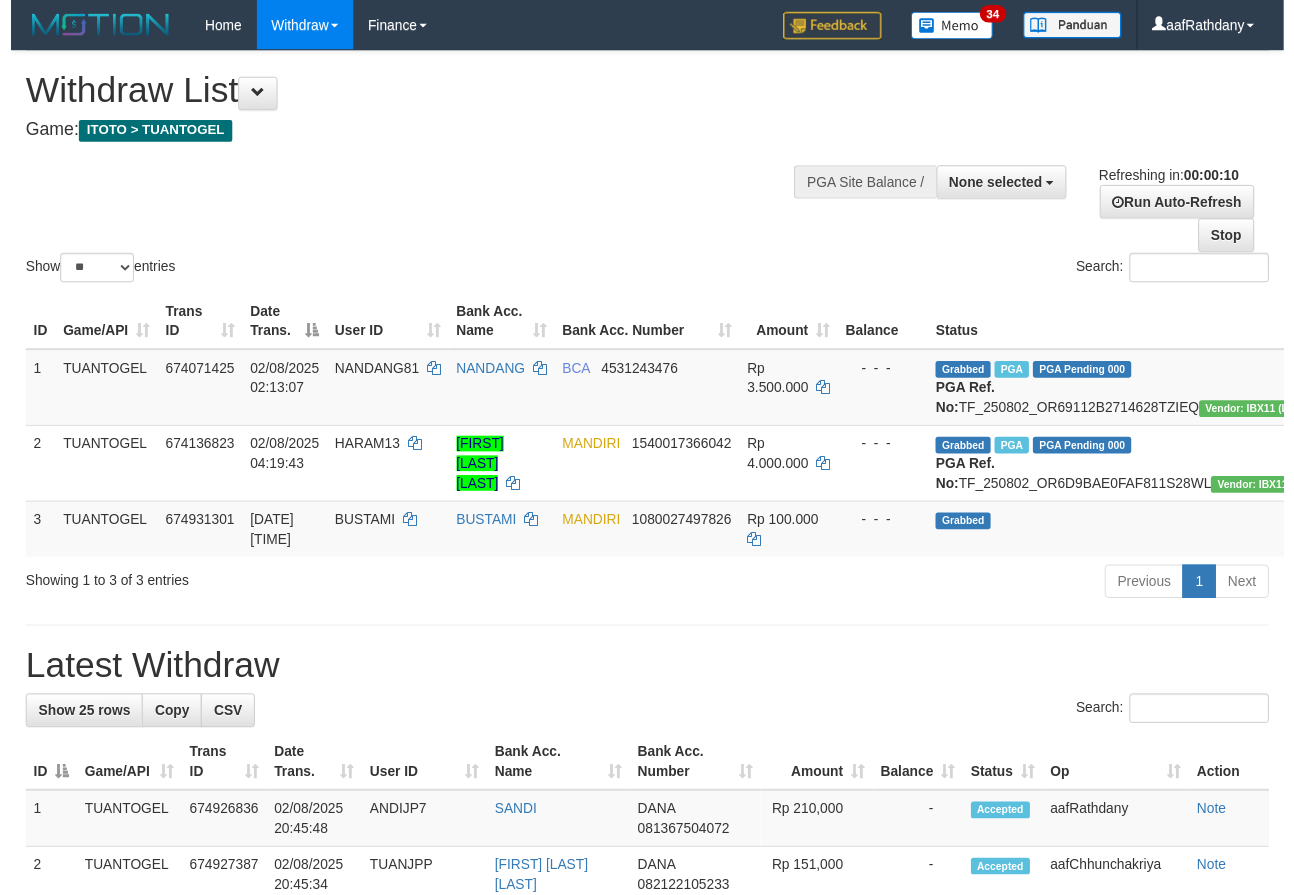 scroll, scrollTop: 0, scrollLeft: 0, axis: both 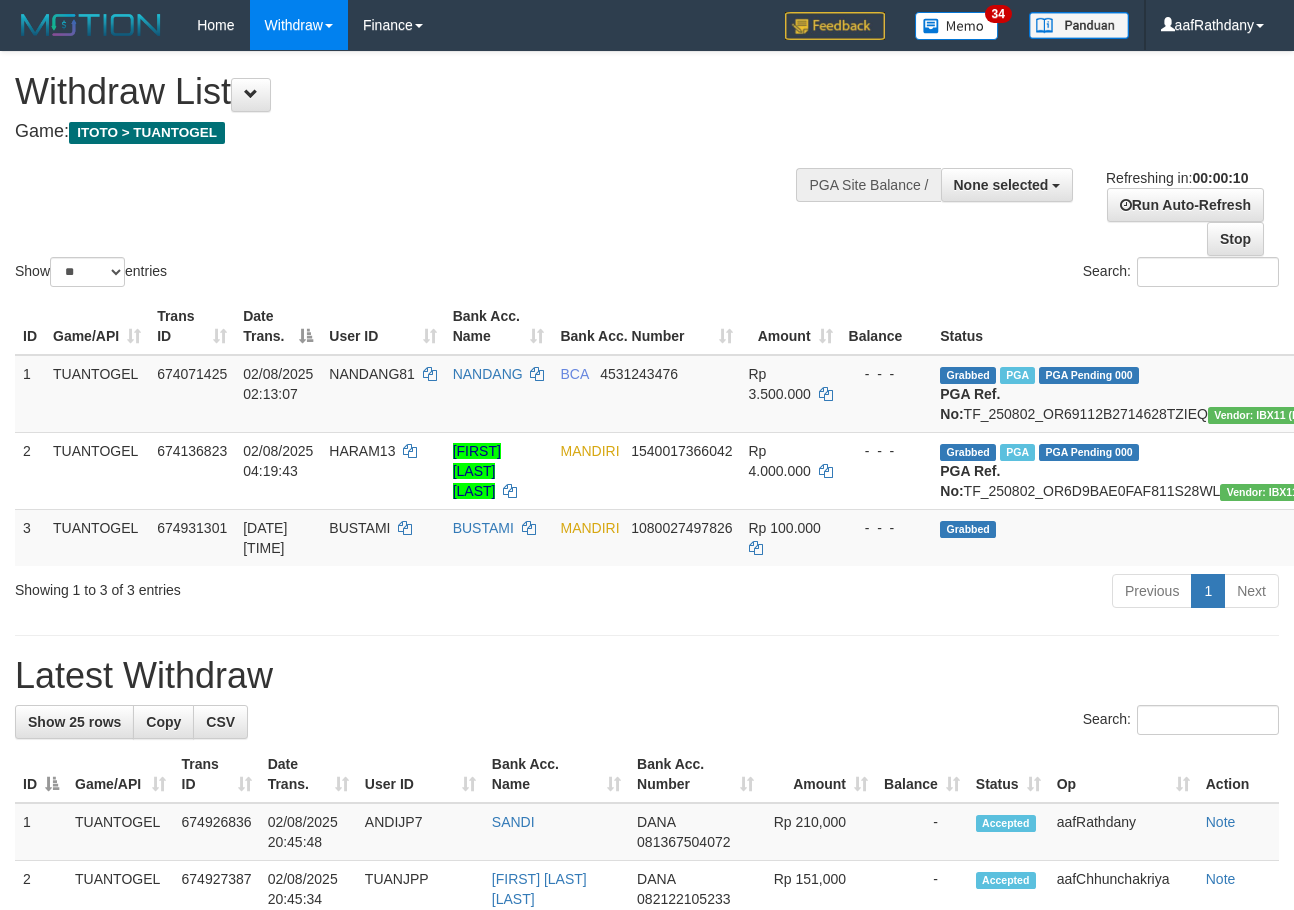 select 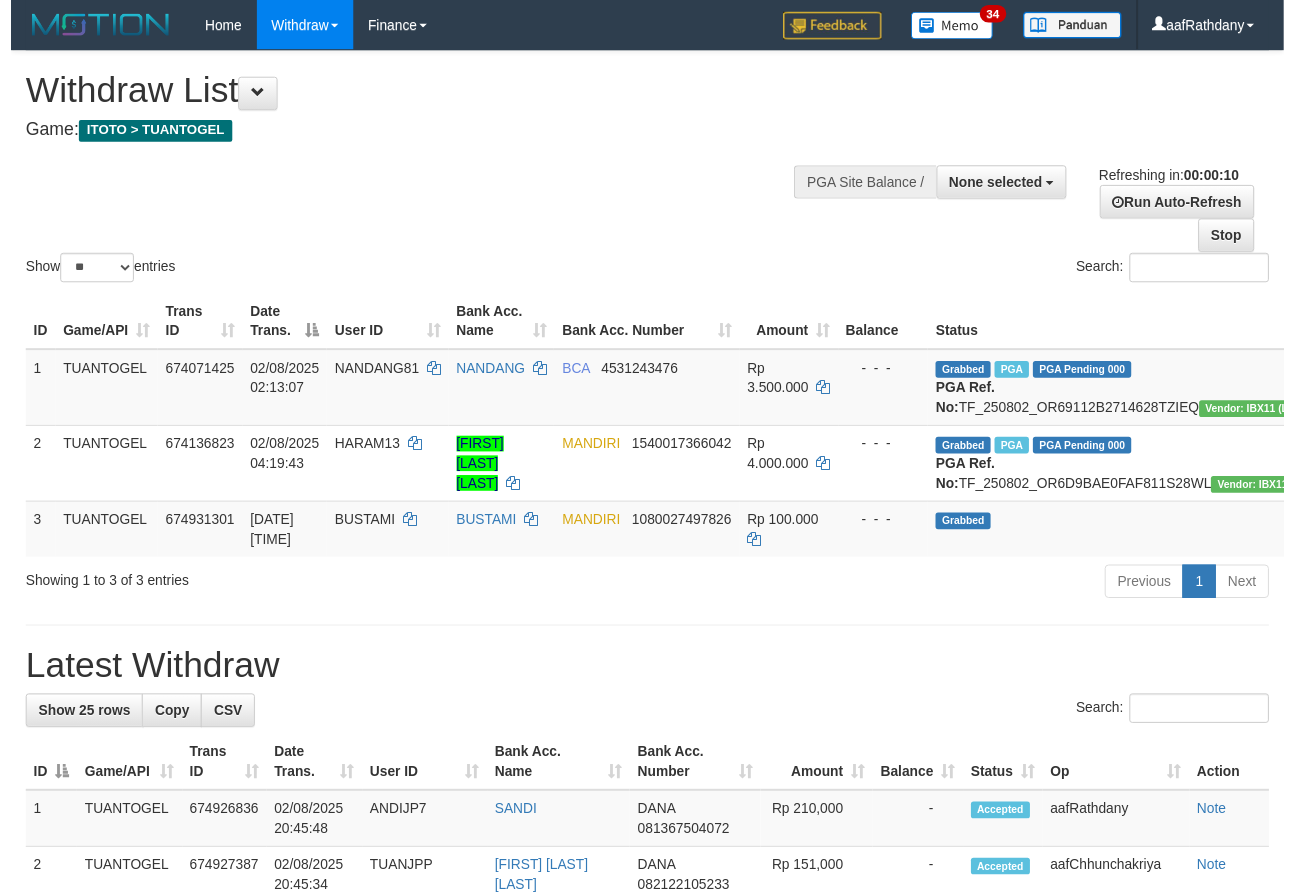scroll, scrollTop: 0, scrollLeft: 0, axis: both 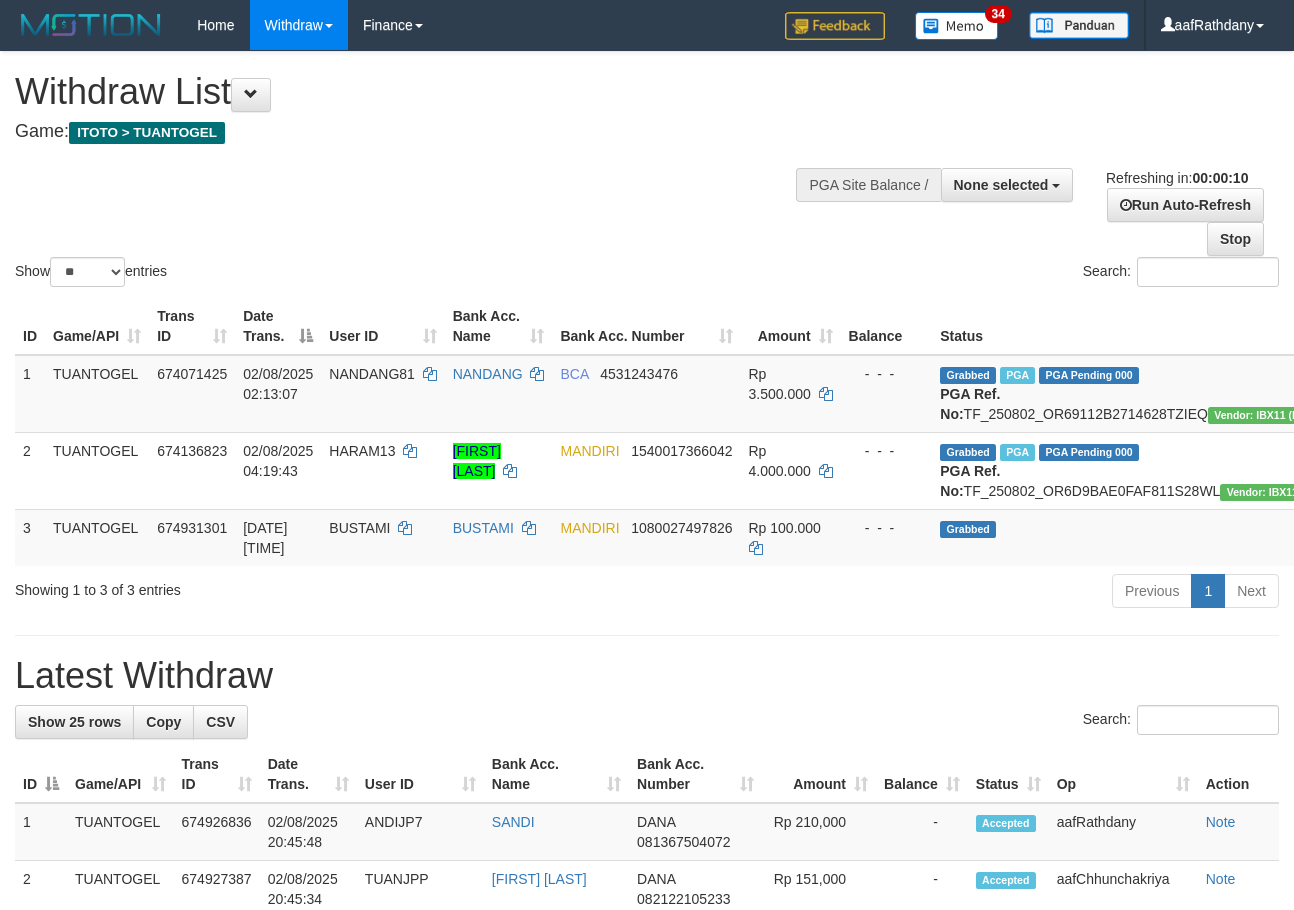 select 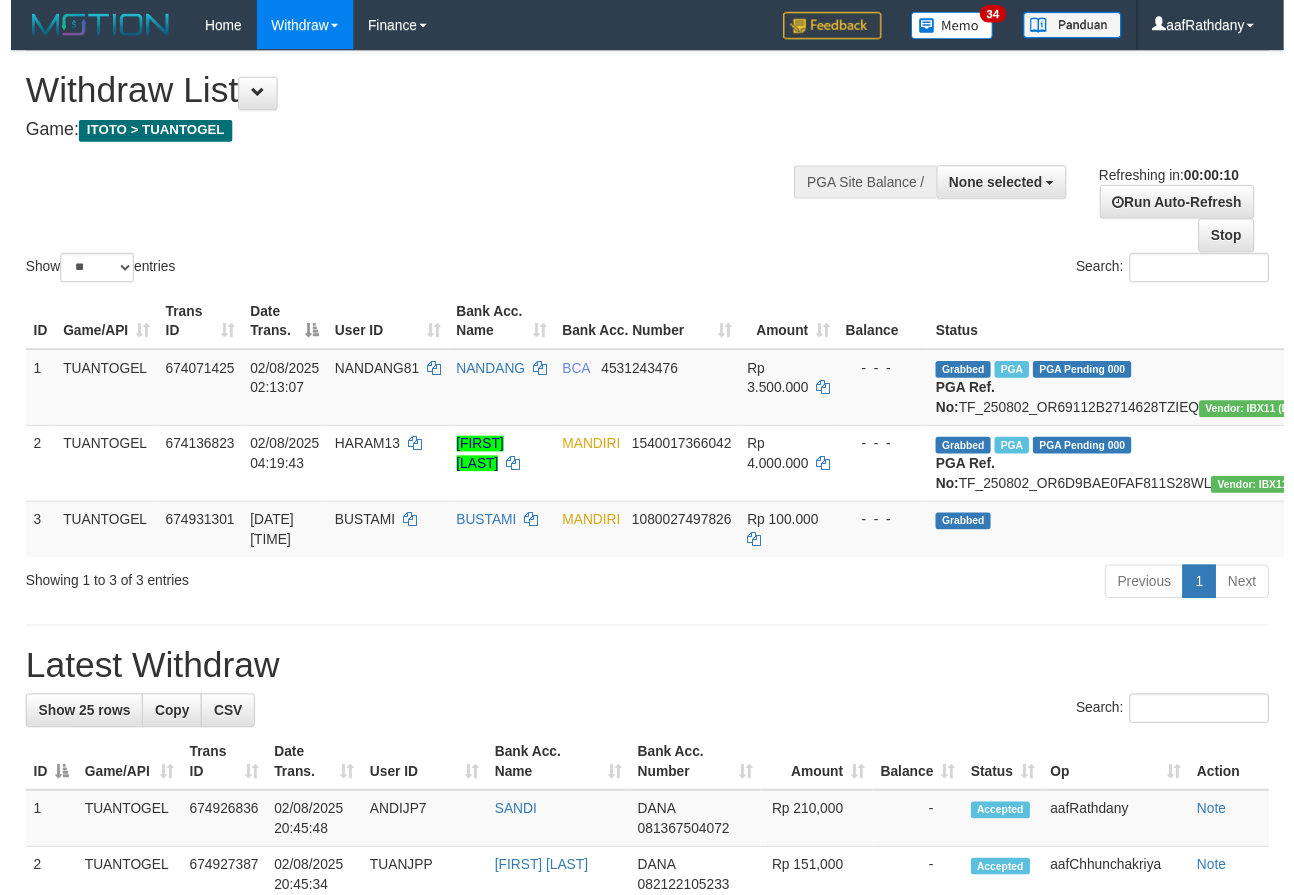 scroll, scrollTop: 0, scrollLeft: 0, axis: both 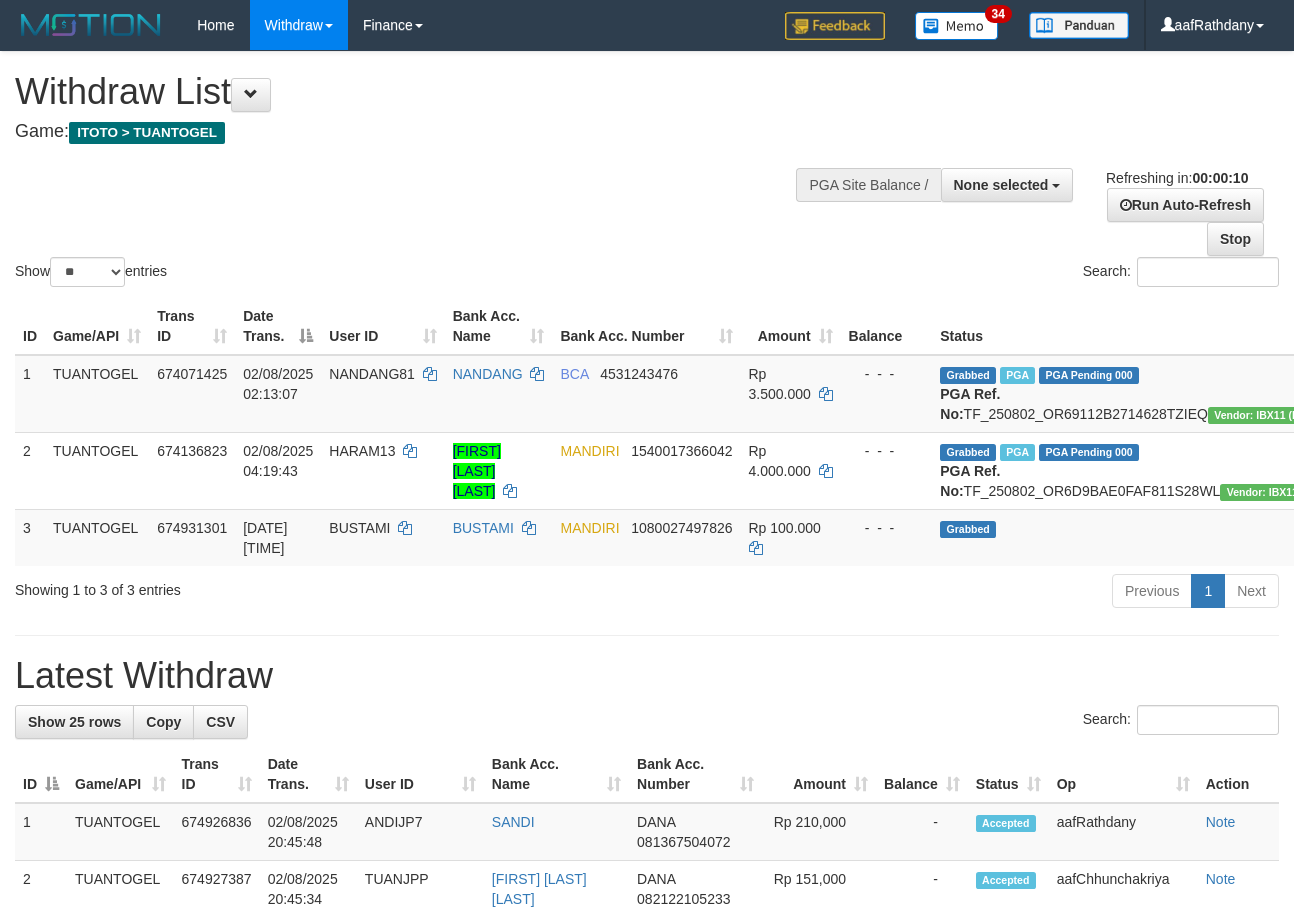 select 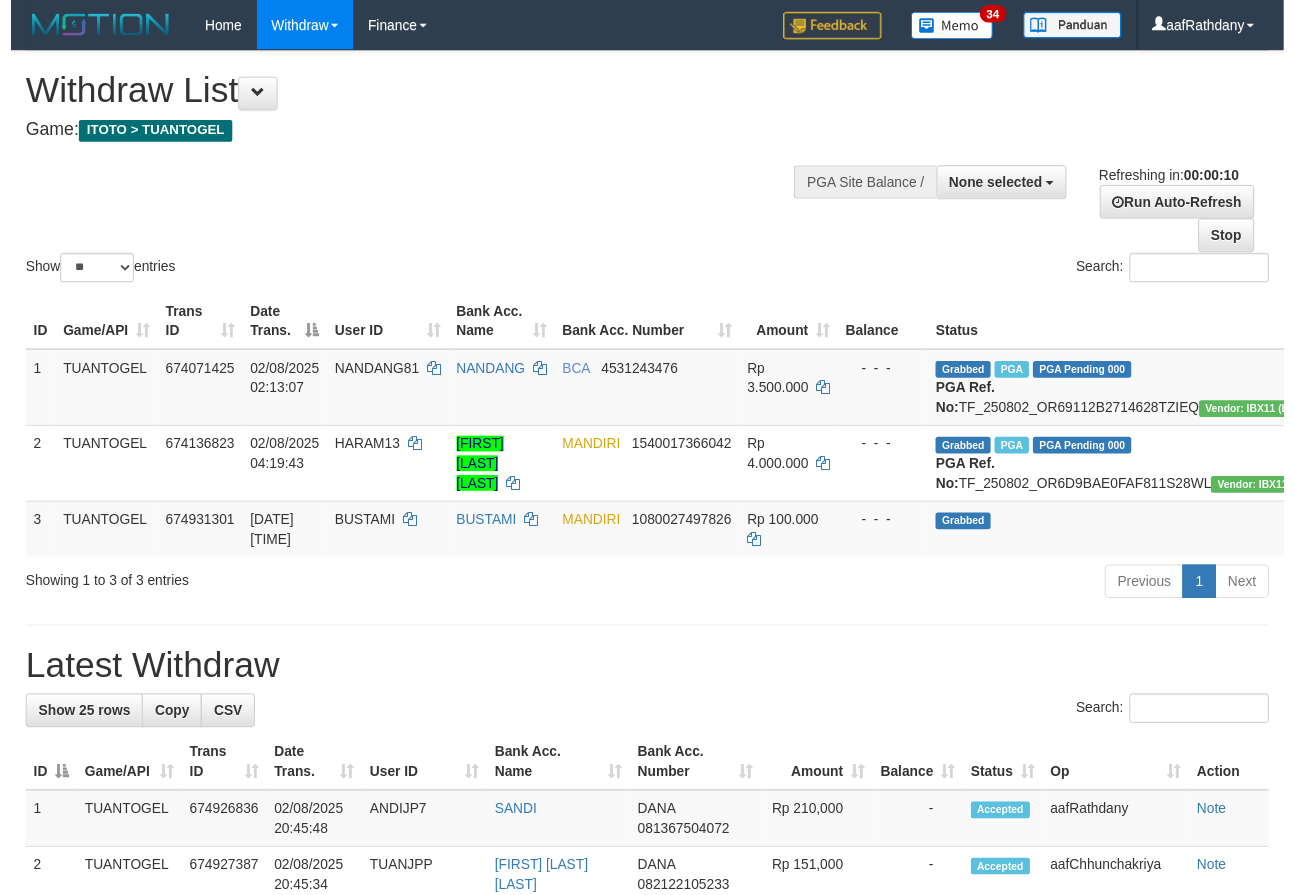 scroll, scrollTop: 0, scrollLeft: 0, axis: both 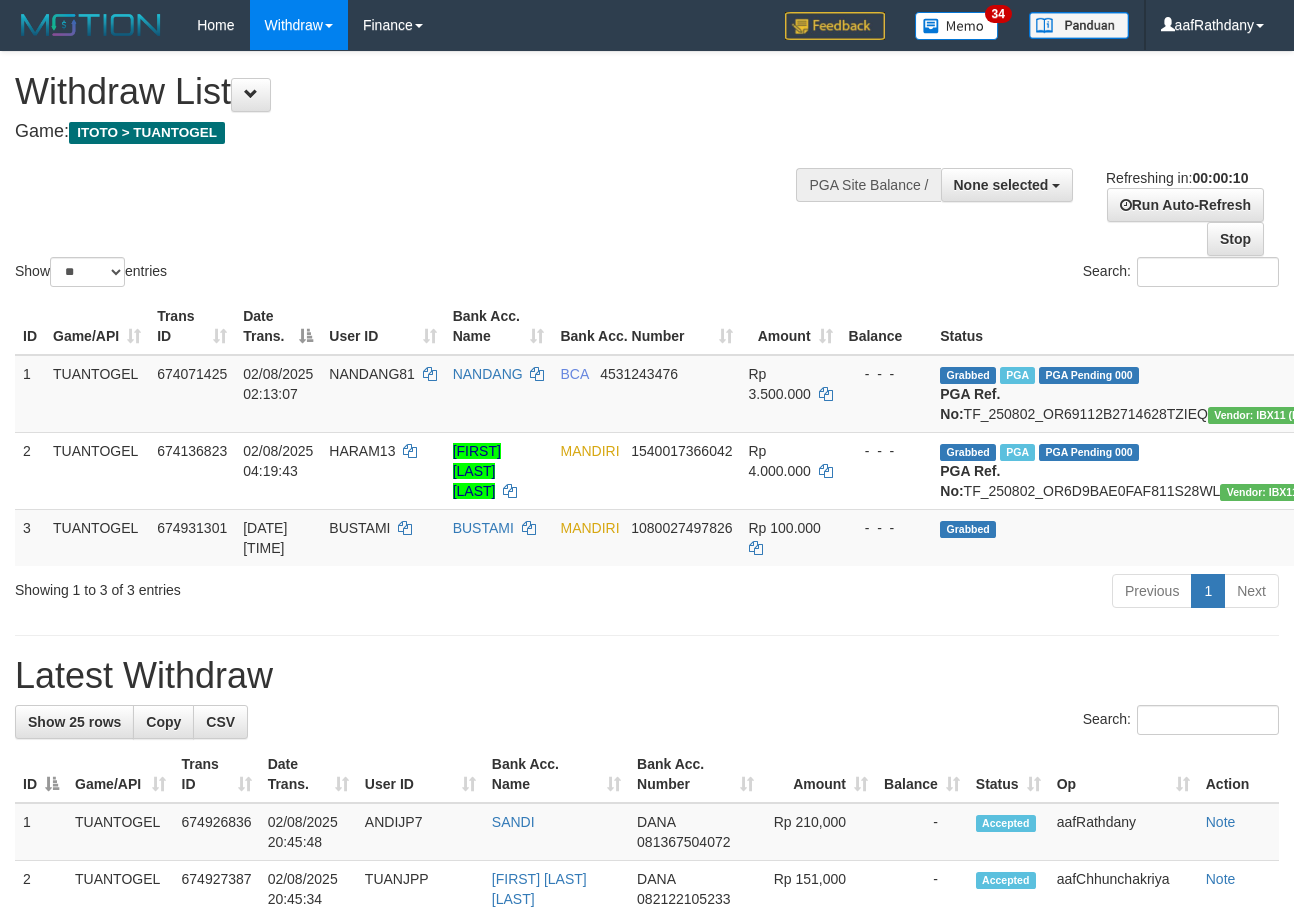 select 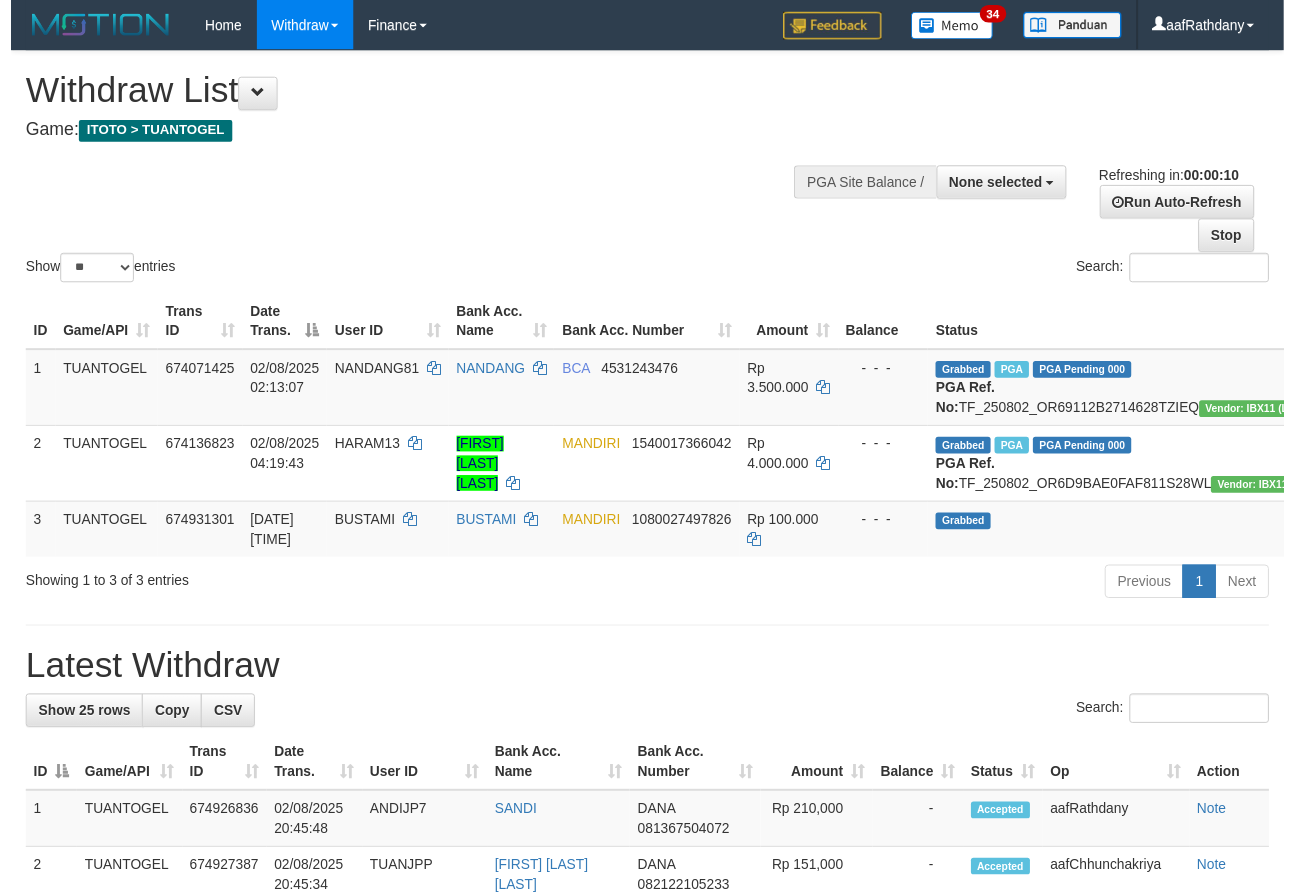 scroll, scrollTop: 0, scrollLeft: 0, axis: both 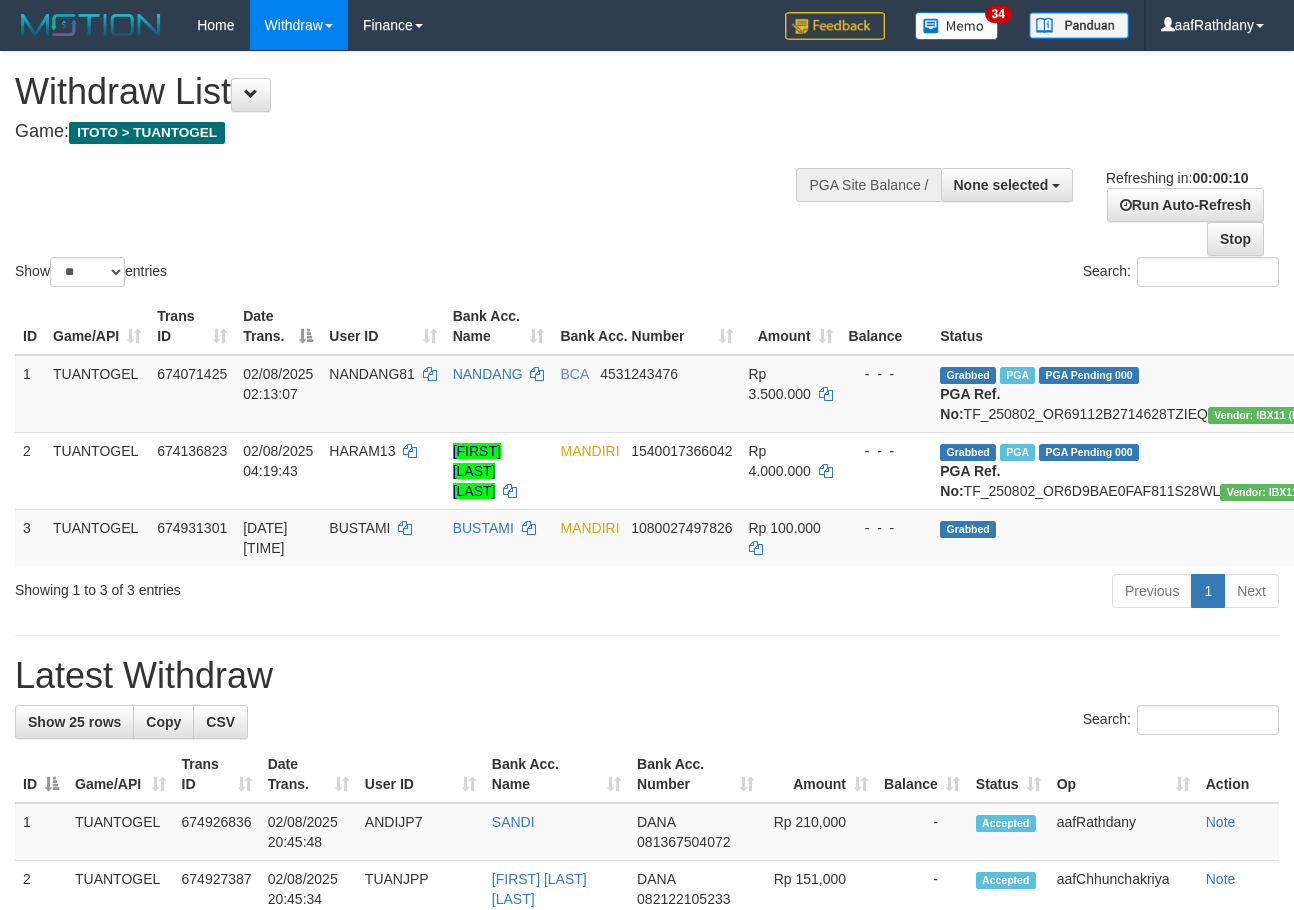 select 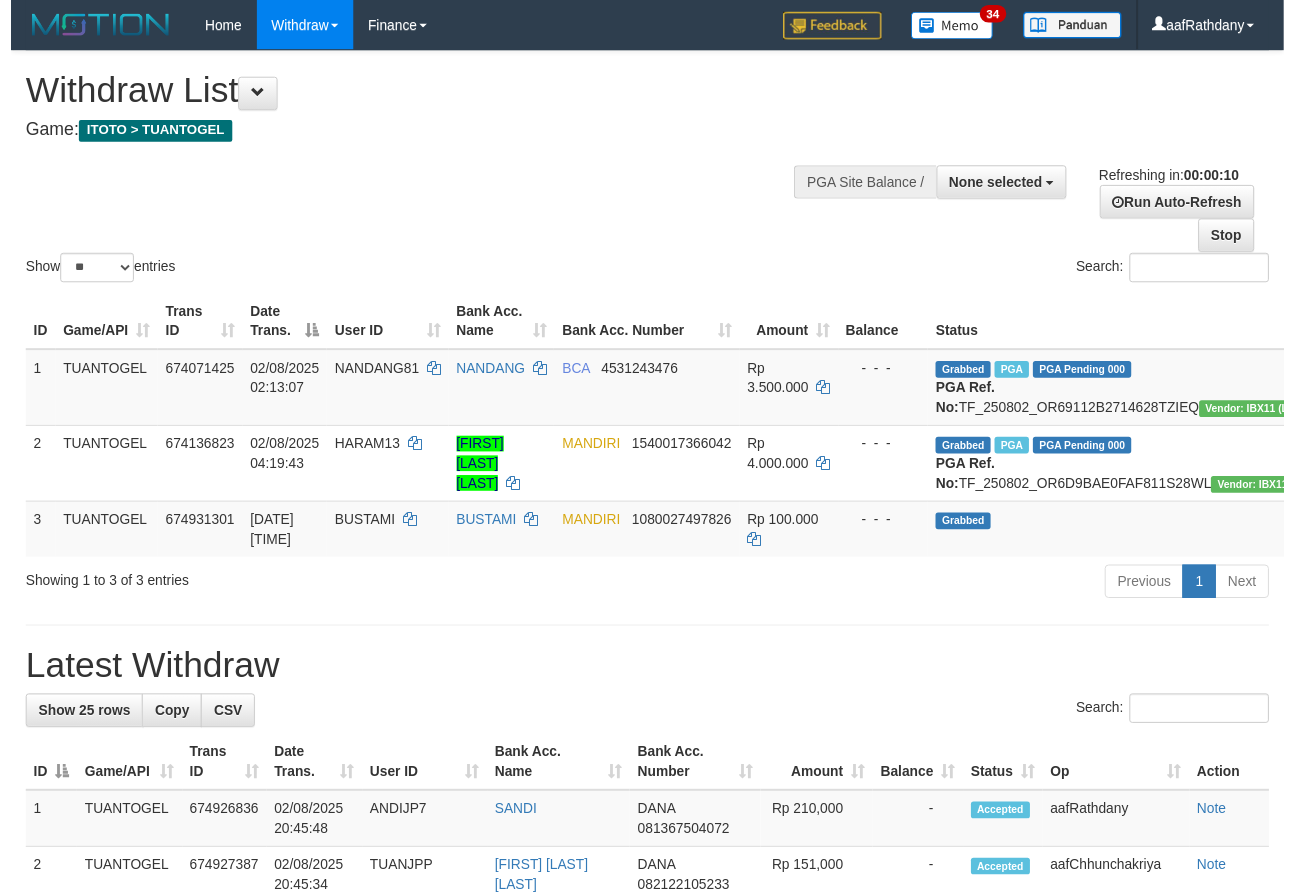 scroll, scrollTop: 0, scrollLeft: 0, axis: both 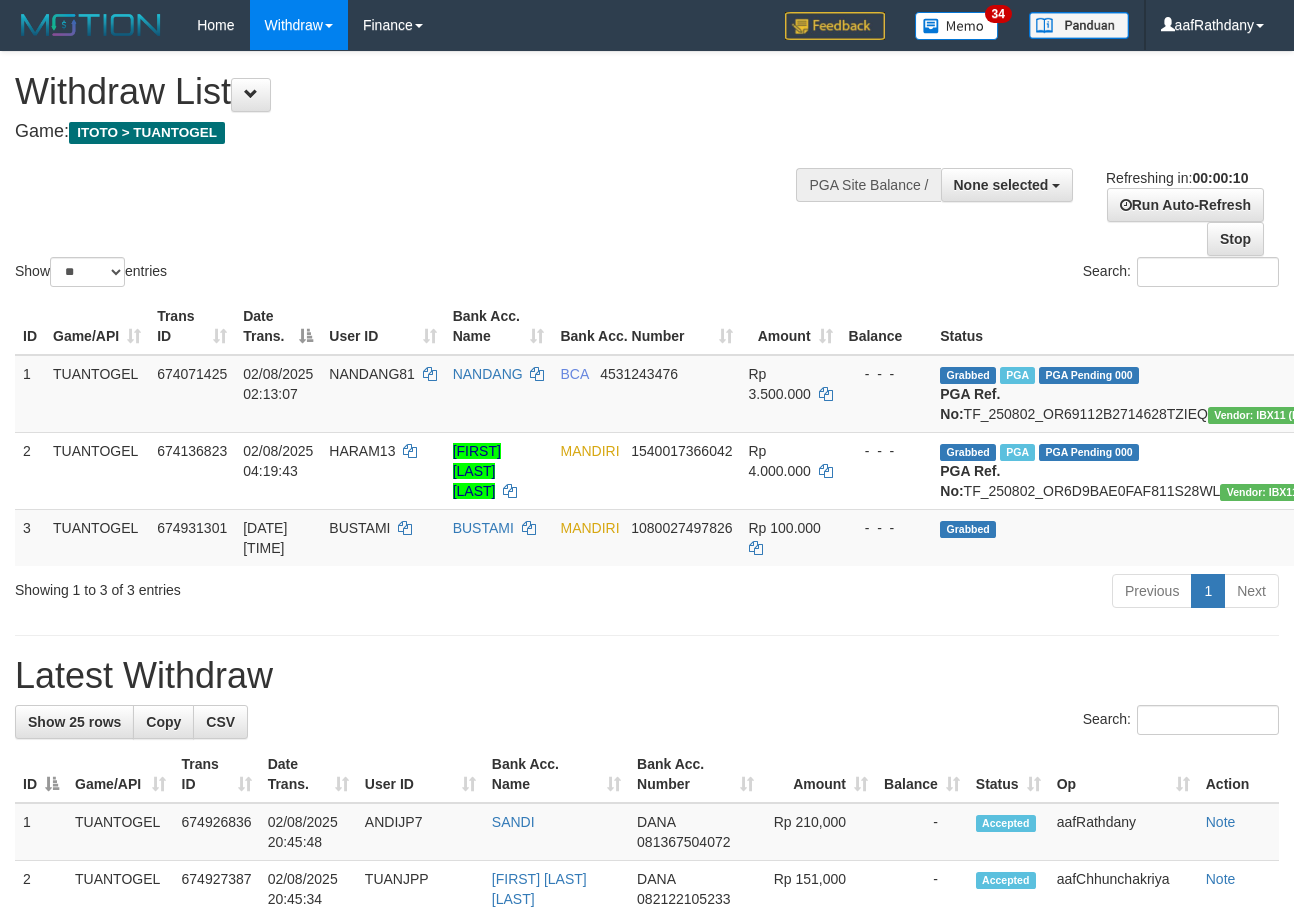 select 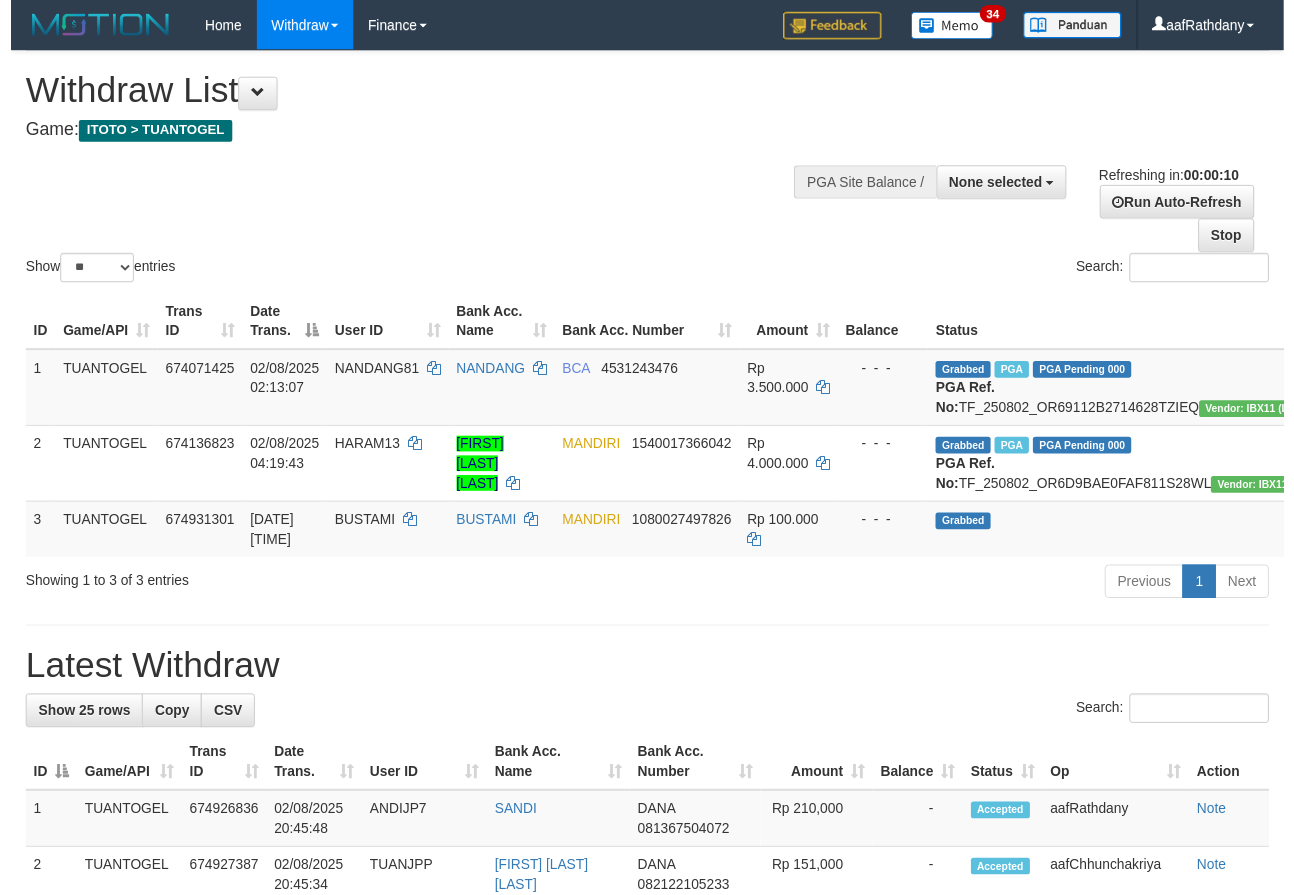 scroll, scrollTop: 0, scrollLeft: 0, axis: both 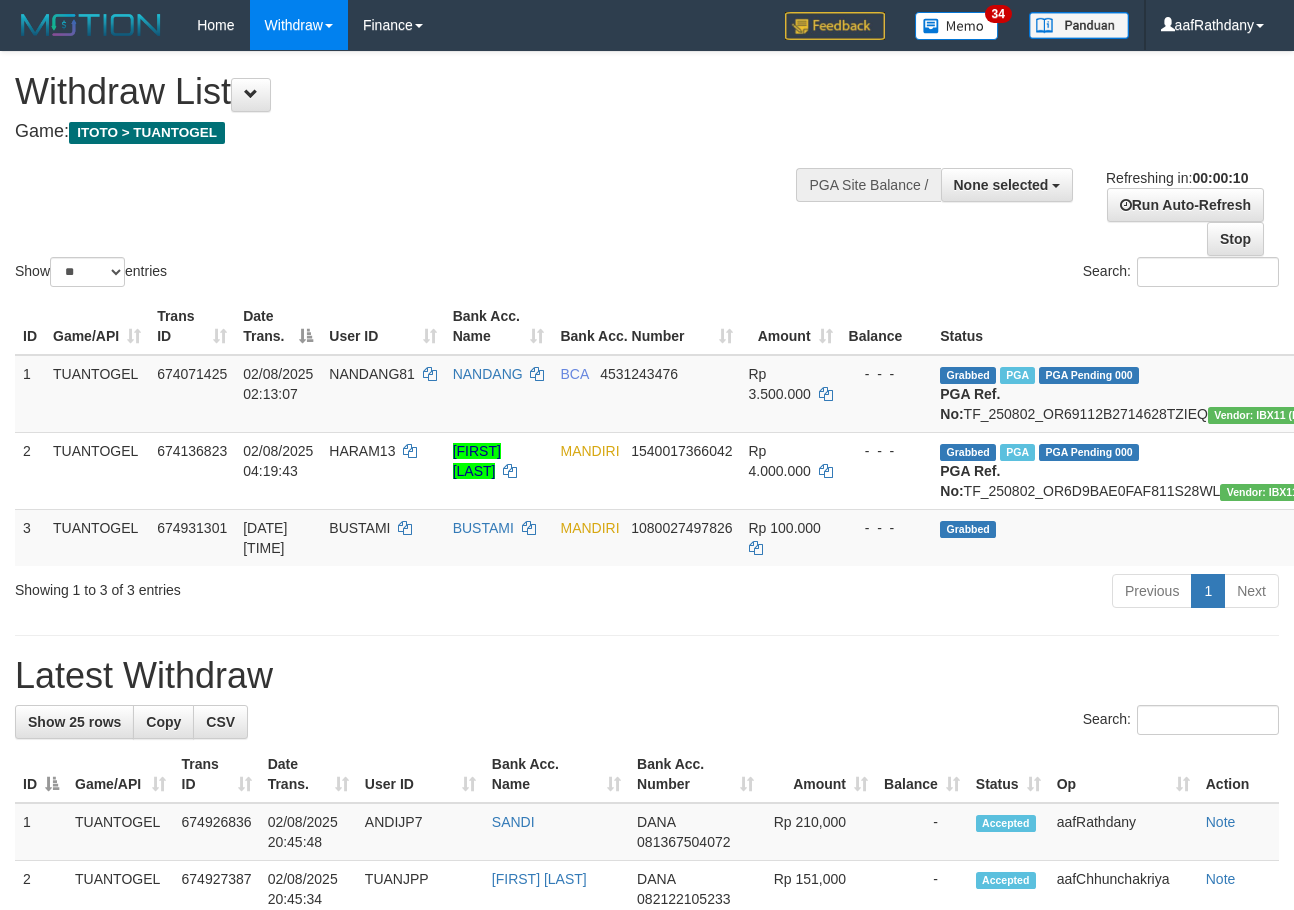 select 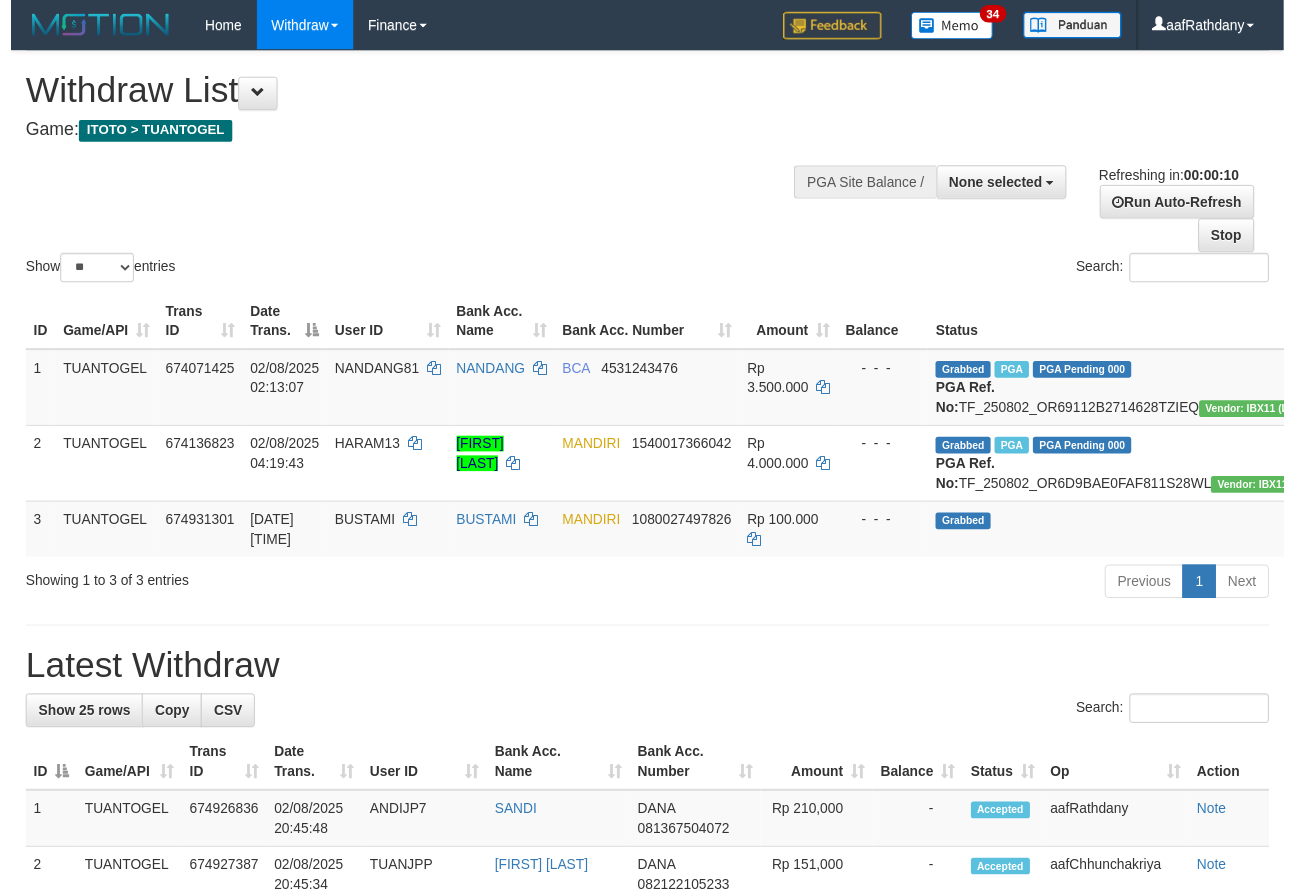 scroll, scrollTop: 0, scrollLeft: 0, axis: both 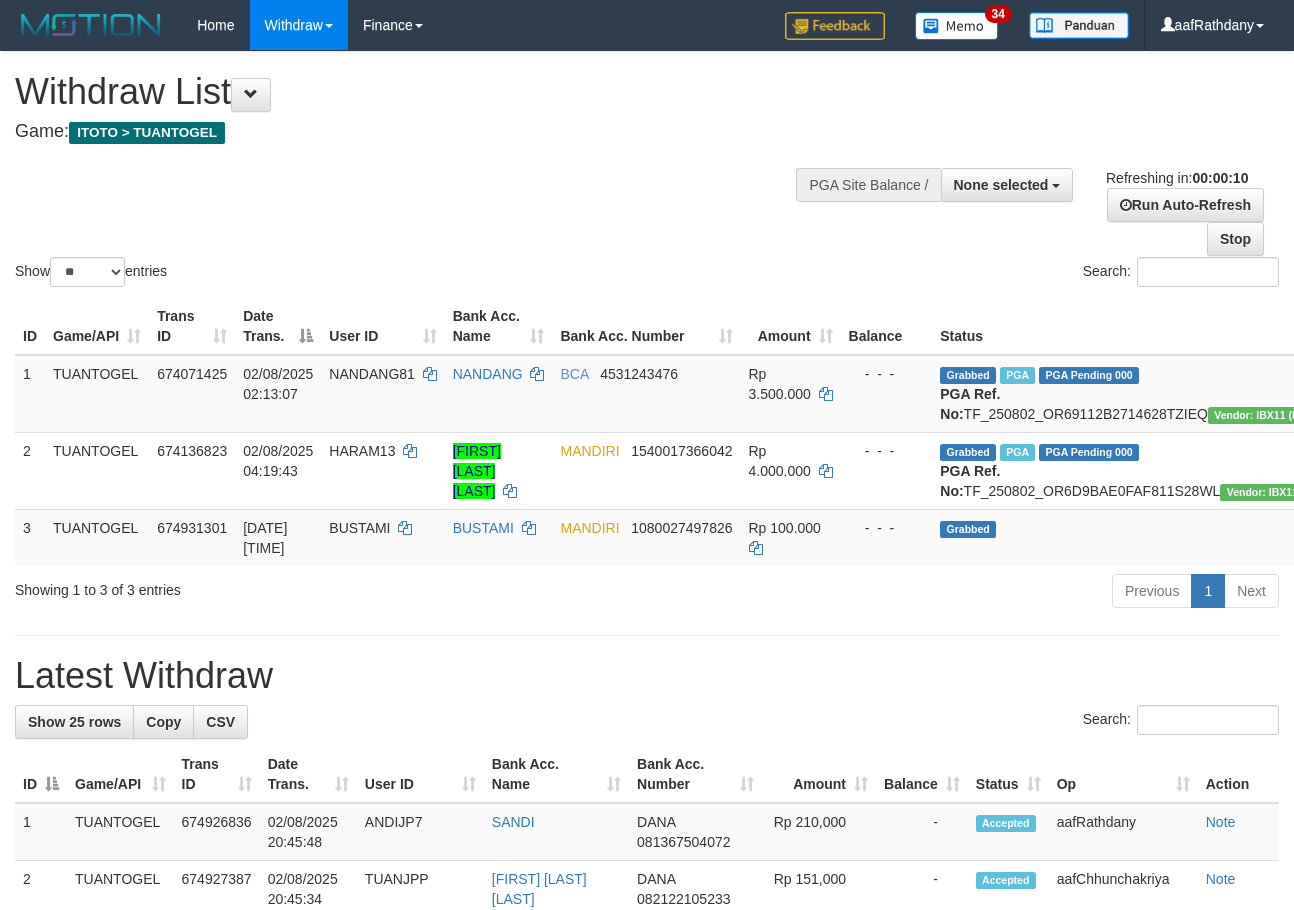 select 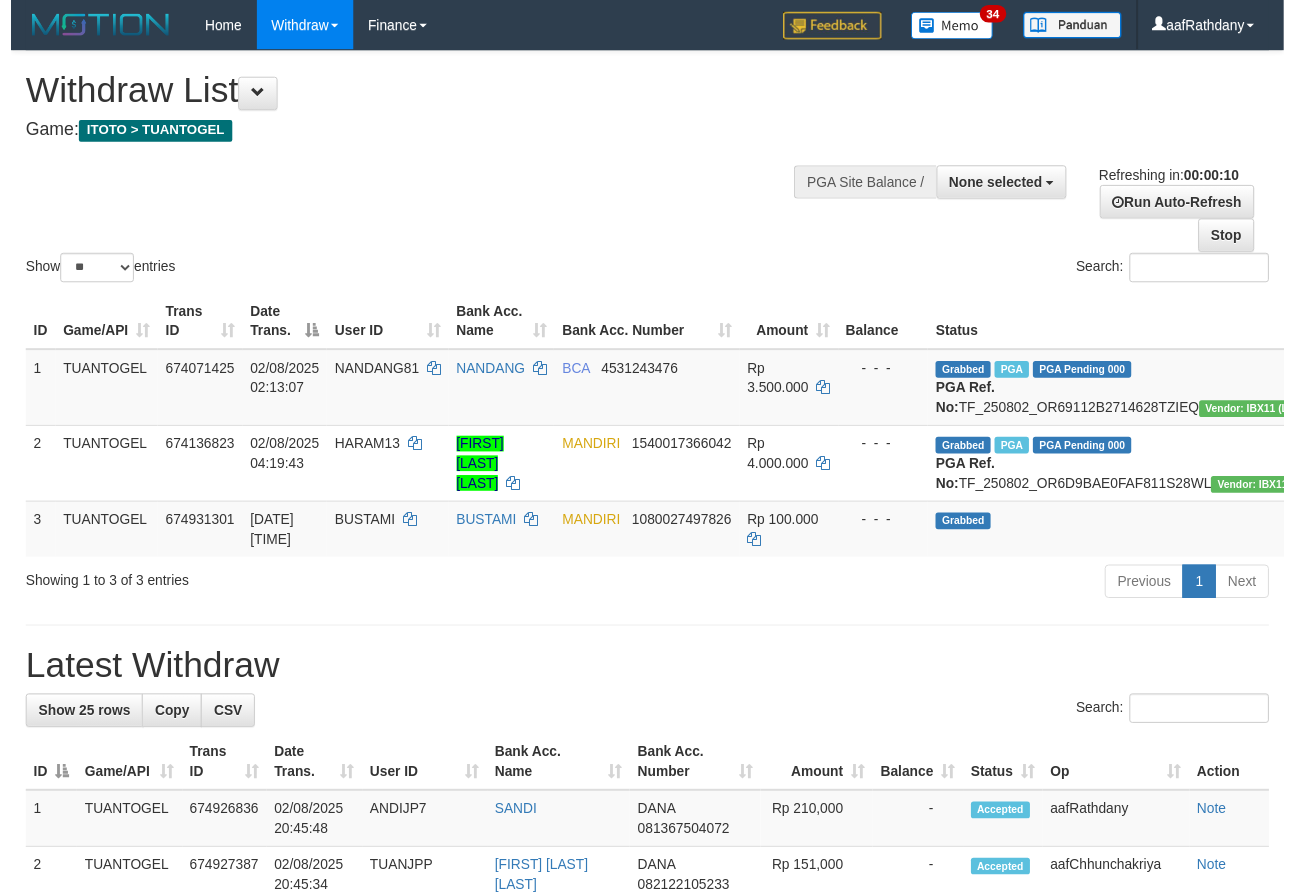 scroll, scrollTop: 0, scrollLeft: 0, axis: both 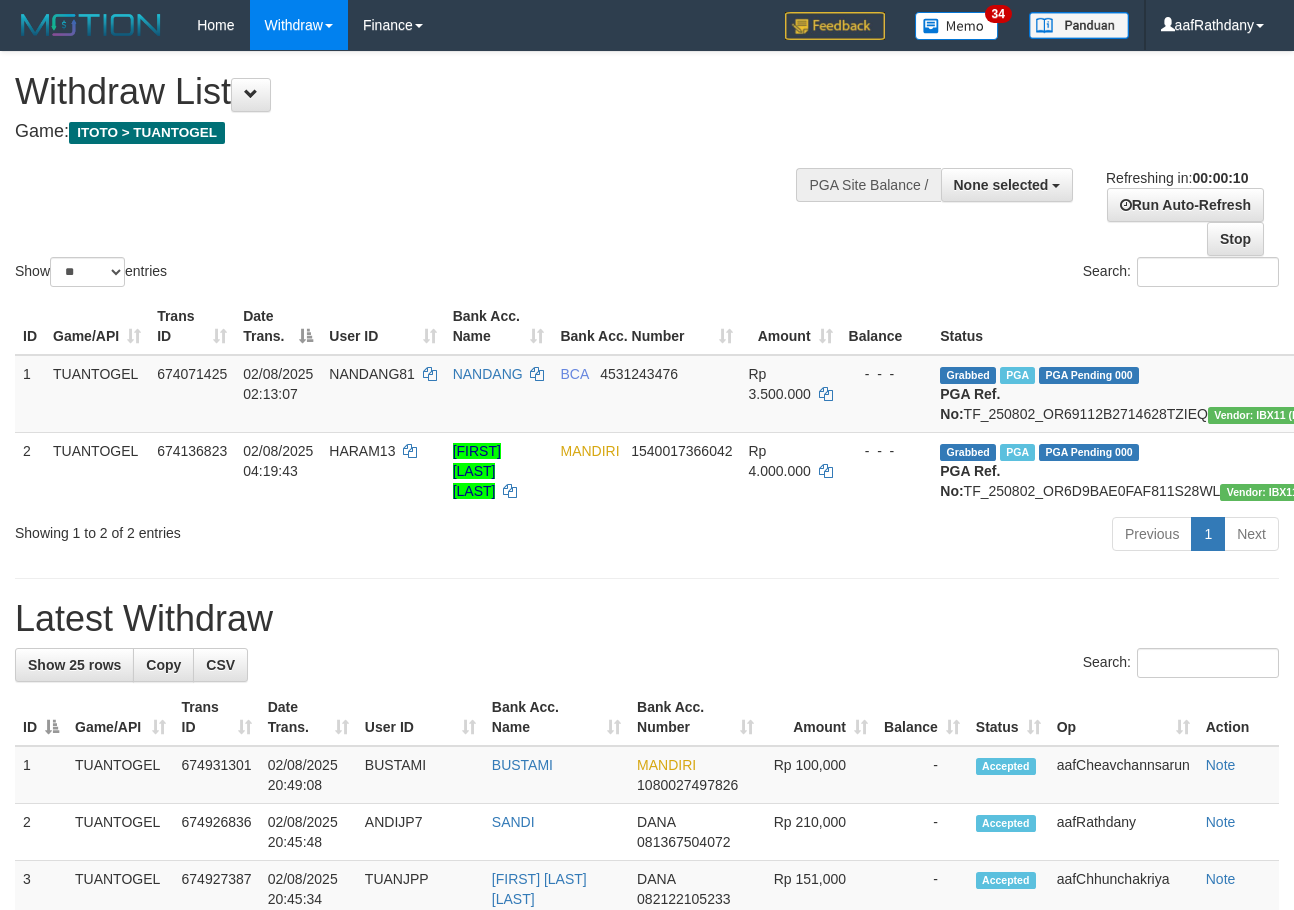 select 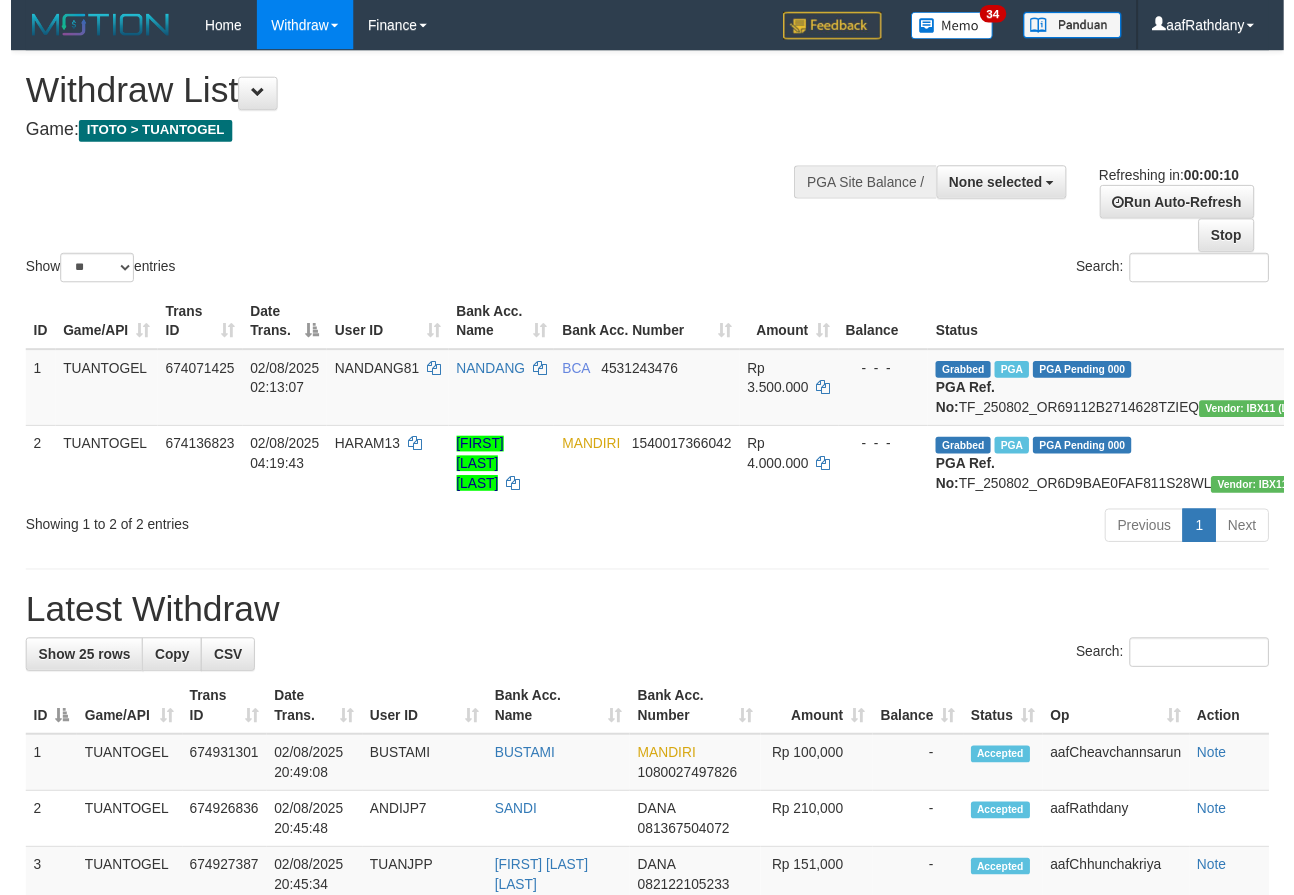 scroll, scrollTop: 0, scrollLeft: 0, axis: both 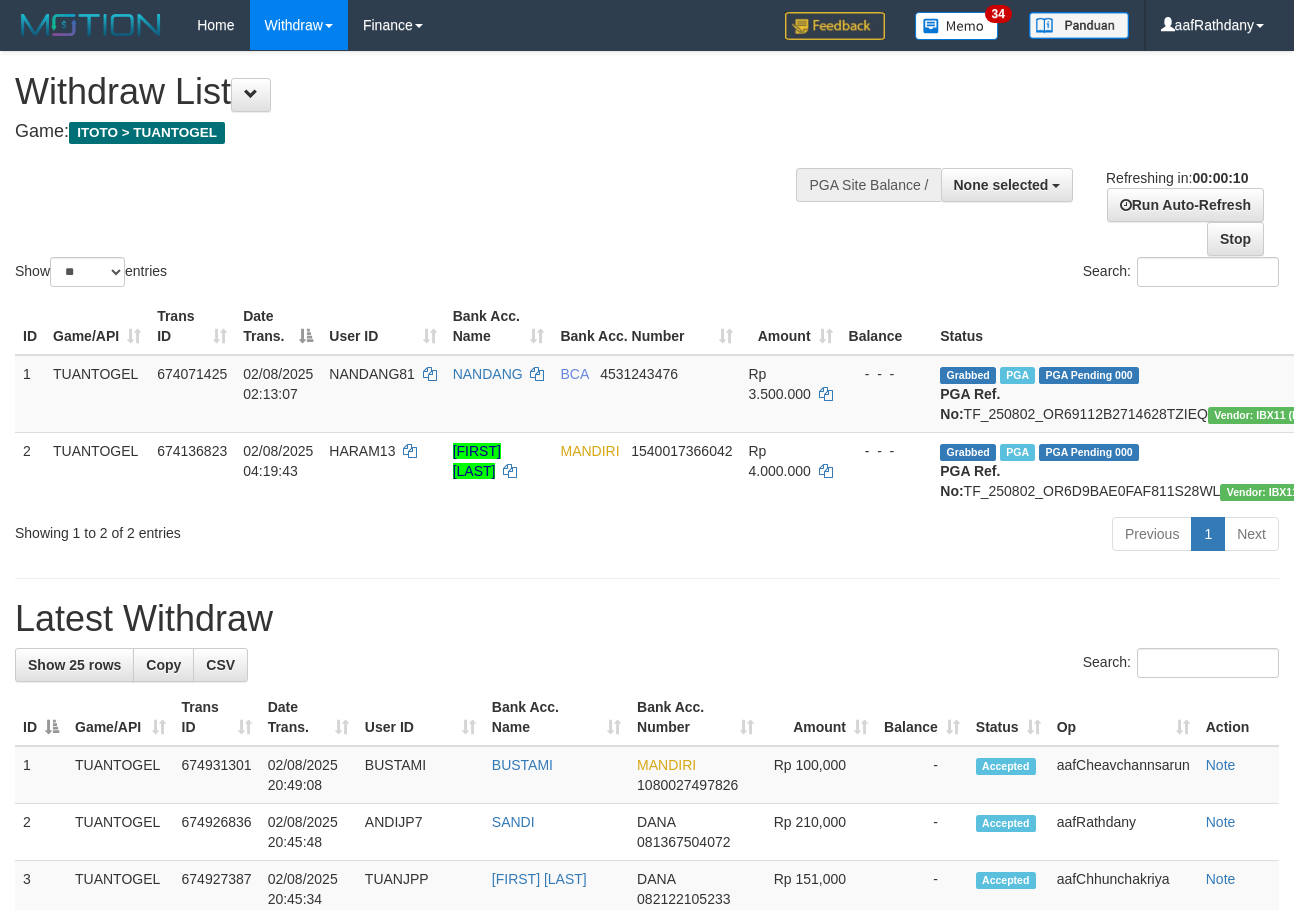 select 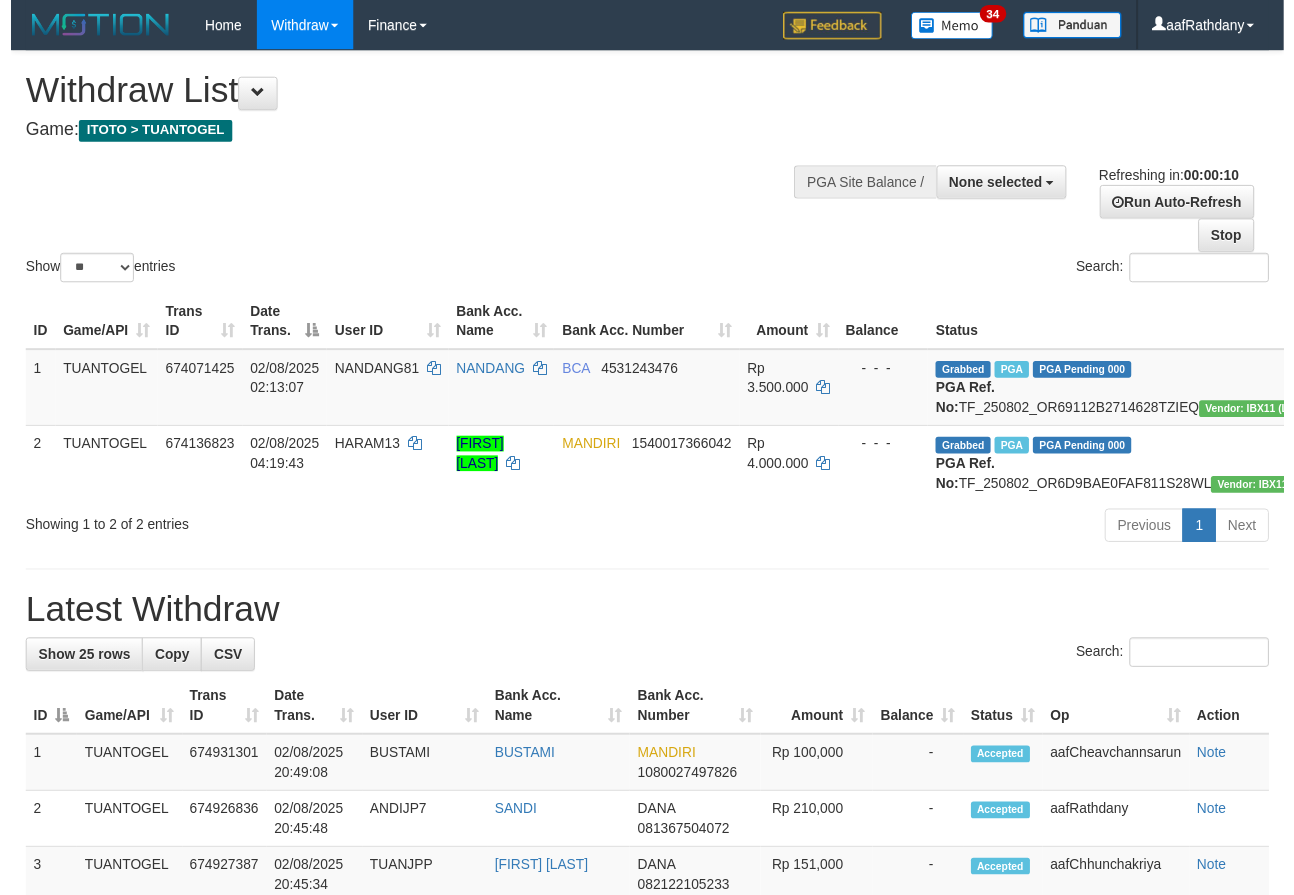 scroll, scrollTop: 0, scrollLeft: 0, axis: both 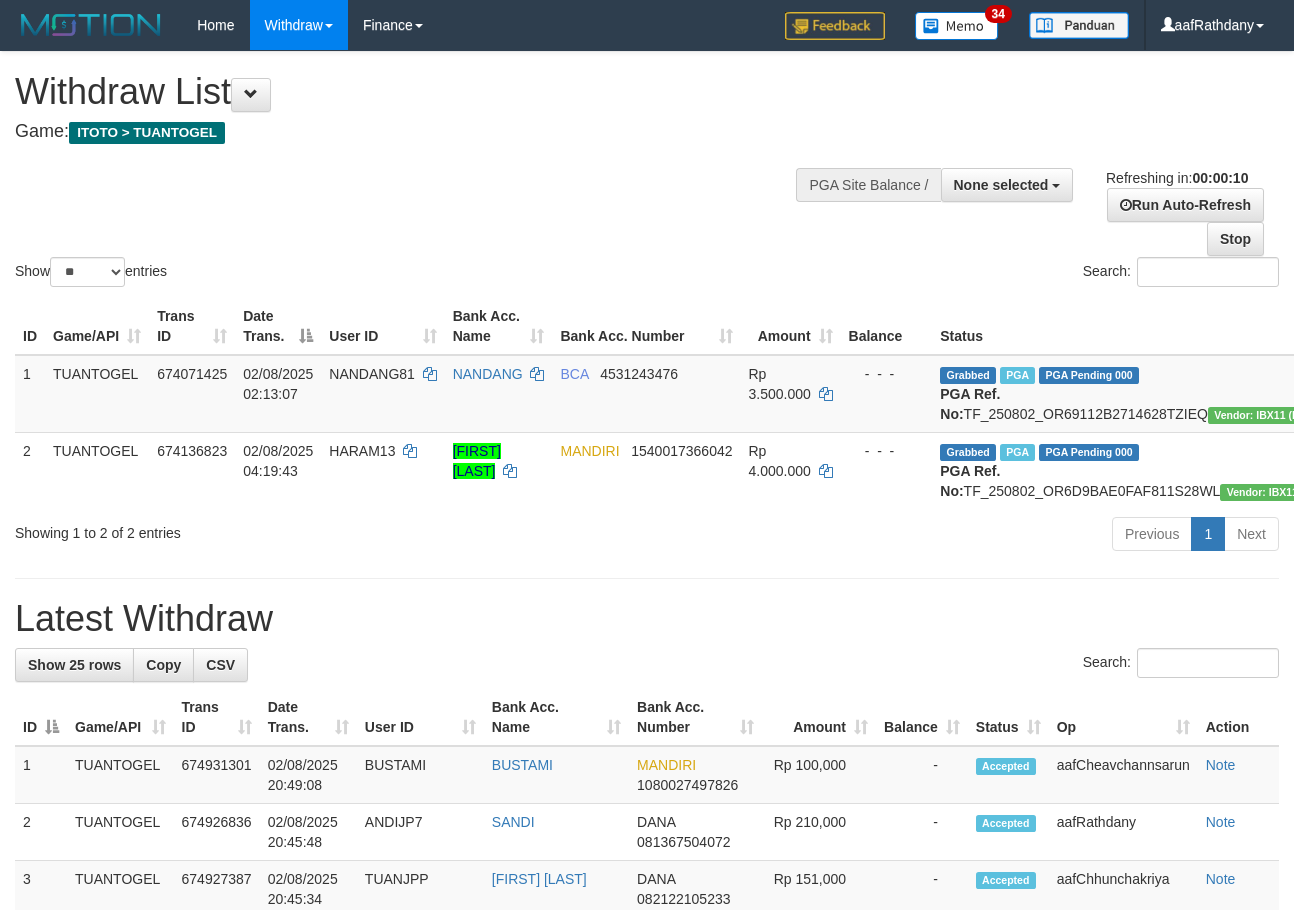 select 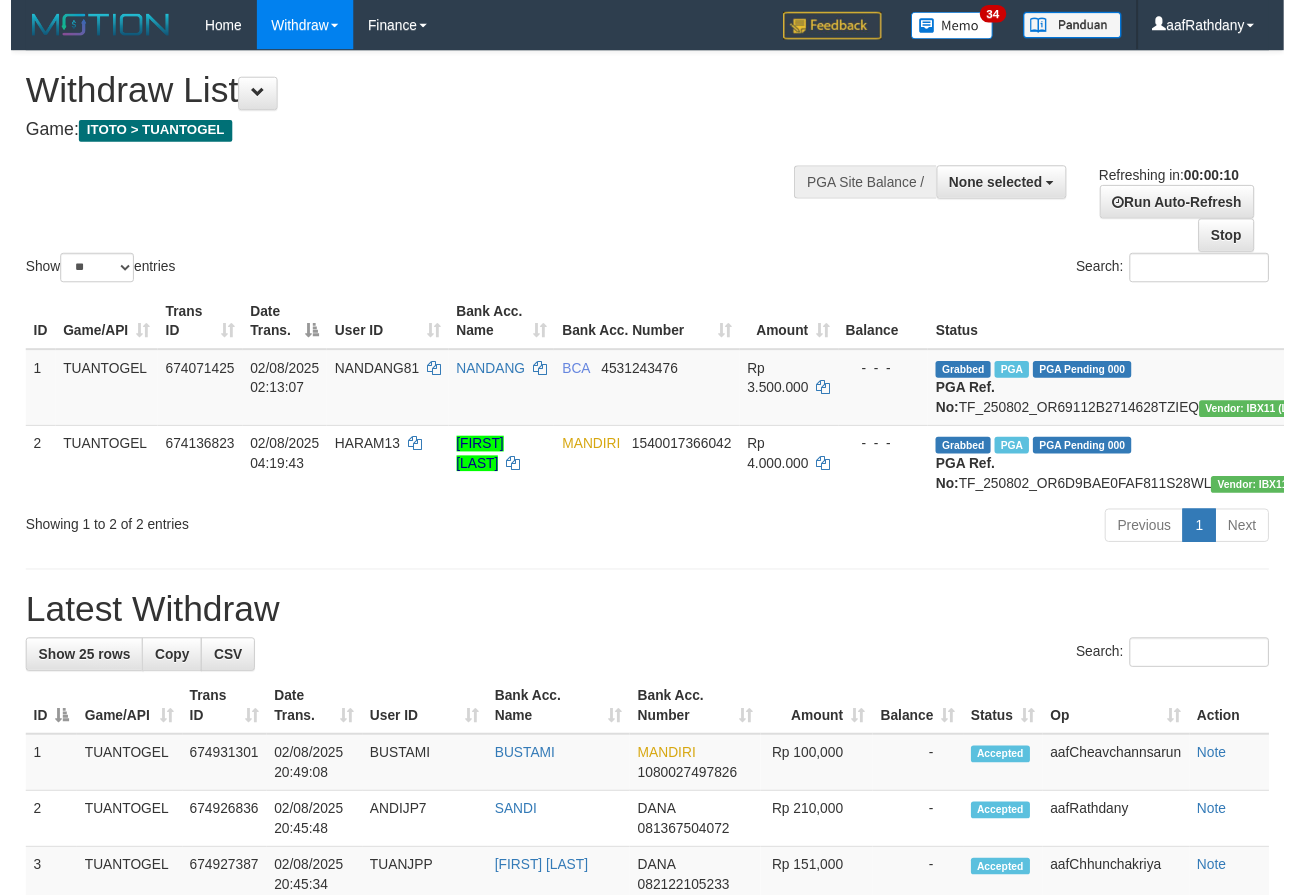 scroll, scrollTop: 0, scrollLeft: 0, axis: both 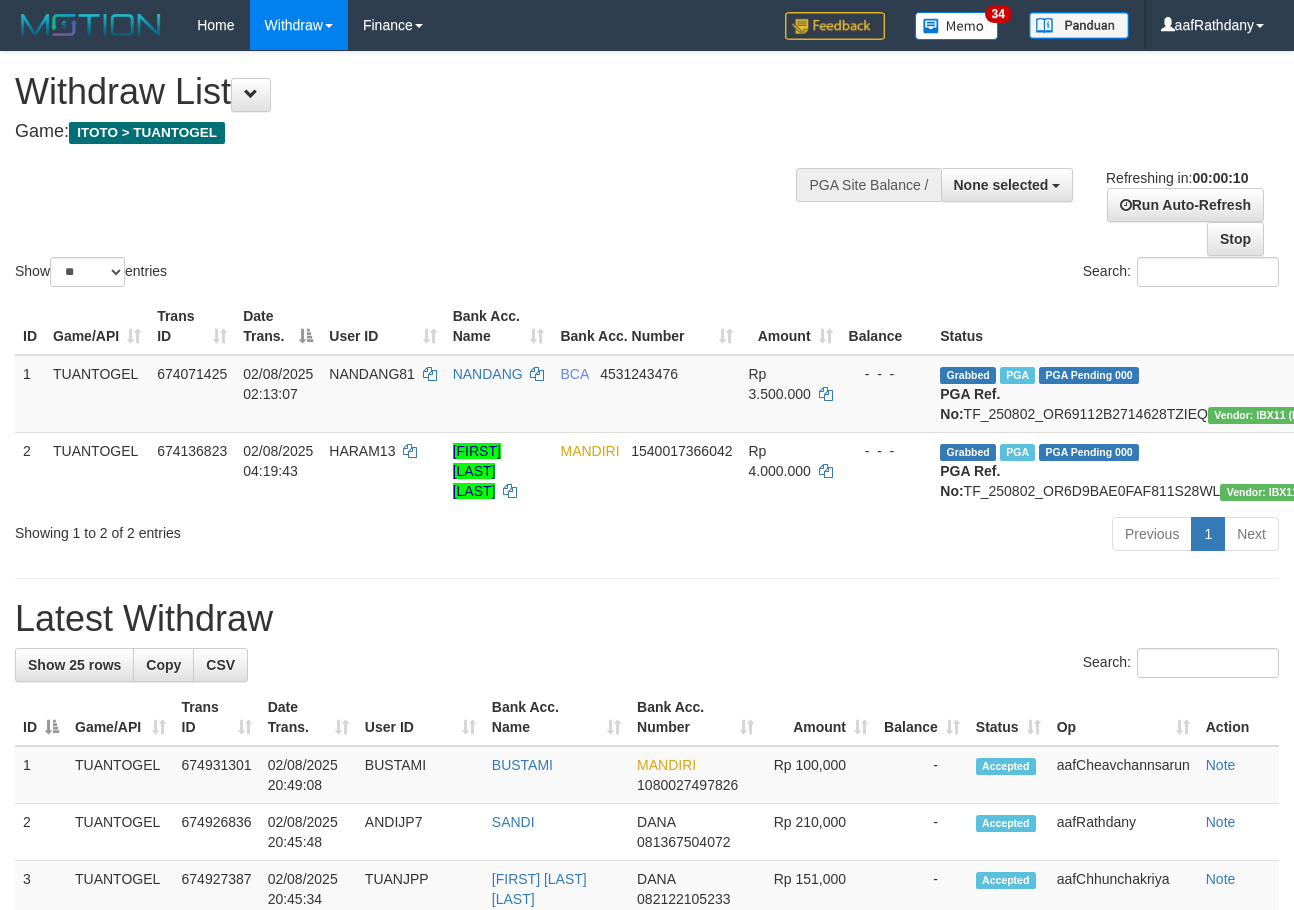 select 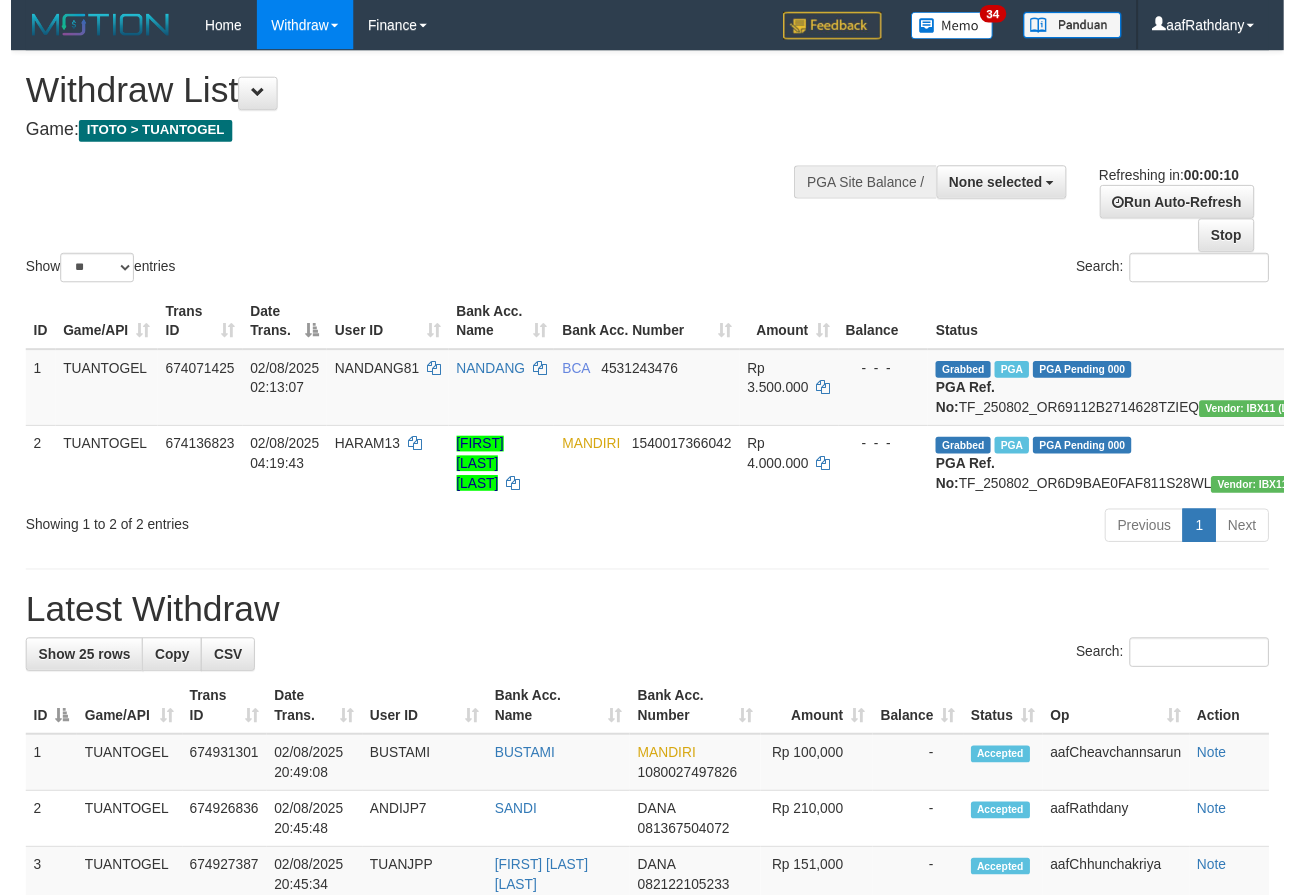 scroll, scrollTop: 0, scrollLeft: 0, axis: both 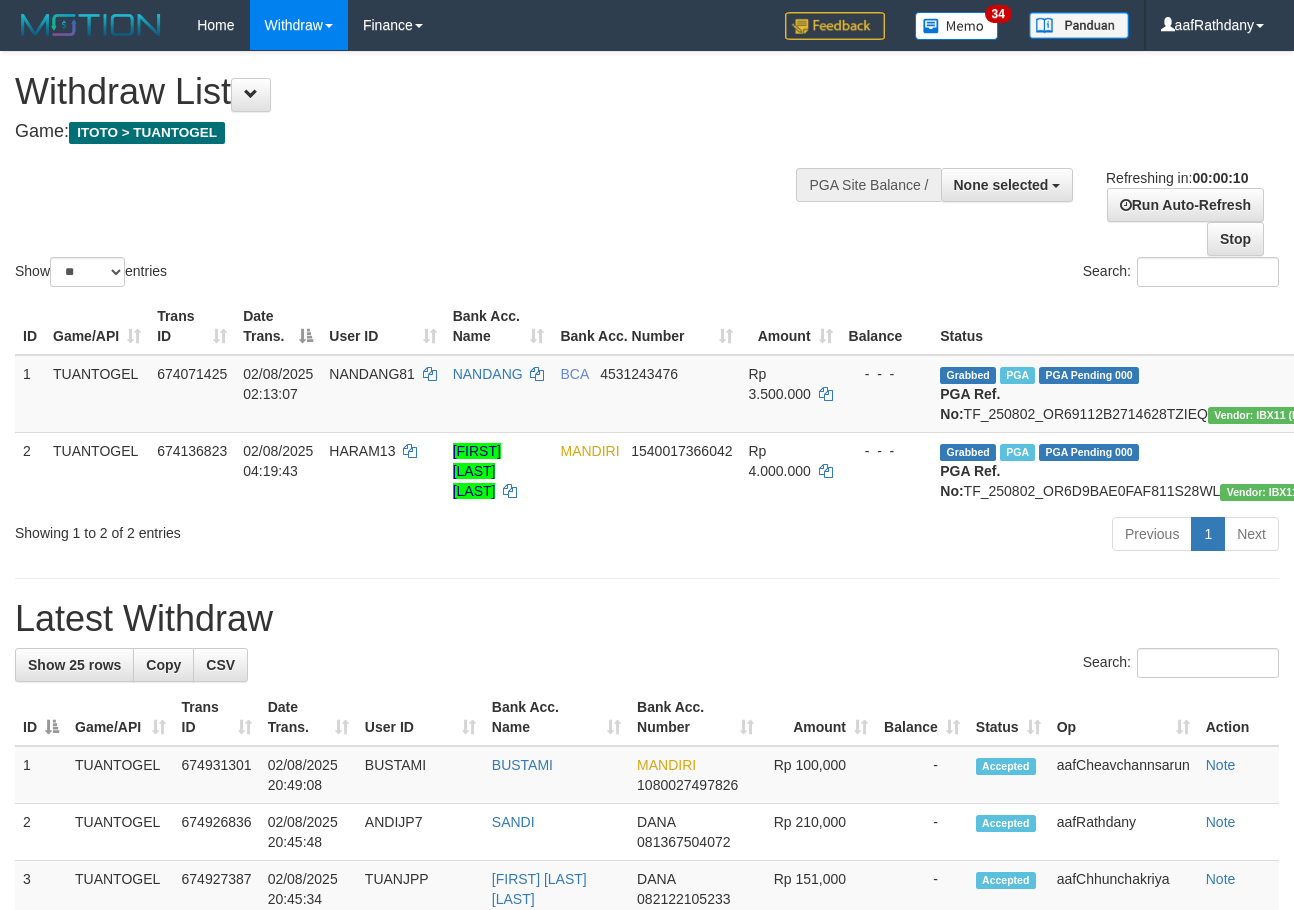 select 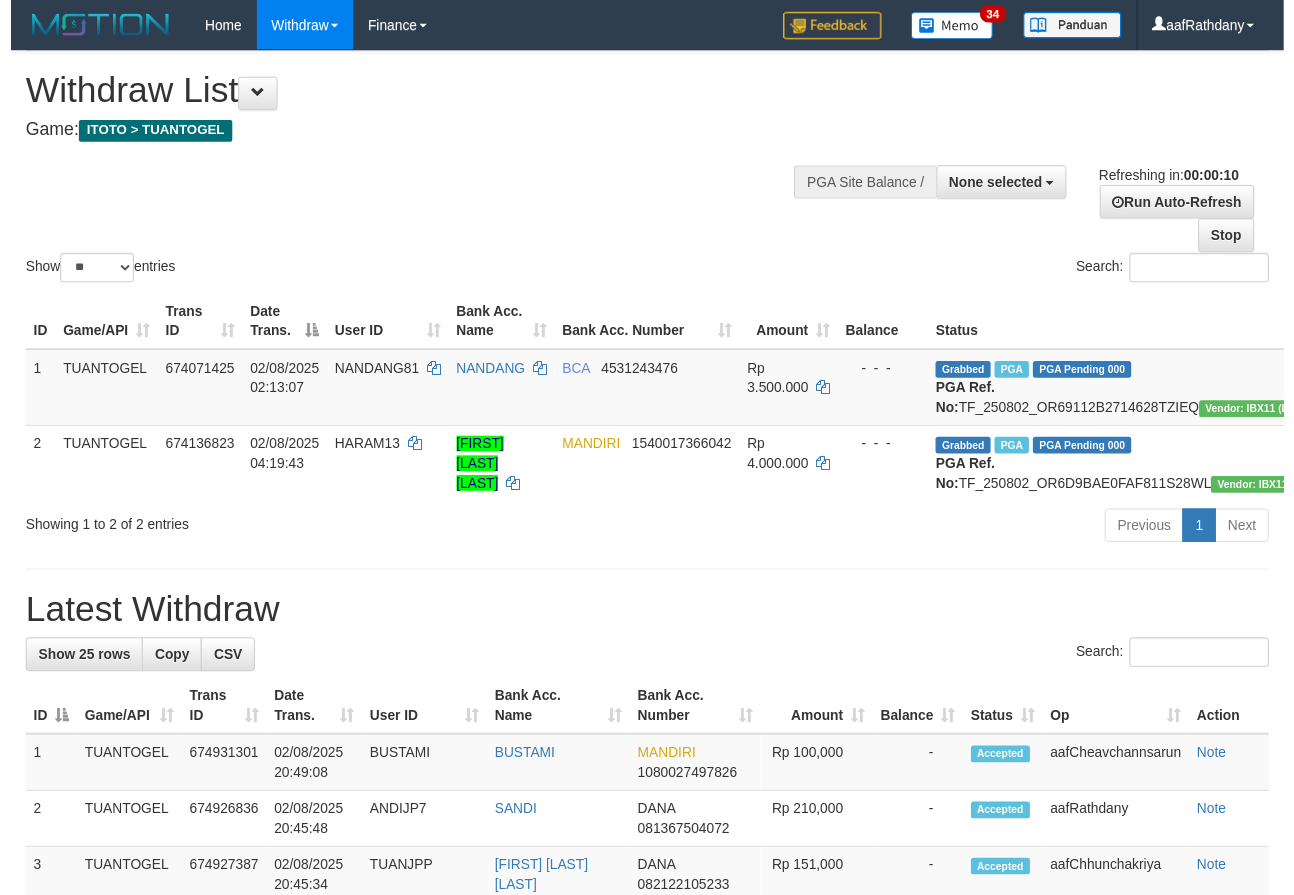 scroll, scrollTop: 0, scrollLeft: 0, axis: both 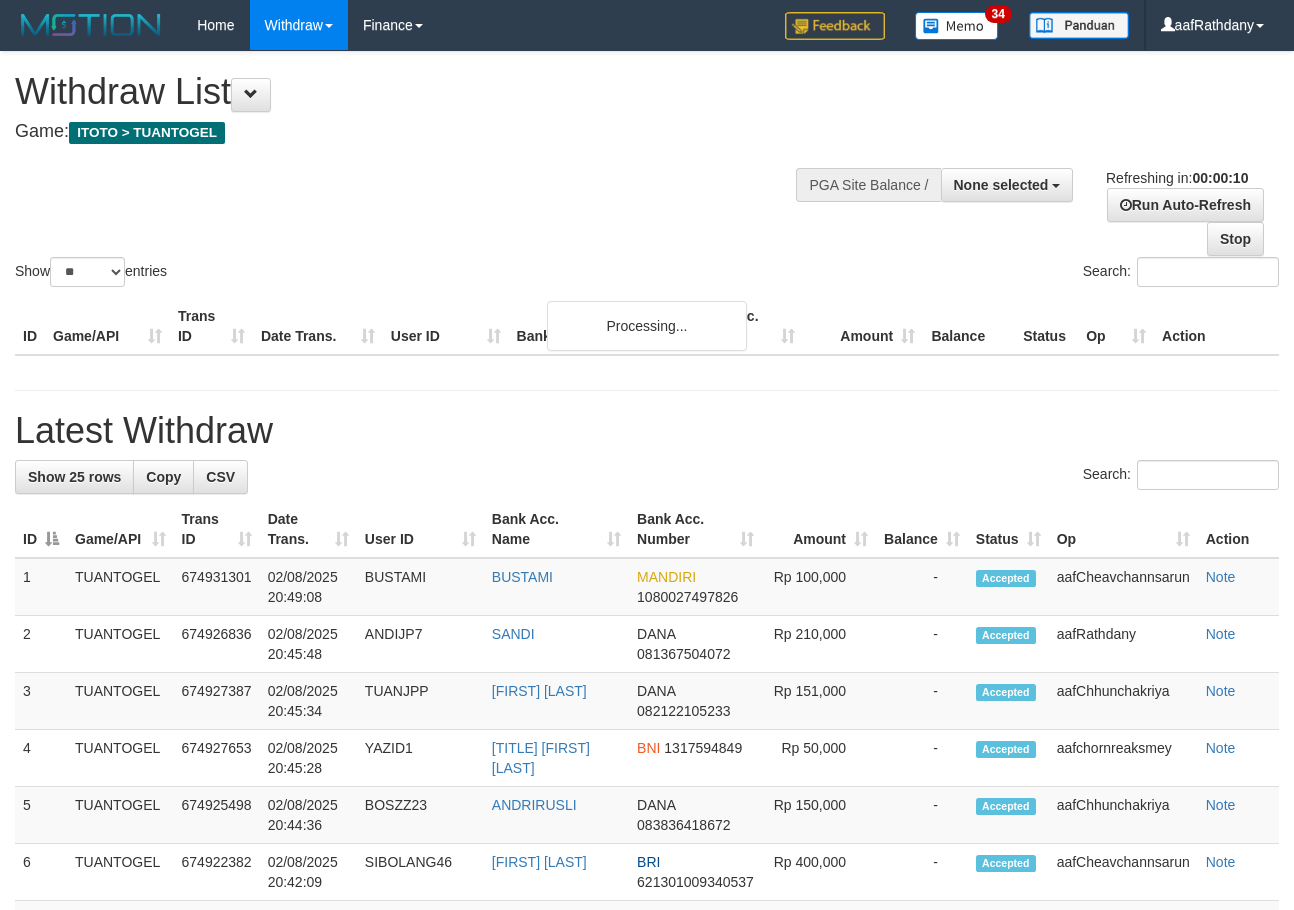 select 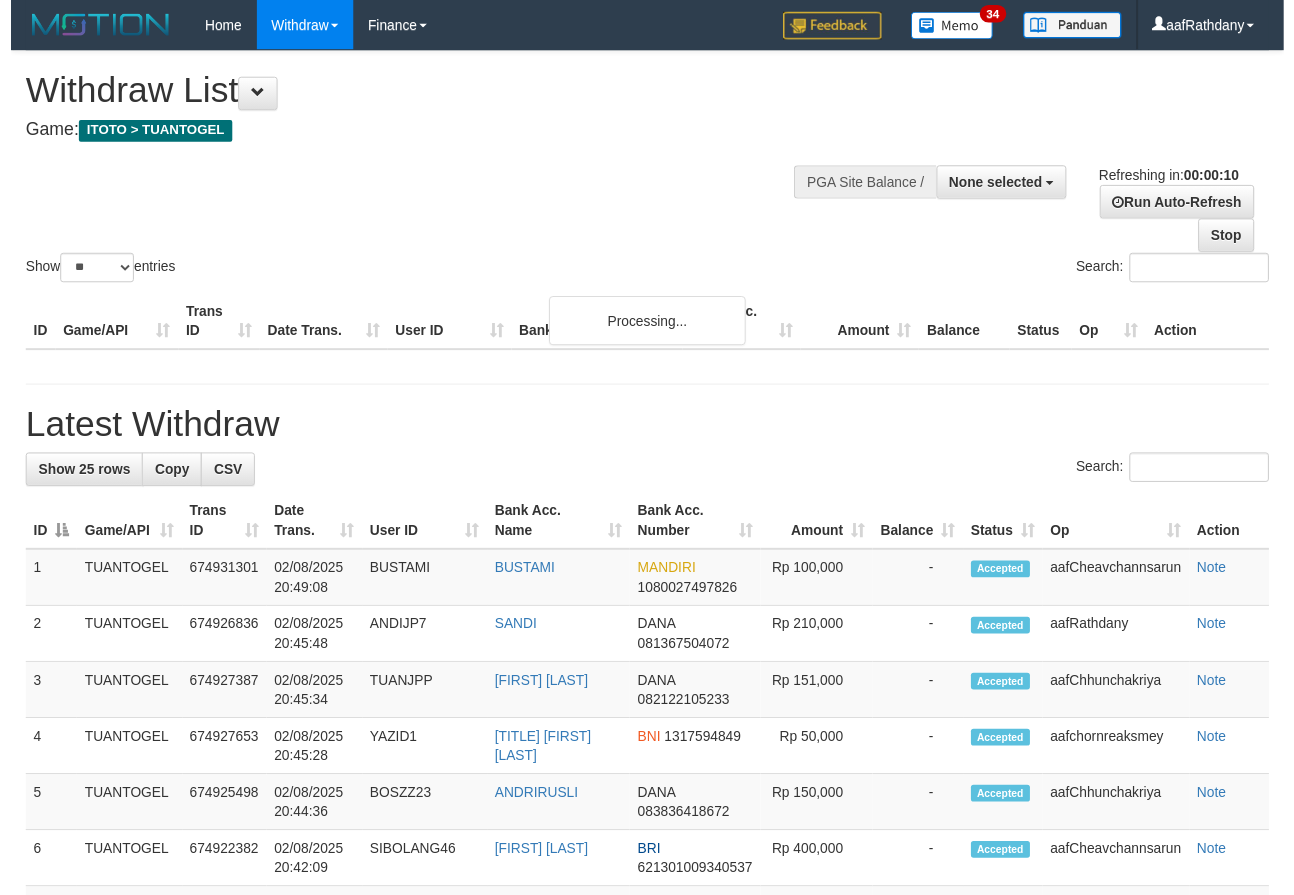 scroll, scrollTop: 0, scrollLeft: 0, axis: both 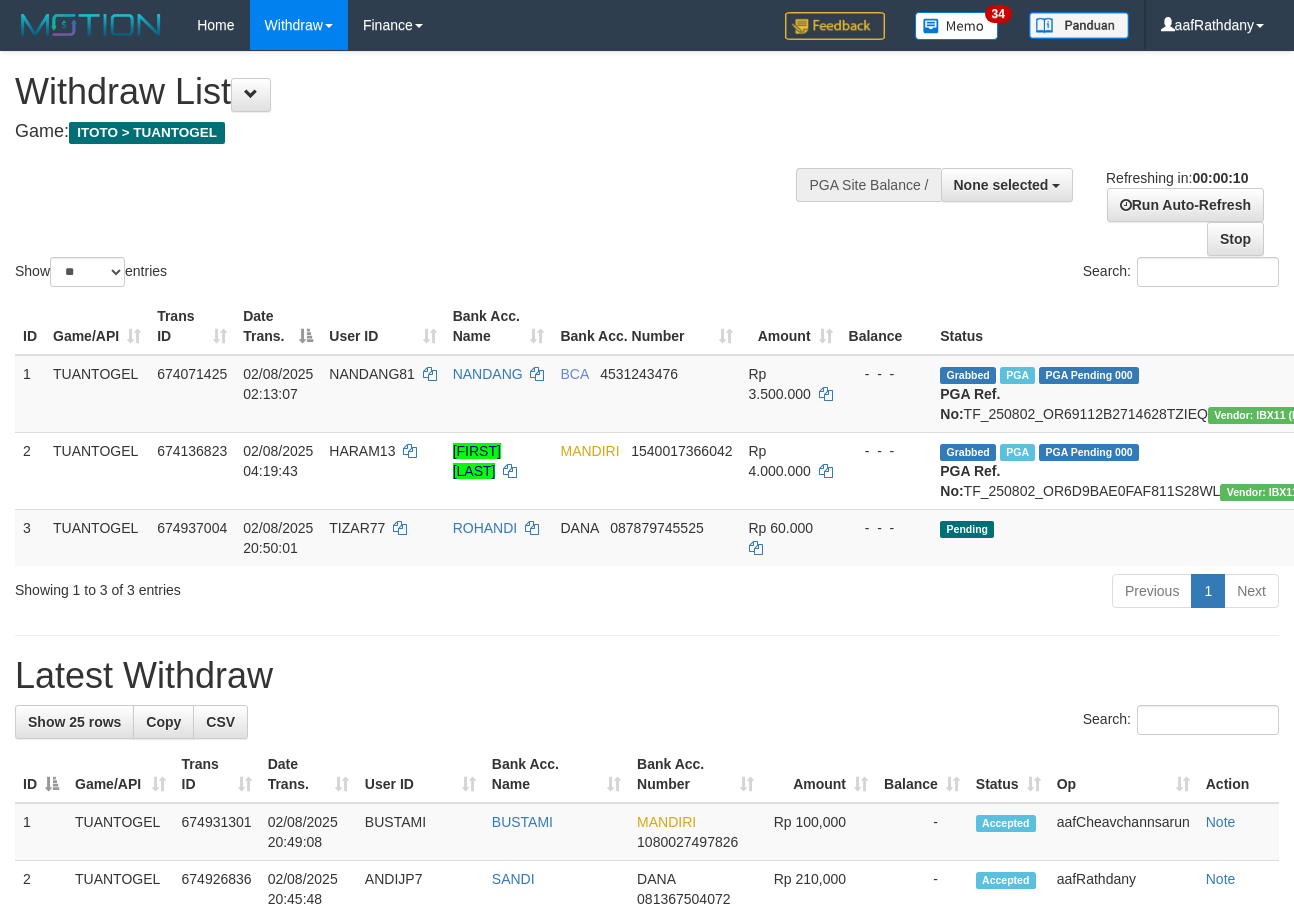 select 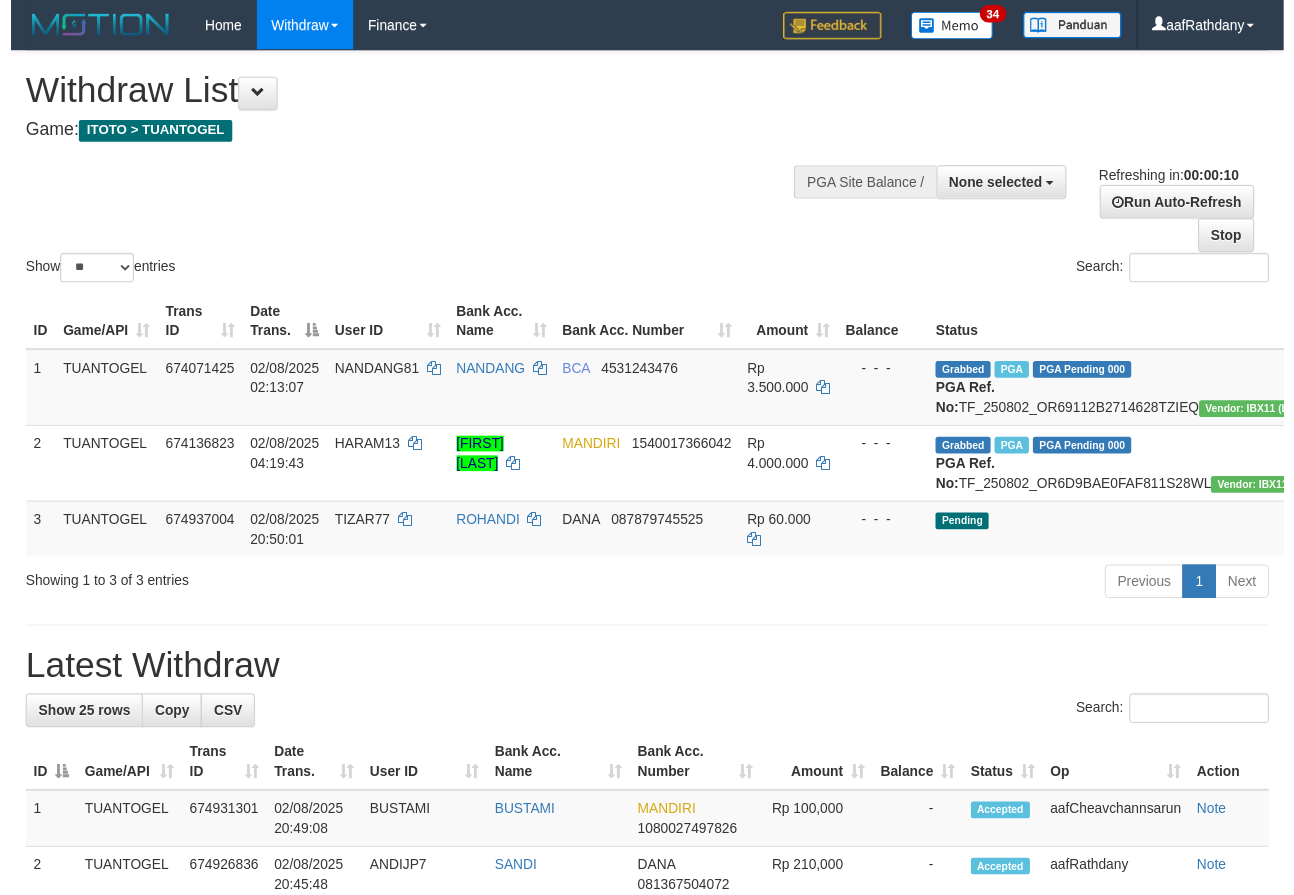 scroll, scrollTop: 0, scrollLeft: 0, axis: both 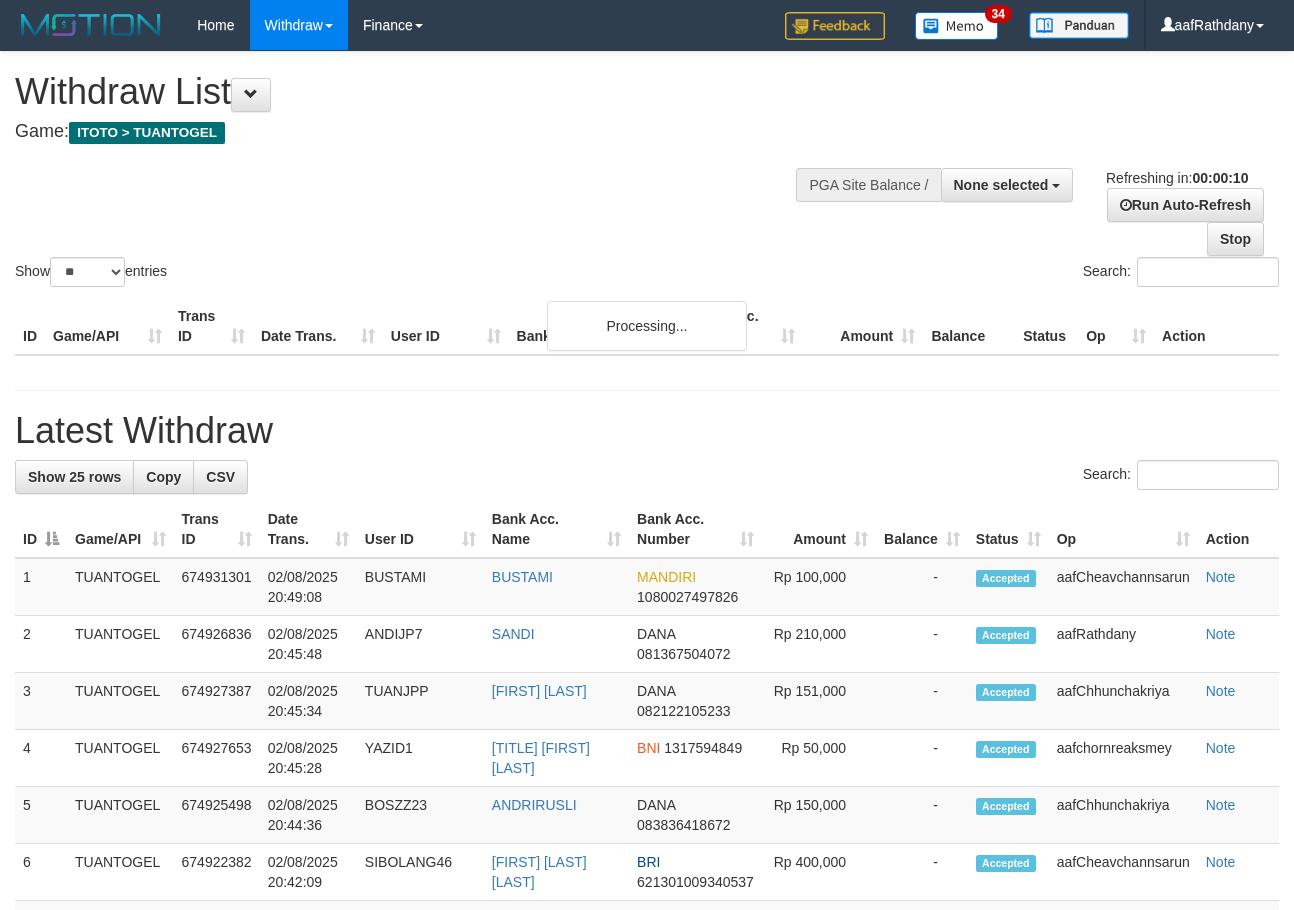 select 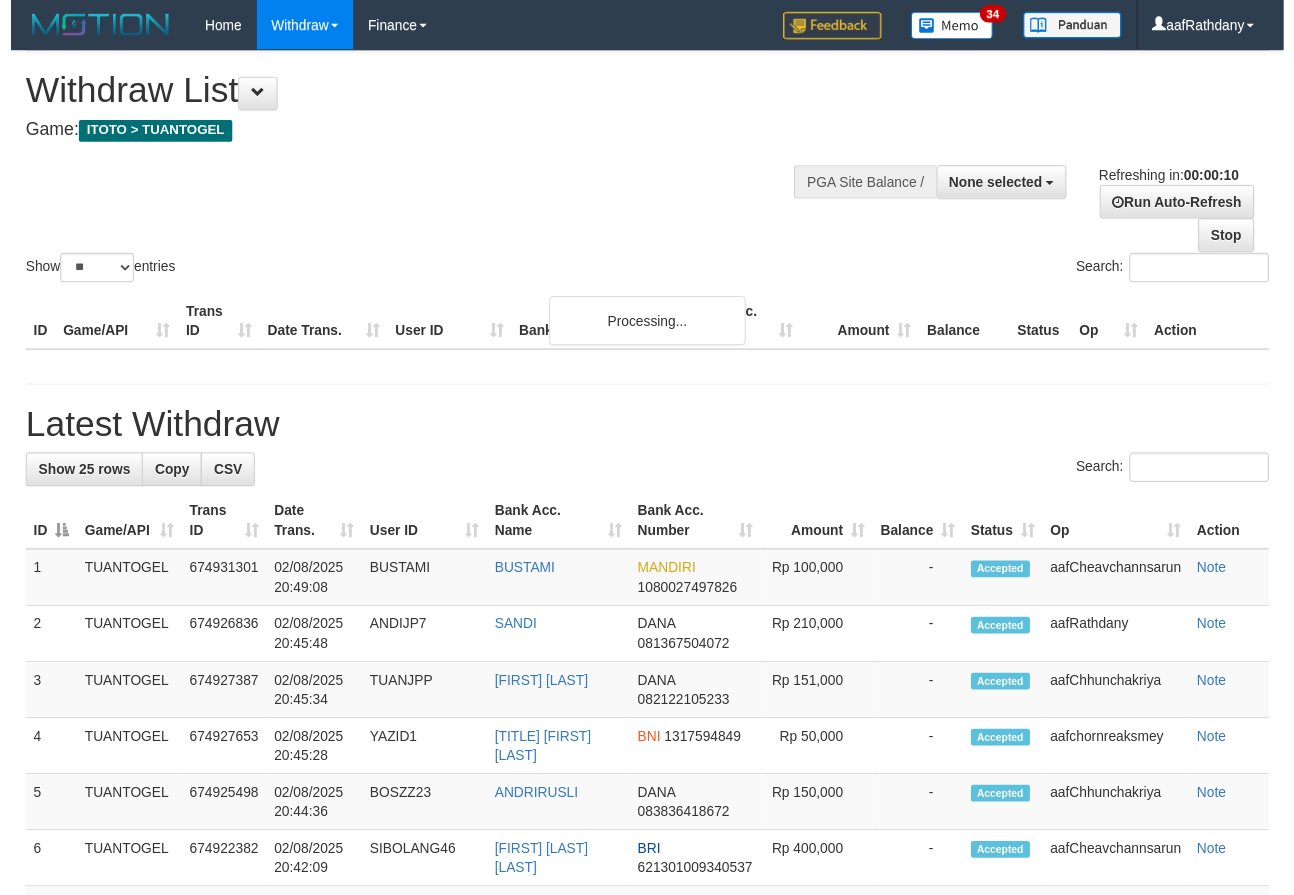 scroll, scrollTop: 0, scrollLeft: 0, axis: both 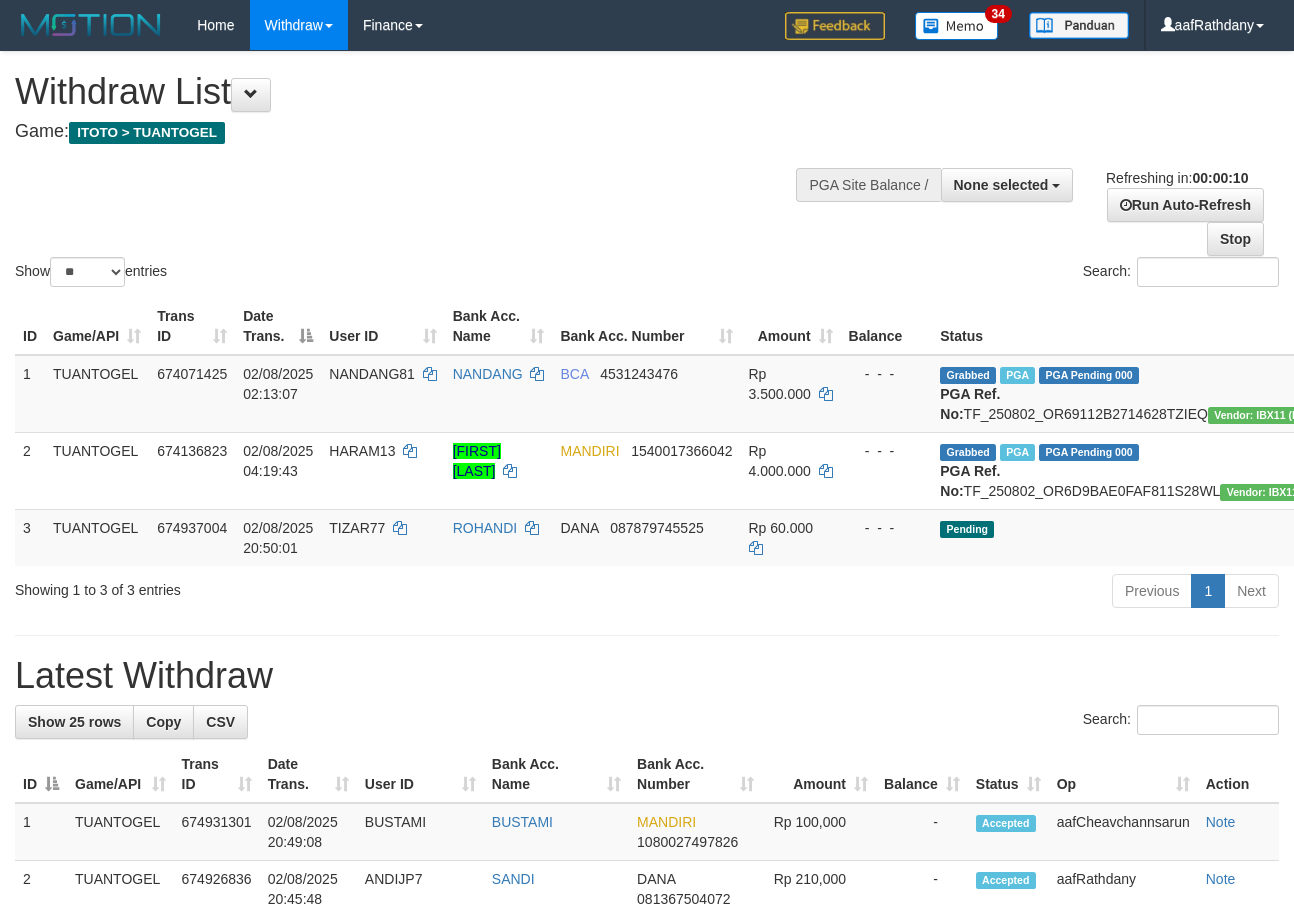 select 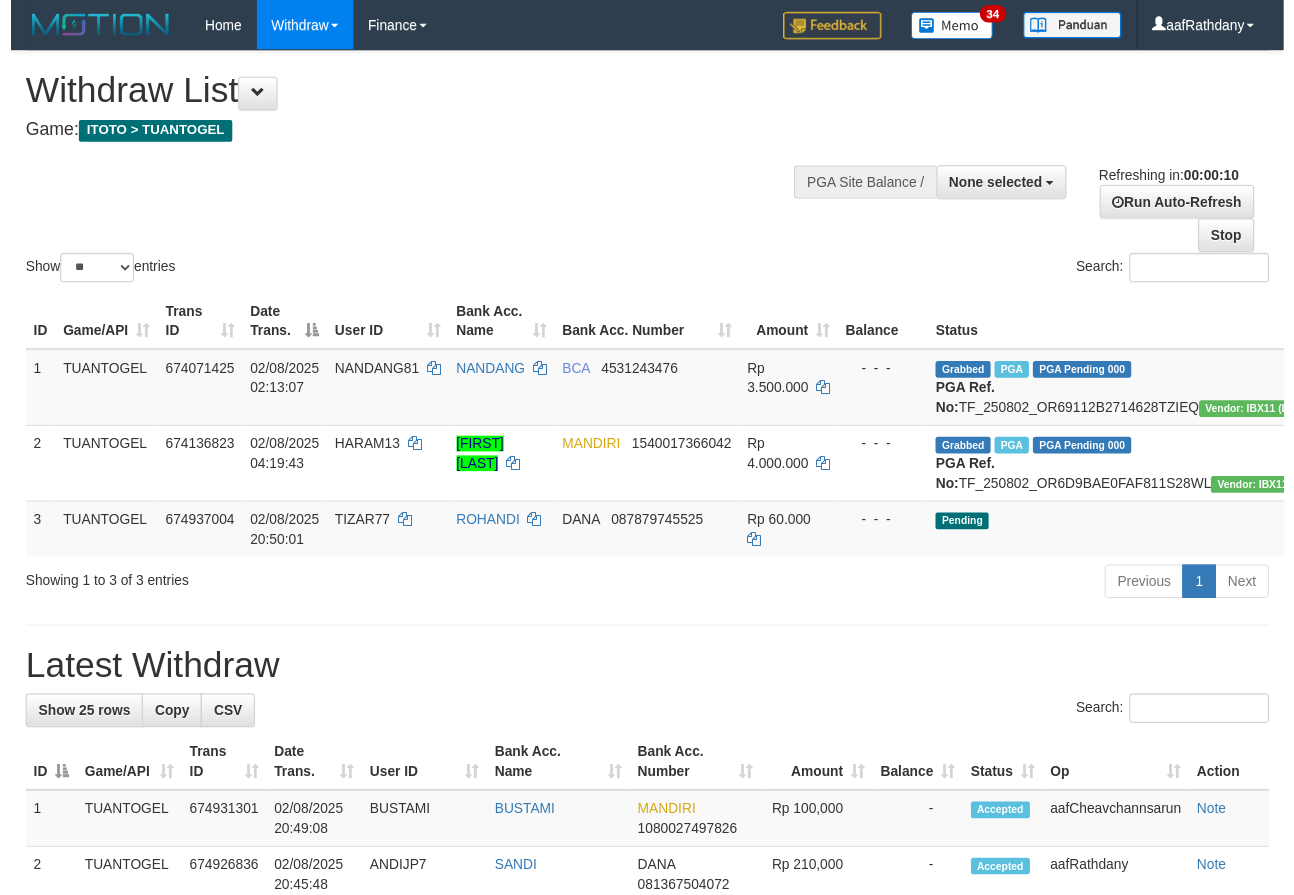 scroll, scrollTop: 0, scrollLeft: 0, axis: both 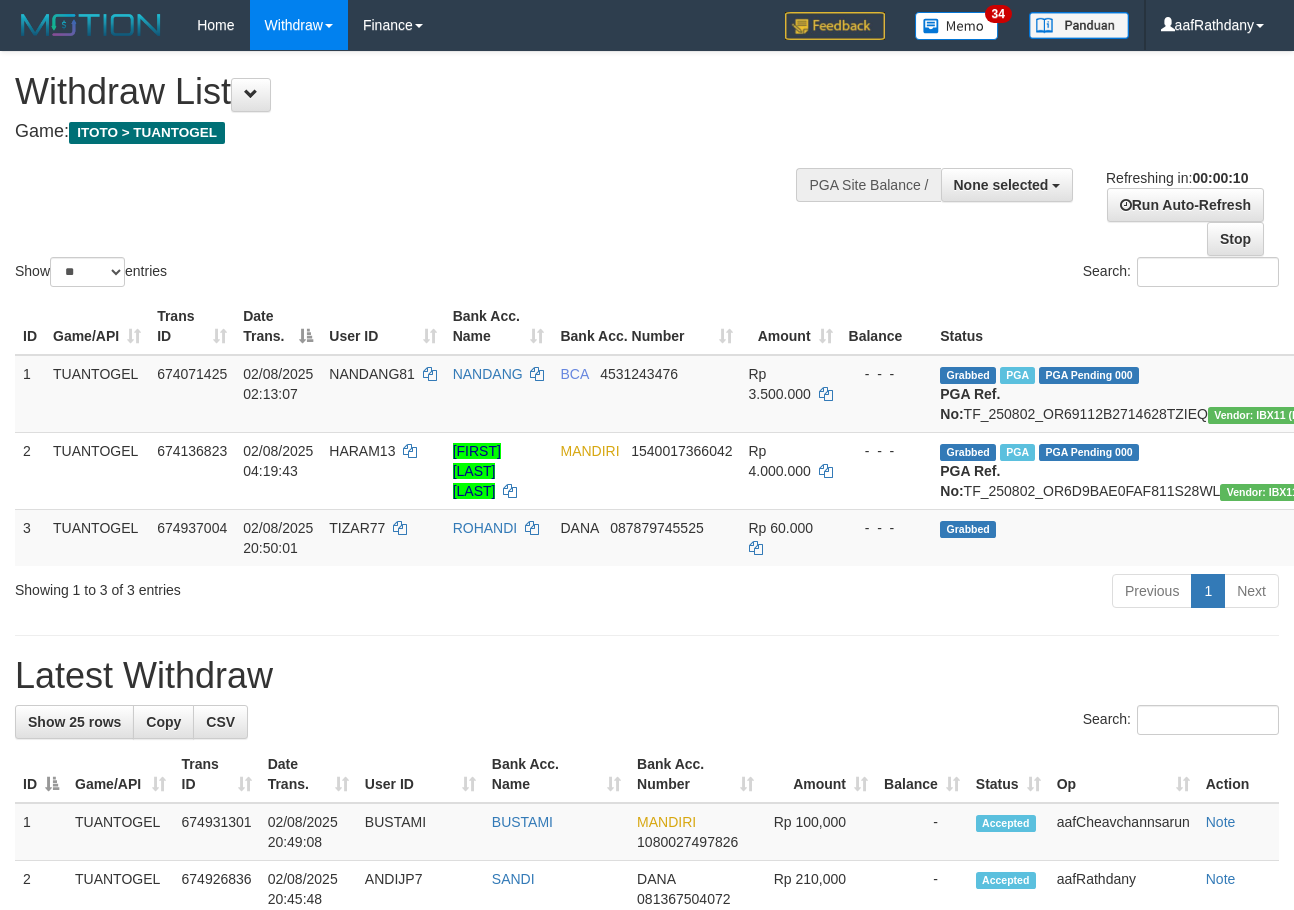 select 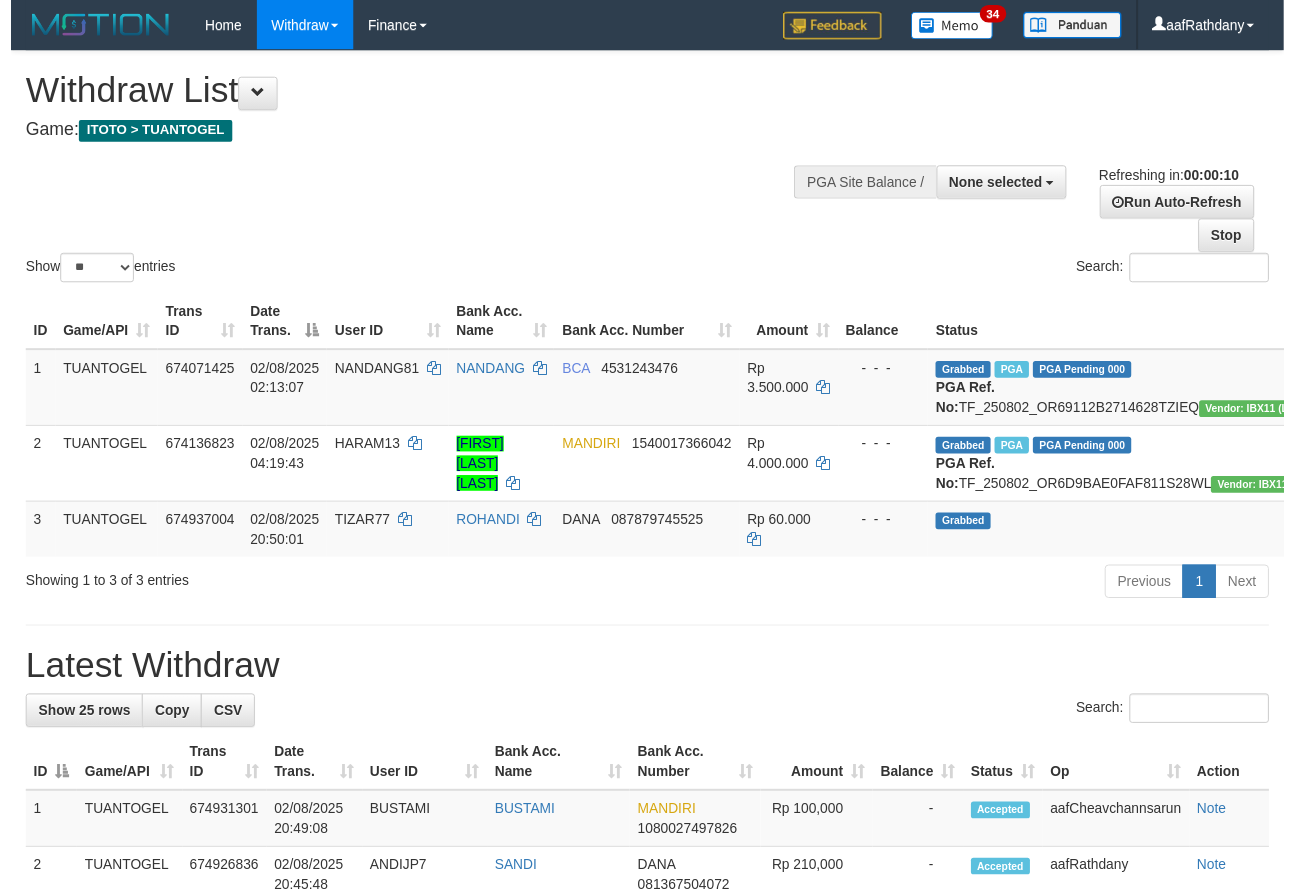 scroll, scrollTop: 0, scrollLeft: 0, axis: both 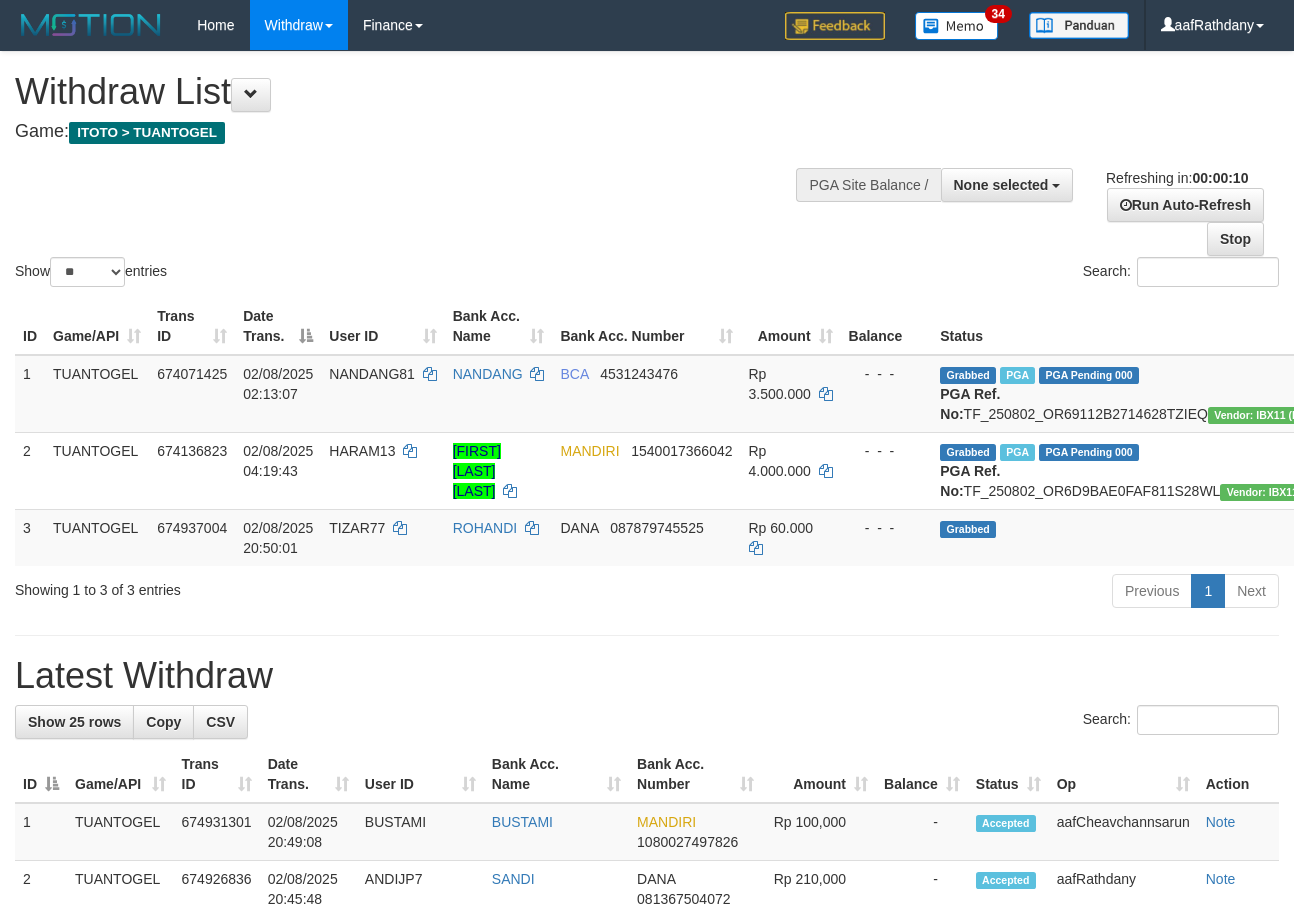 select 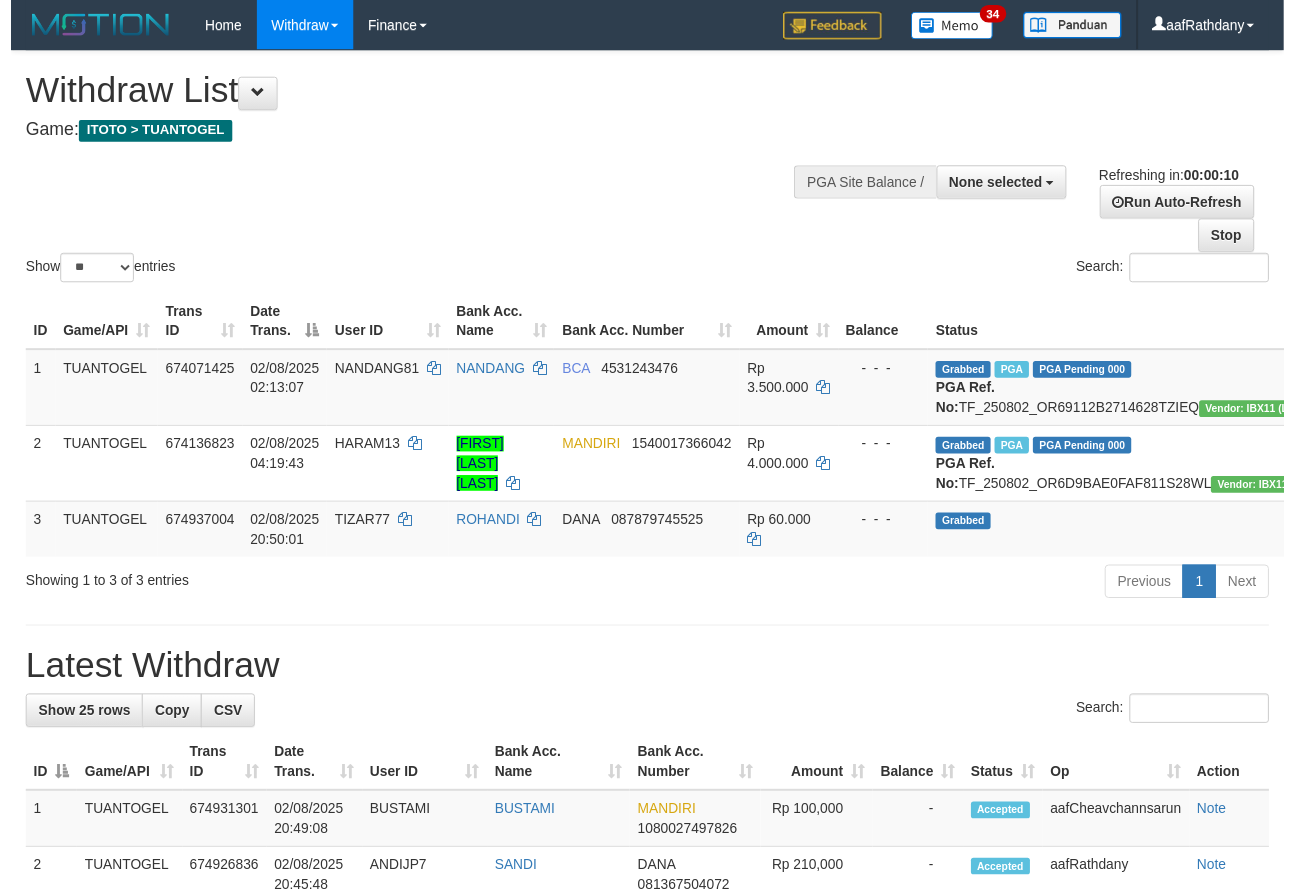 scroll, scrollTop: 0, scrollLeft: 0, axis: both 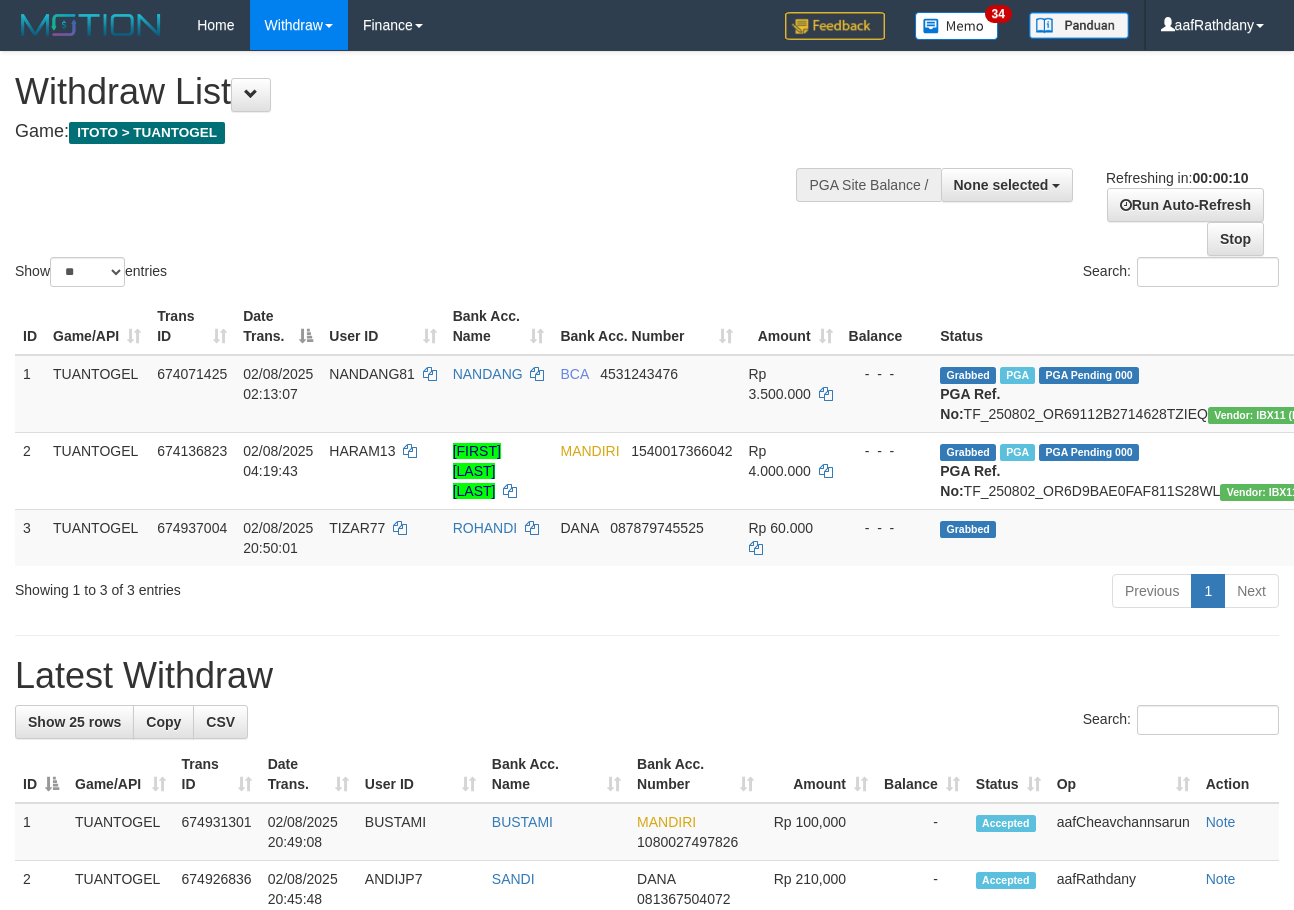 select 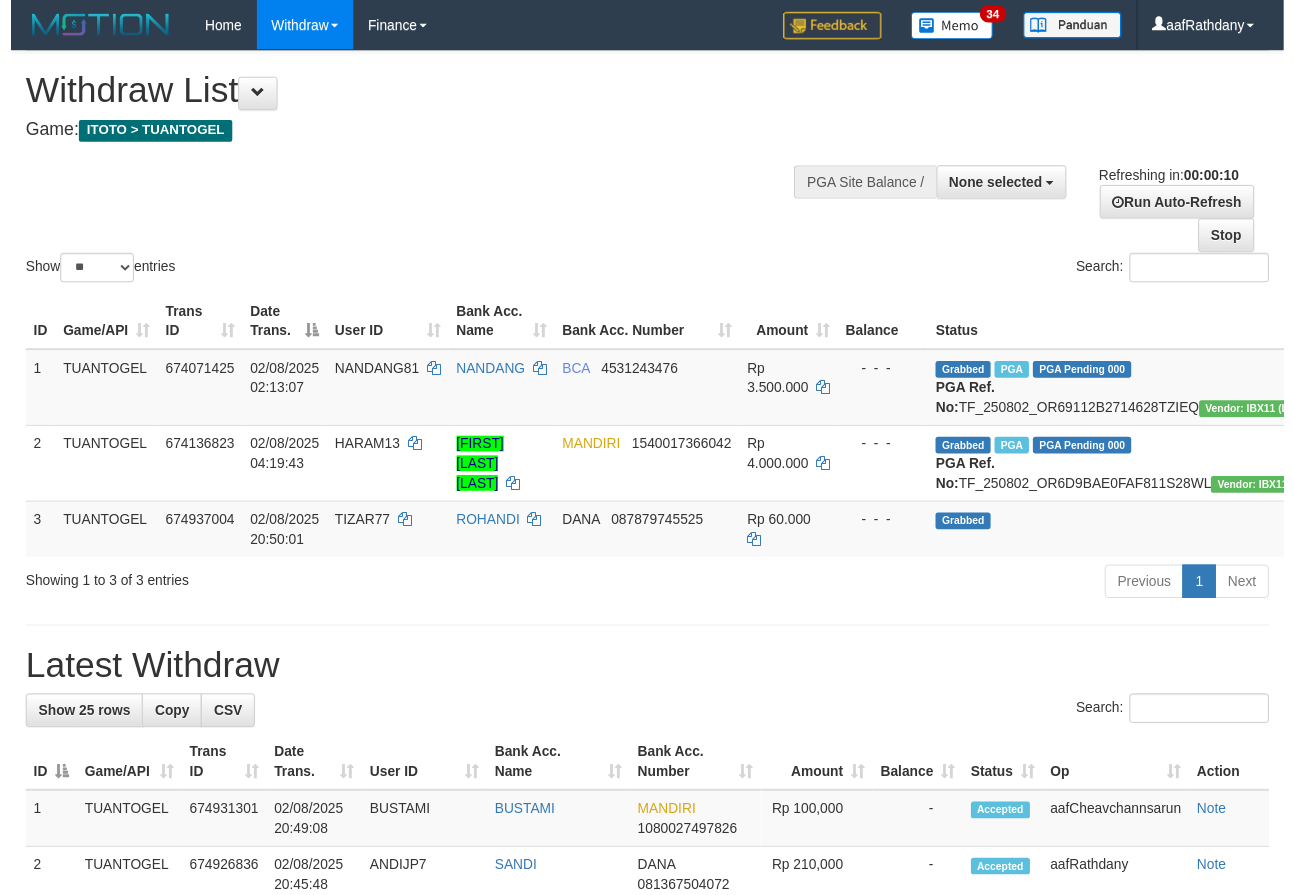 scroll, scrollTop: 0, scrollLeft: 0, axis: both 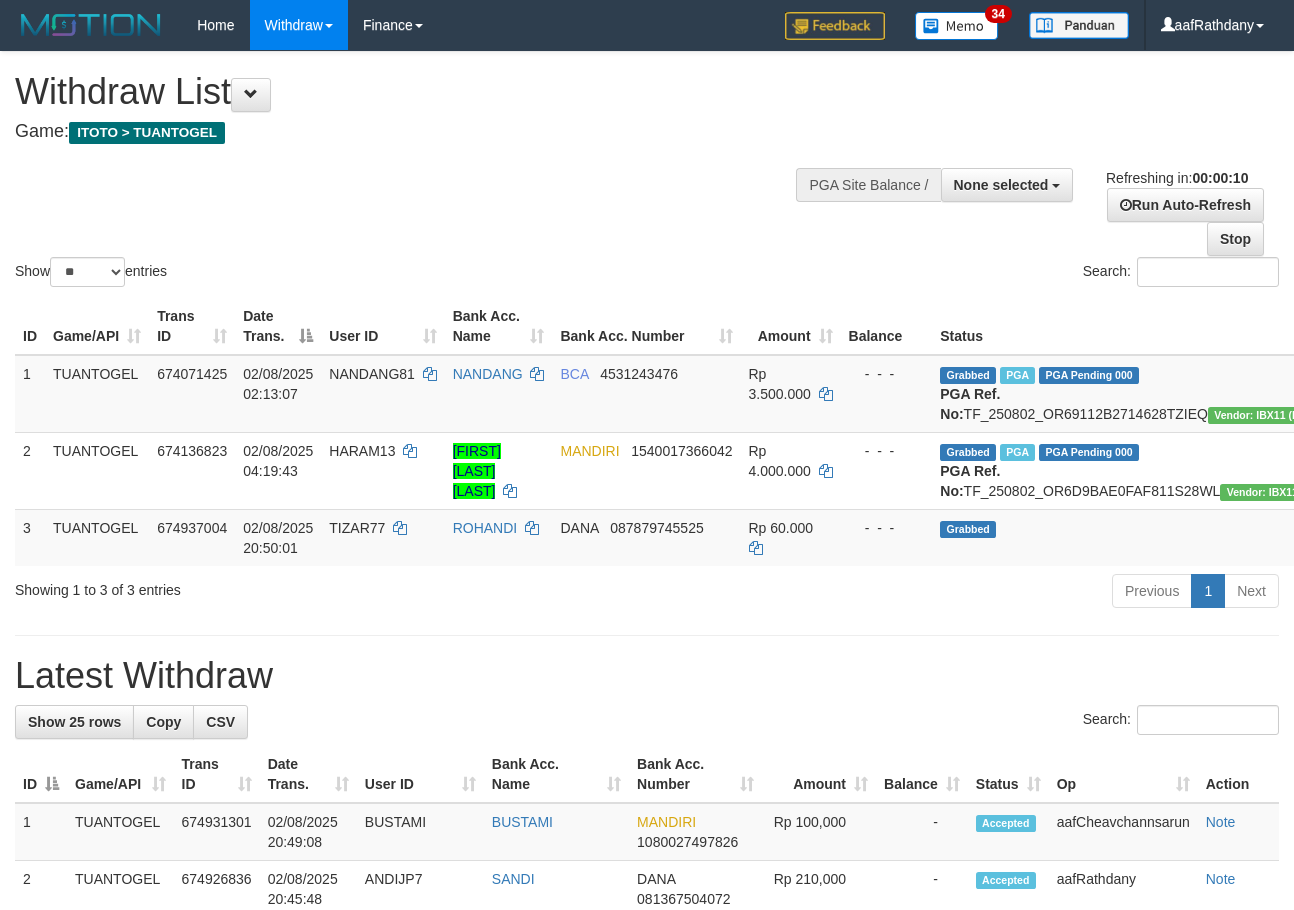 select 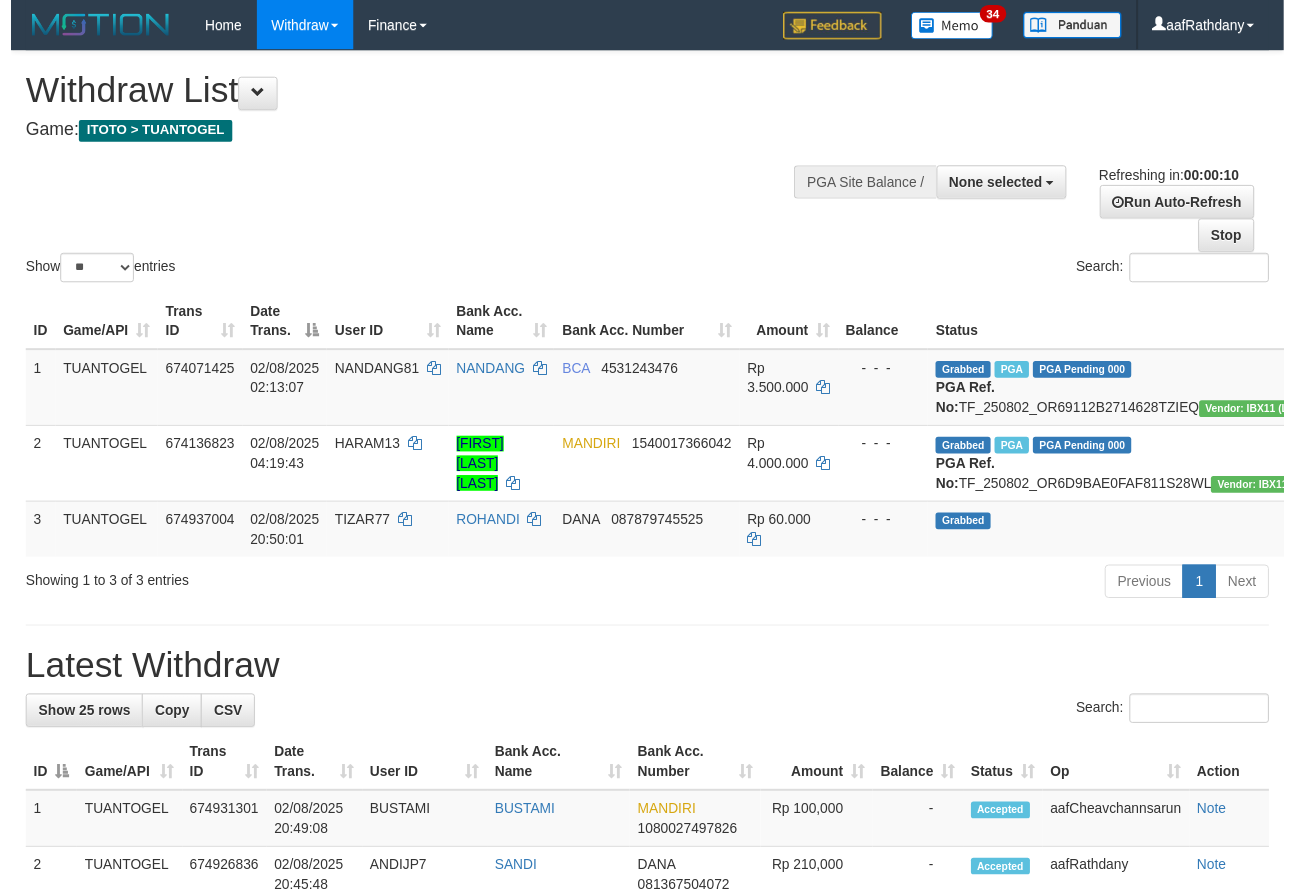 scroll, scrollTop: 0, scrollLeft: 0, axis: both 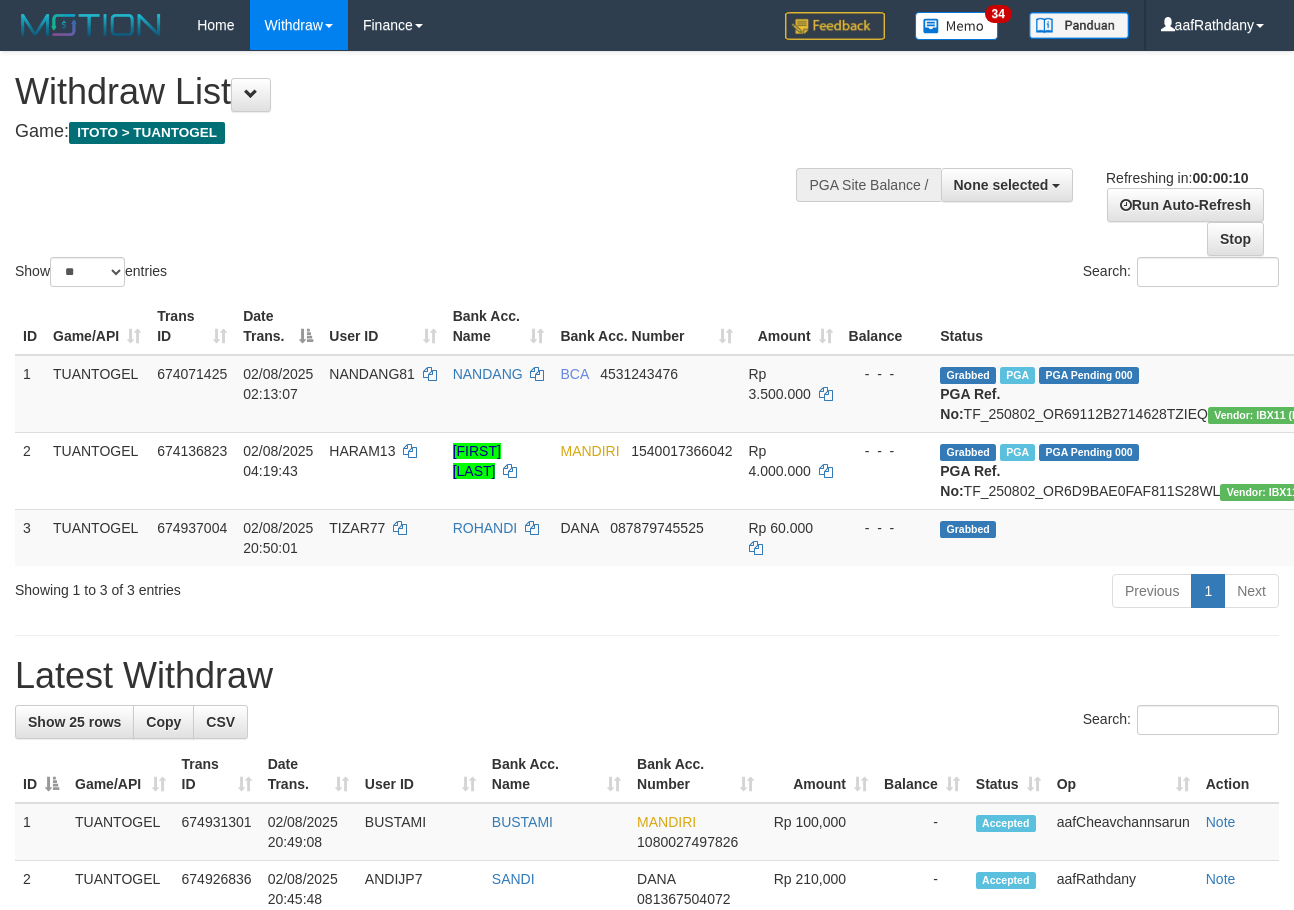 select 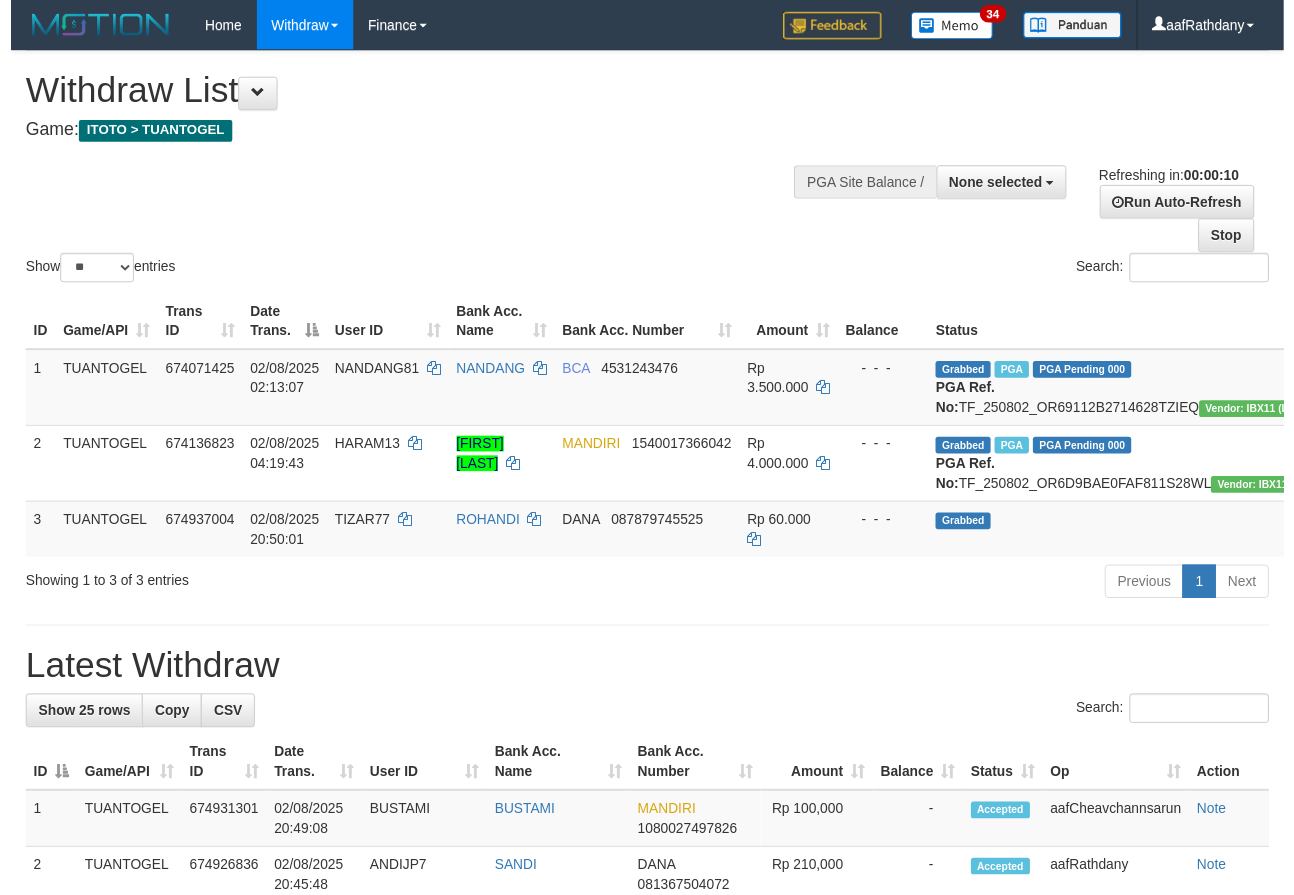 scroll, scrollTop: 0, scrollLeft: 0, axis: both 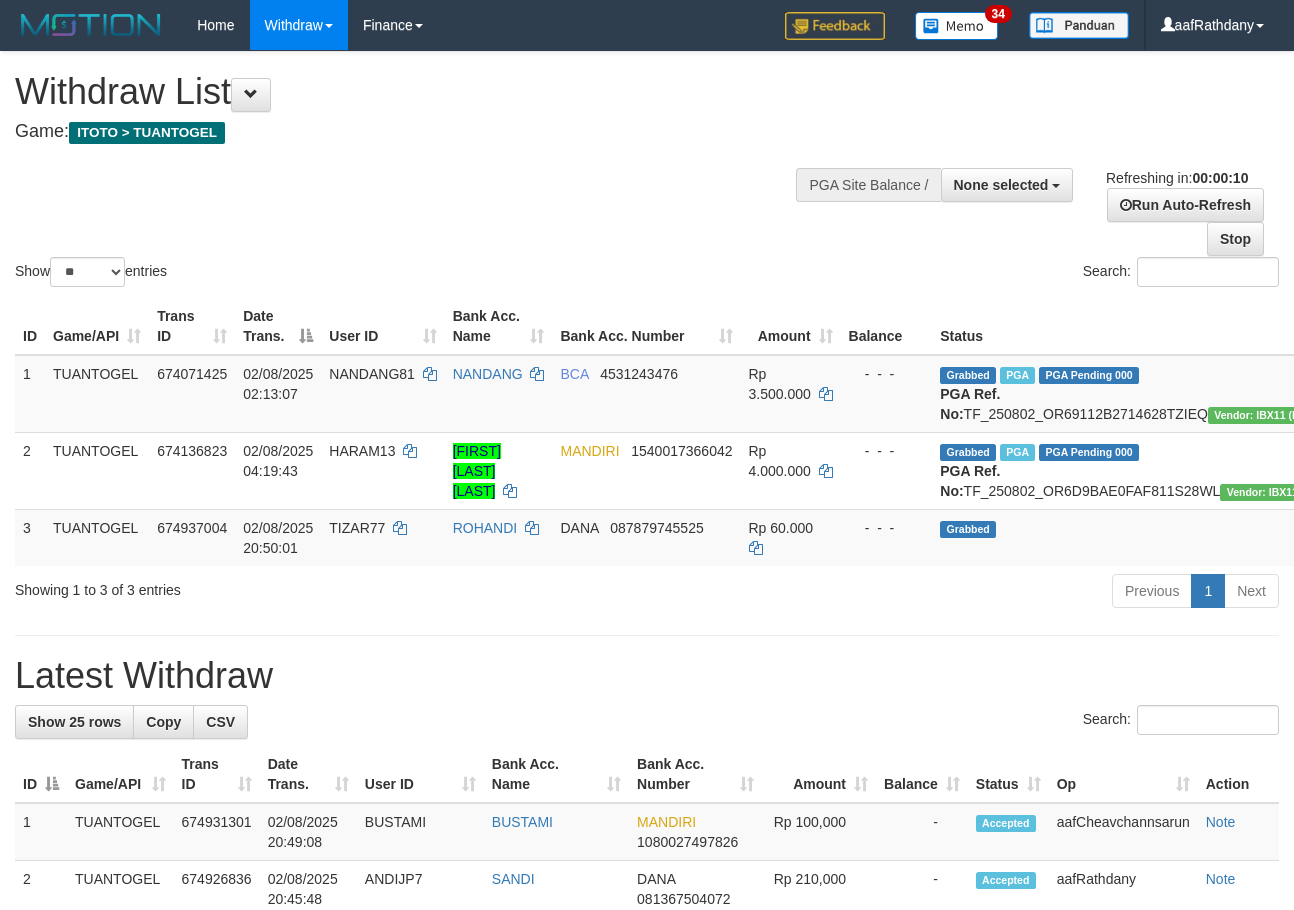 select 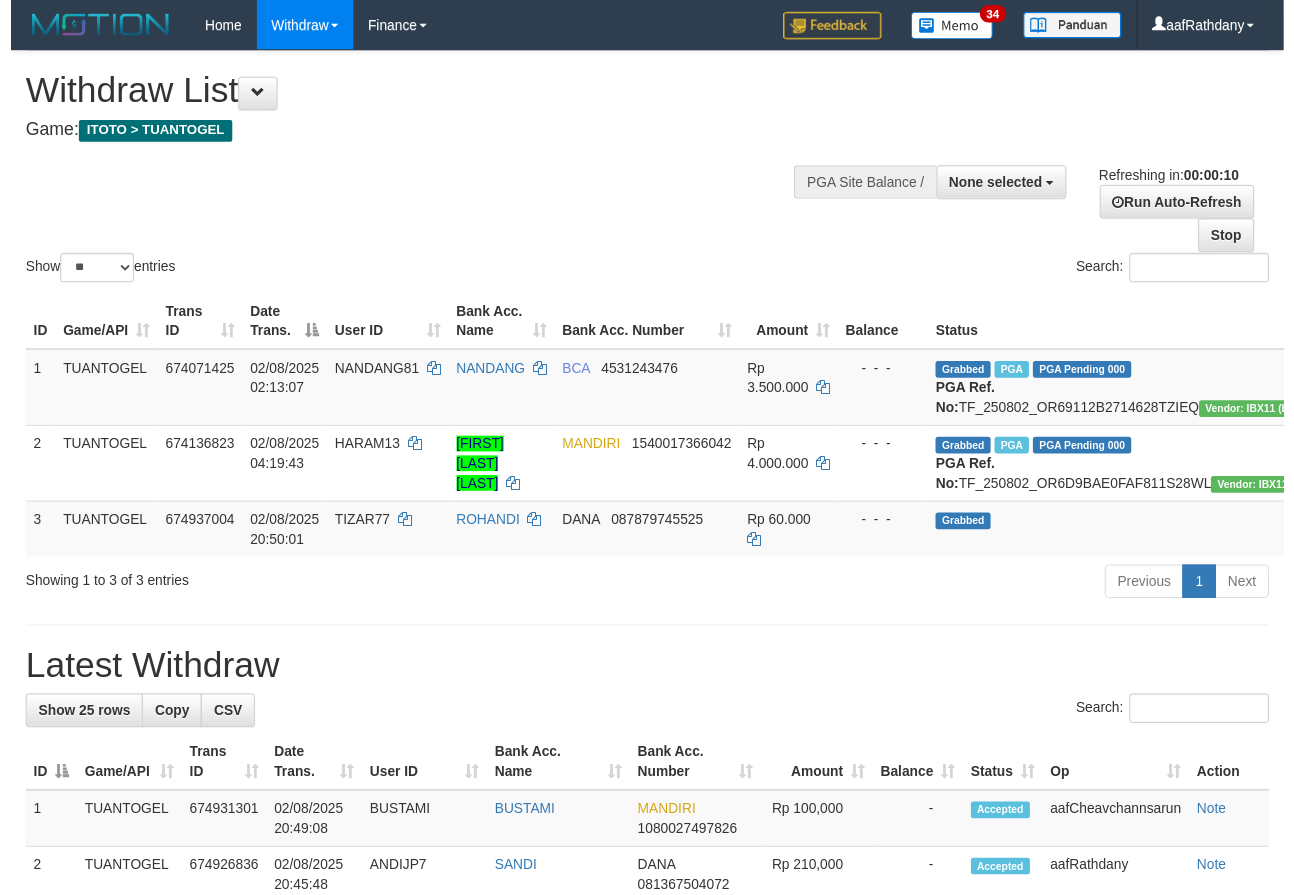 scroll, scrollTop: 0, scrollLeft: 0, axis: both 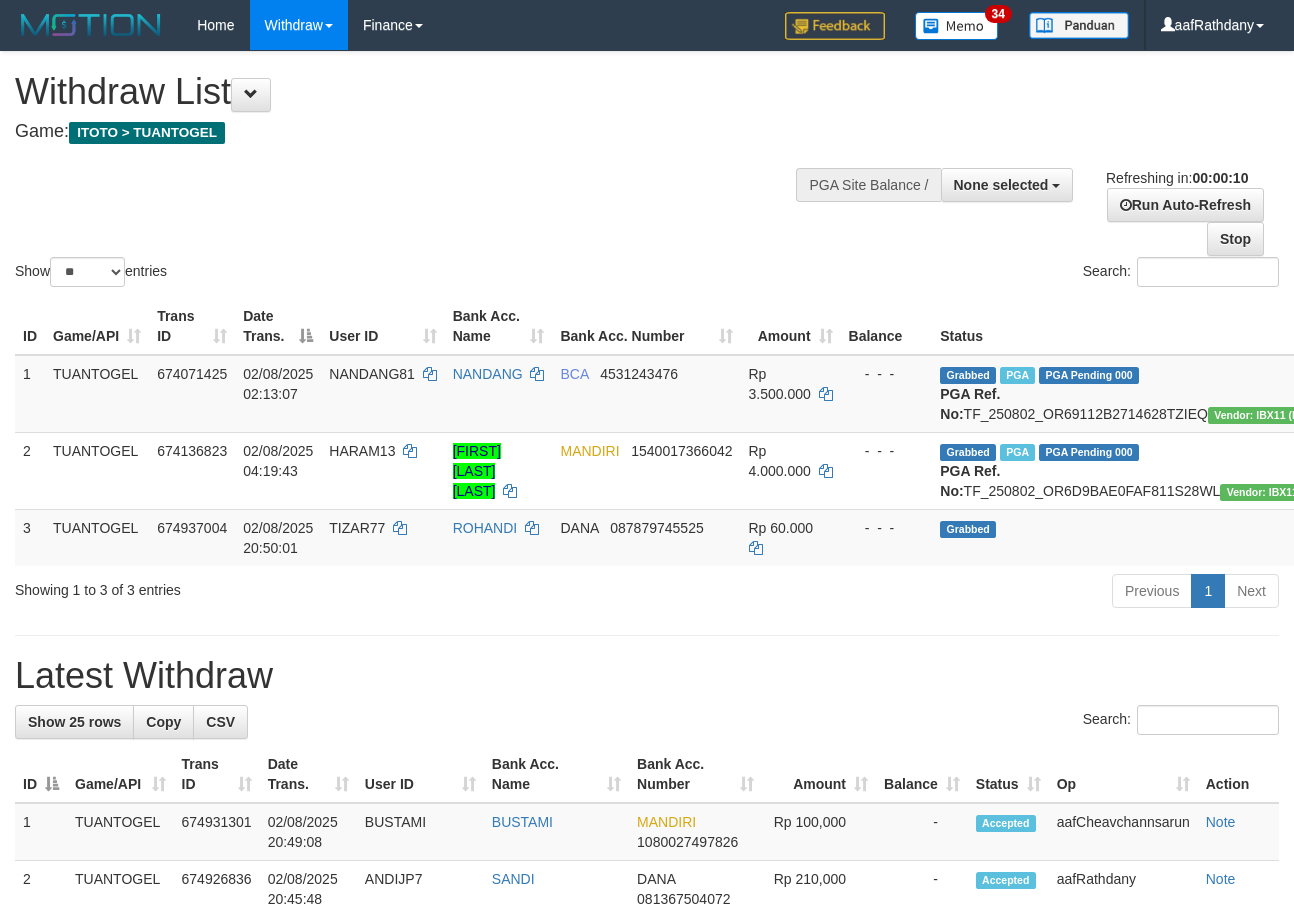 select 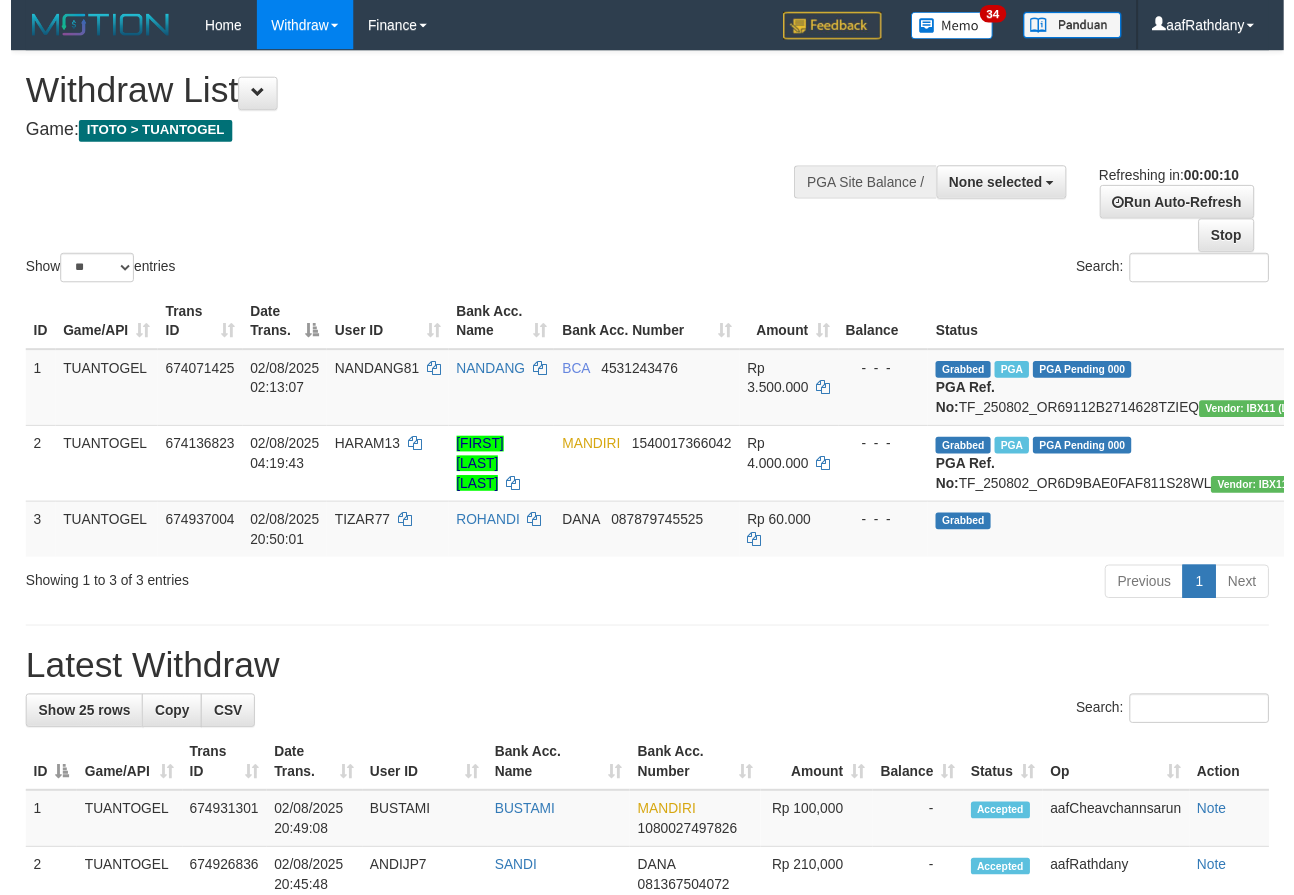 scroll, scrollTop: 0, scrollLeft: 0, axis: both 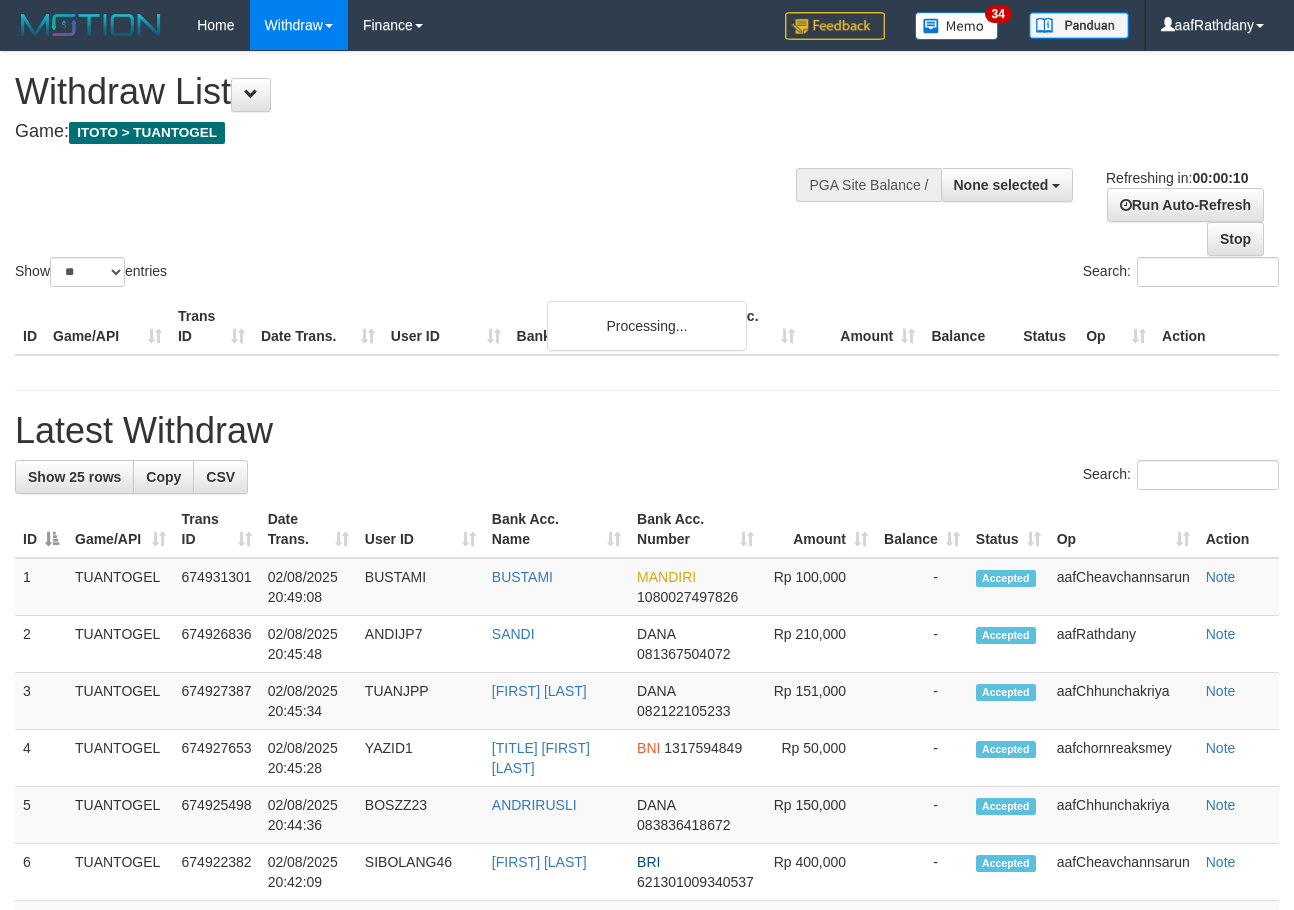 select 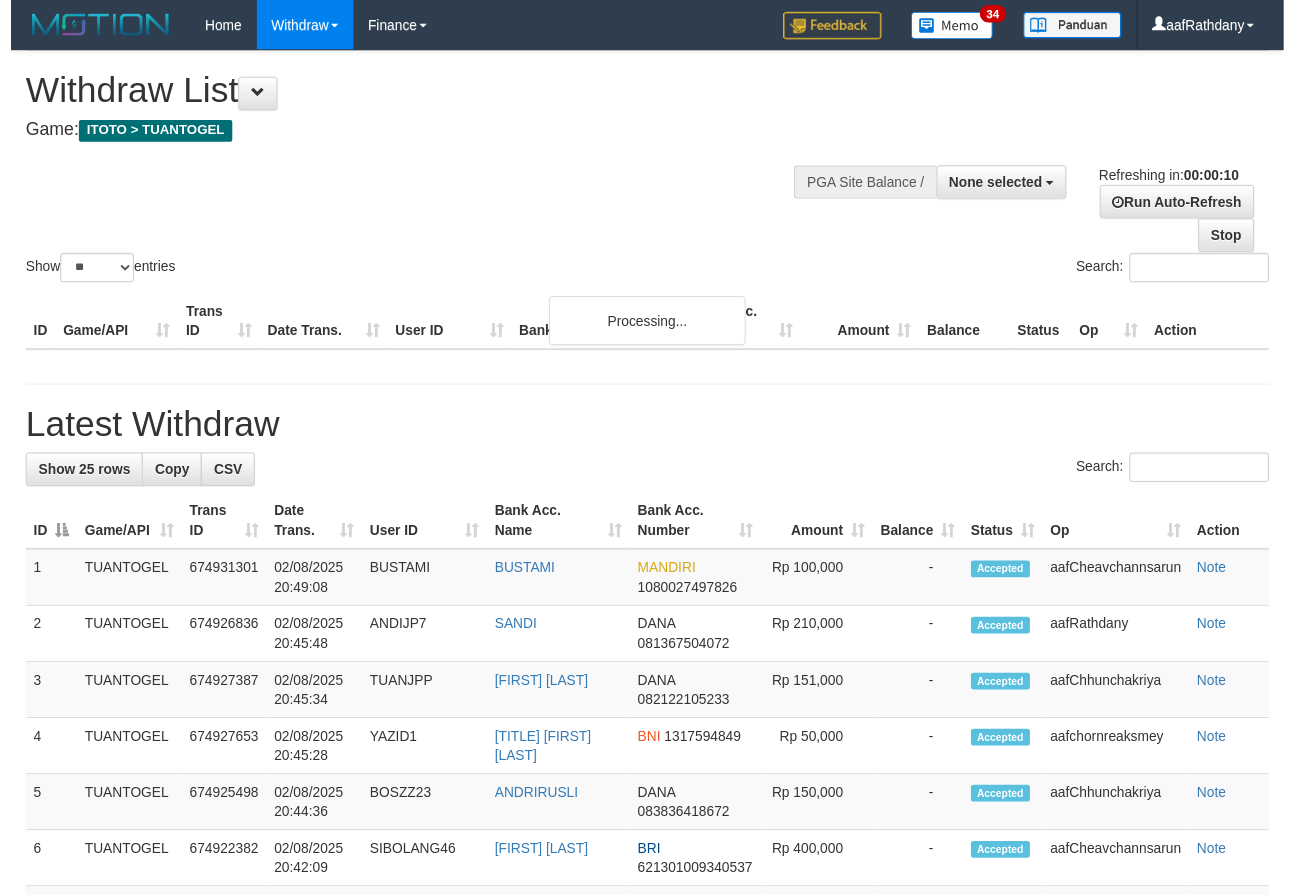 scroll, scrollTop: 0, scrollLeft: 0, axis: both 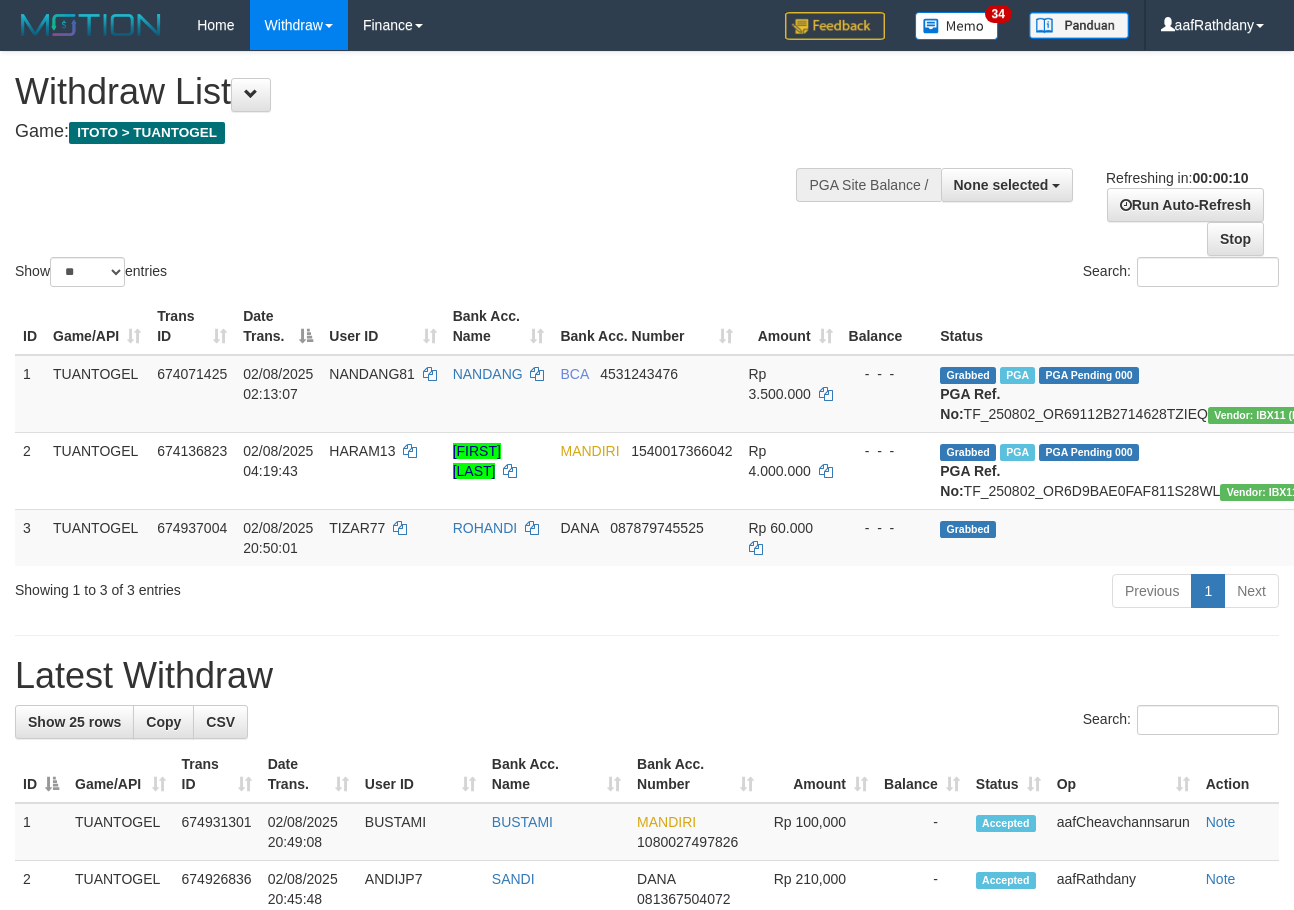 select 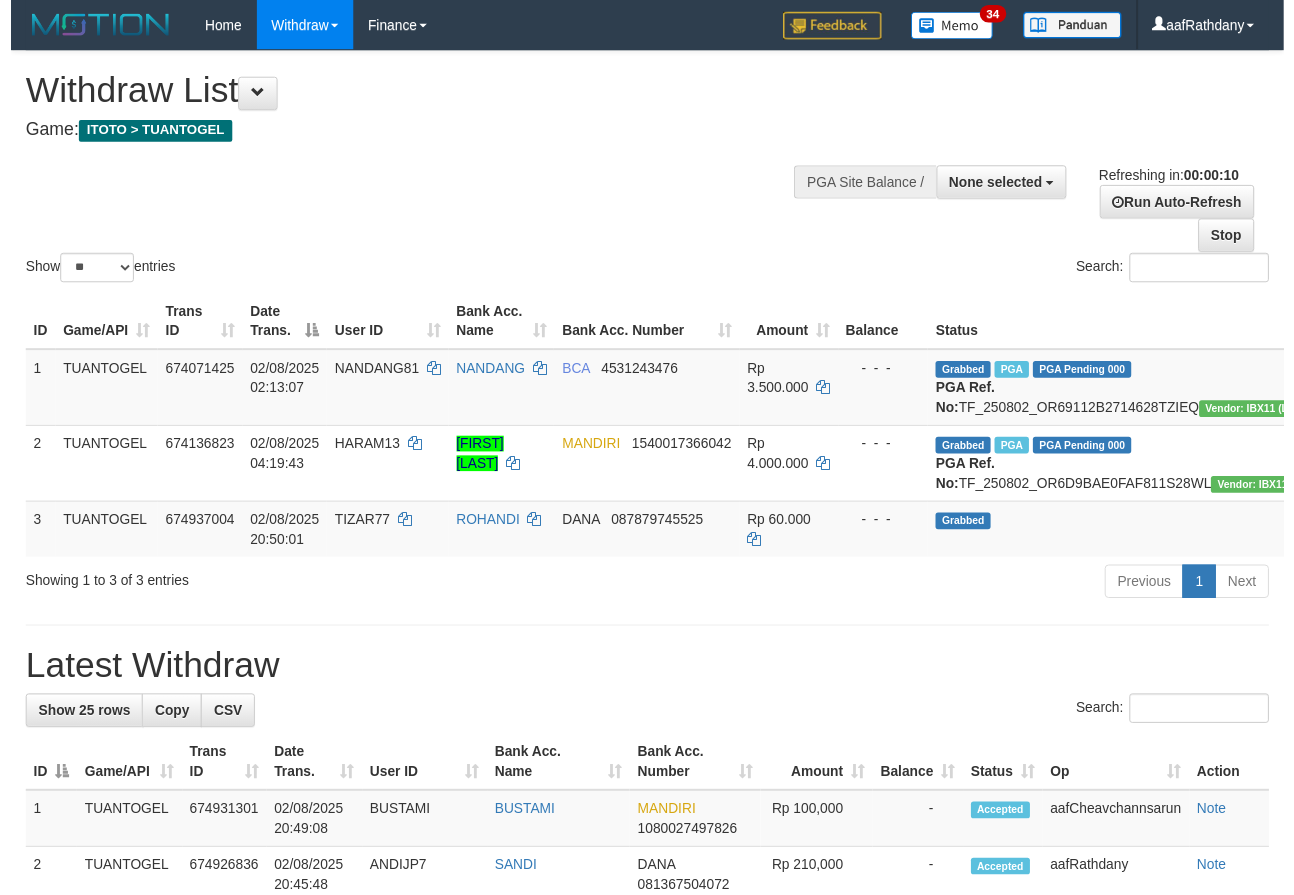 scroll, scrollTop: 0, scrollLeft: 0, axis: both 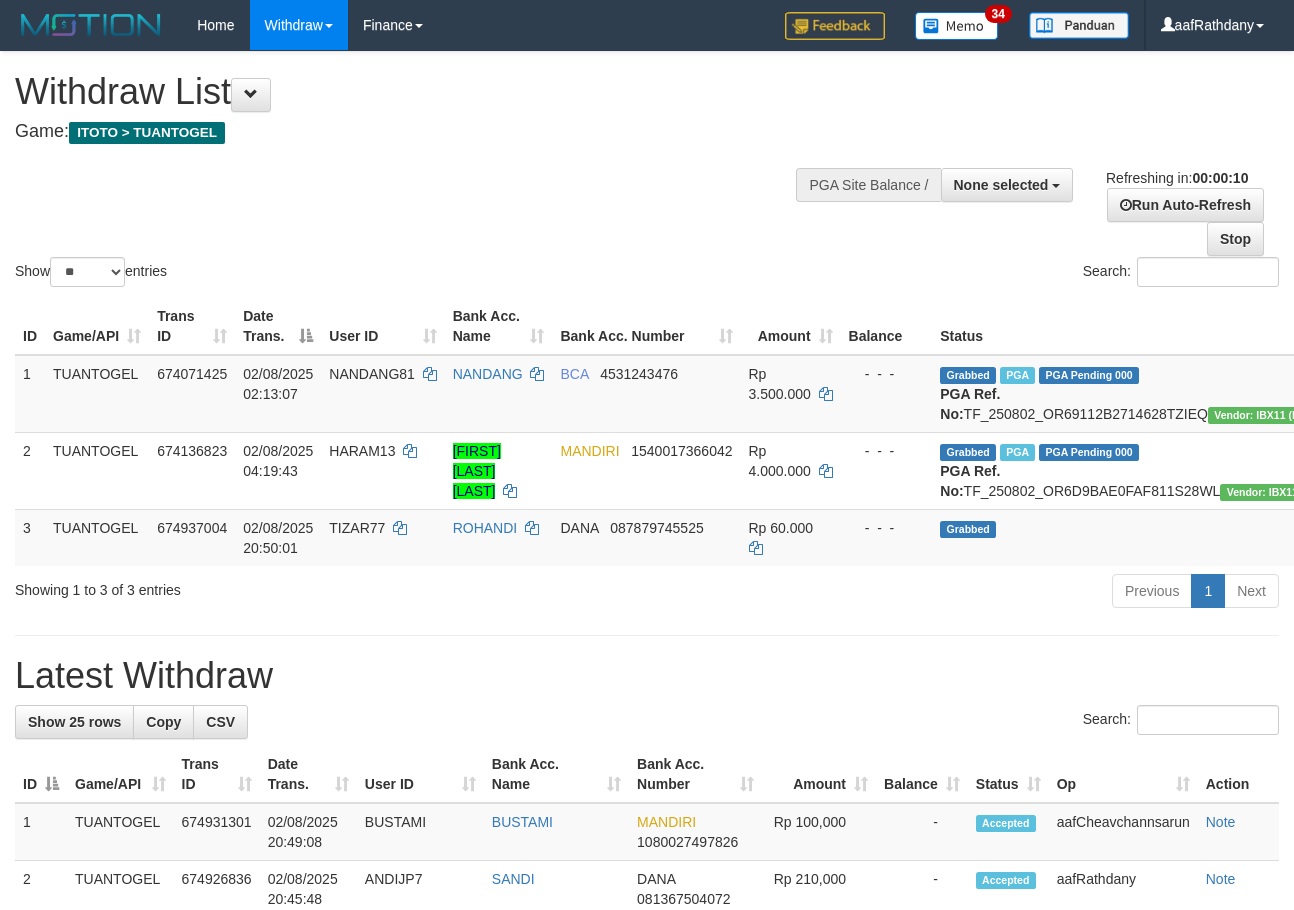 select 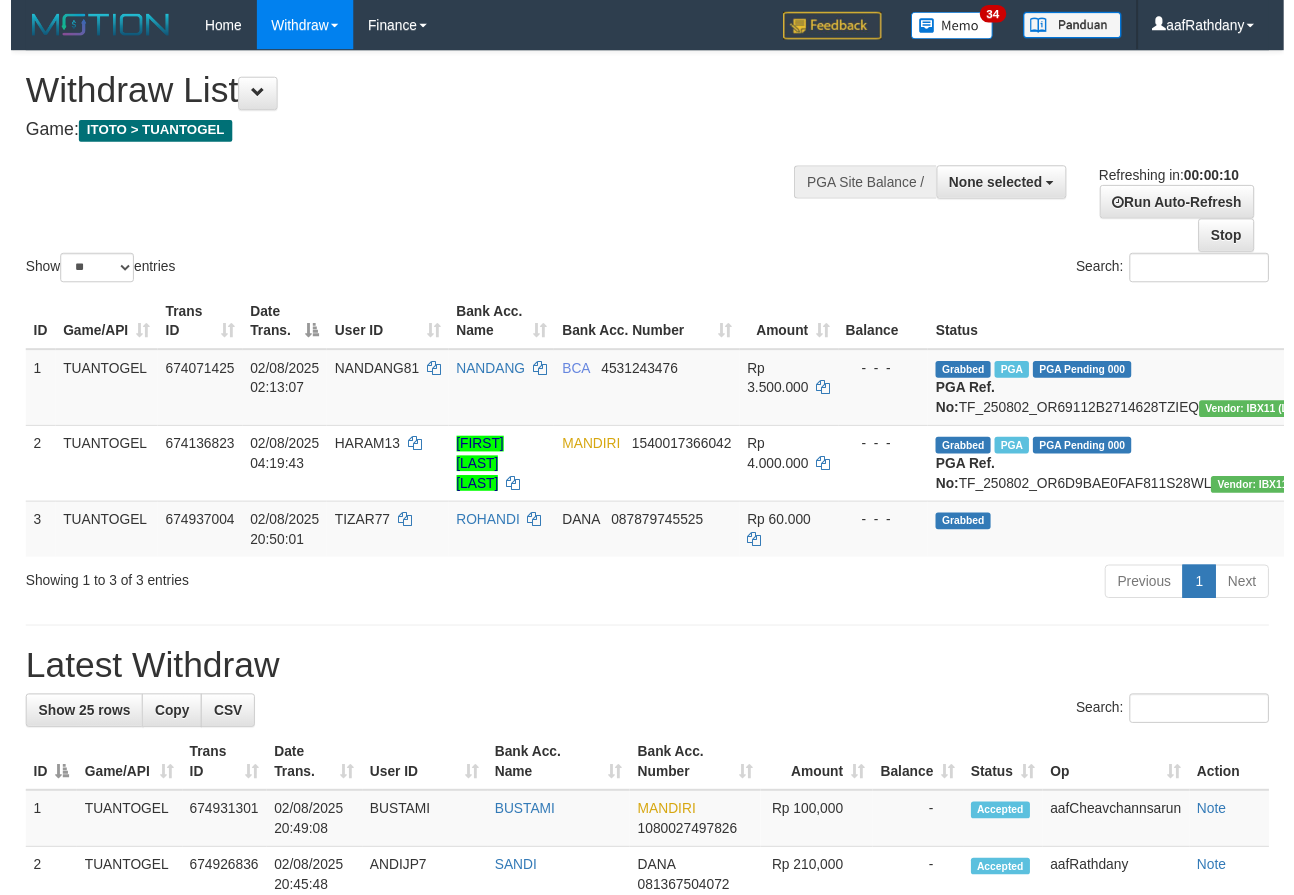 scroll, scrollTop: 0, scrollLeft: 0, axis: both 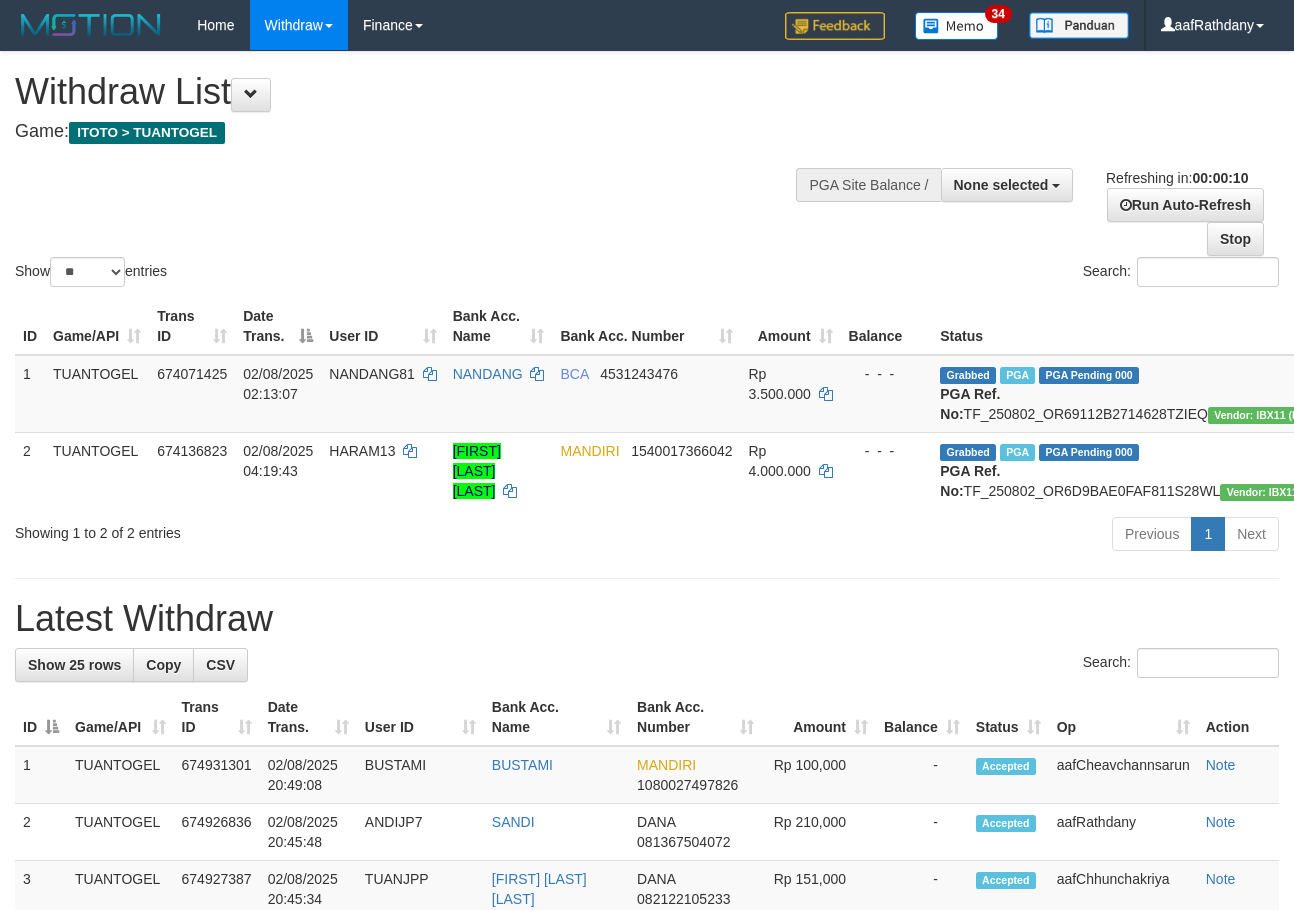 select 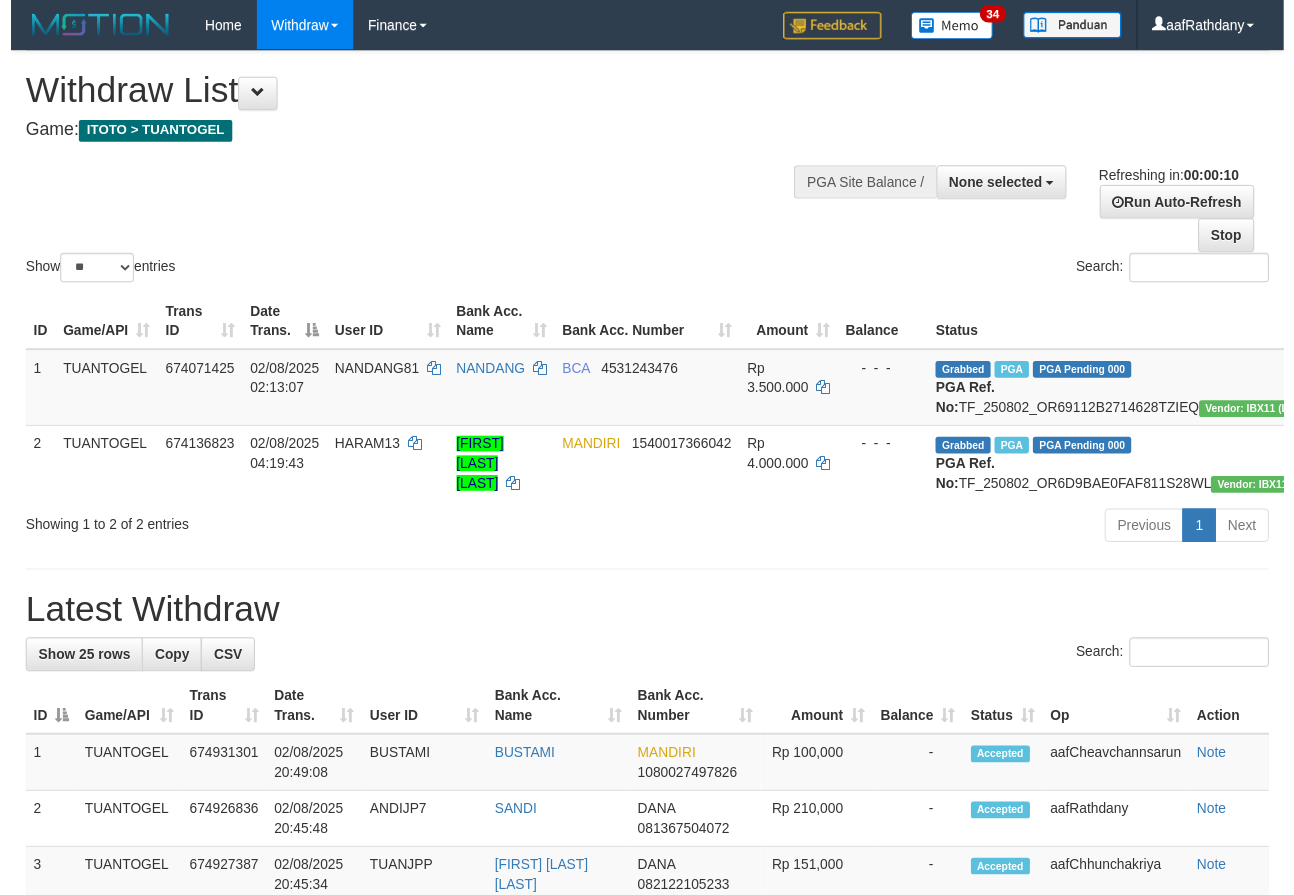 scroll, scrollTop: 0, scrollLeft: 0, axis: both 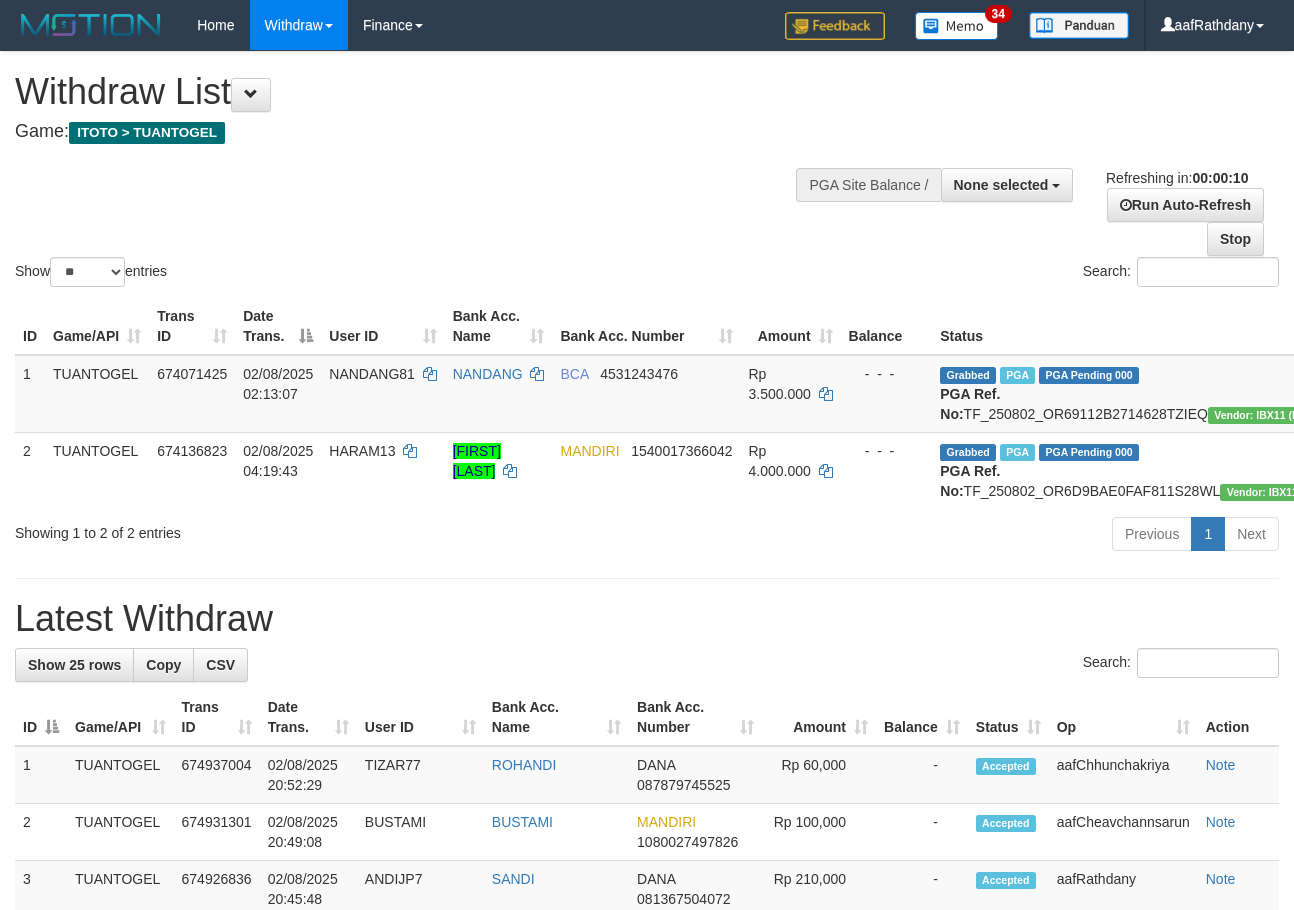 select 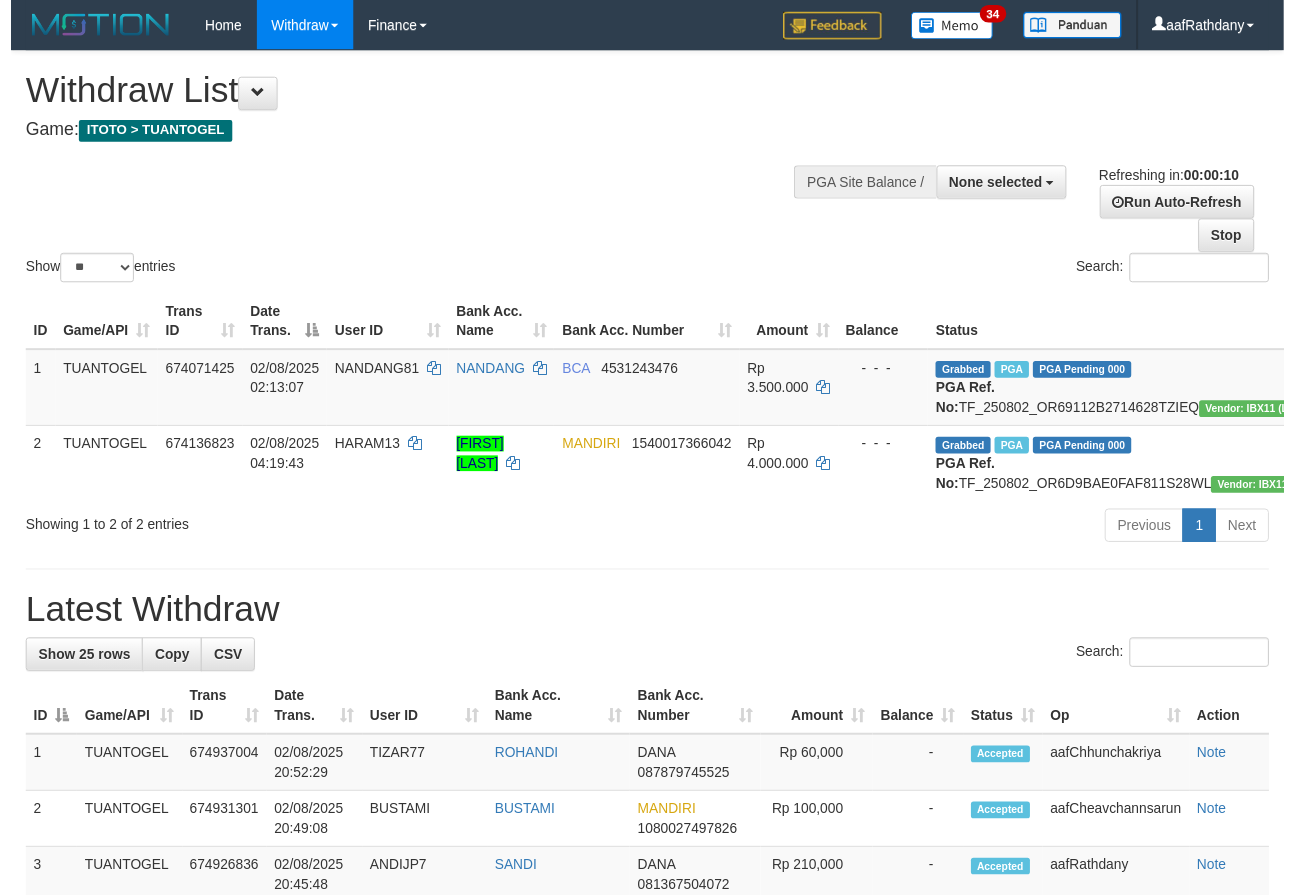 scroll, scrollTop: 0, scrollLeft: 0, axis: both 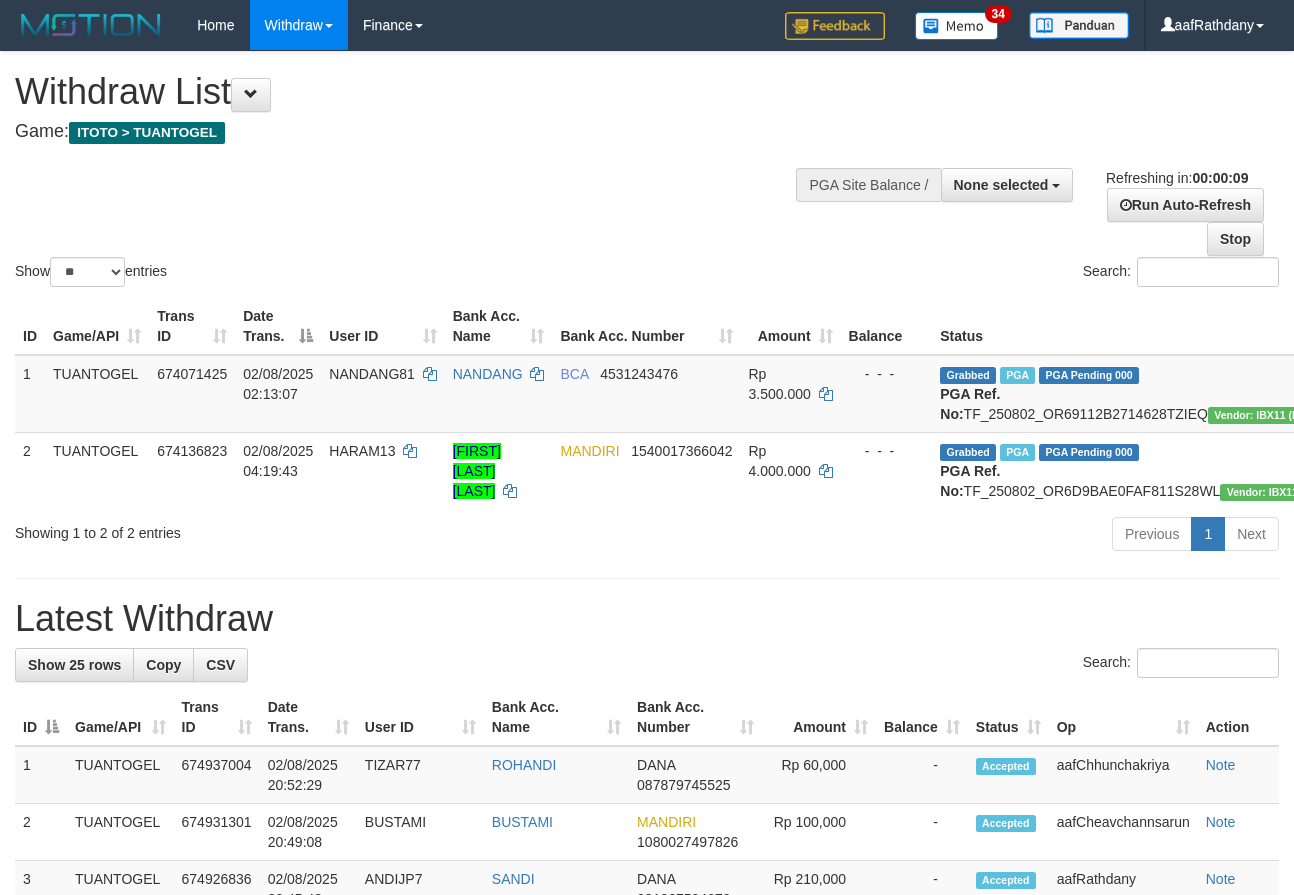 select 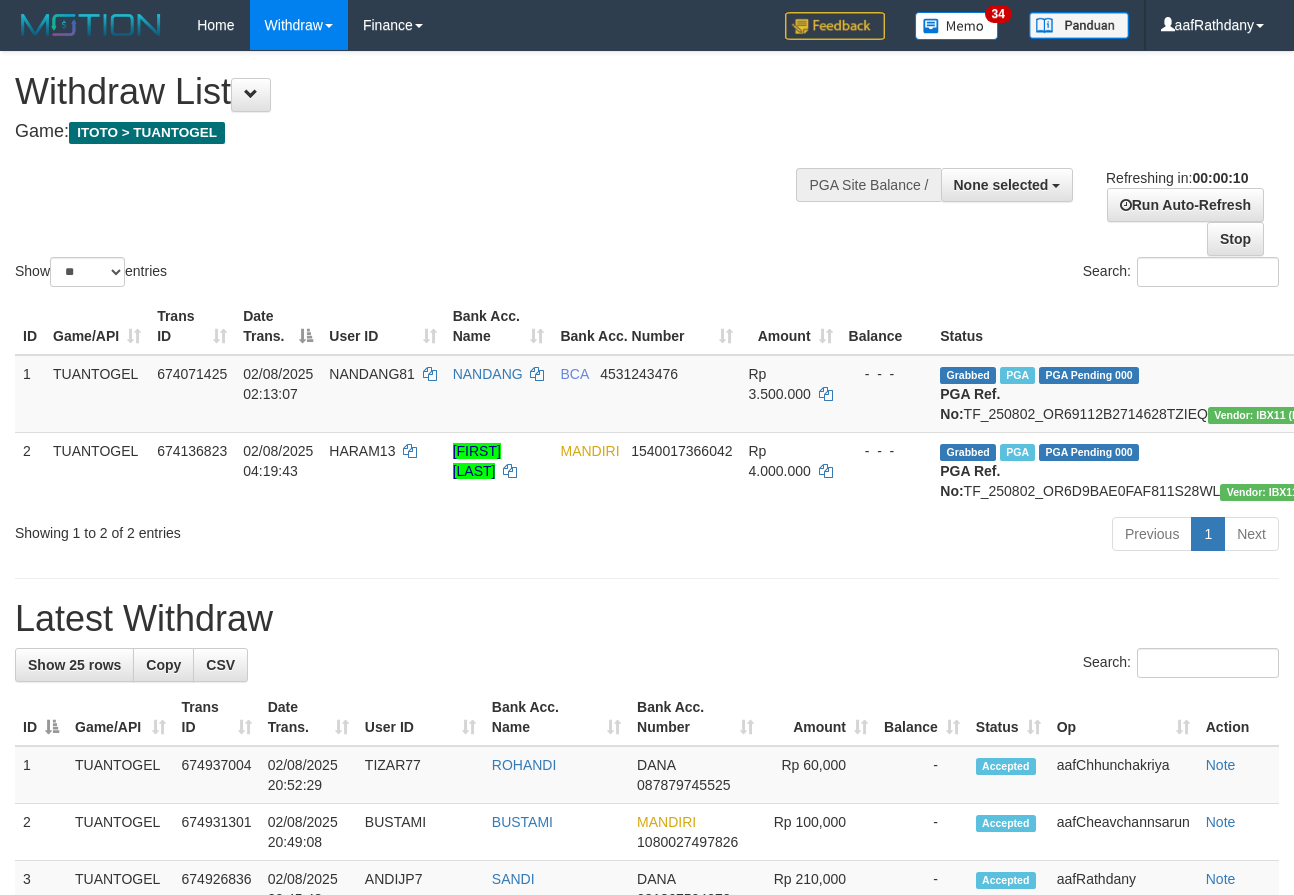 select 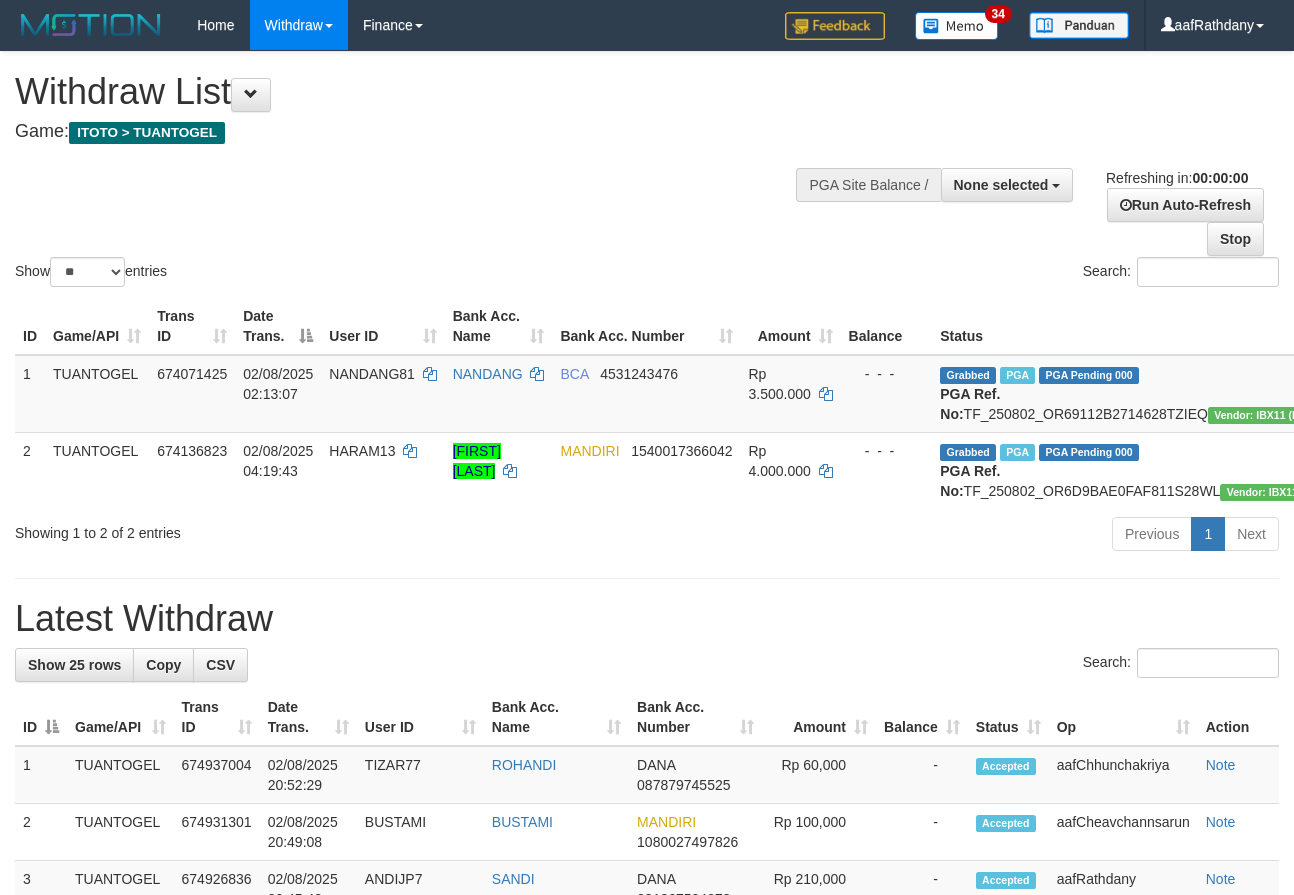 scroll, scrollTop: 0, scrollLeft: 0, axis: both 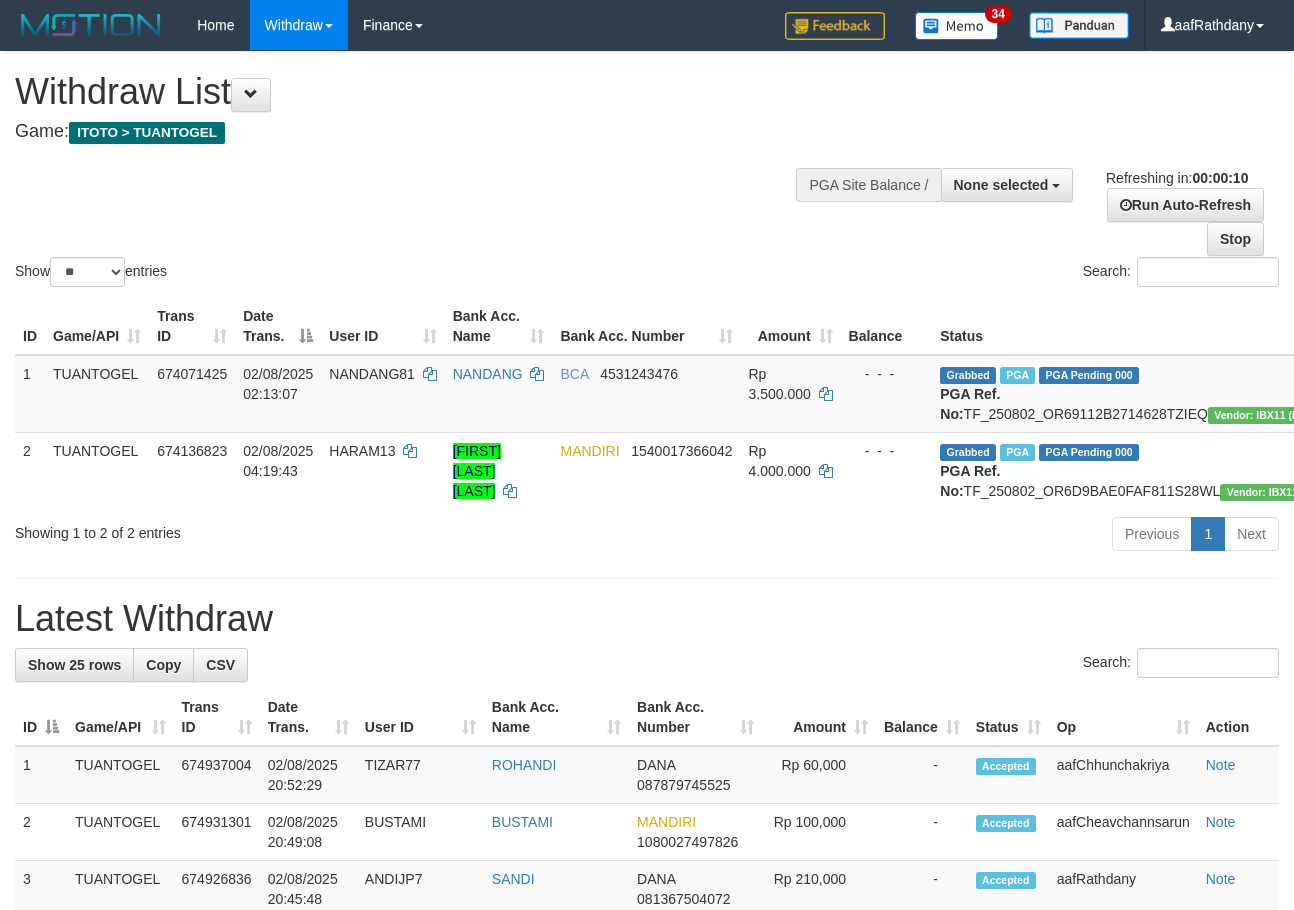 select 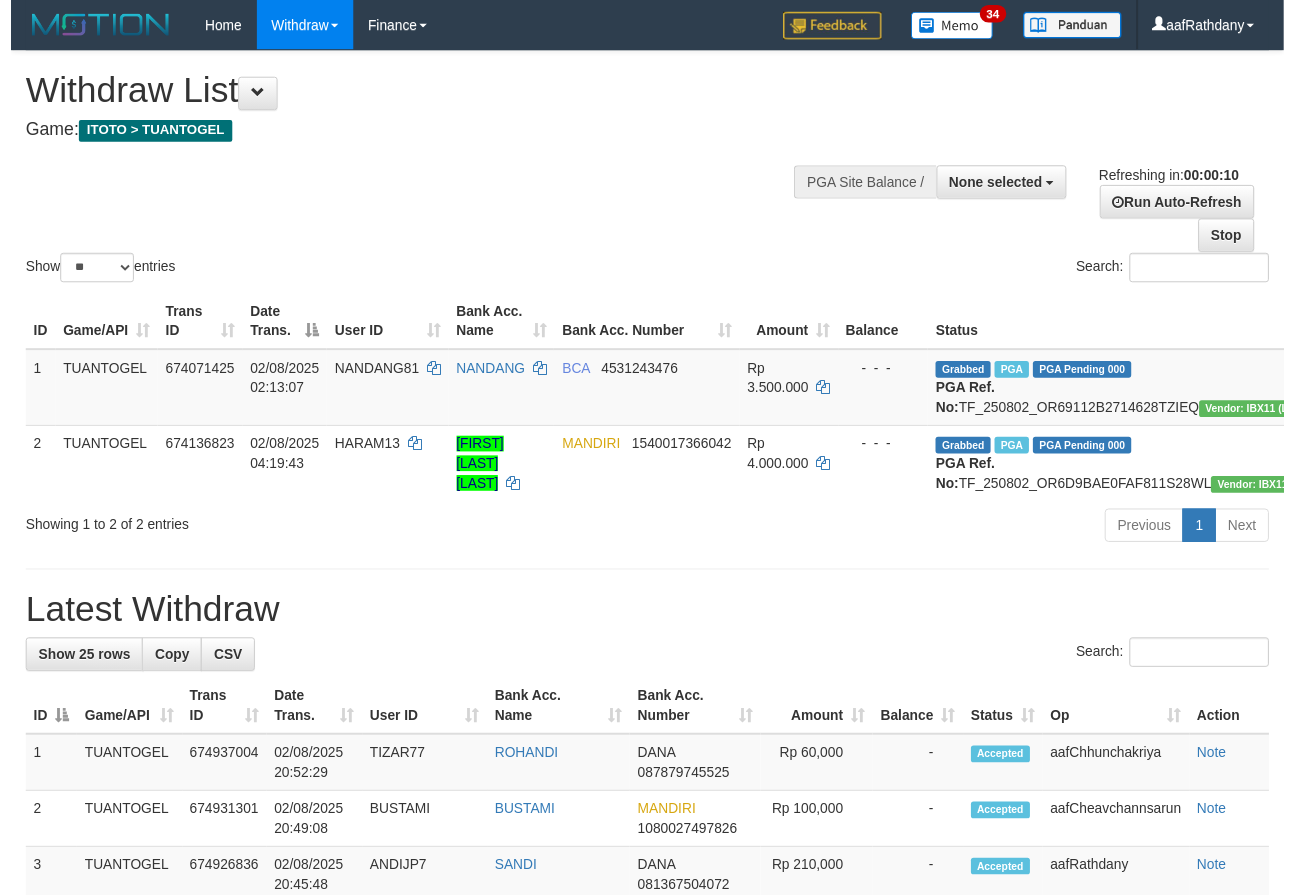scroll, scrollTop: 0, scrollLeft: 0, axis: both 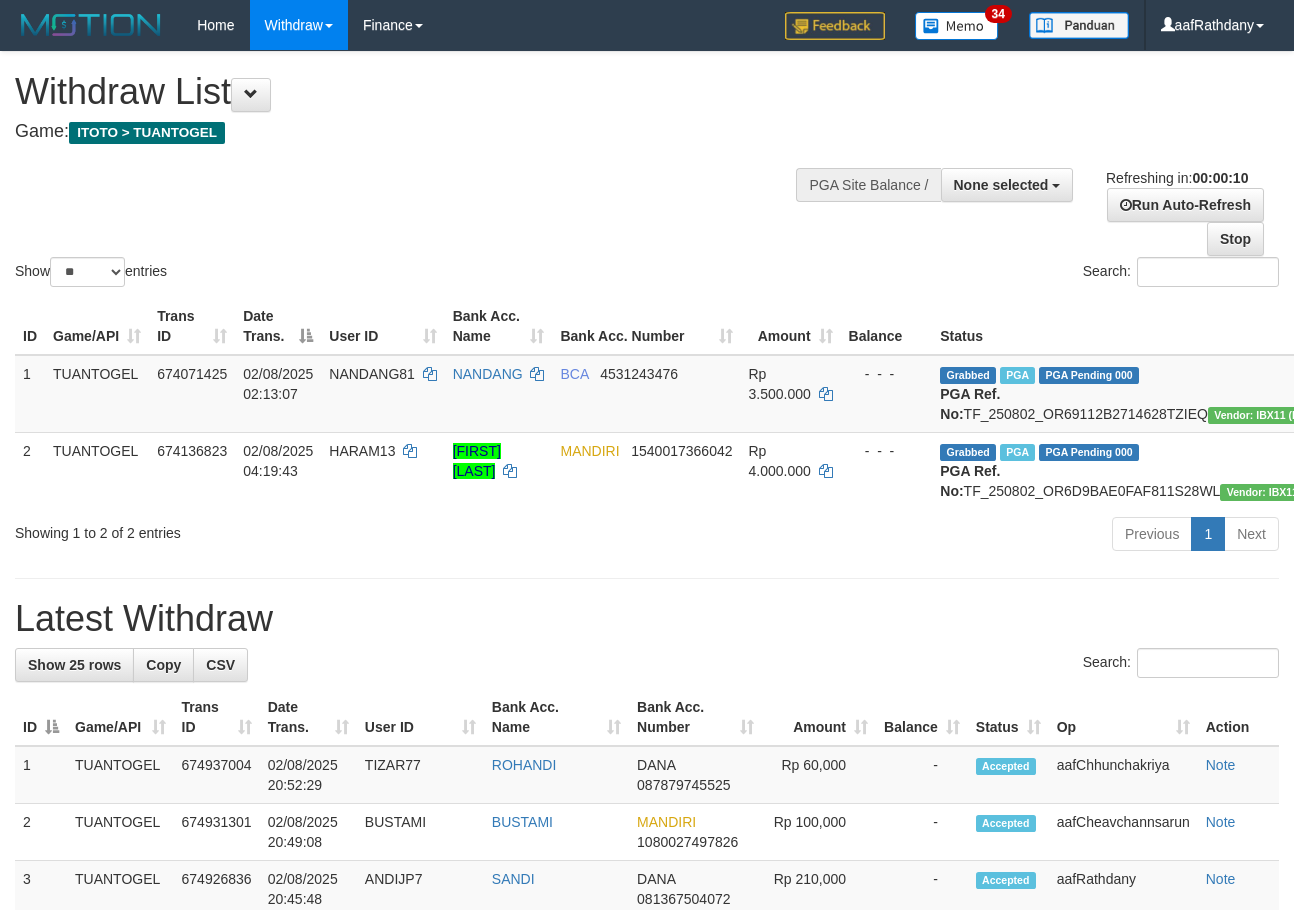 select 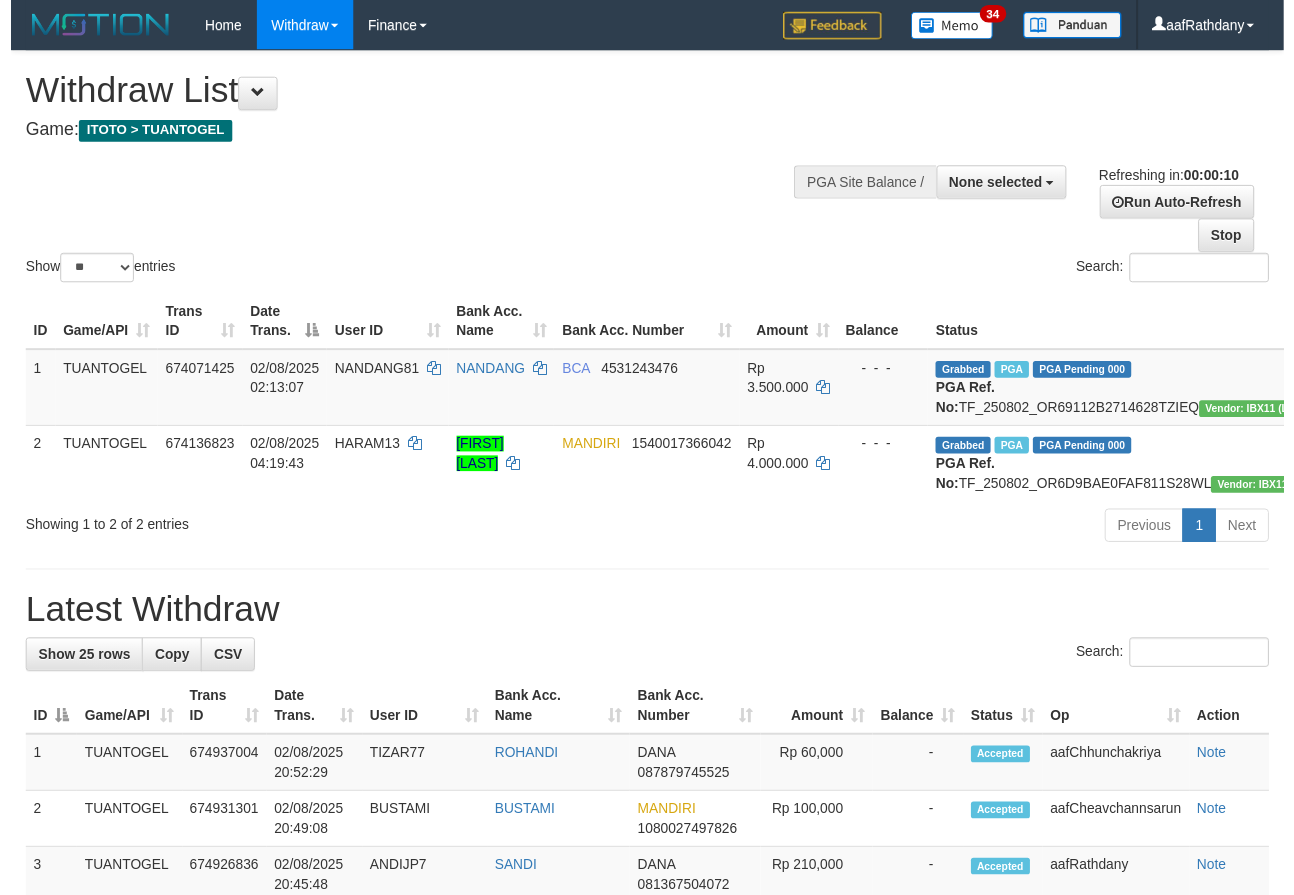 scroll, scrollTop: 0, scrollLeft: 0, axis: both 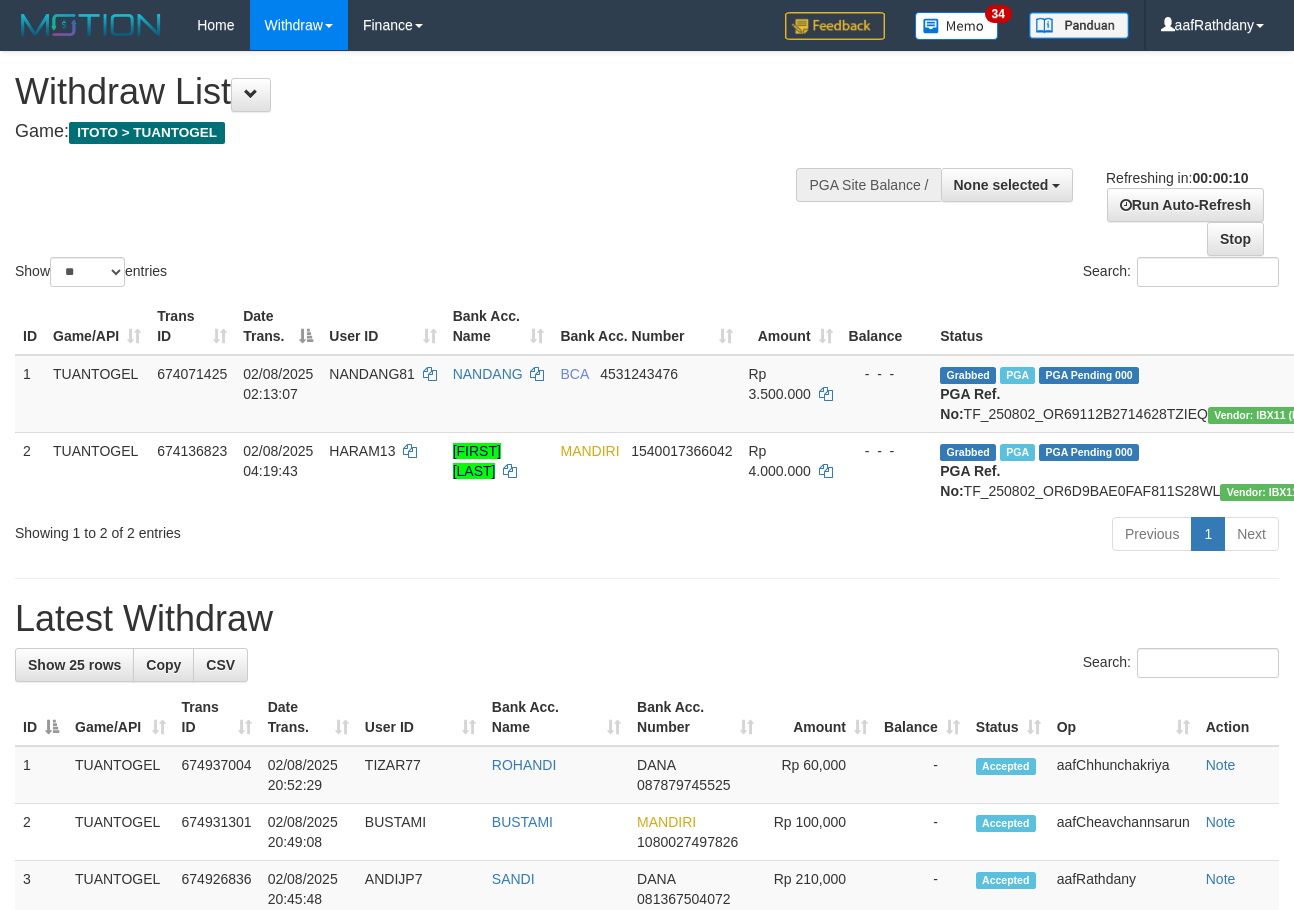 select 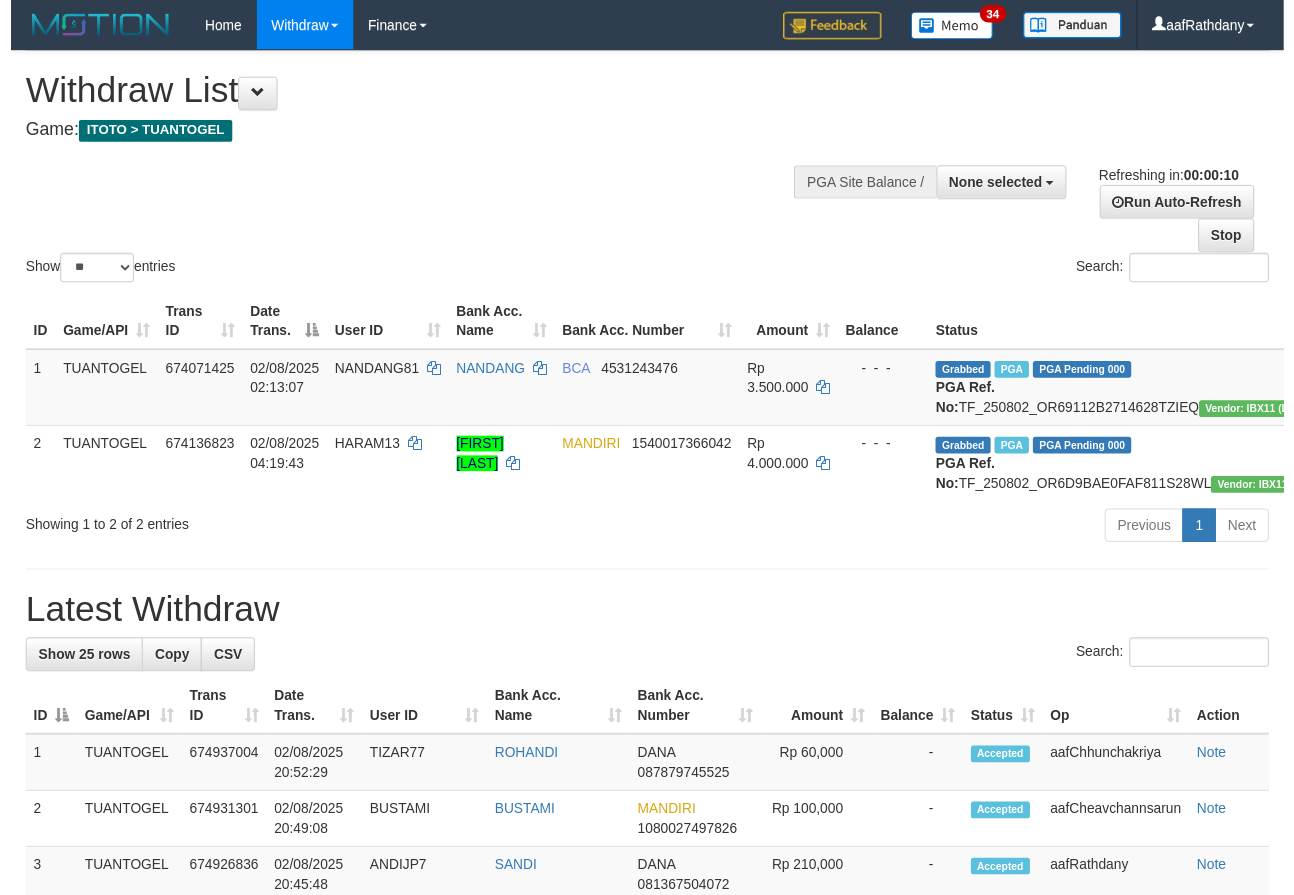 scroll, scrollTop: 0, scrollLeft: 0, axis: both 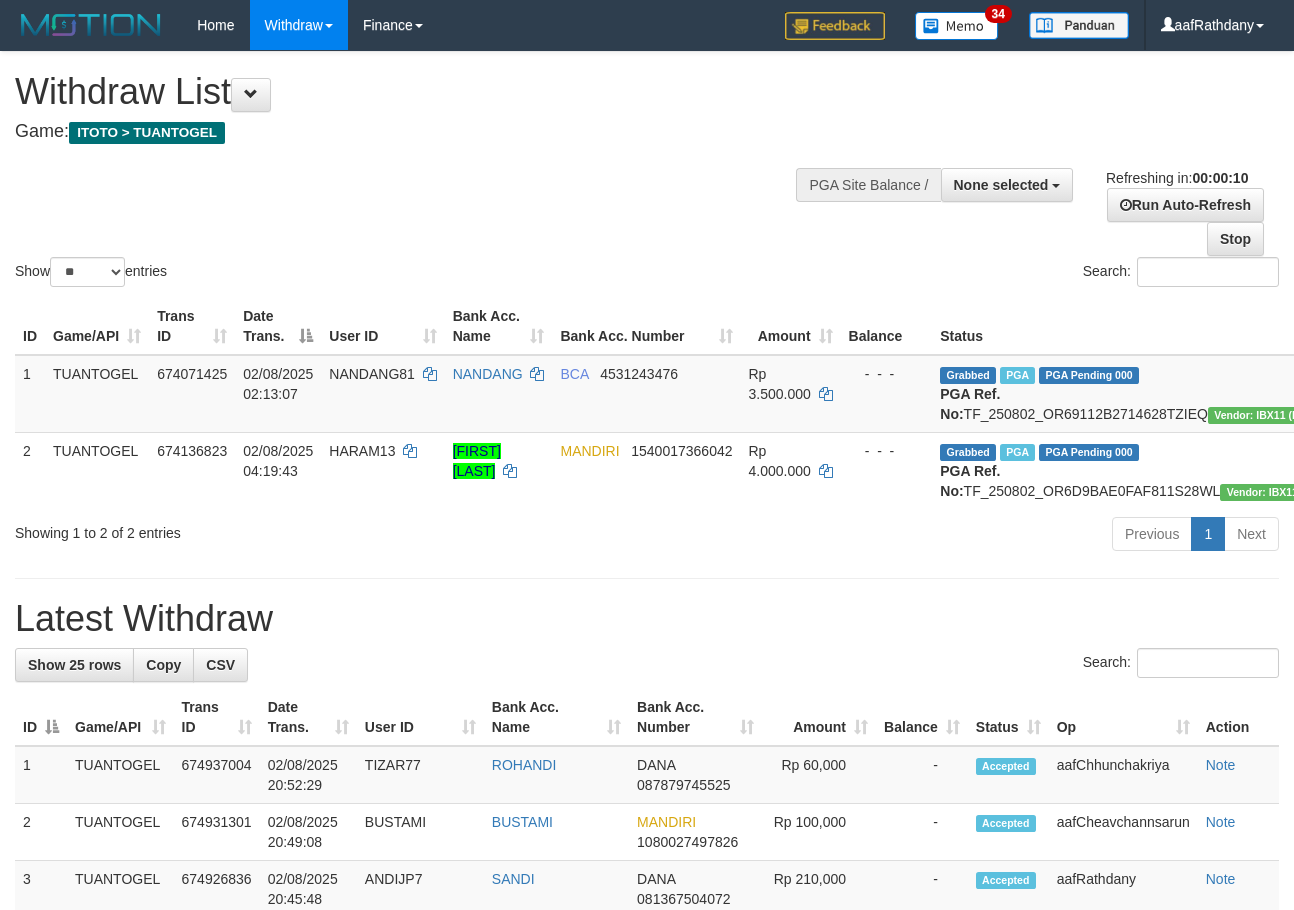 select 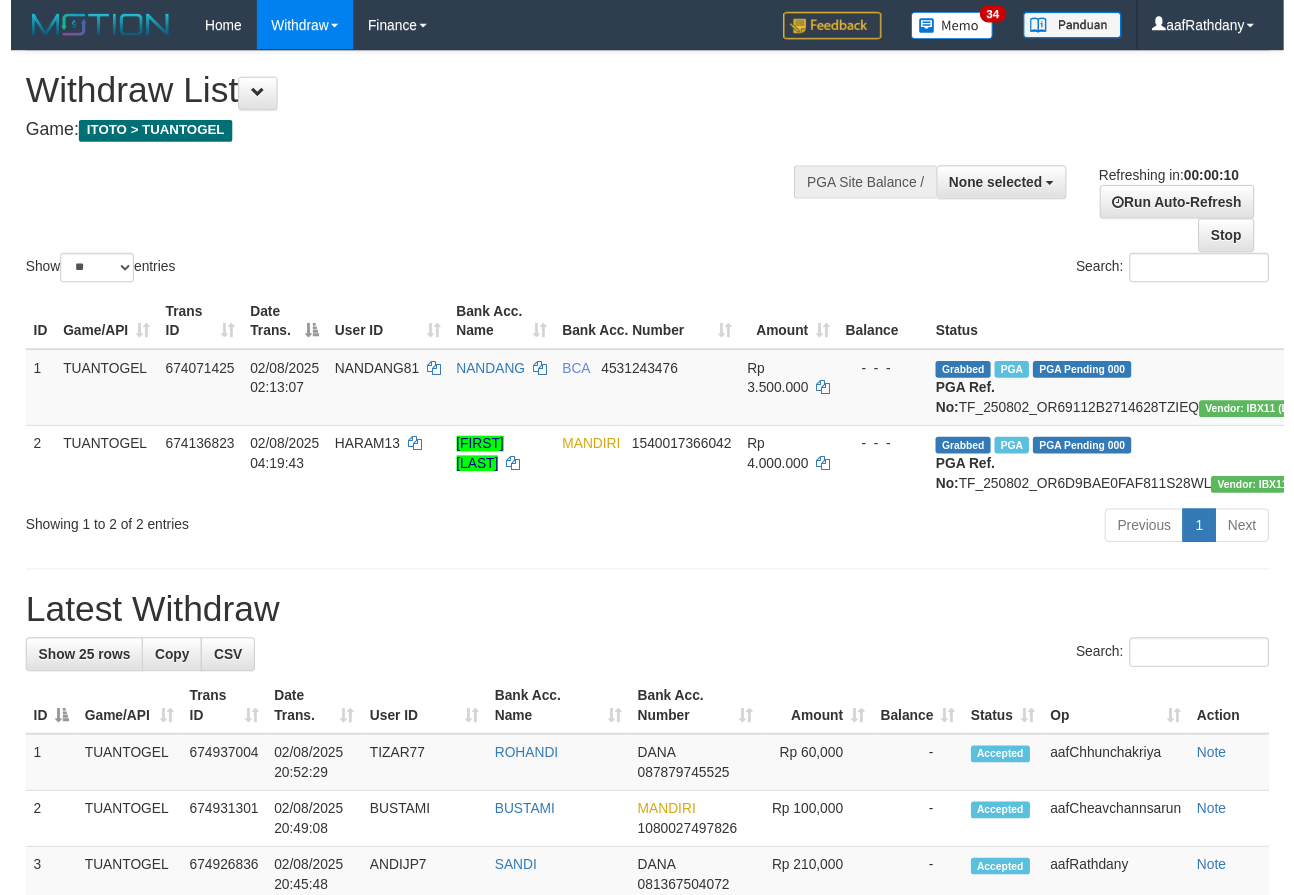 scroll, scrollTop: 0, scrollLeft: 0, axis: both 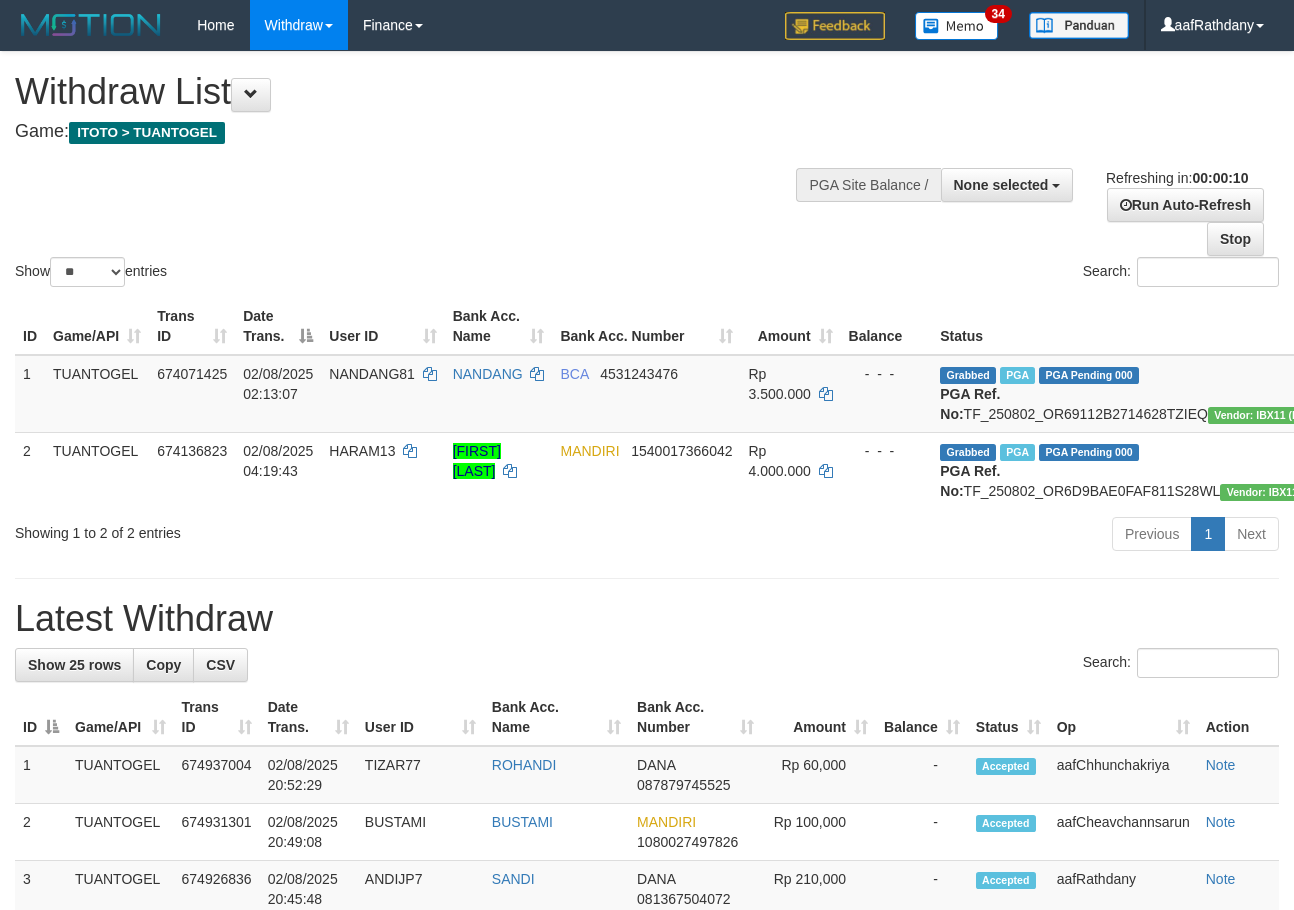 select 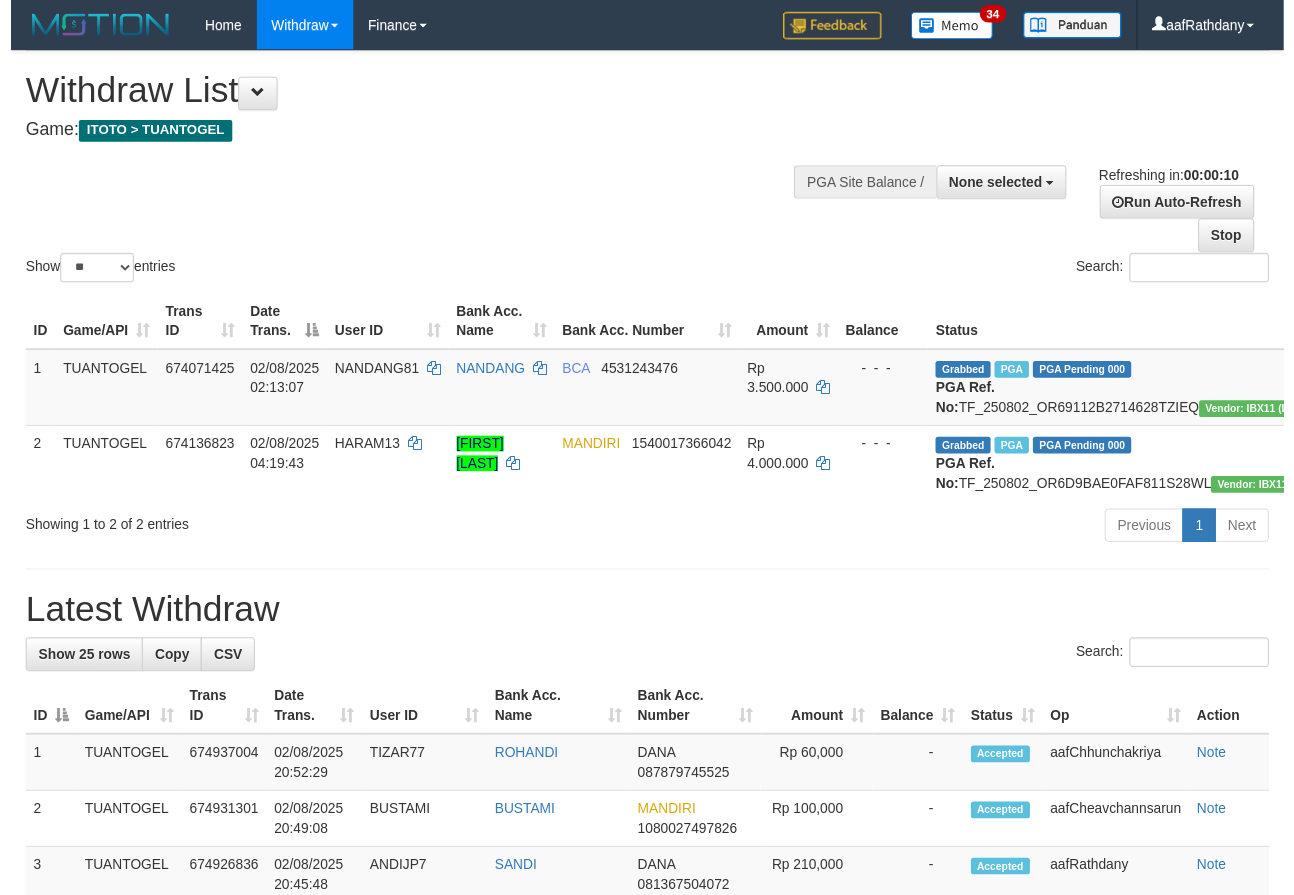 scroll, scrollTop: 0, scrollLeft: 0, axis: both 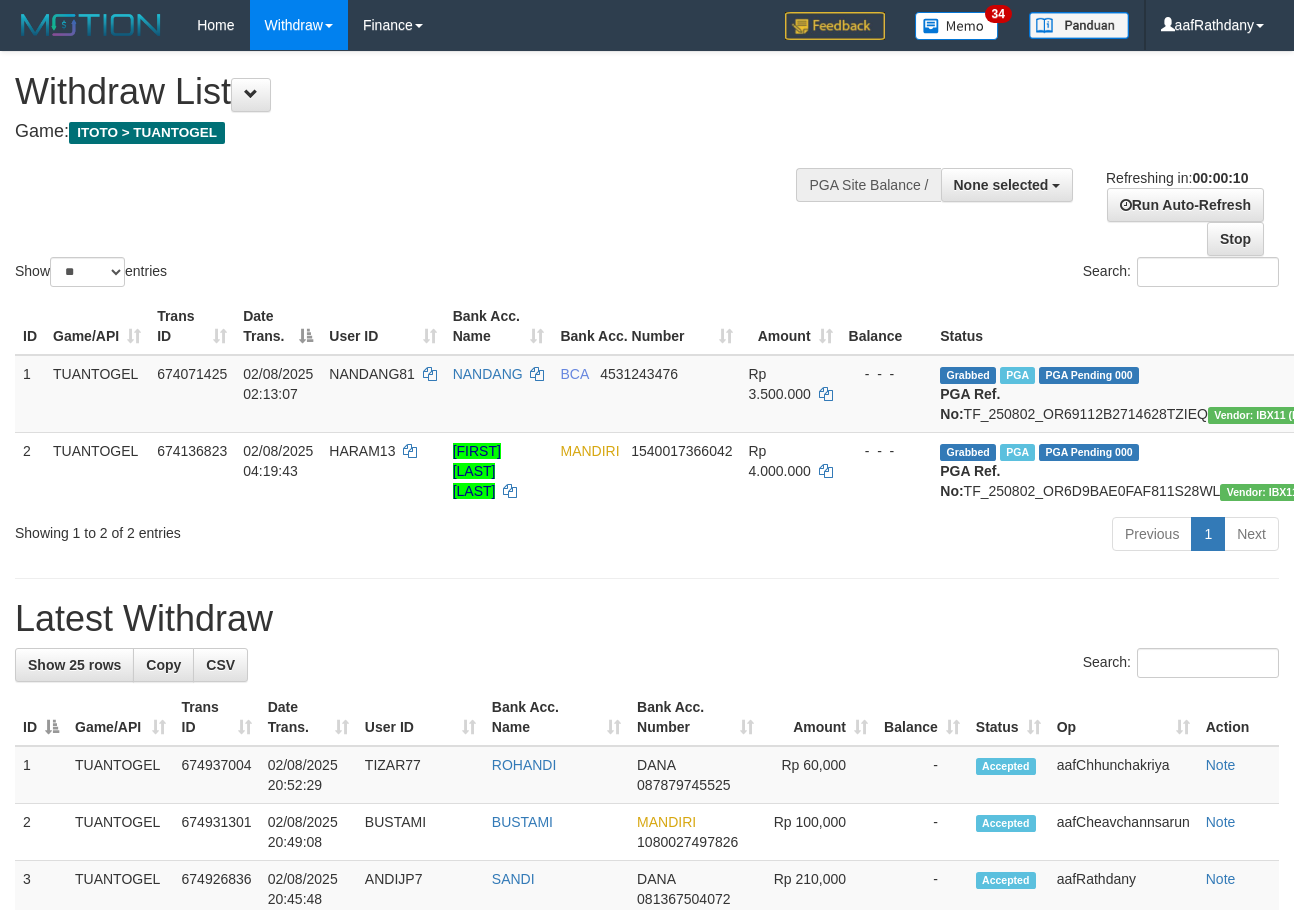 select 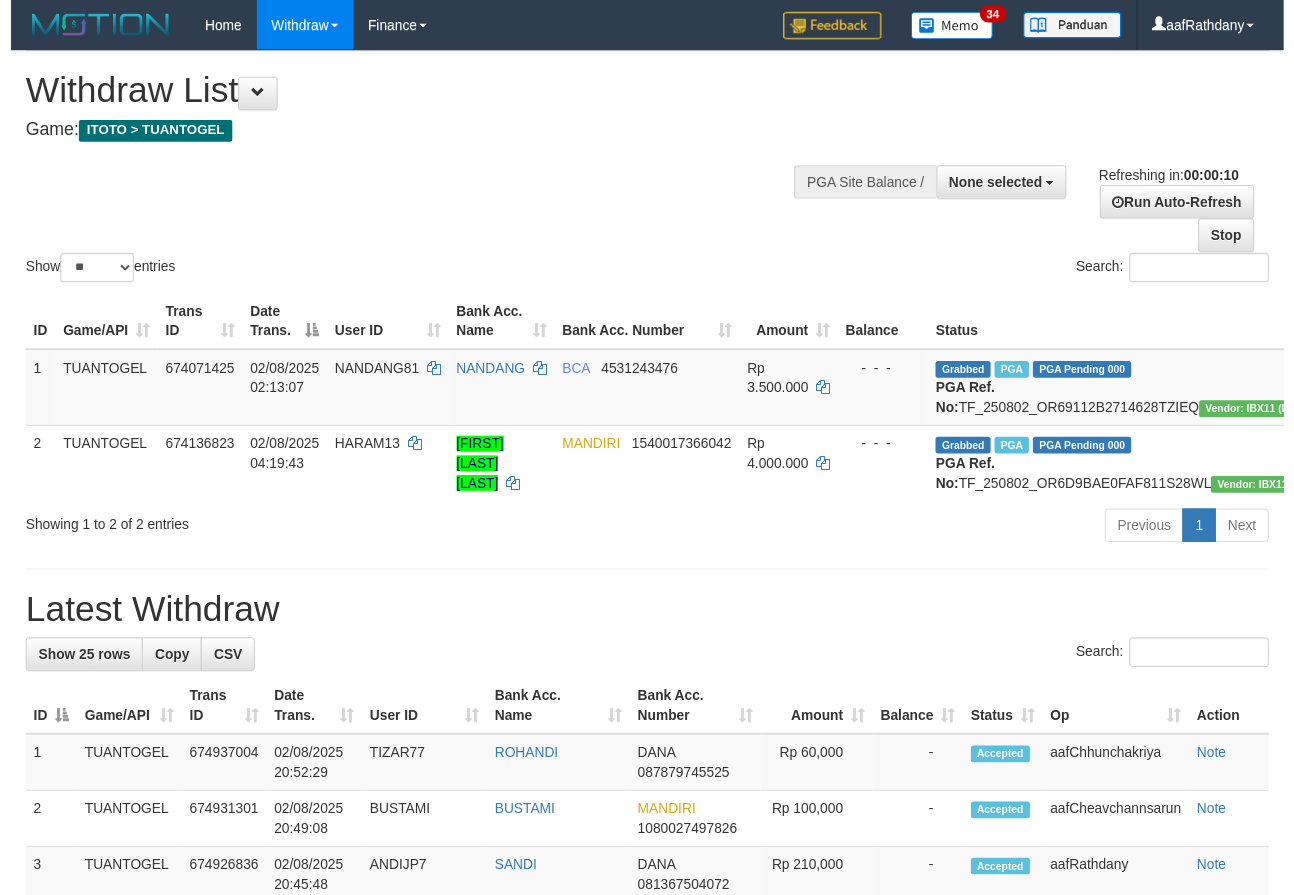 scroll, scrollTop: 0, scrollLeft: 0, axis: both 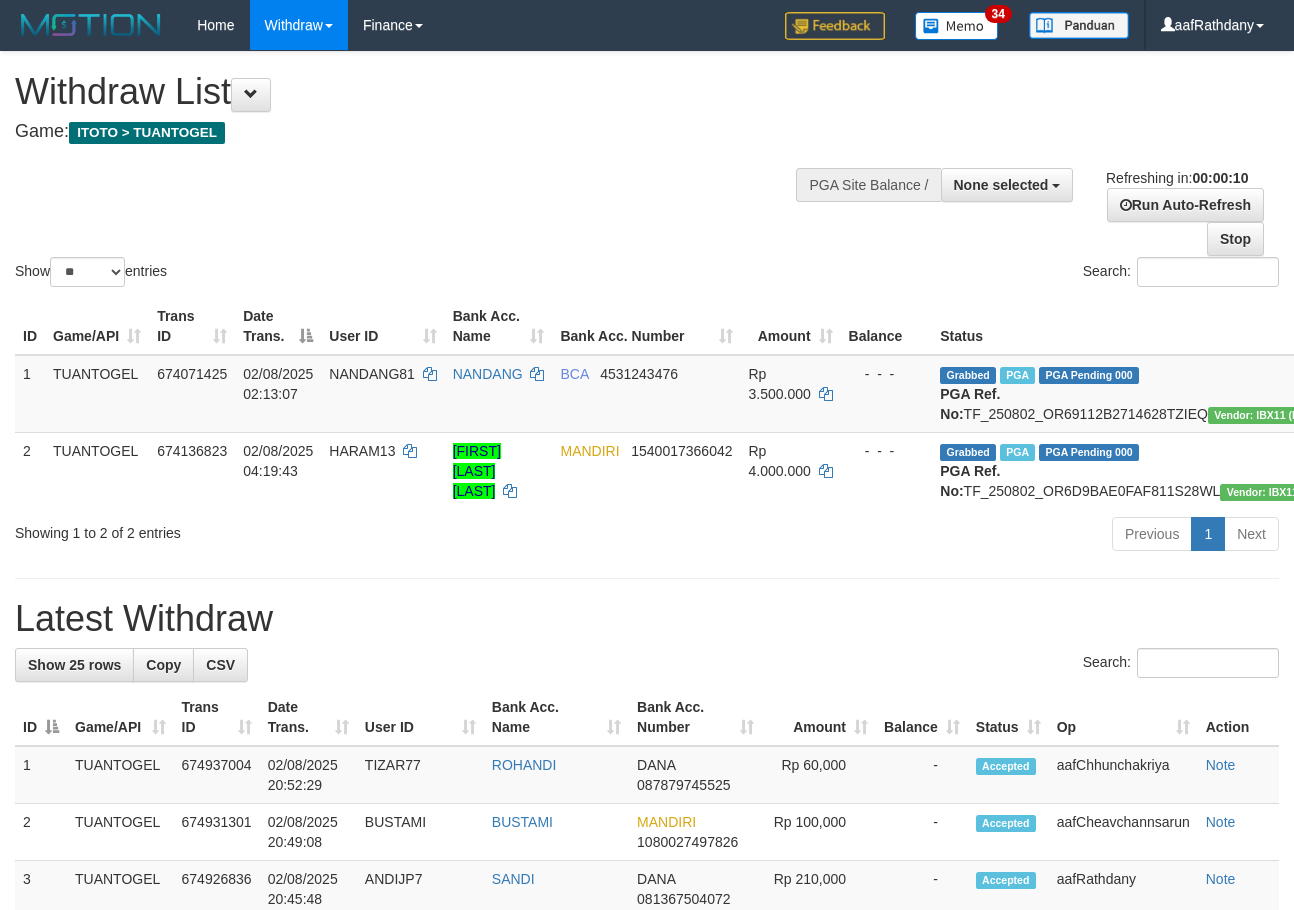 select 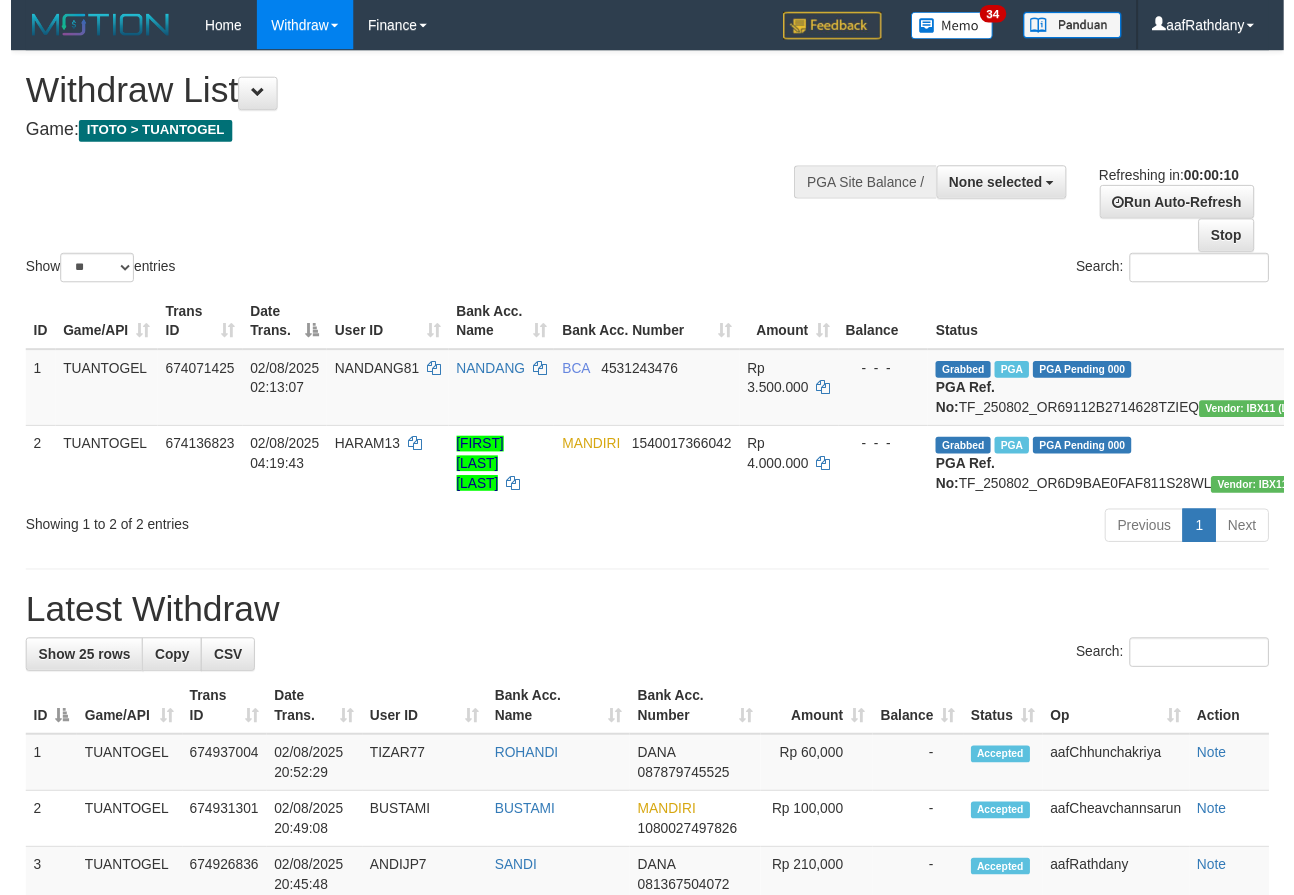 scroll, scrollTop: 0, scrollLeft: 0, axis: both 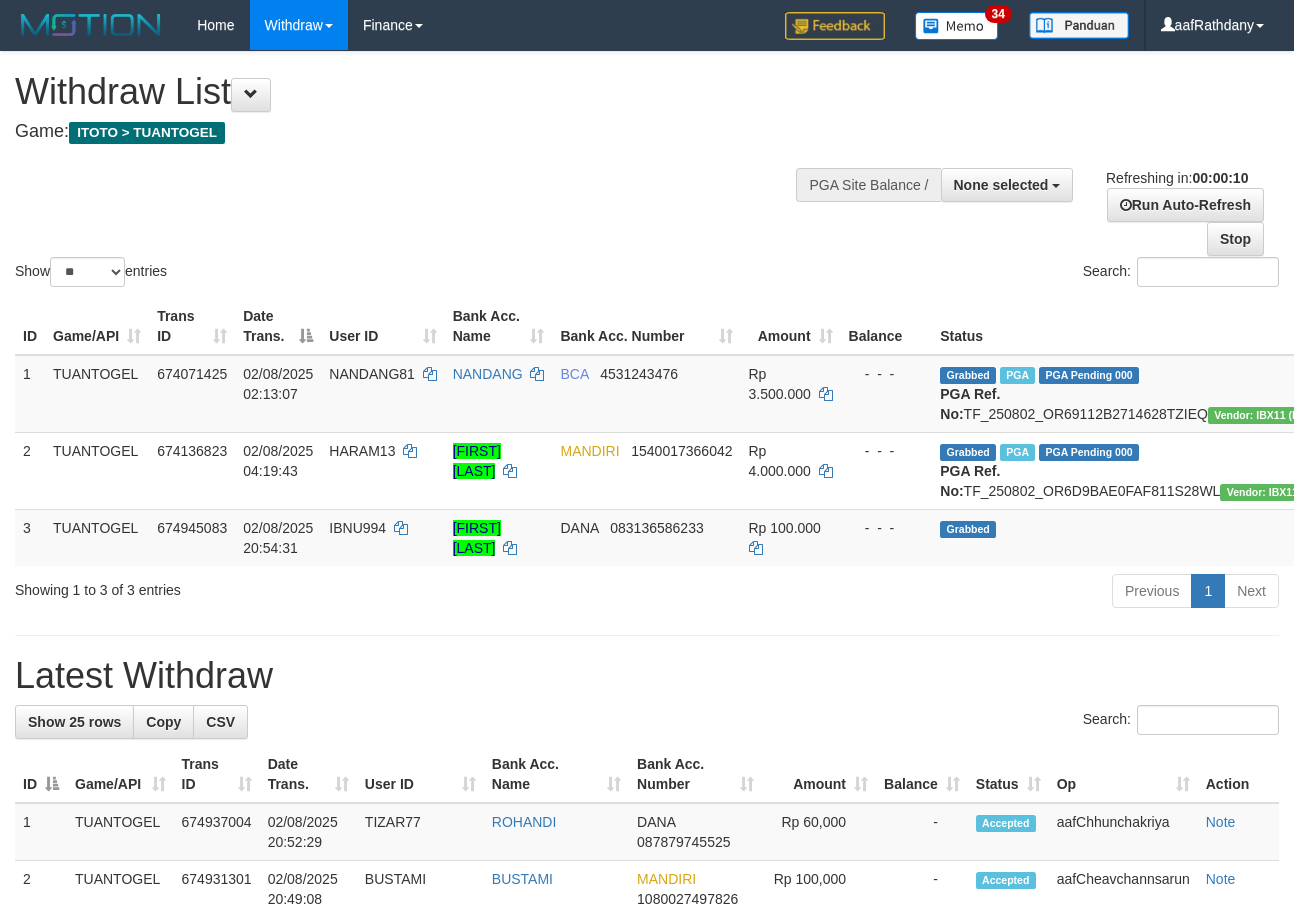 select 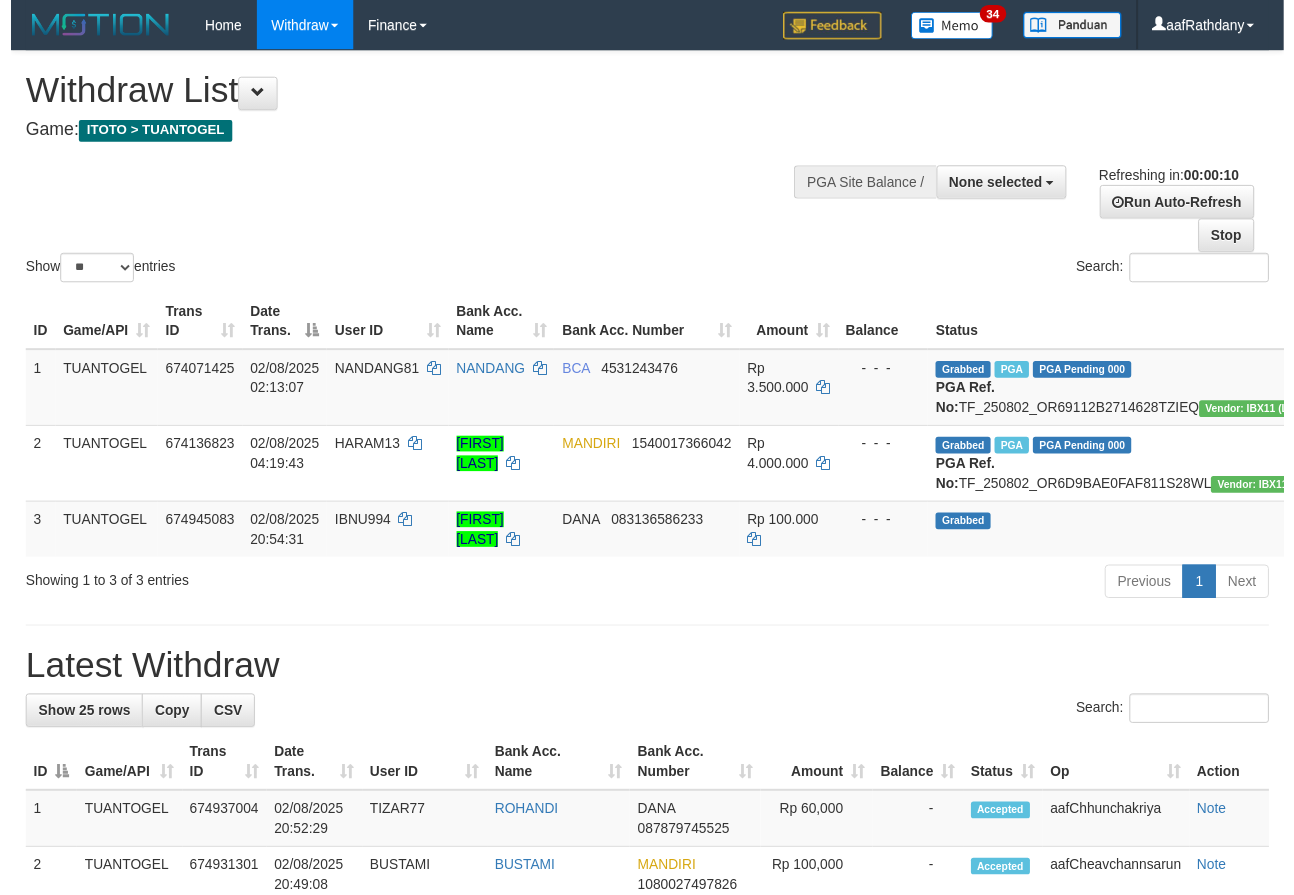 scroll, scrollTop: 0, scrollLeft: 0, axis: both 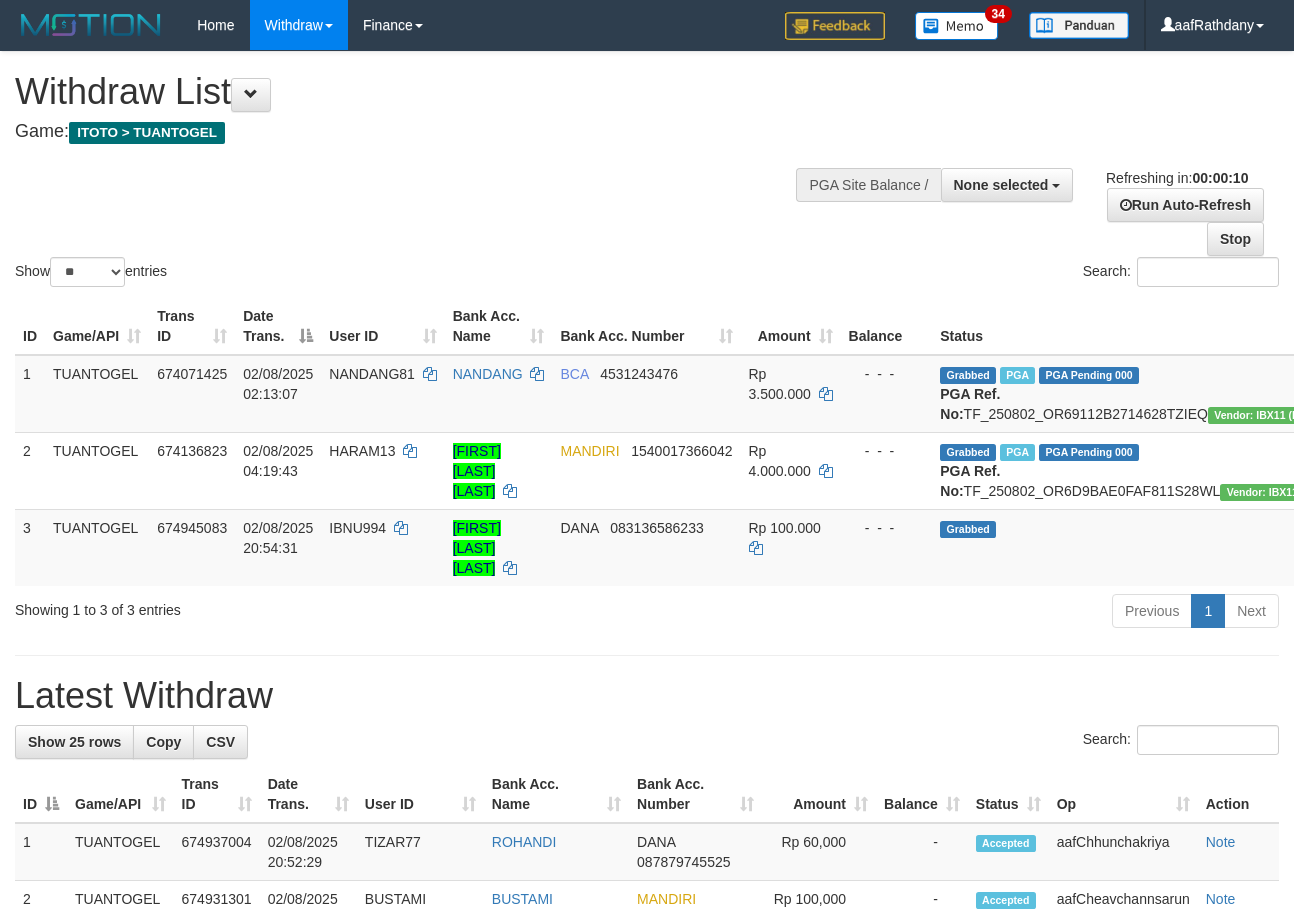 select 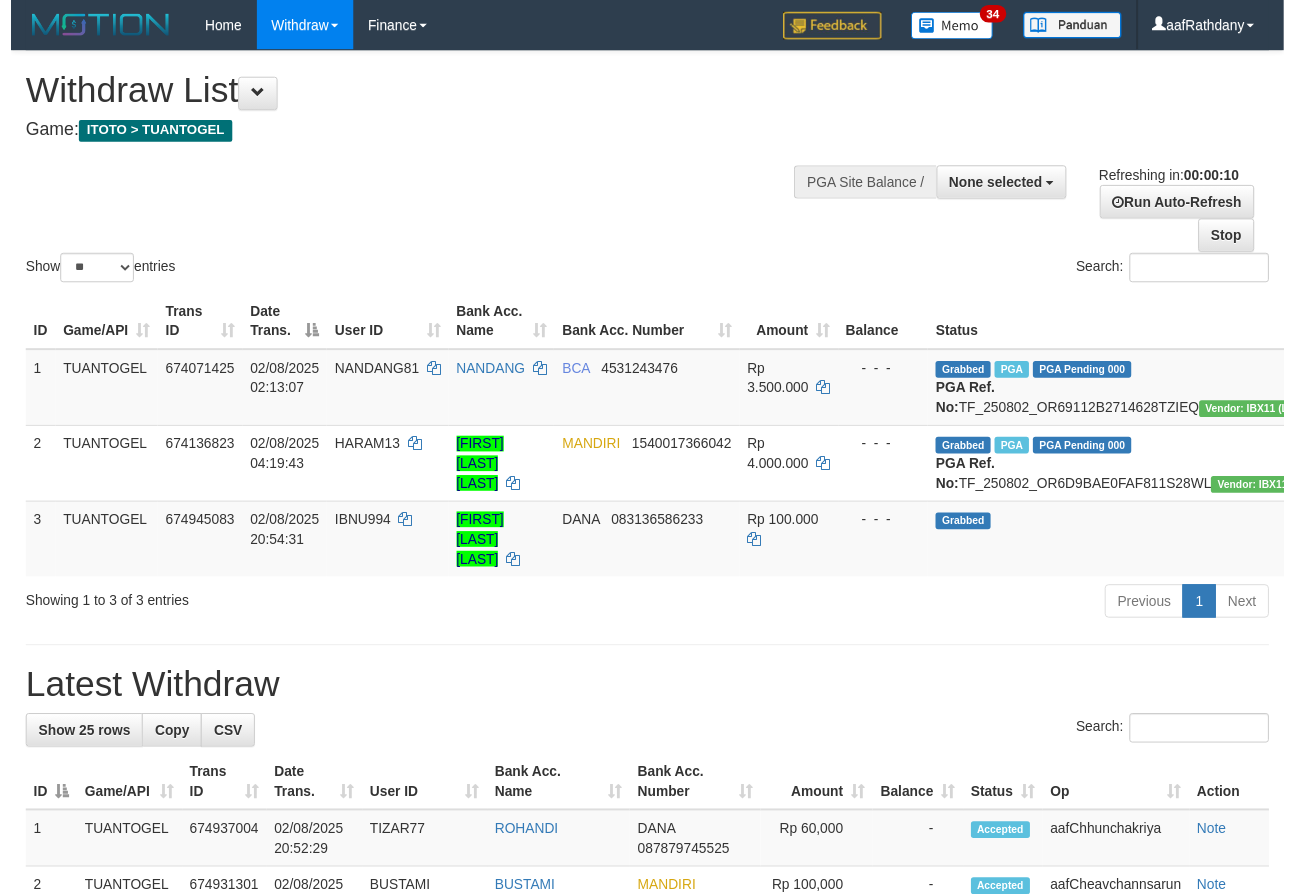 scroll, scrollTop: 0, scrollLeft: 0, axis: both 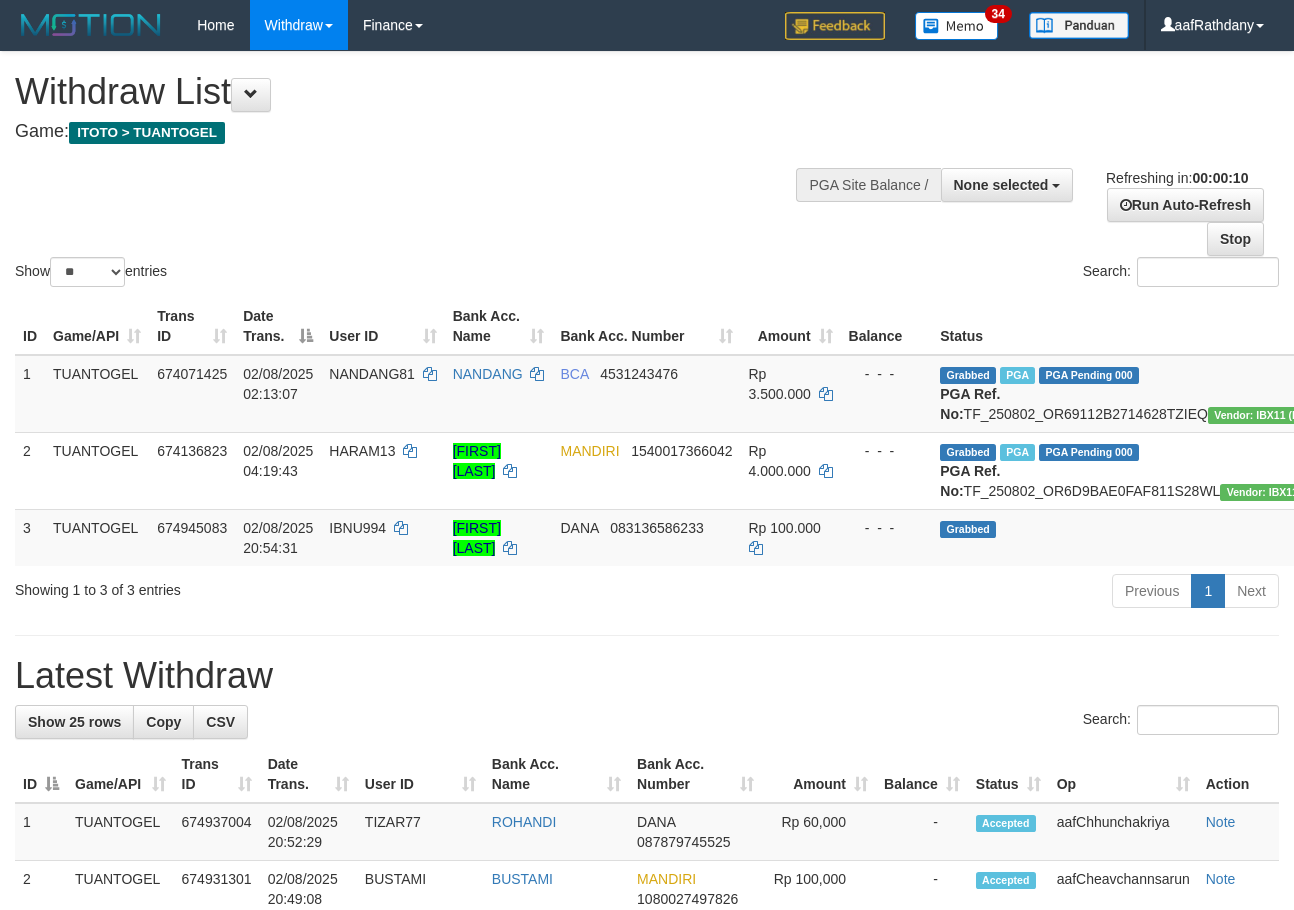 select 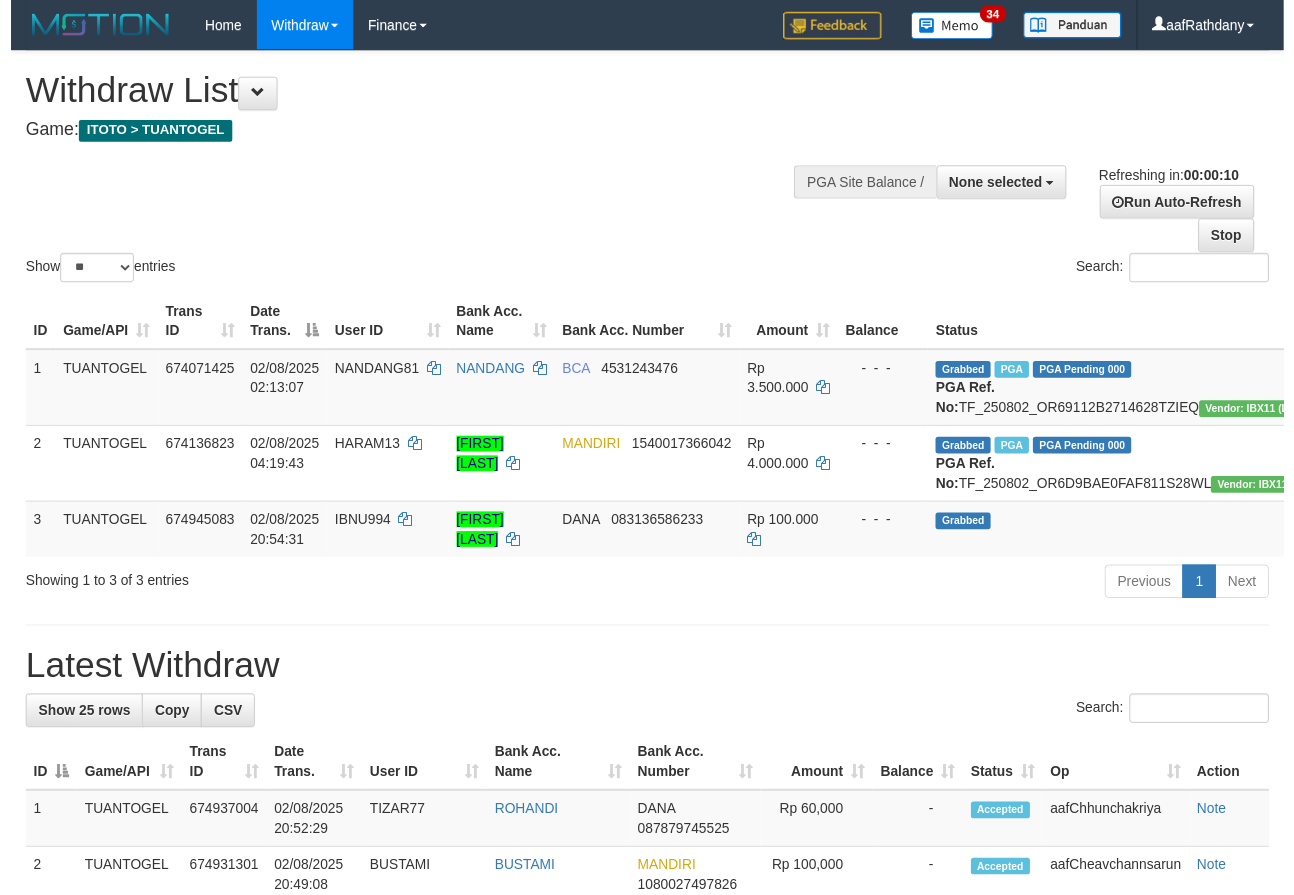 scroll, scrollTop: 0, scrollLeft: 0, axis: both 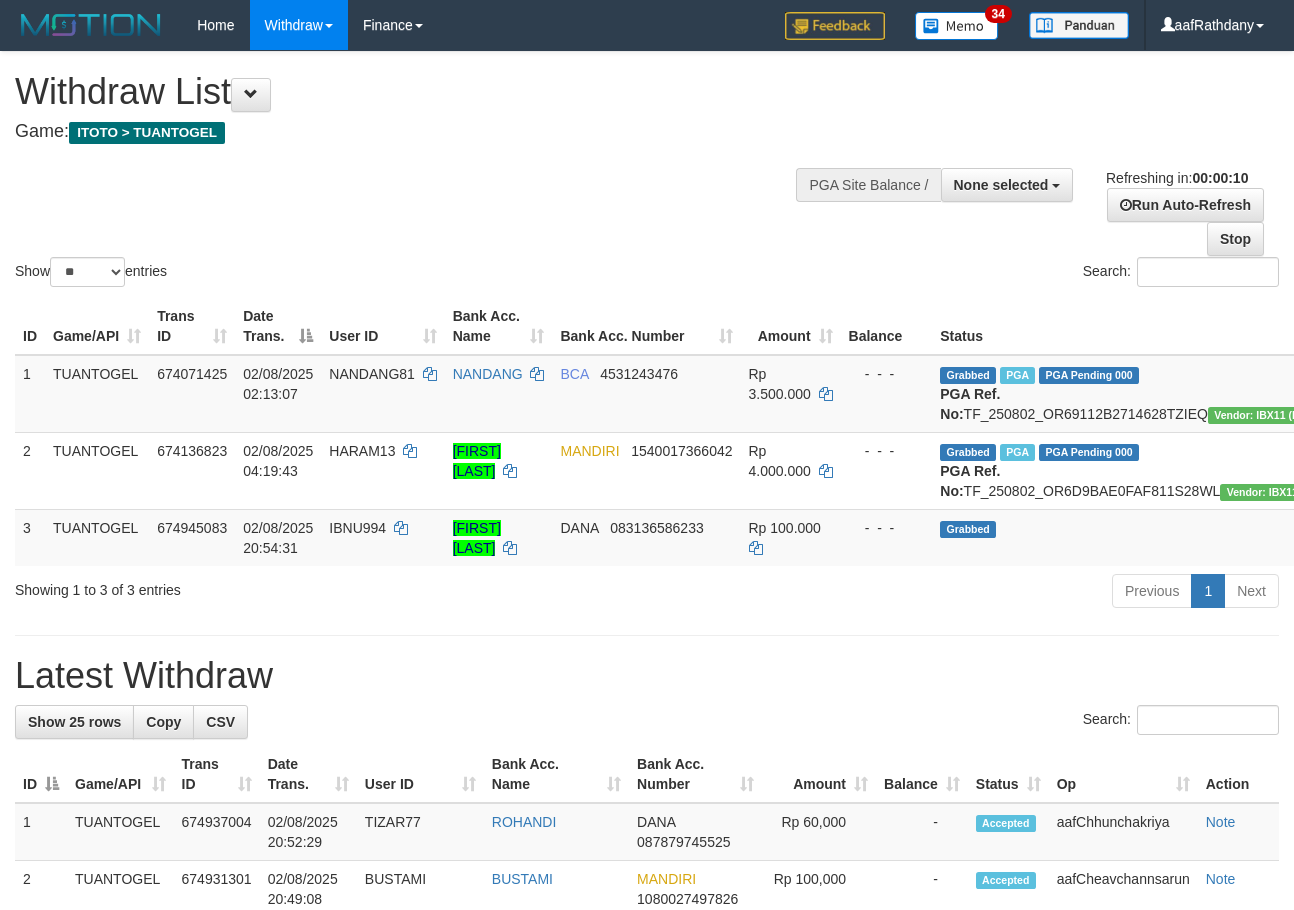 select 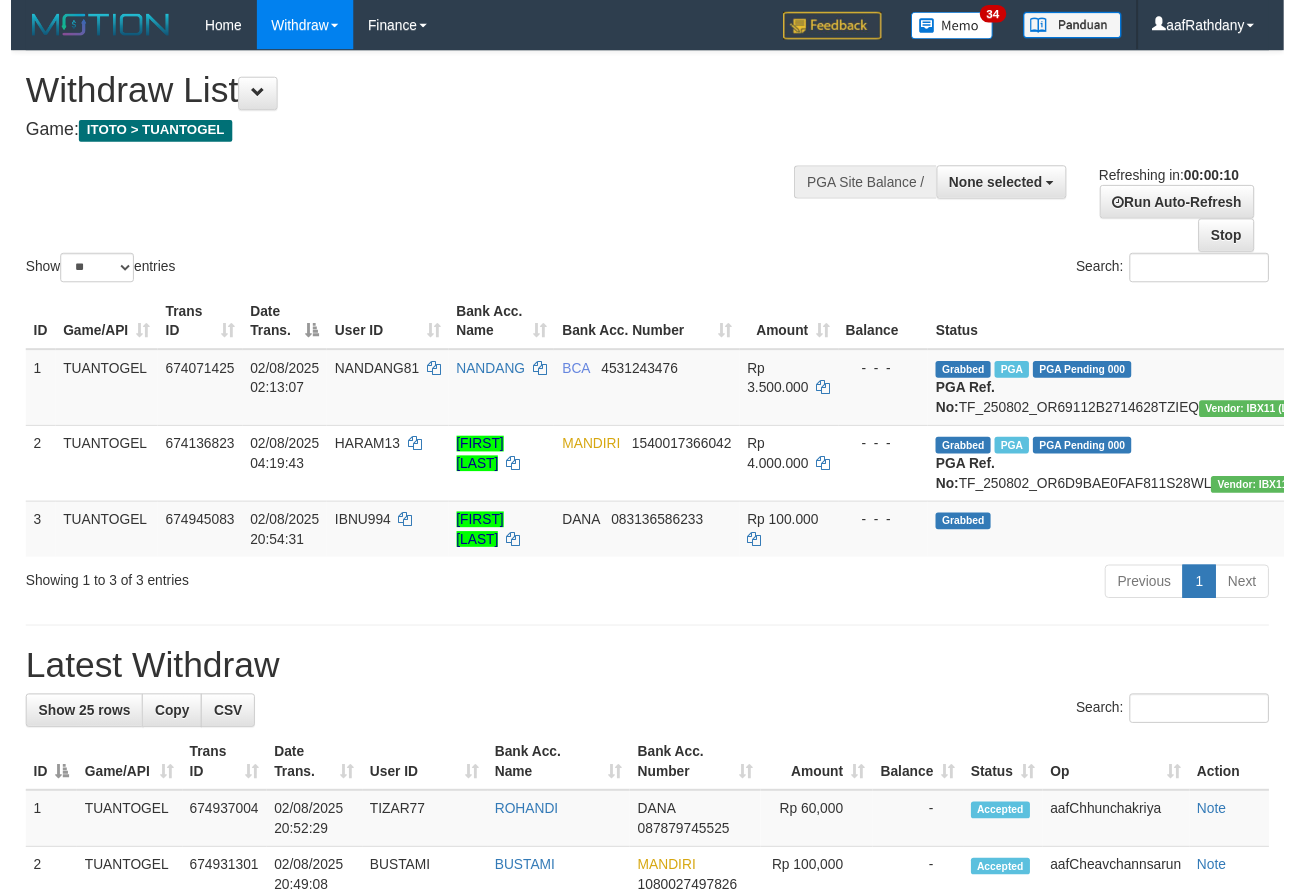scroll, scrollTop: 0, scrollLeft: 0, axis: both 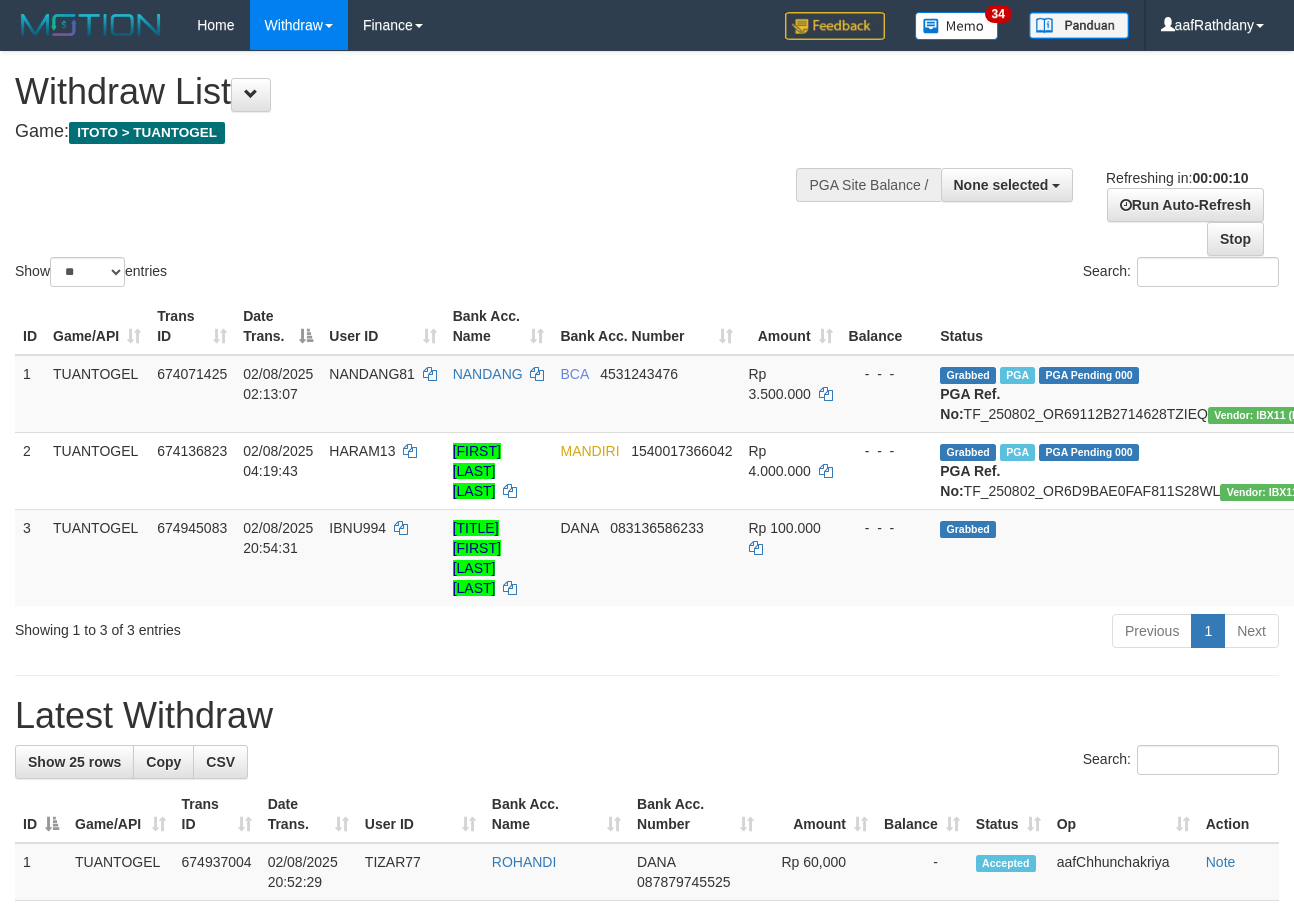 select 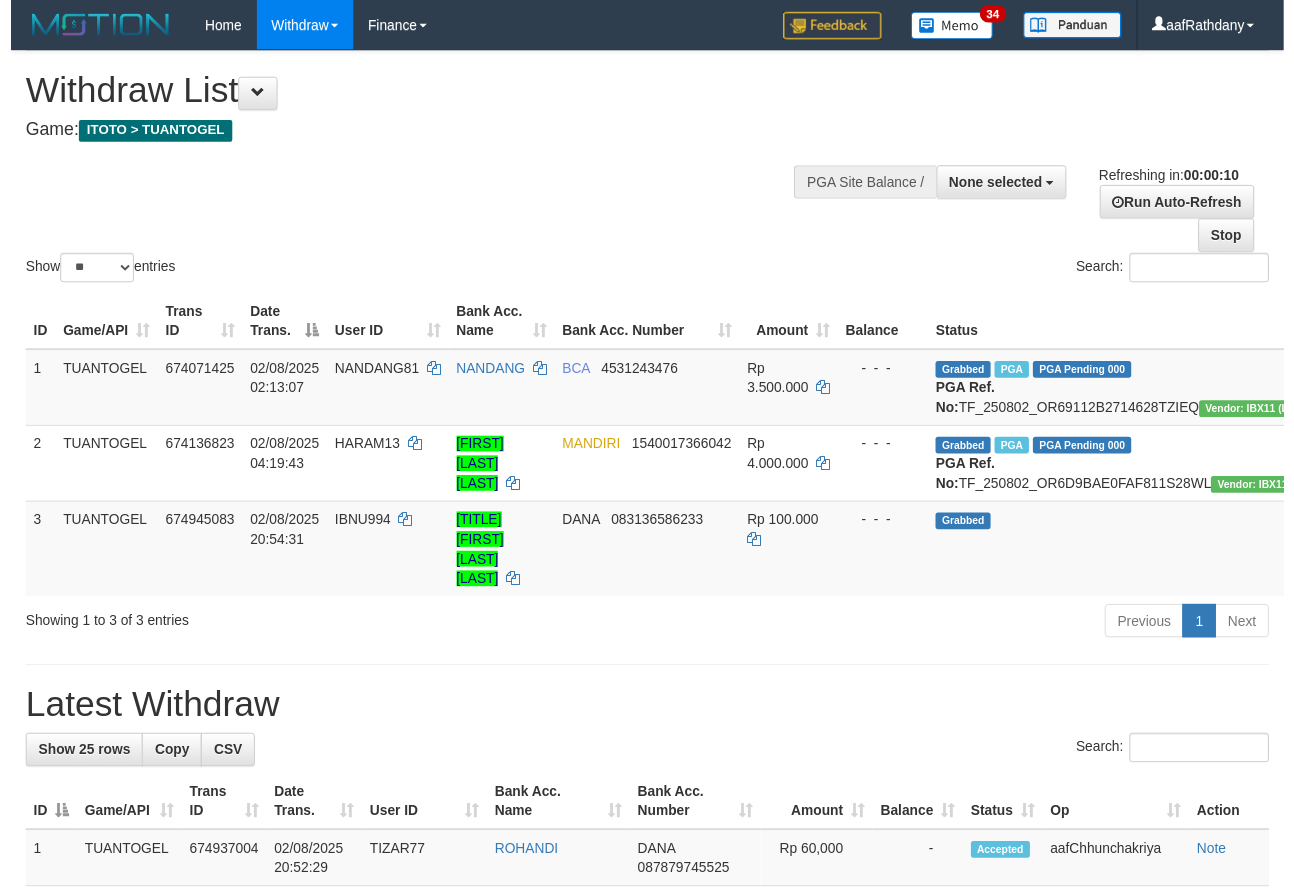 scroll, scrollTop: 0, scrollLeft: 0, axis: both 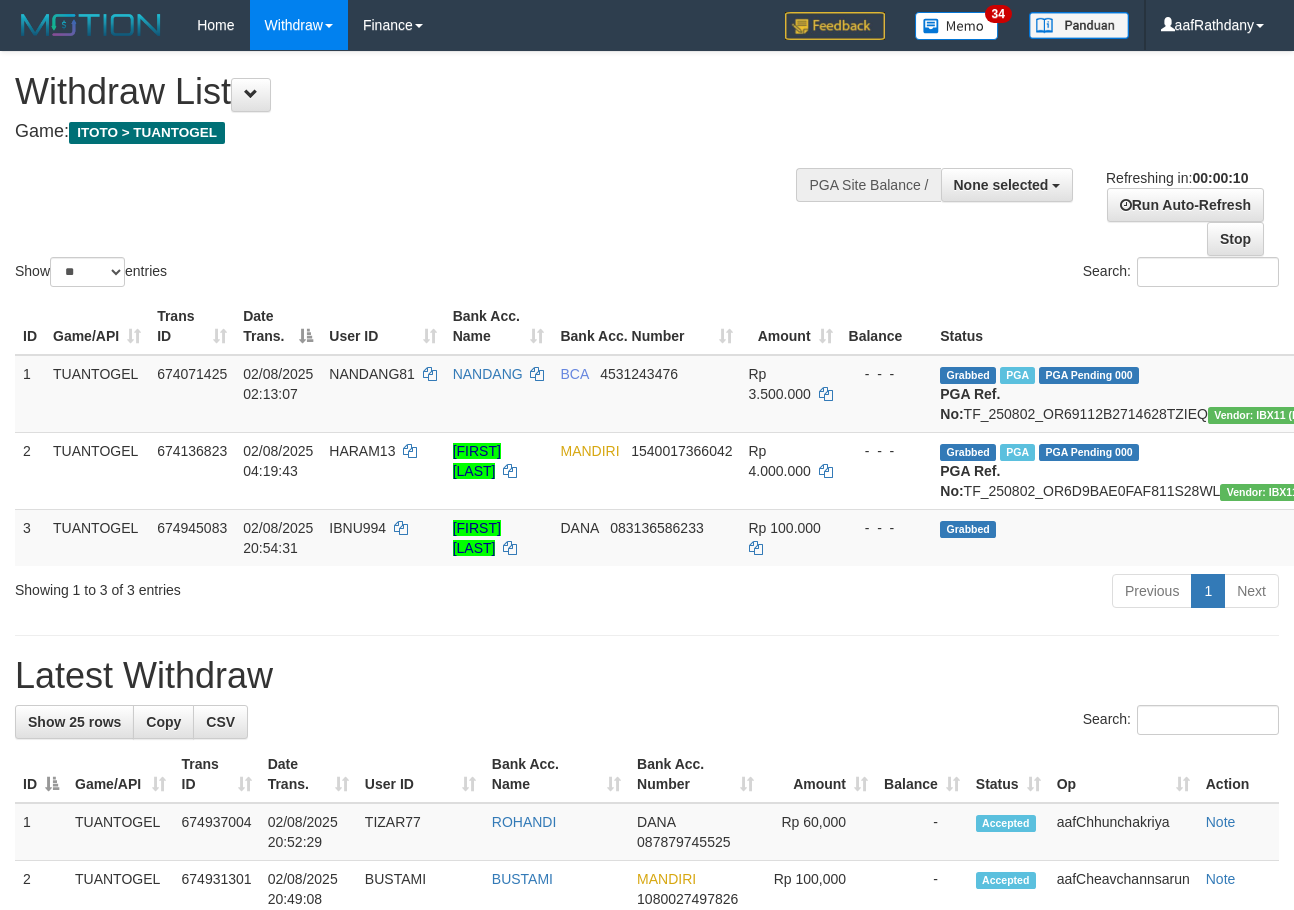 select 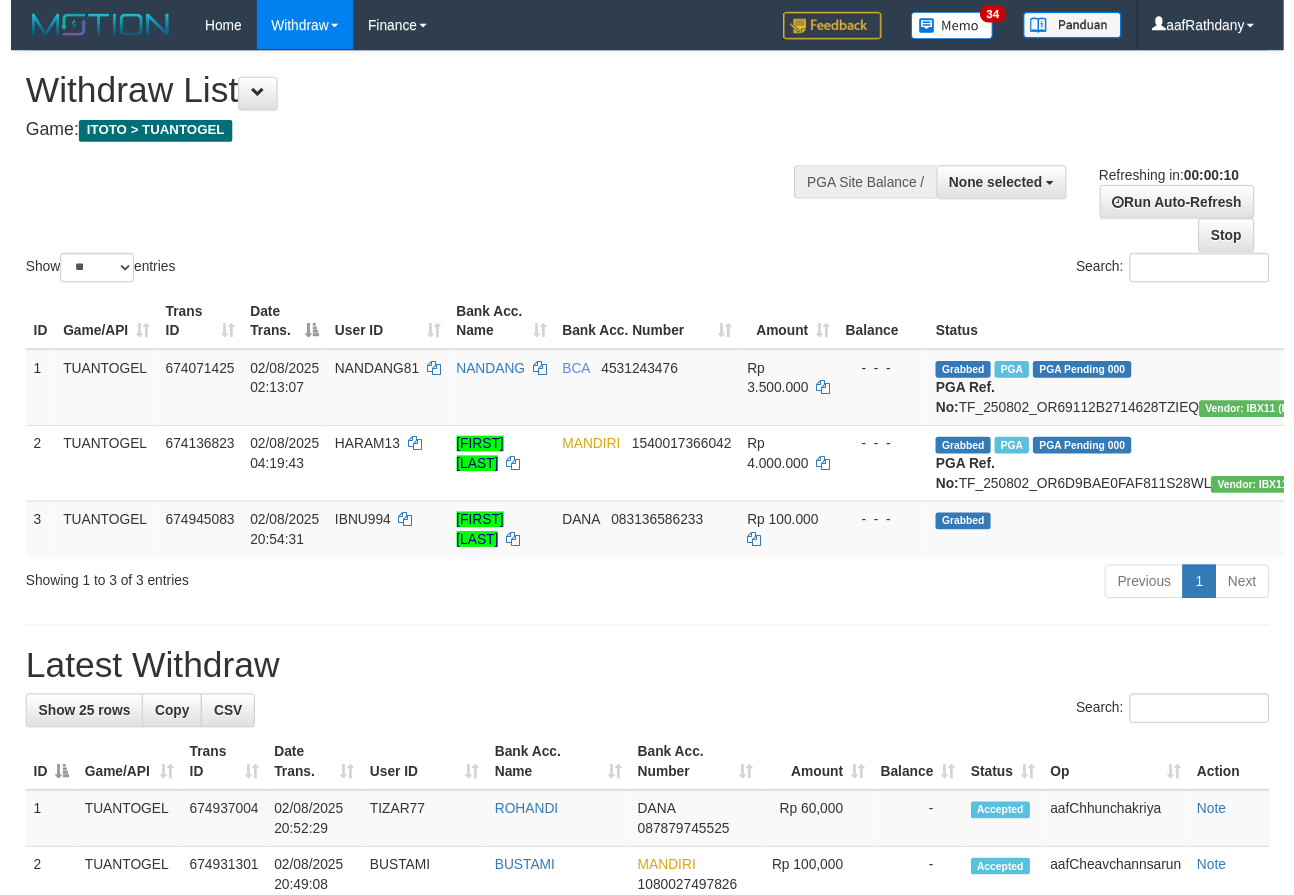 scroll, scrollTop: 0, scrollLeft: 0, axis: both 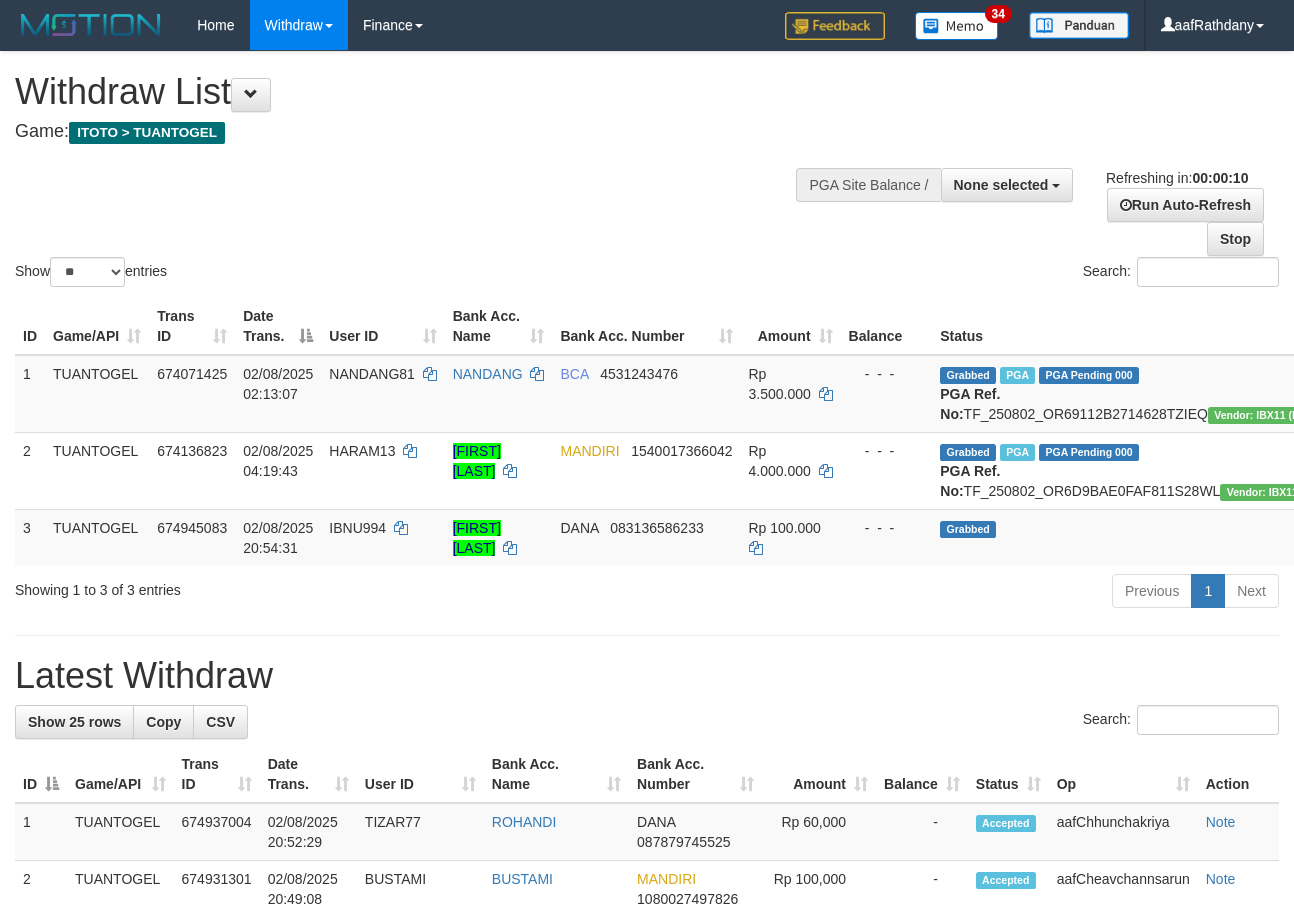 select 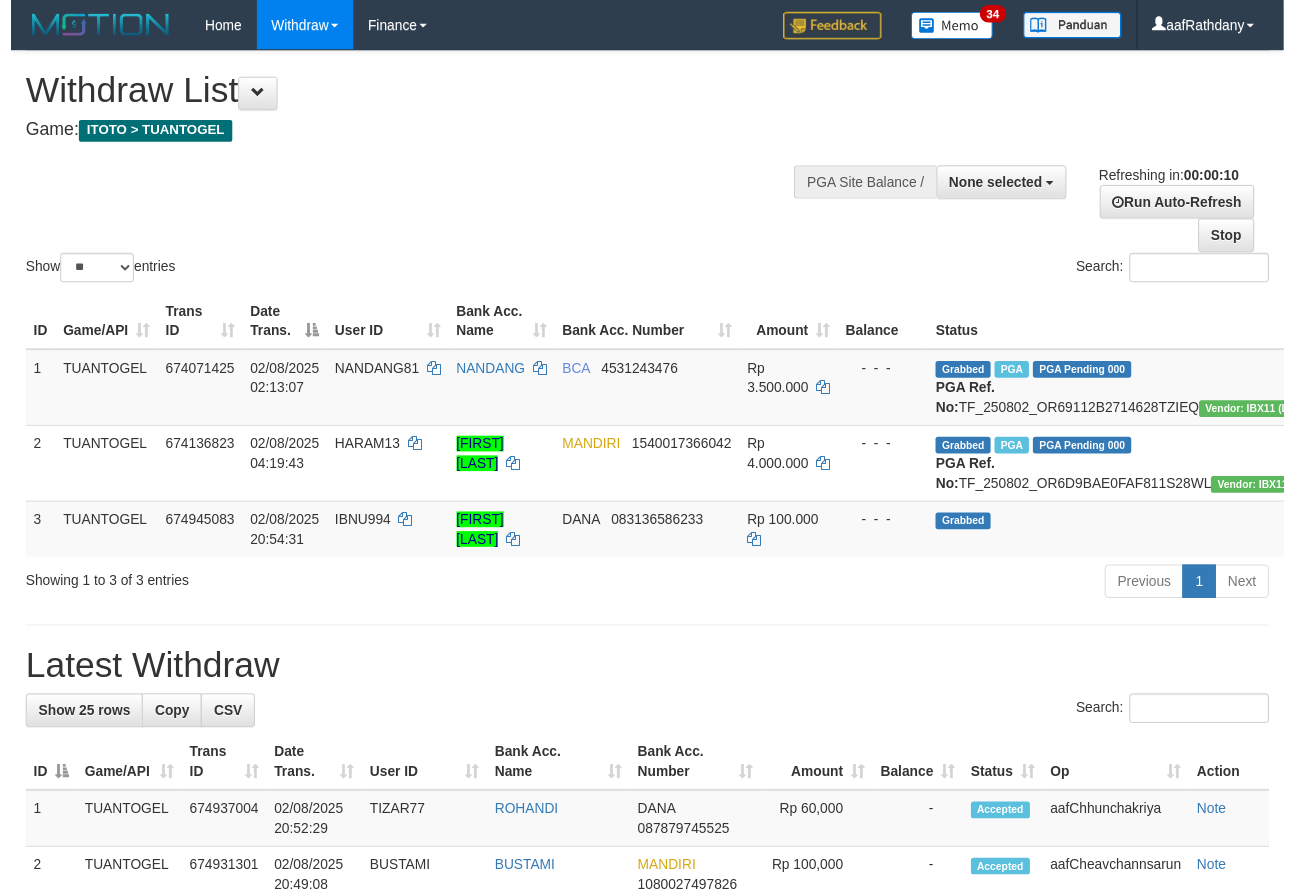 scroll, scrollTop: 0, scrollLeft: 0, axis: both 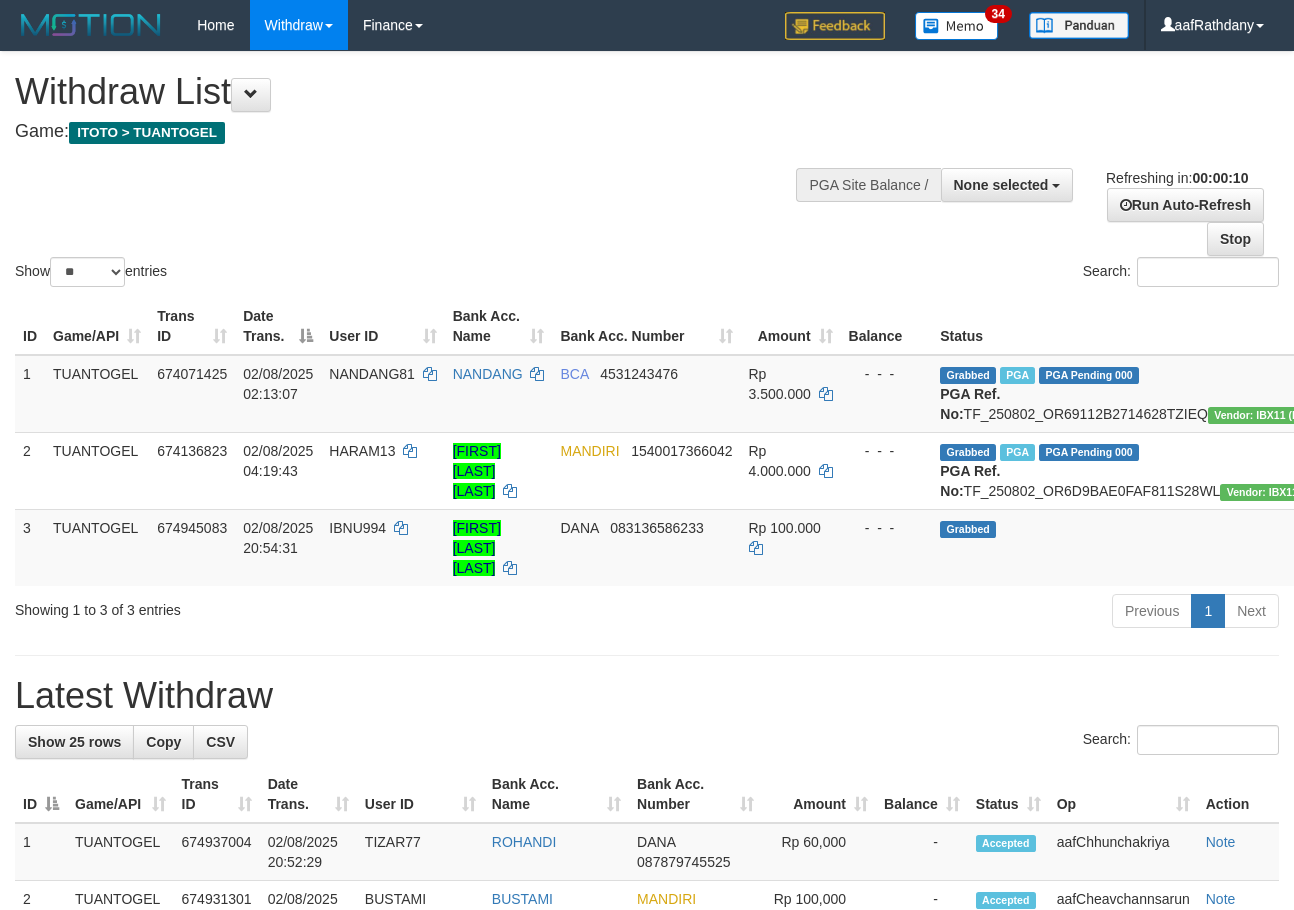 select 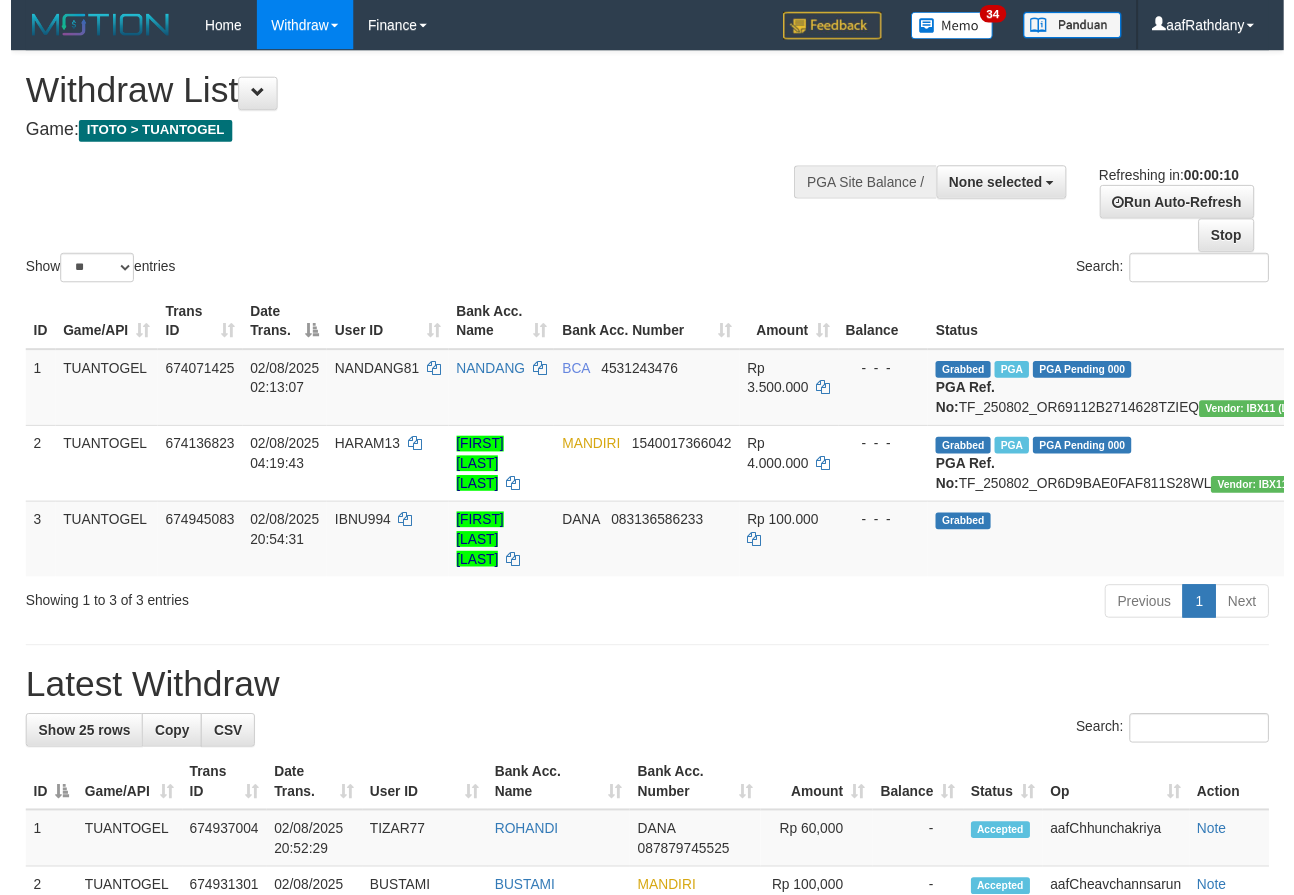 scroll, scrollTop: 0, scrollLeft: 0, axis: both 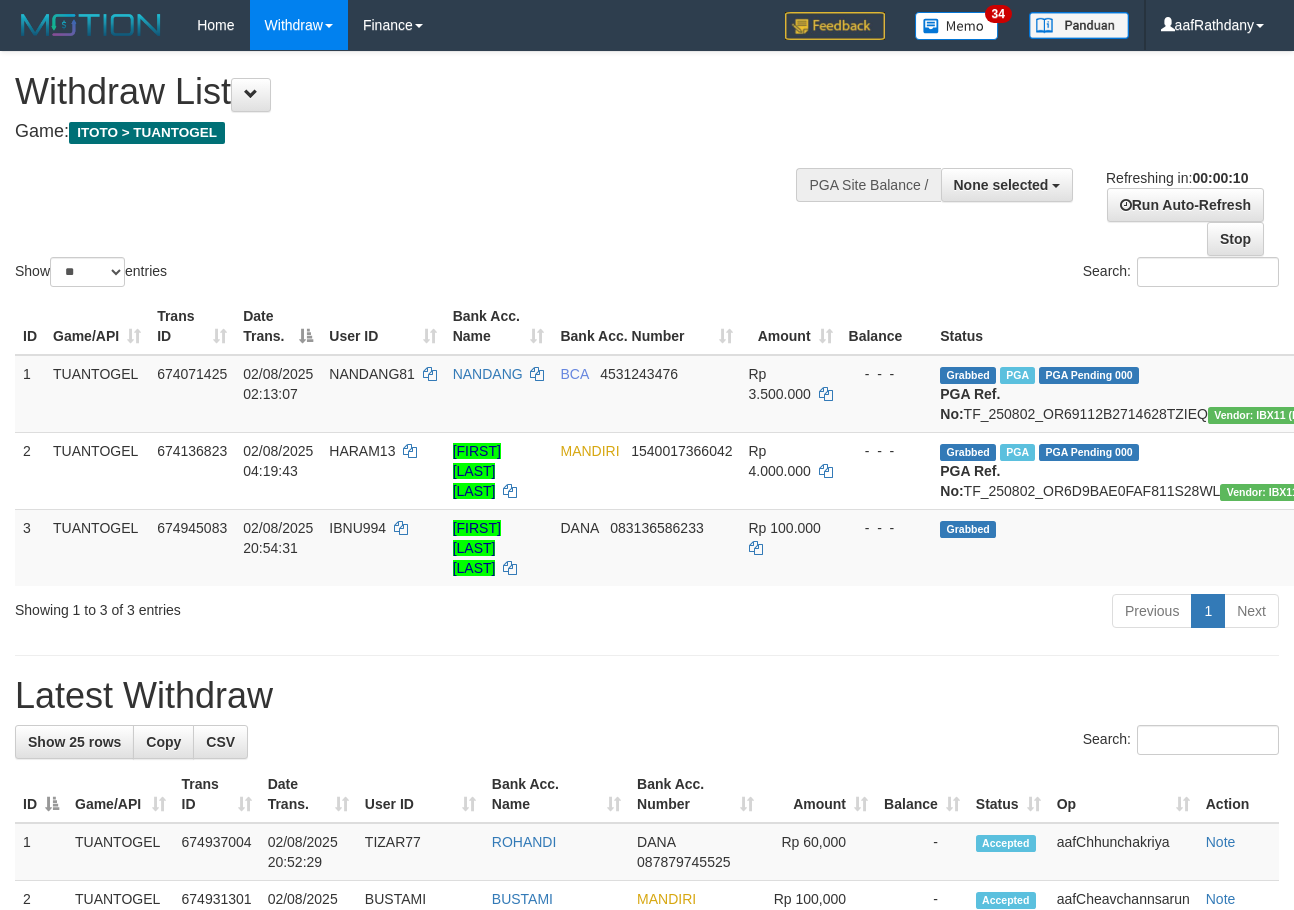 select 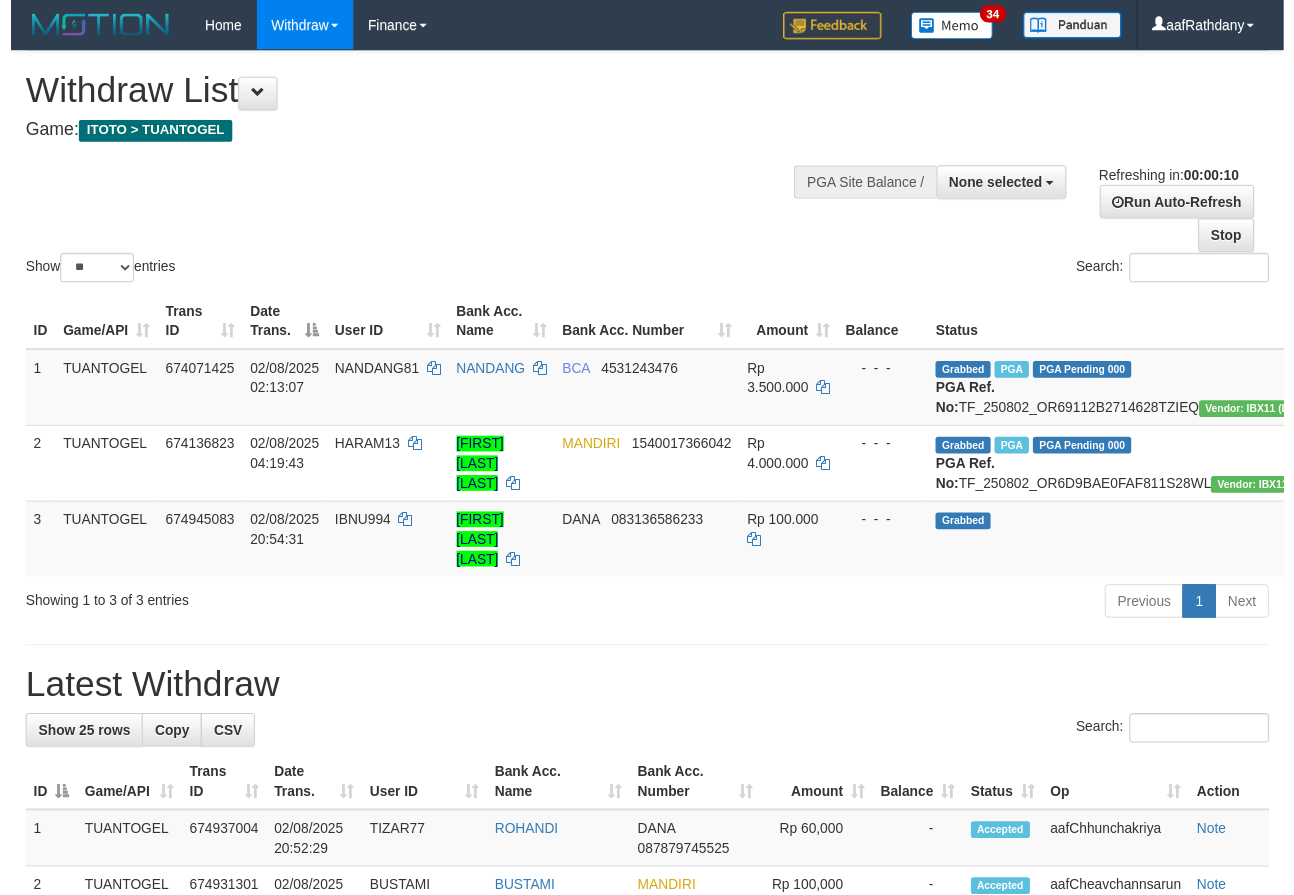 scroll, scrollTop: 0, scrollLeft: 0, axis: both 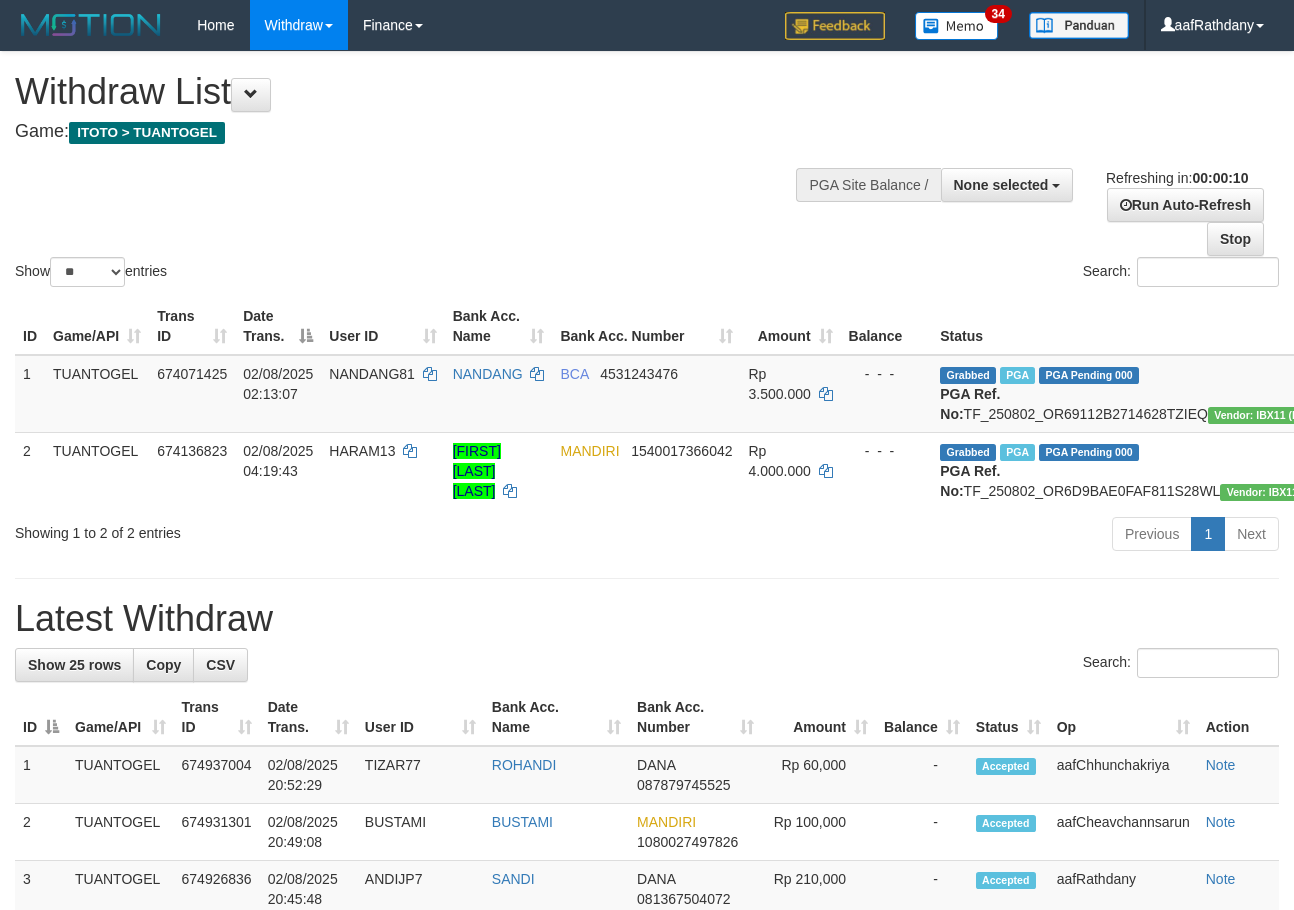 select 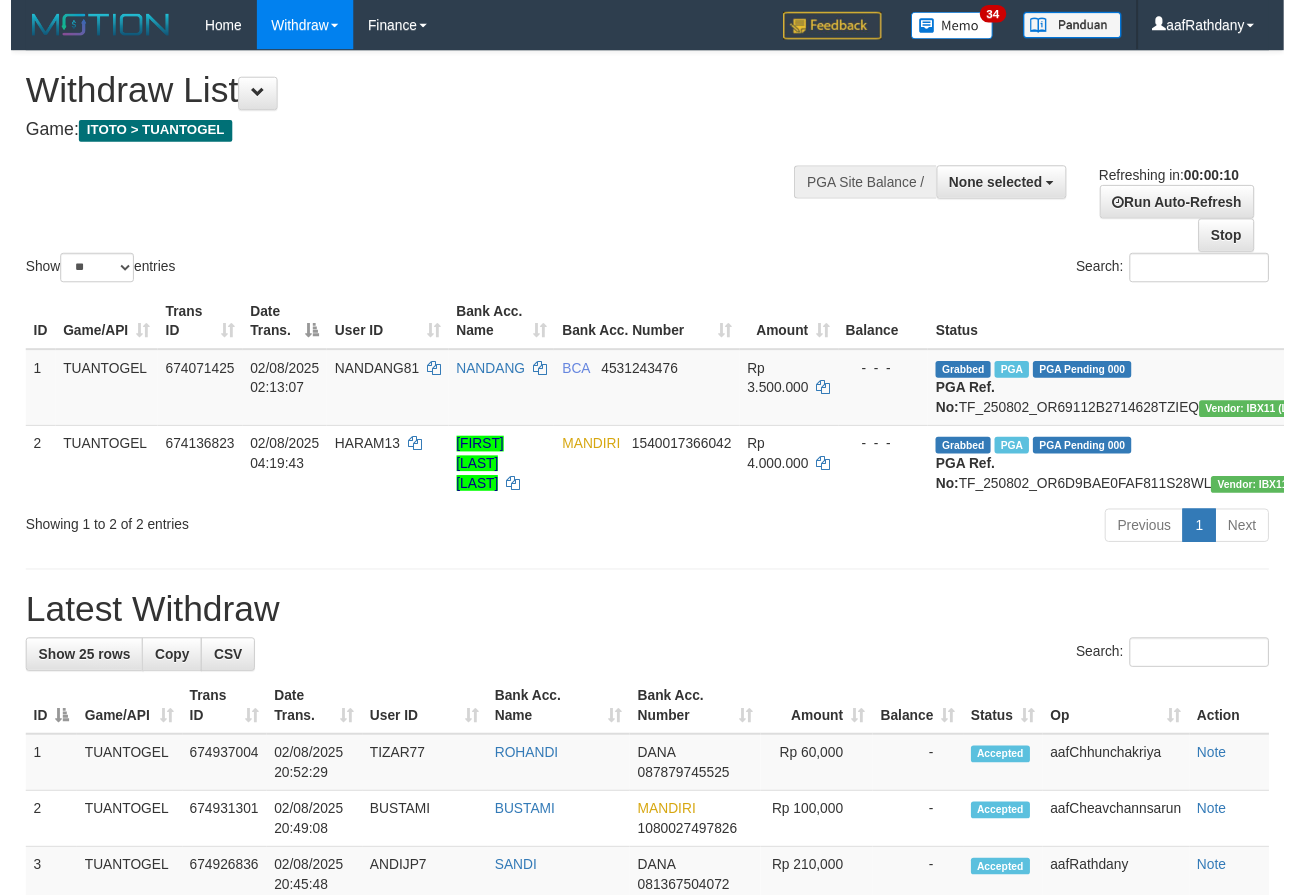 scroll, scrollTop: 0, scrollLeft: 0, axis: both 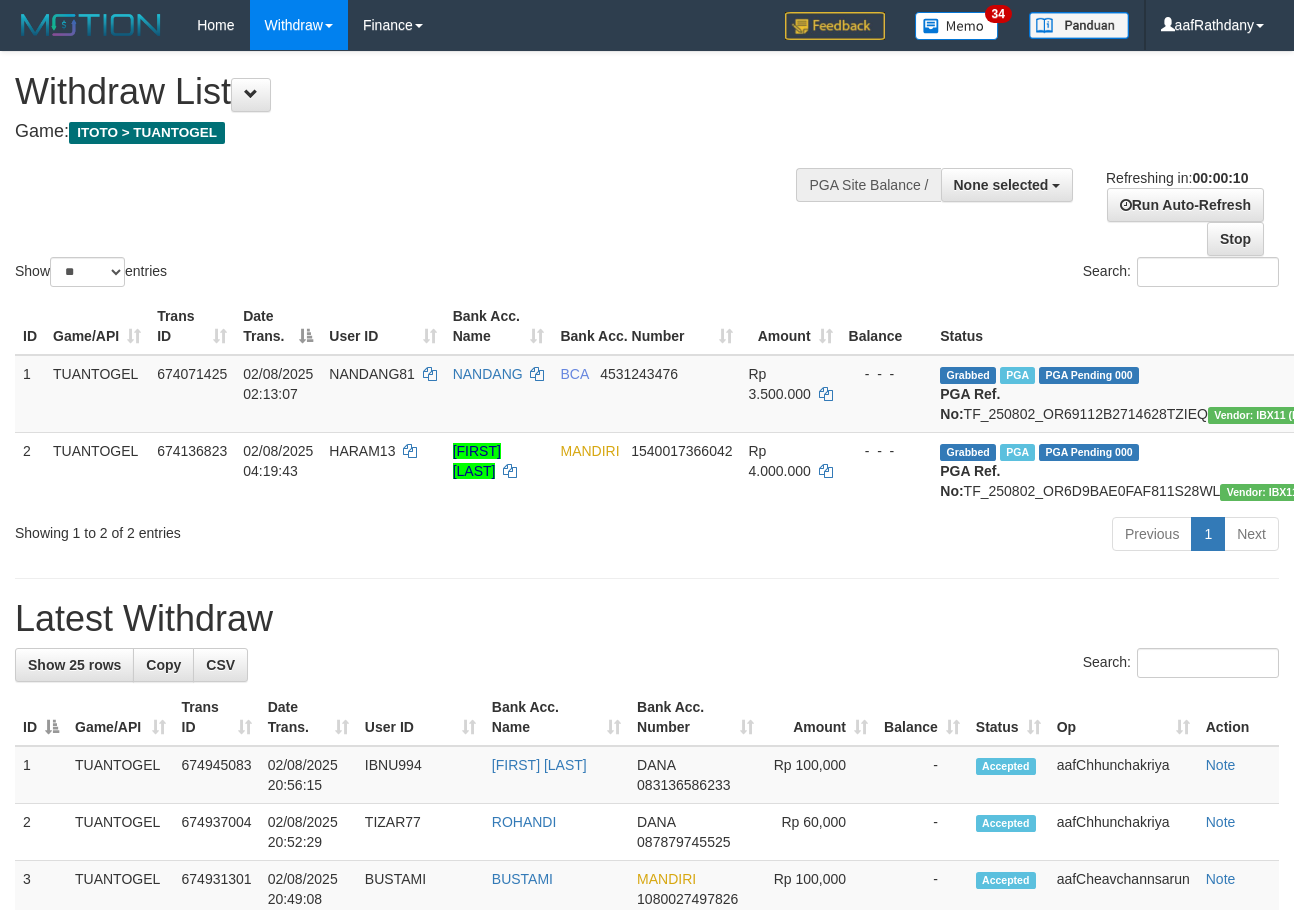 select 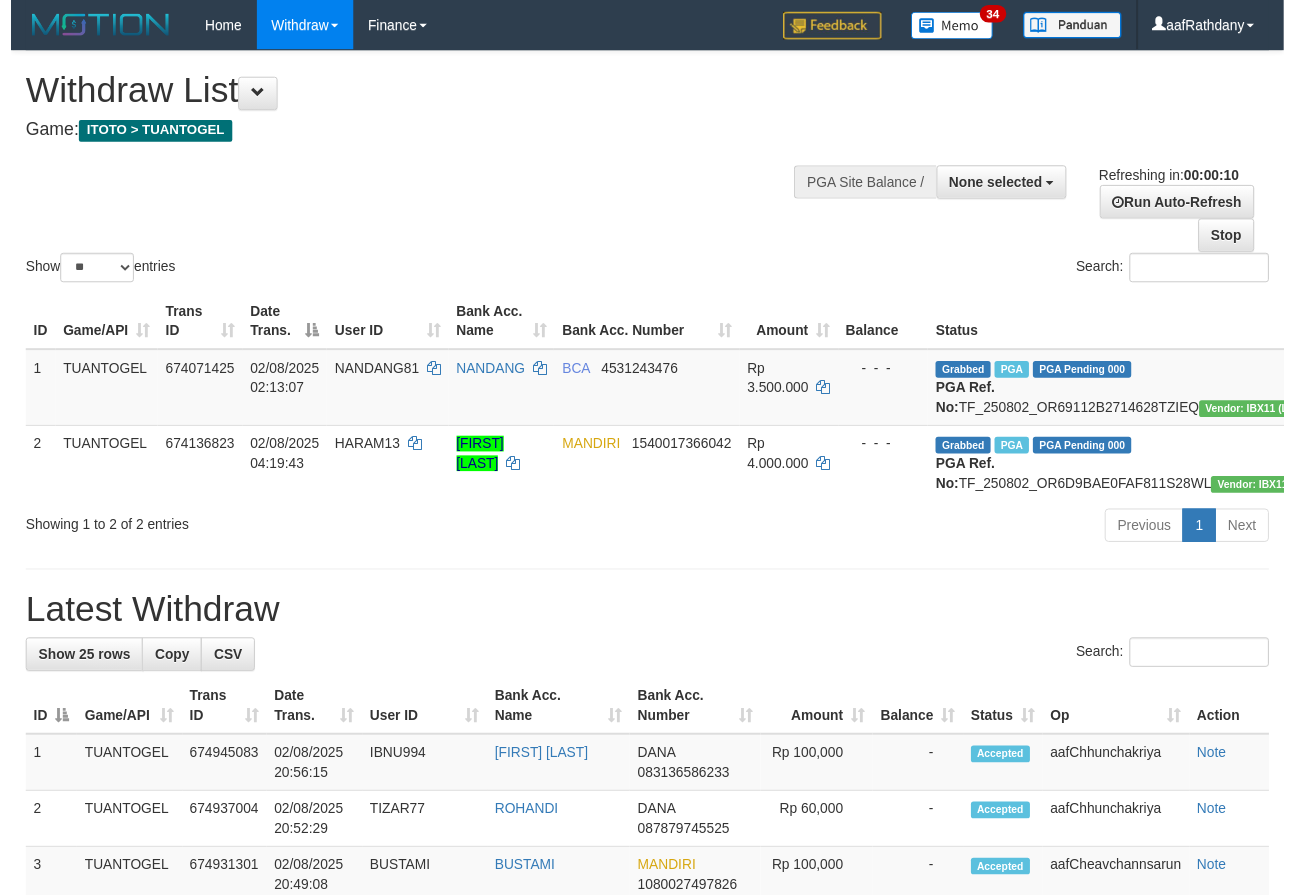 scroll, scrollTop: 0, scrollLeft: 0, axis: both 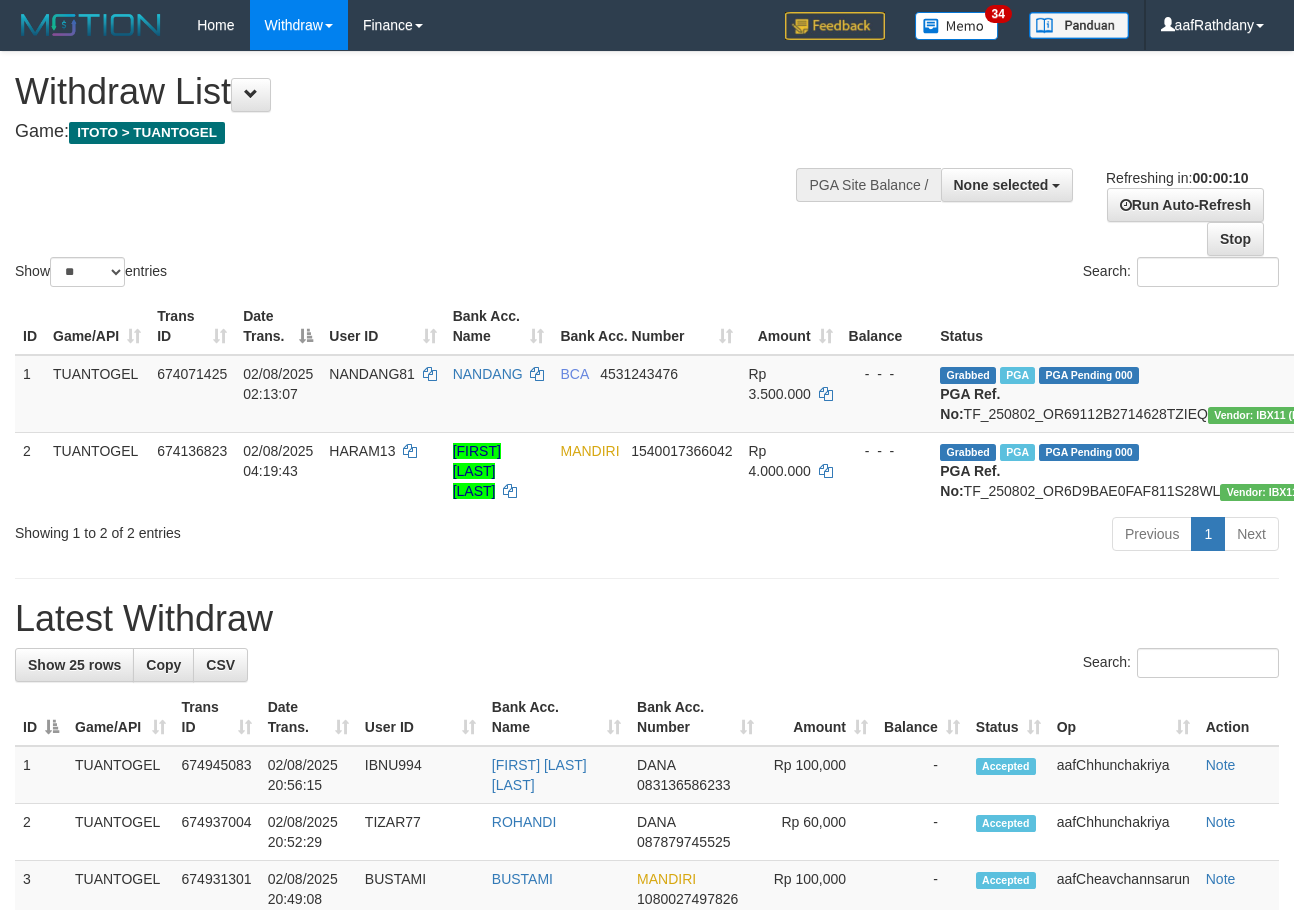 select 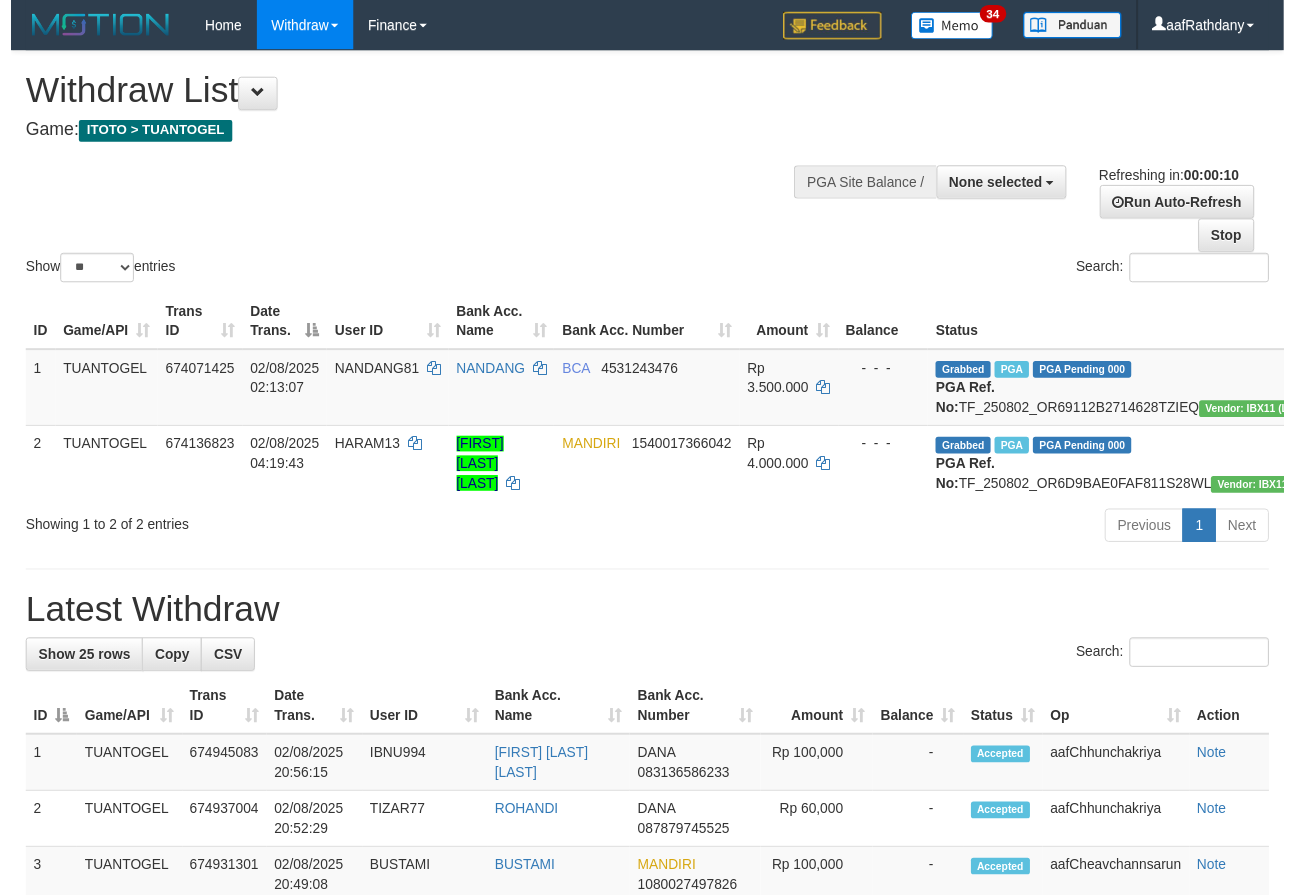 scroll, scrollTop: 0, scrollLeft: 0, axis: both 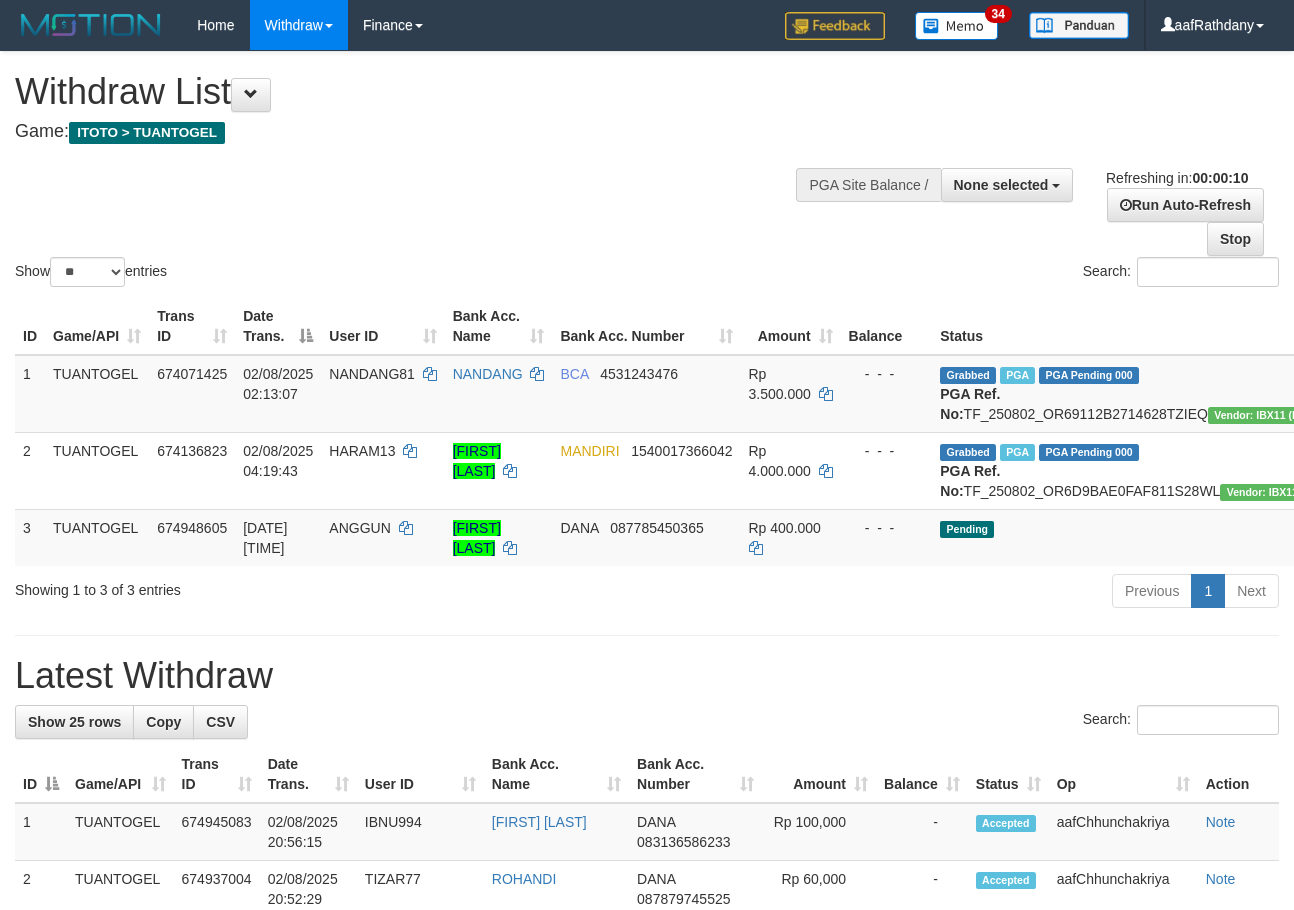 select 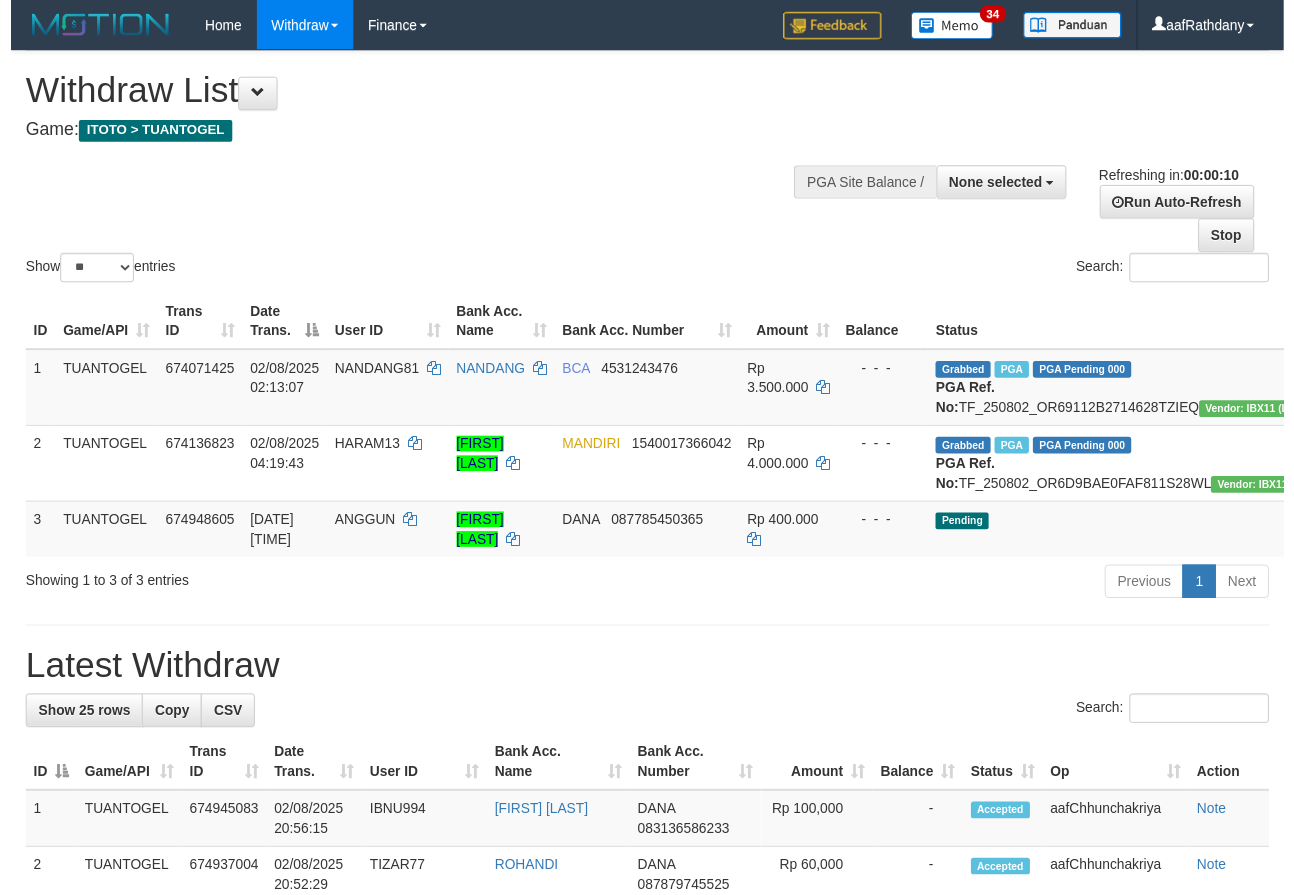 scroll, scrollTop: 0, scrollLeft: 0, axis: both 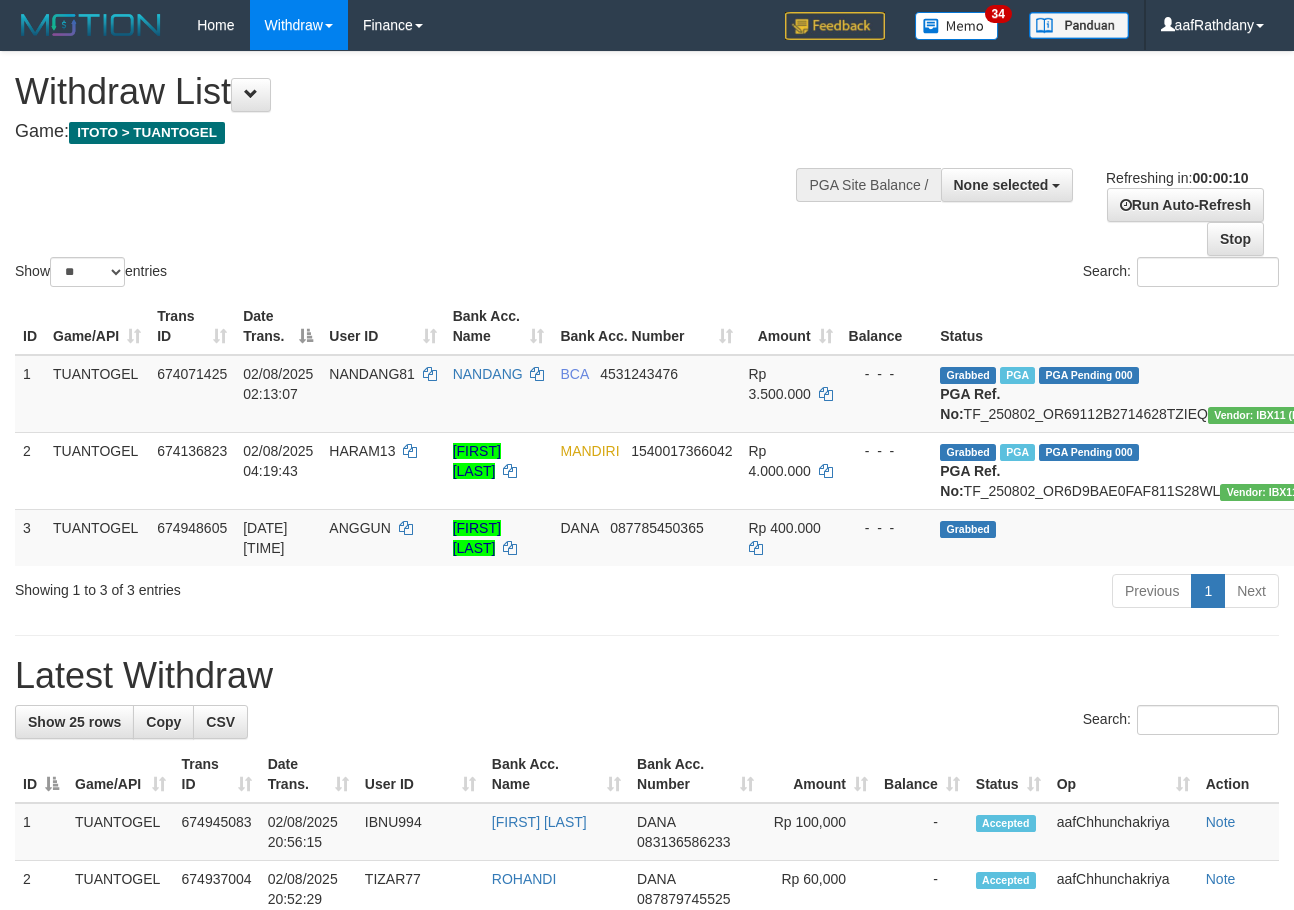 select 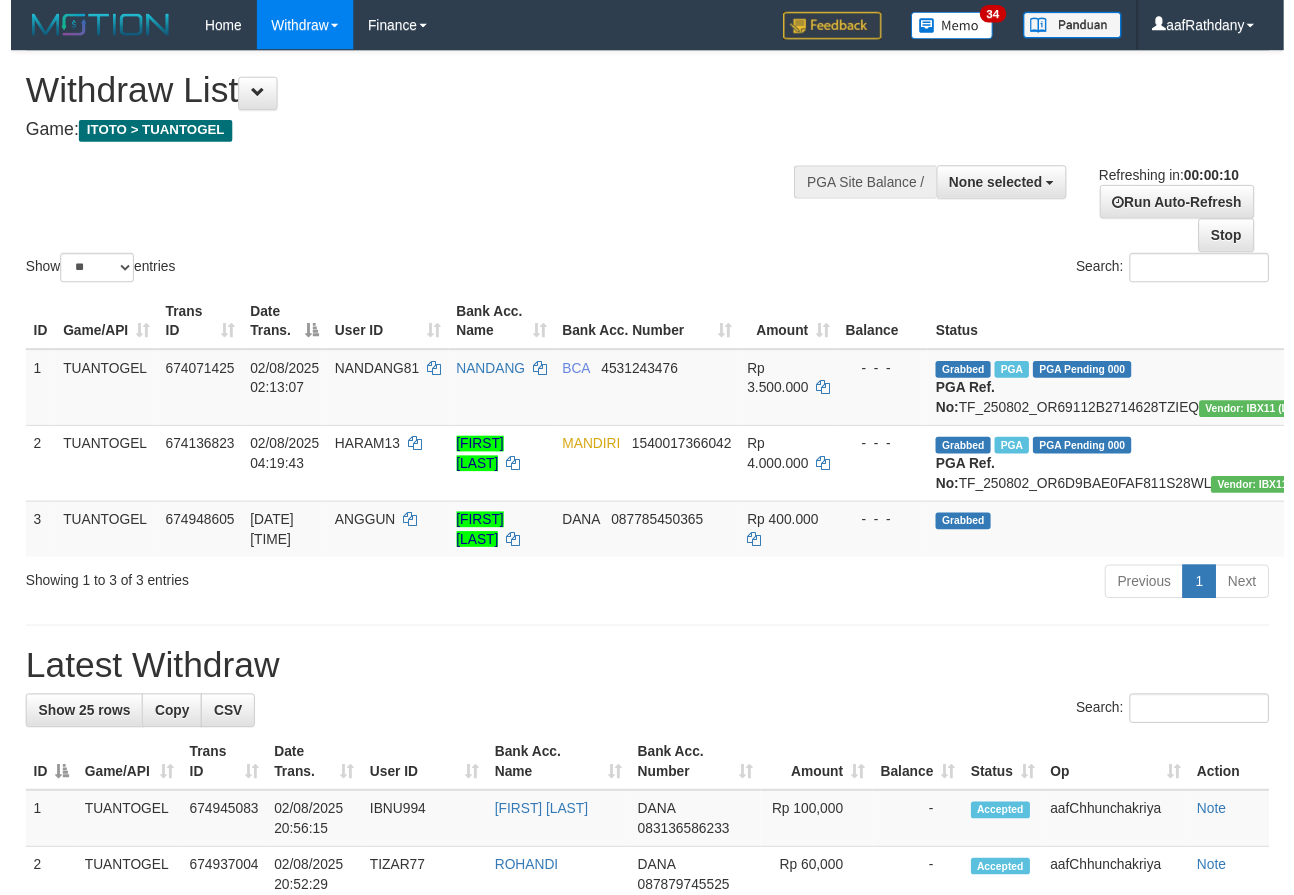 scroll, scrollTop: 0, scrollLeft: 0, axis: both 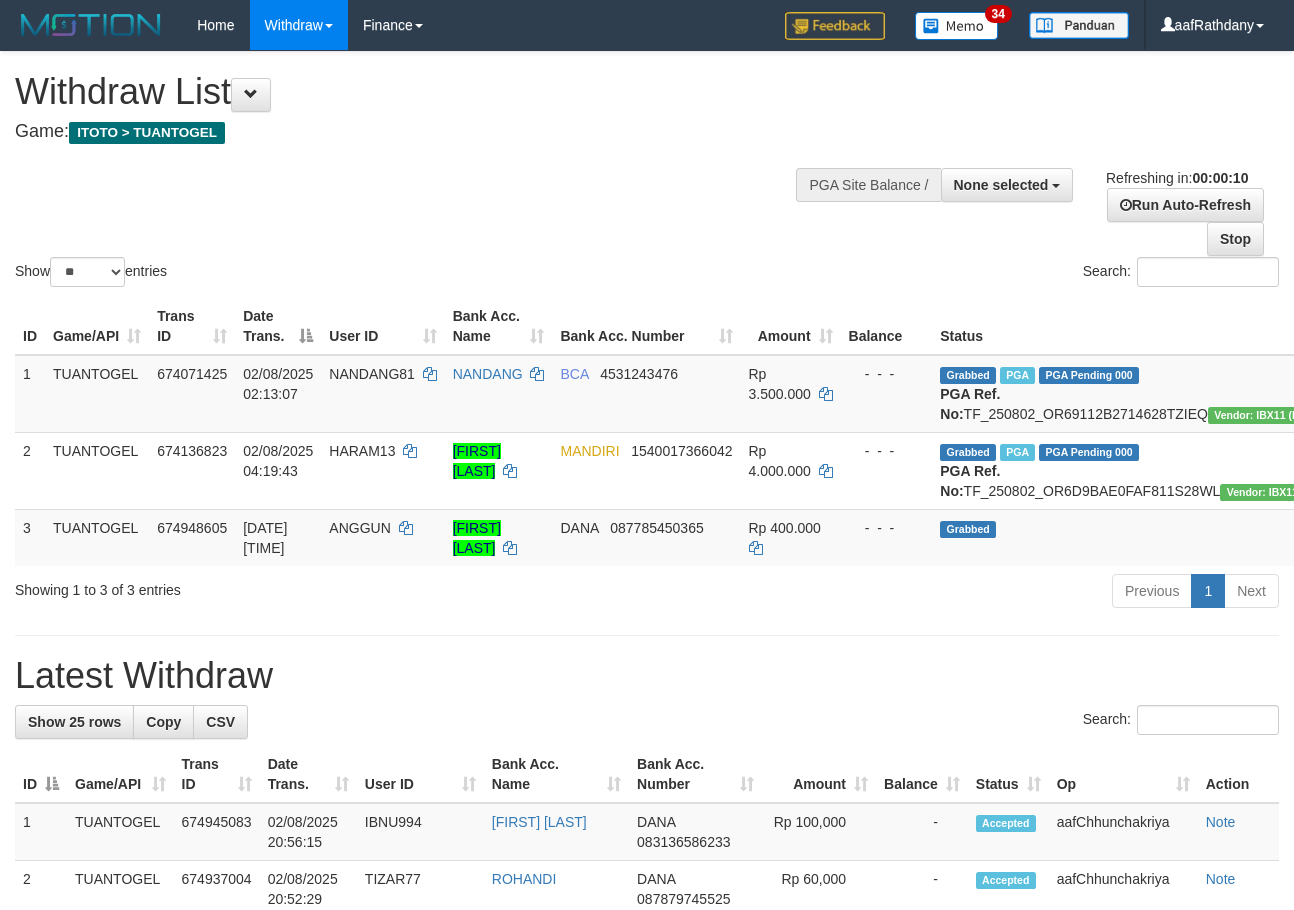 select 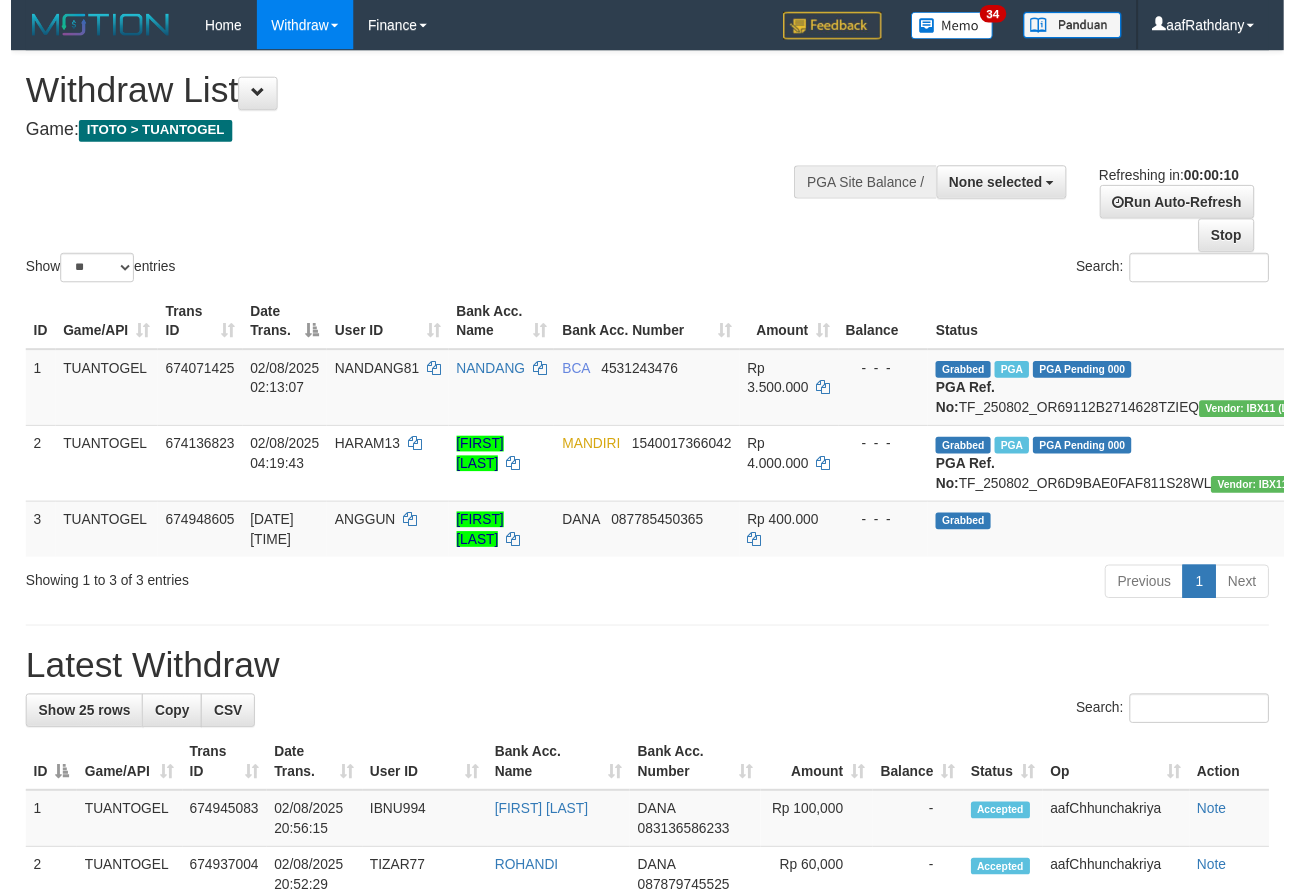 scroll, scrollTop: 0, scrollLeft: 0, axis: both 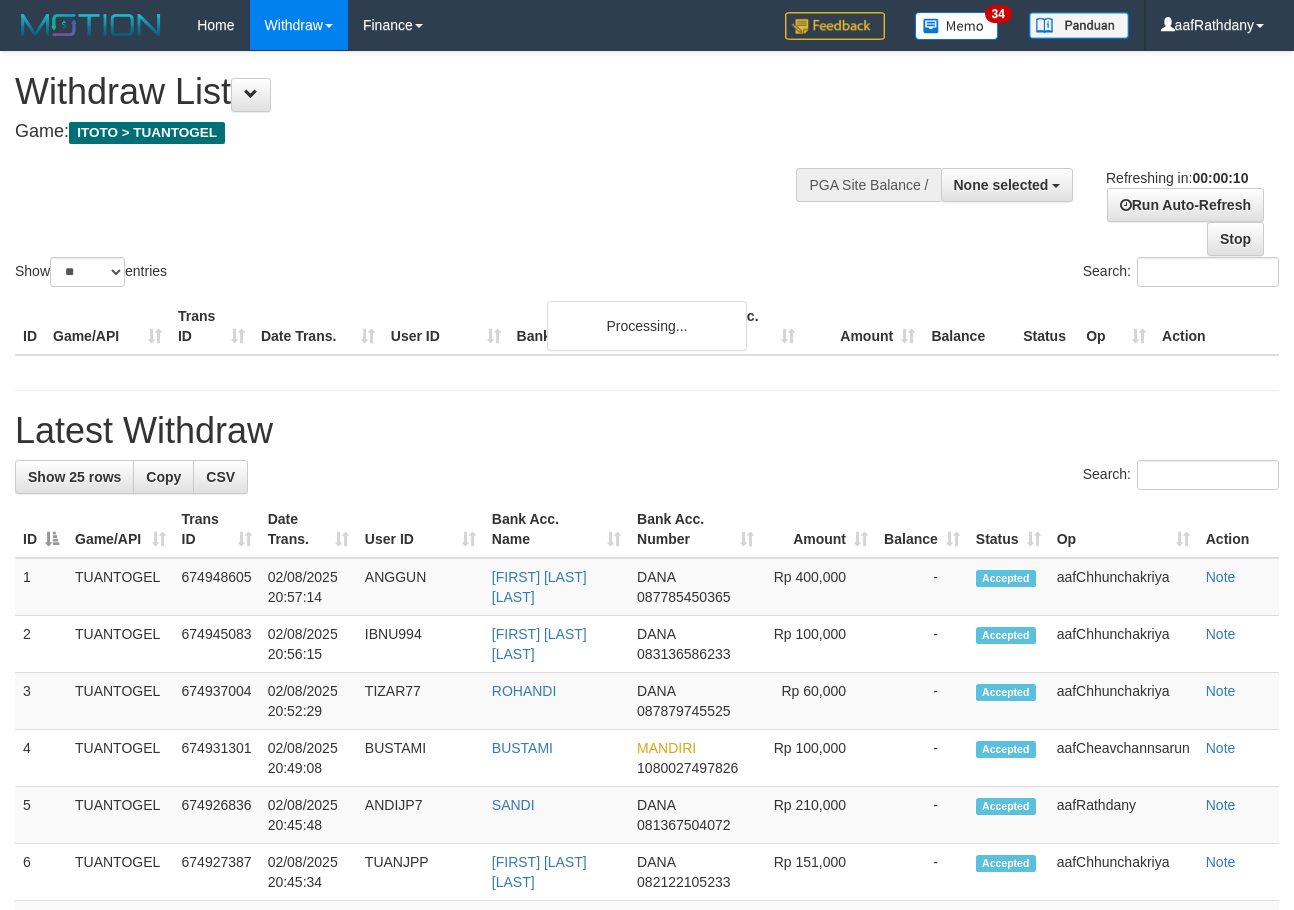 select 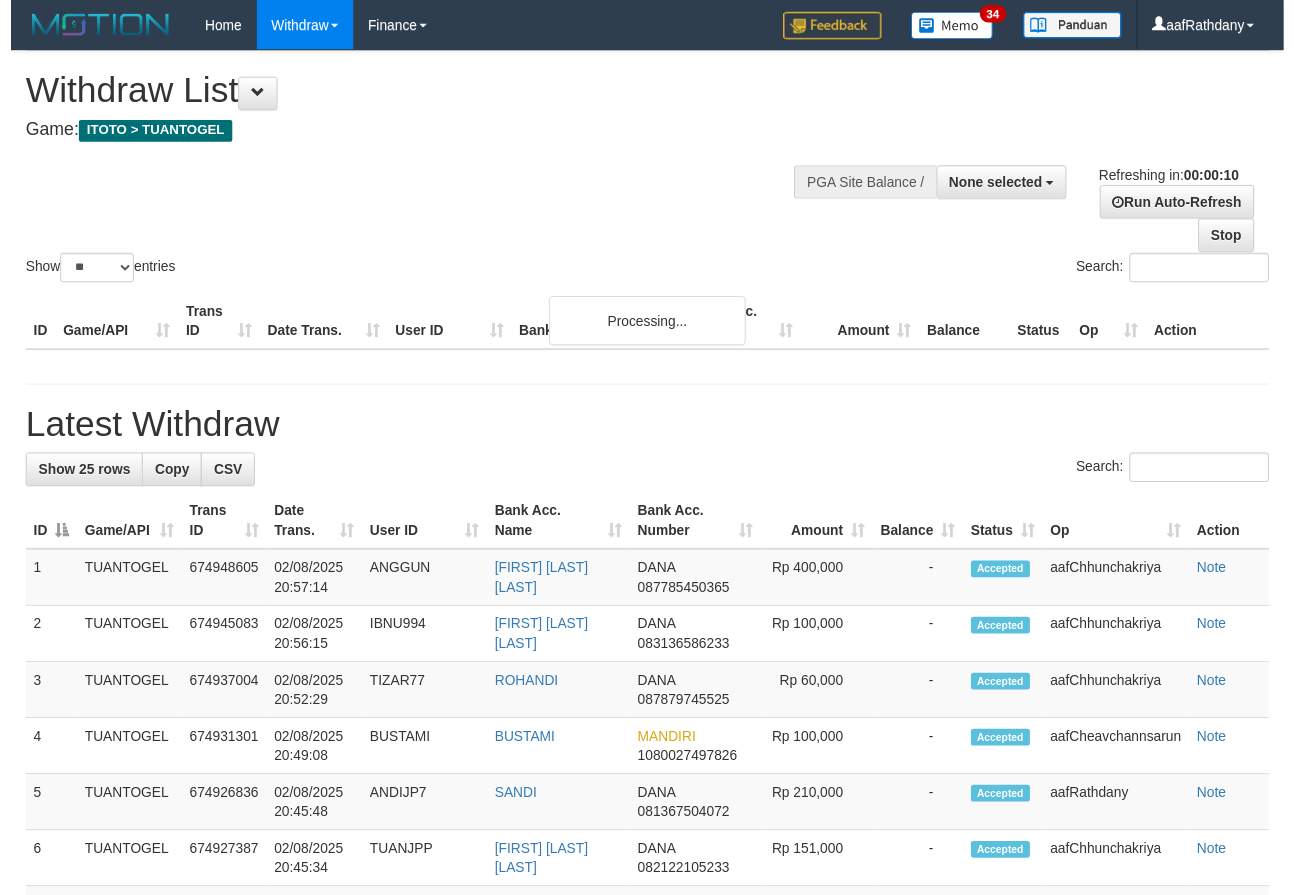 scroll, scrollTop: 0, scrollLeft: 0, axis: both 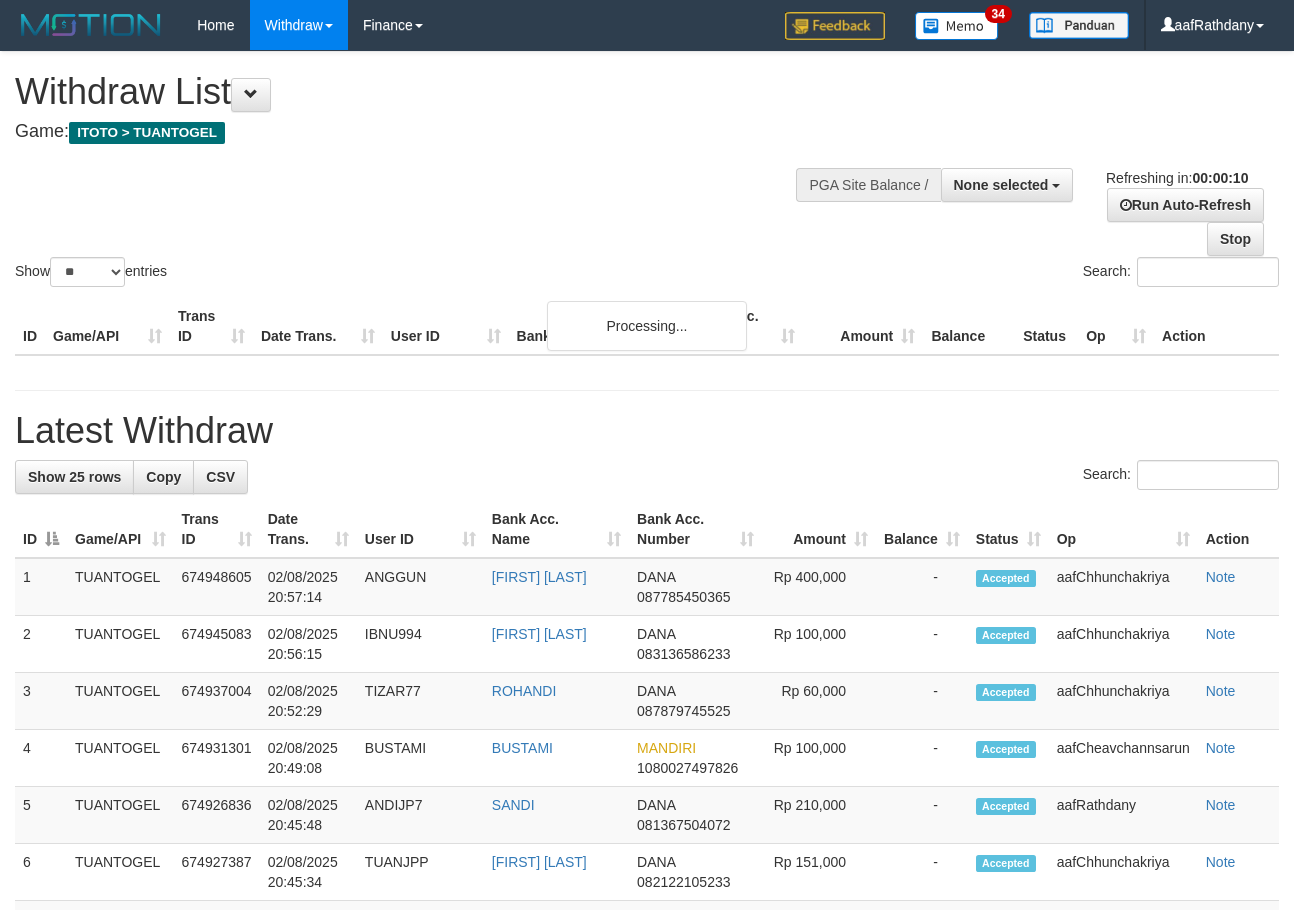 select 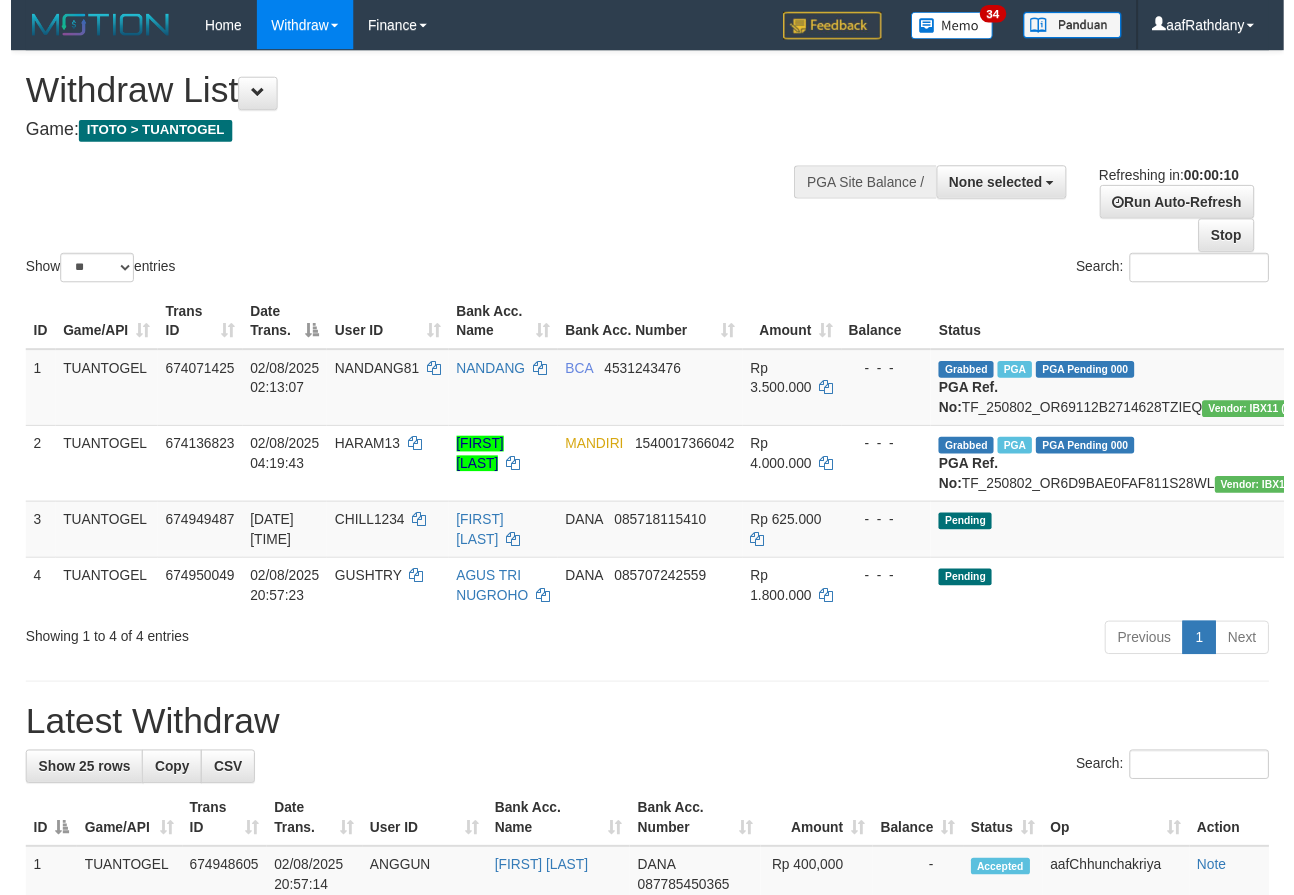 scroll, scrollTop: 0, scrollLeft: 0, axis: both 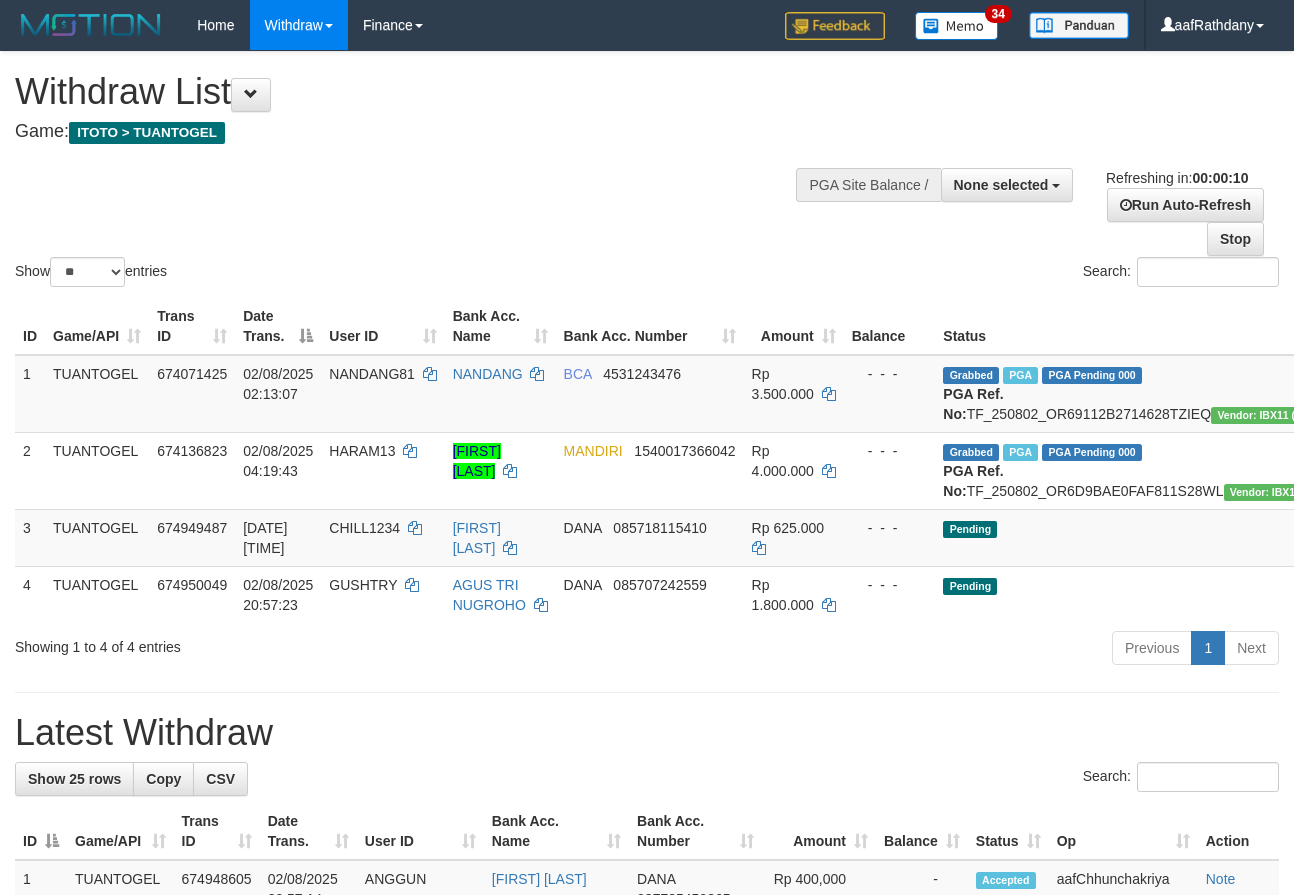select 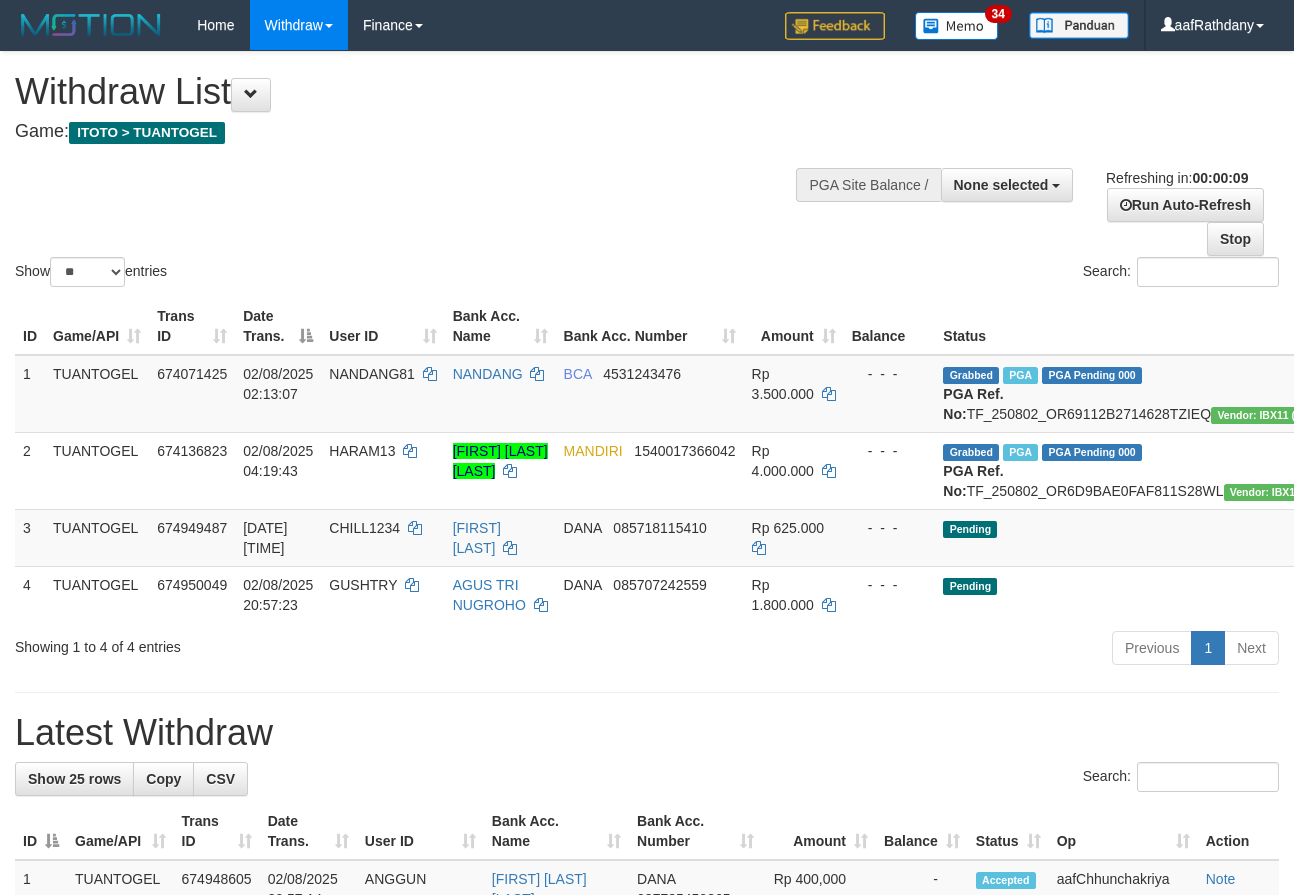select 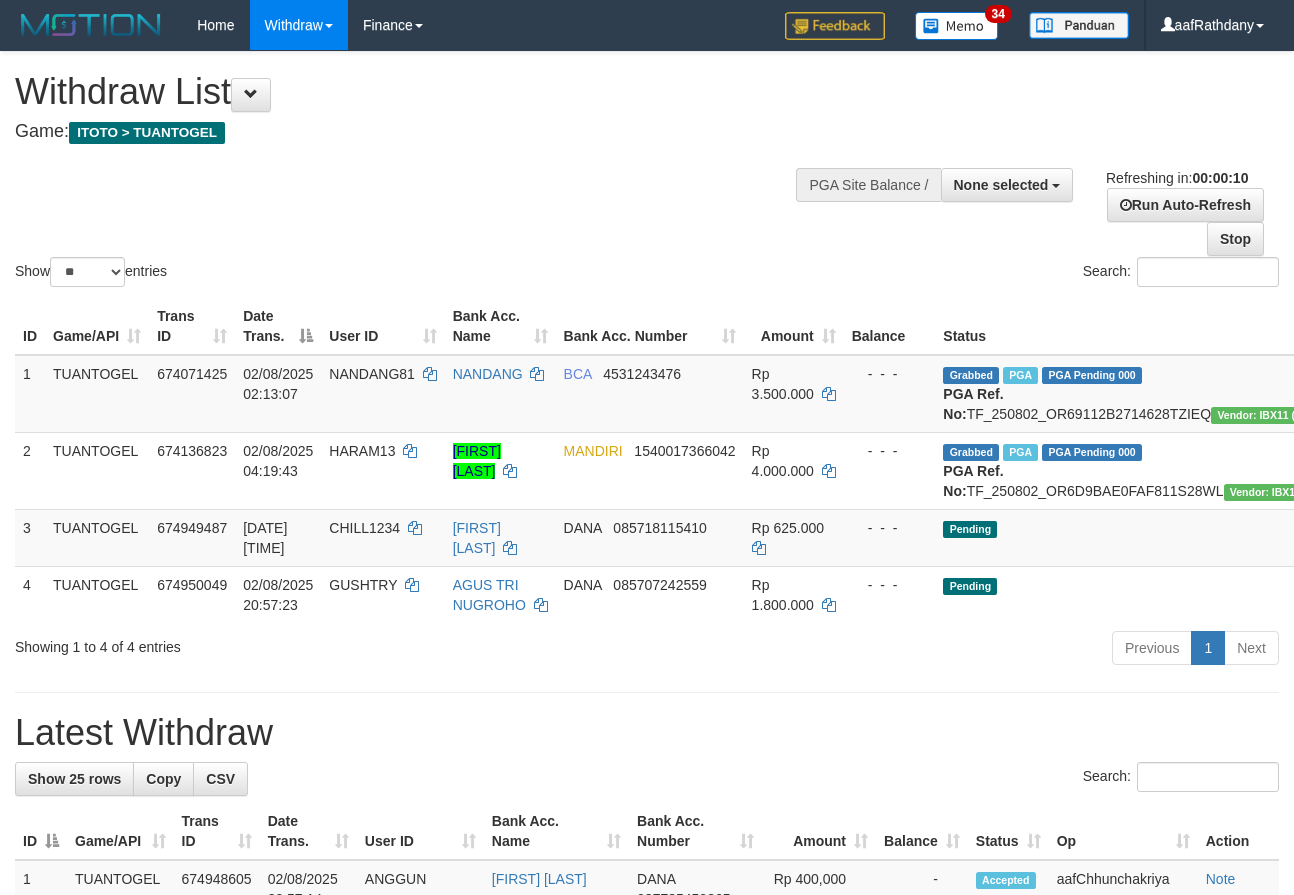 select 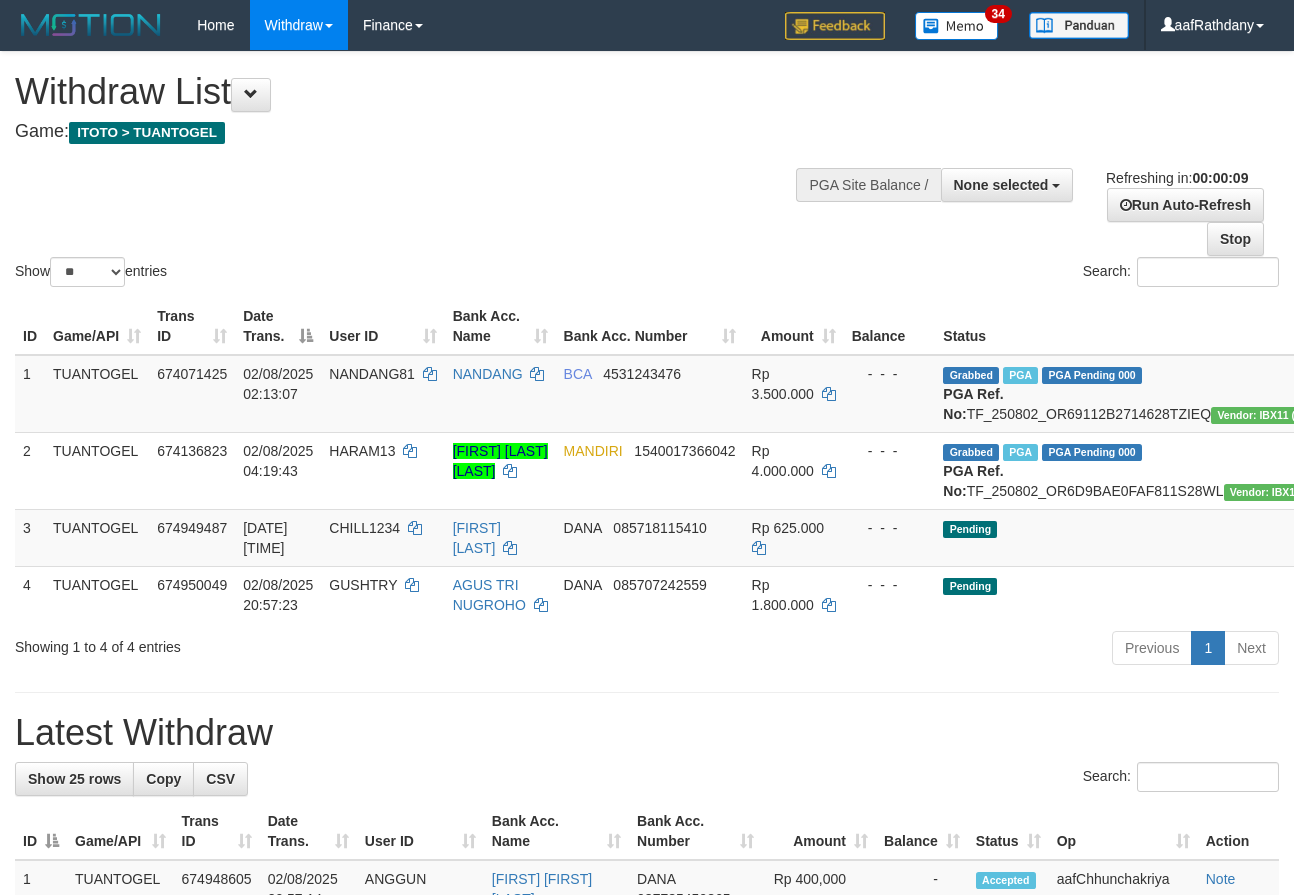 select 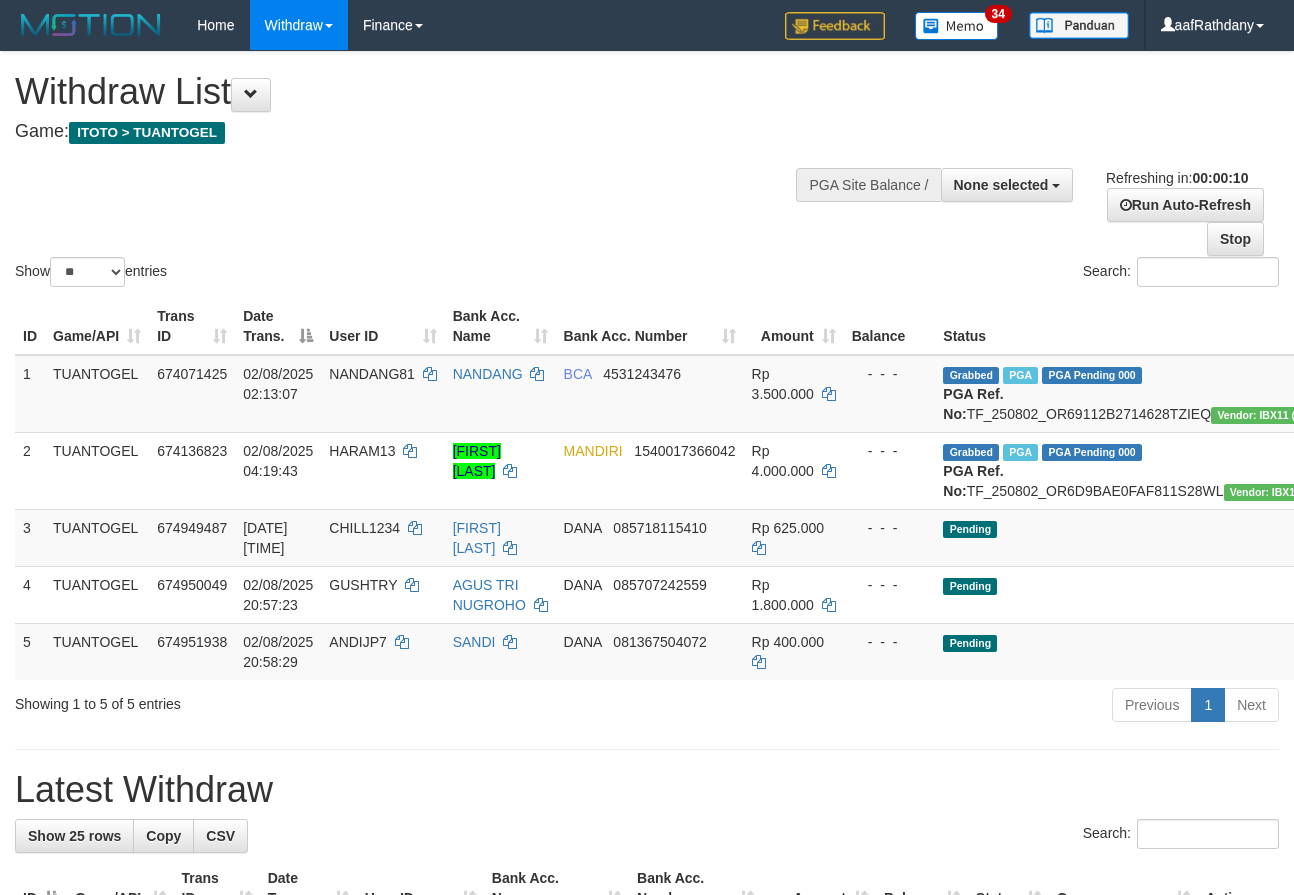 select 